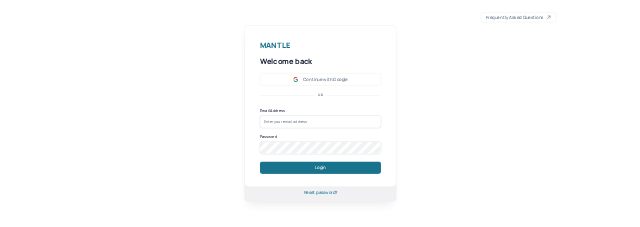scroll, scrollTop: 0, scrollLeft: 0, axis: both 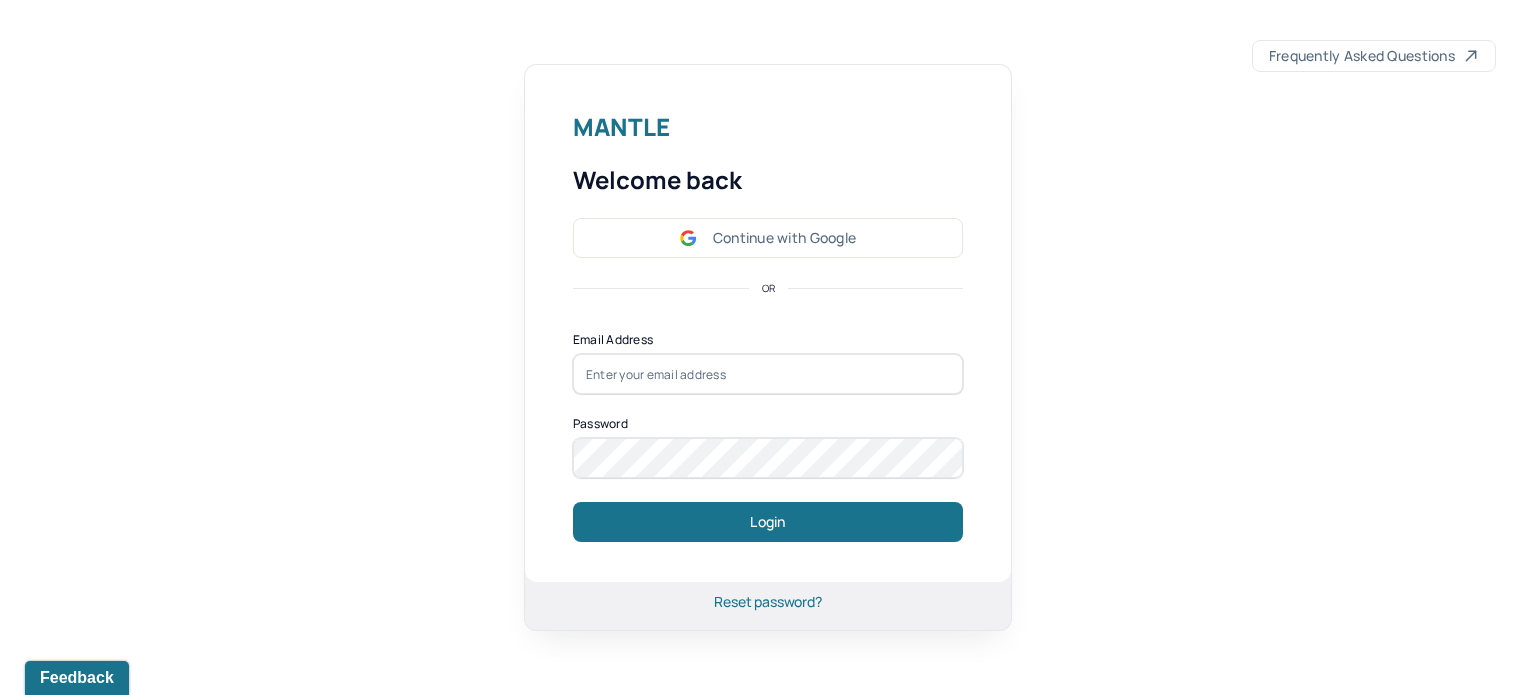drag, startPoint x: 736, startPoint y: 351, endPoint x: 732, endPoint y: 363, distance: 12.649111 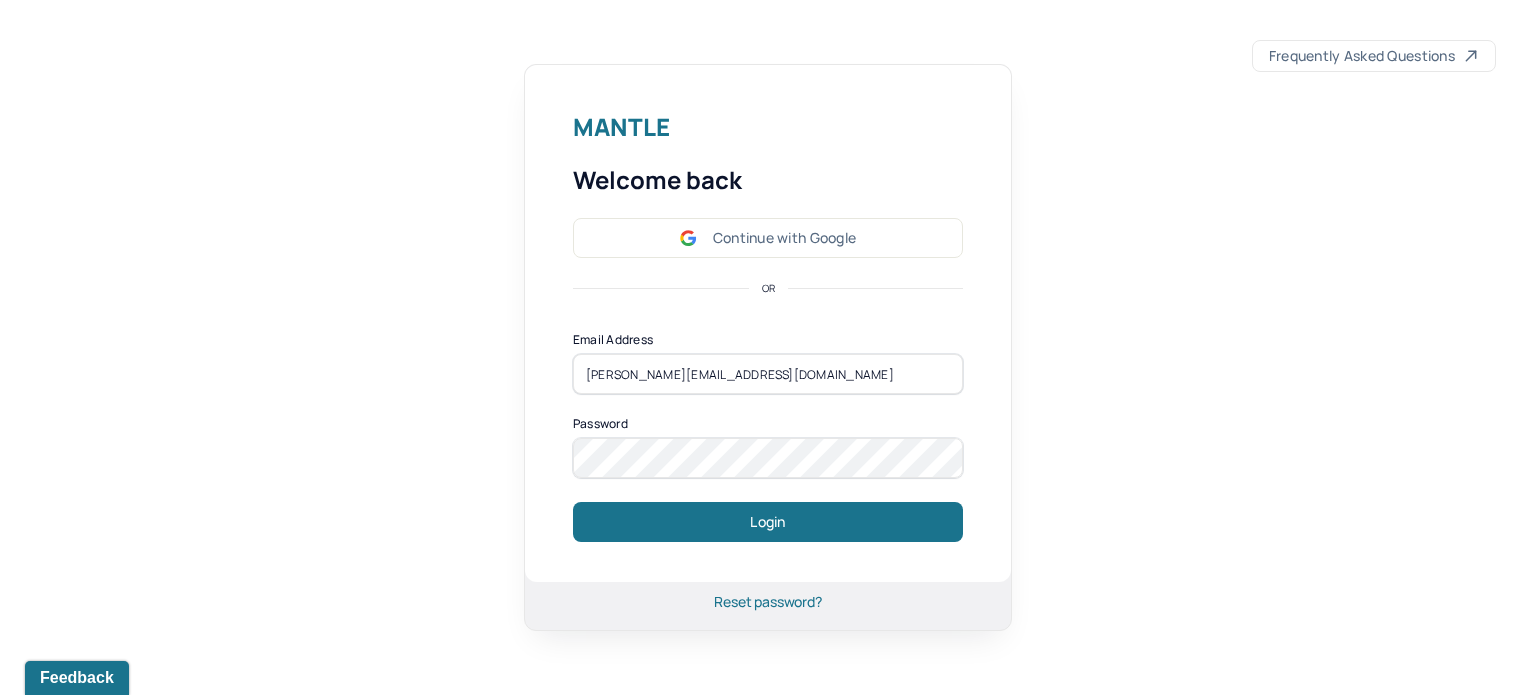 click on "Login" at bounding box center (768, 522) 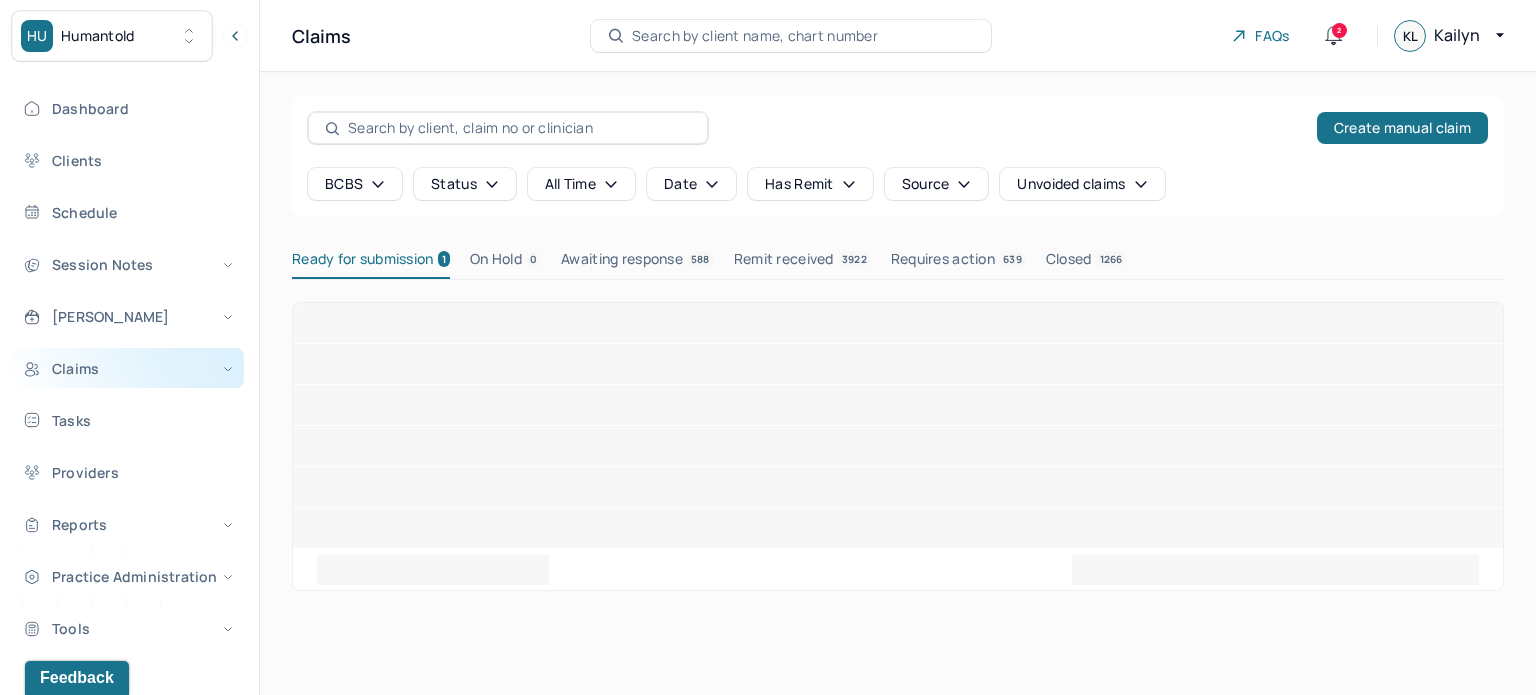 click on "Claims" at bounding box center (128, 368) 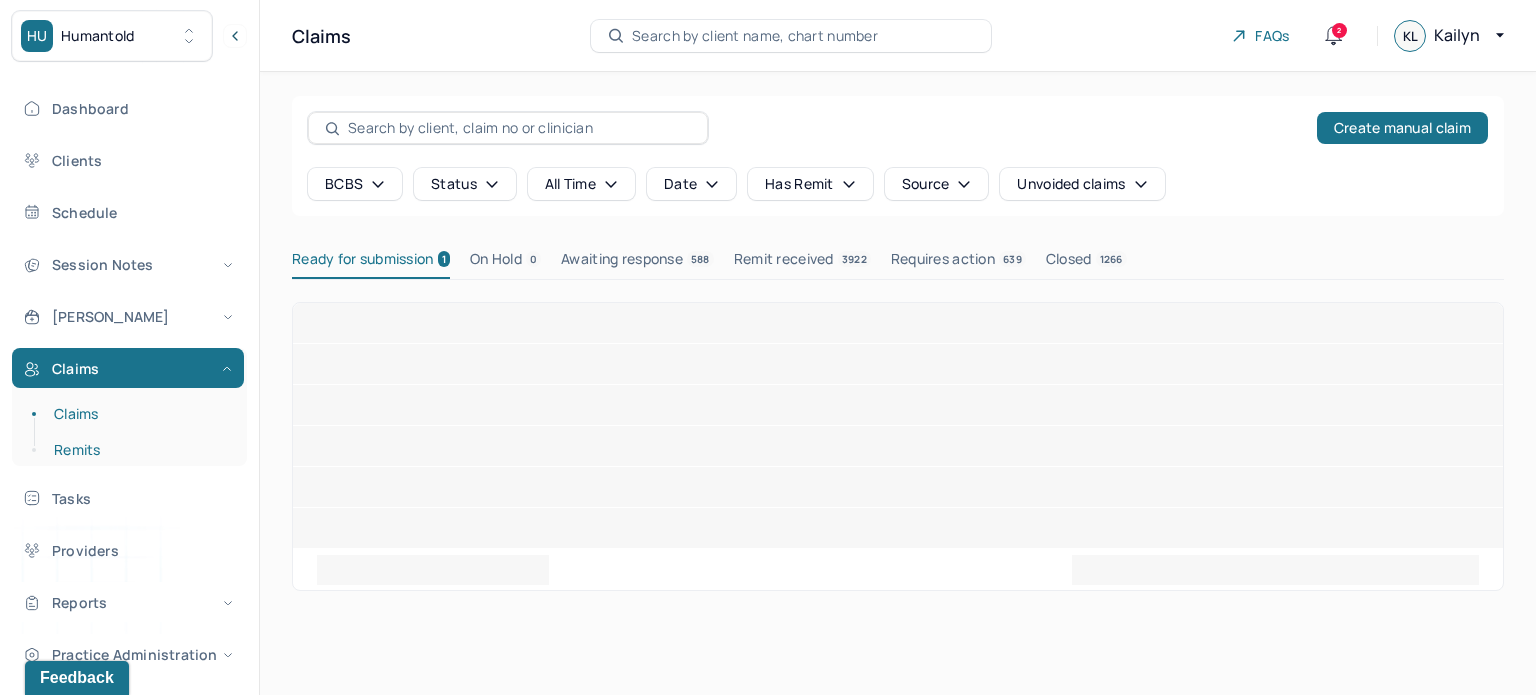 click on "Remits" at bounding box center [139, 450] 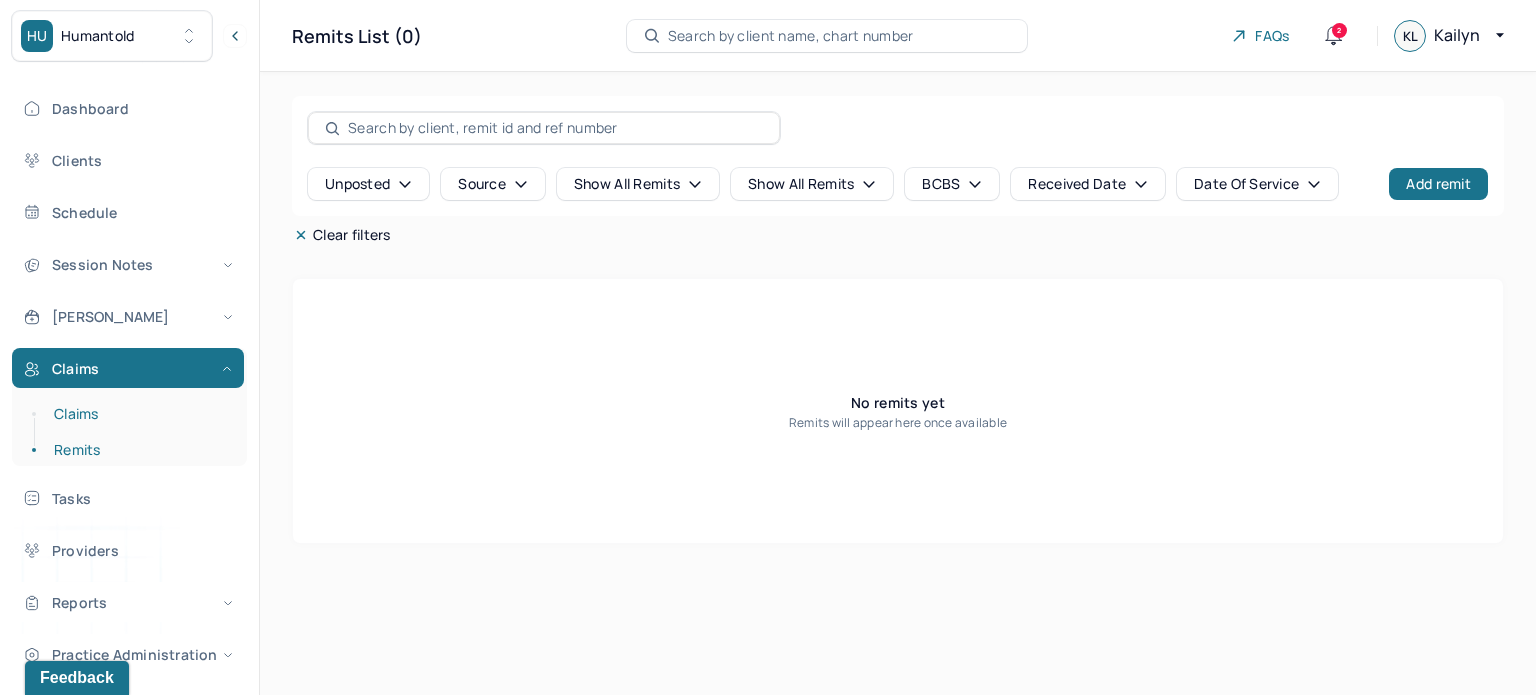 click on "Claims" at bounding box center (139, 414) 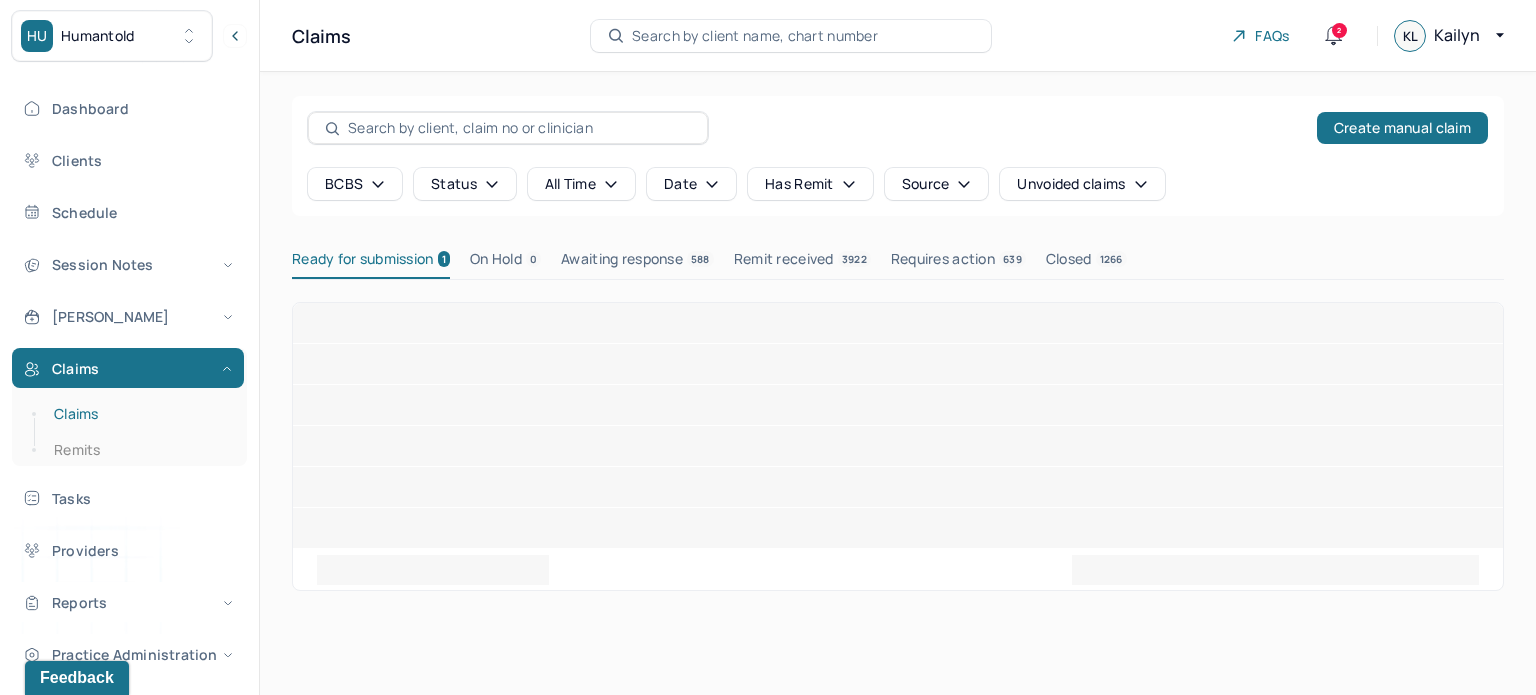 click on "Claims" at bounding box center (139, 414) 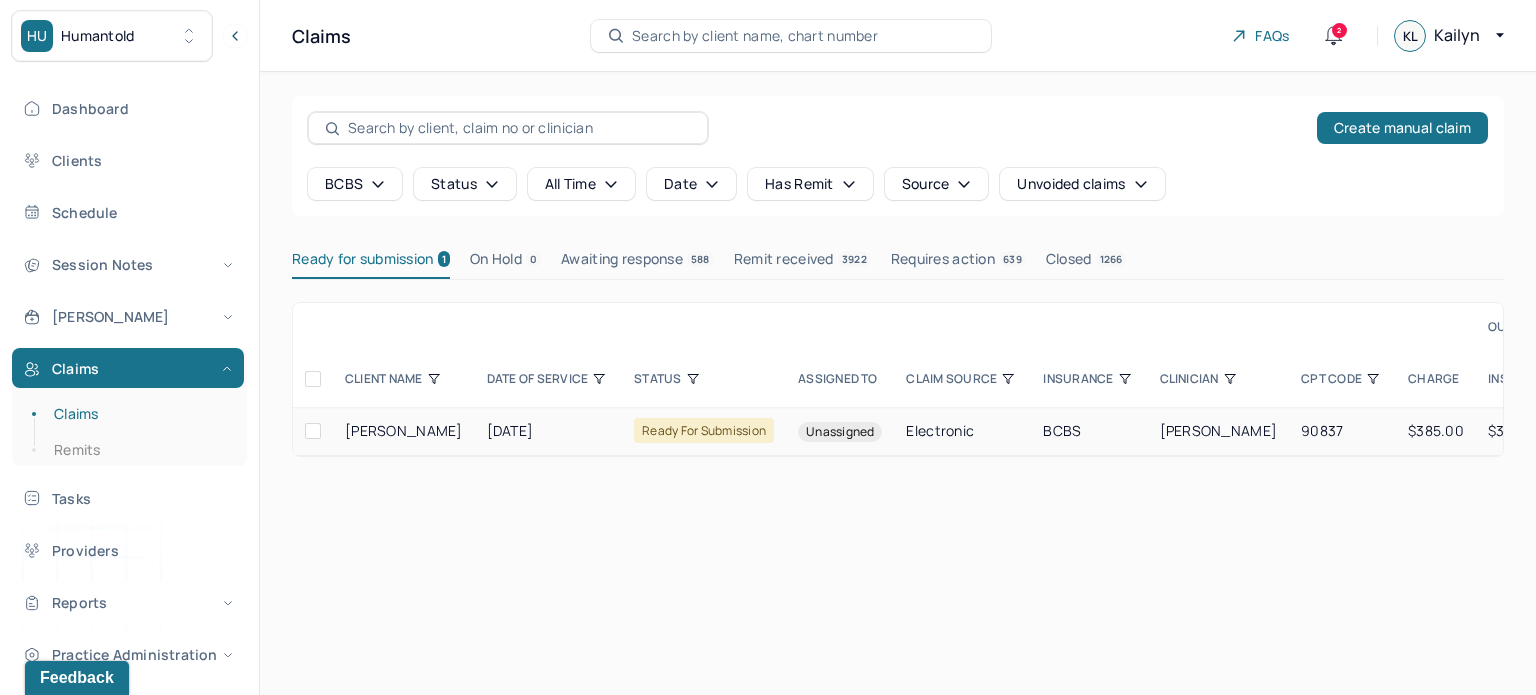 click at bounding box center [313, 431] 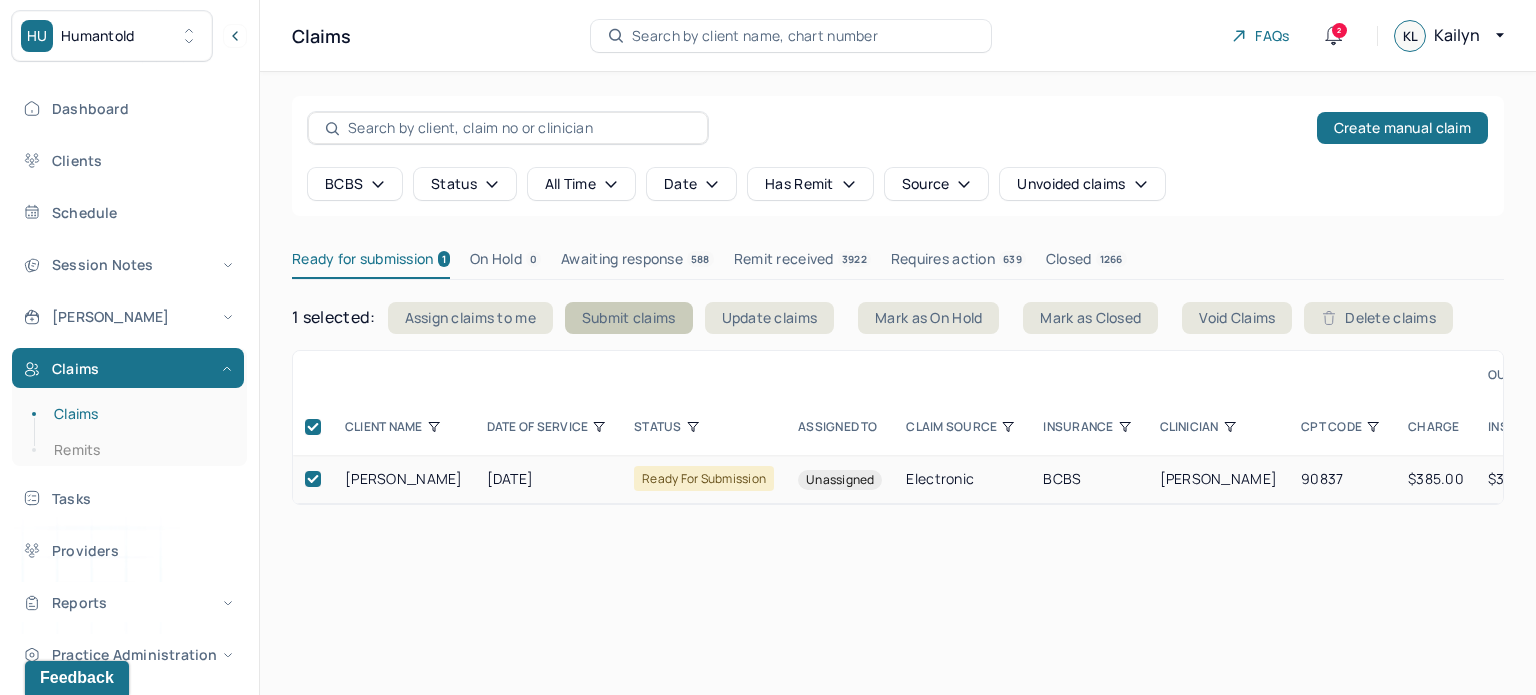 click on "Submit claims" at bounding box center (629, 318) 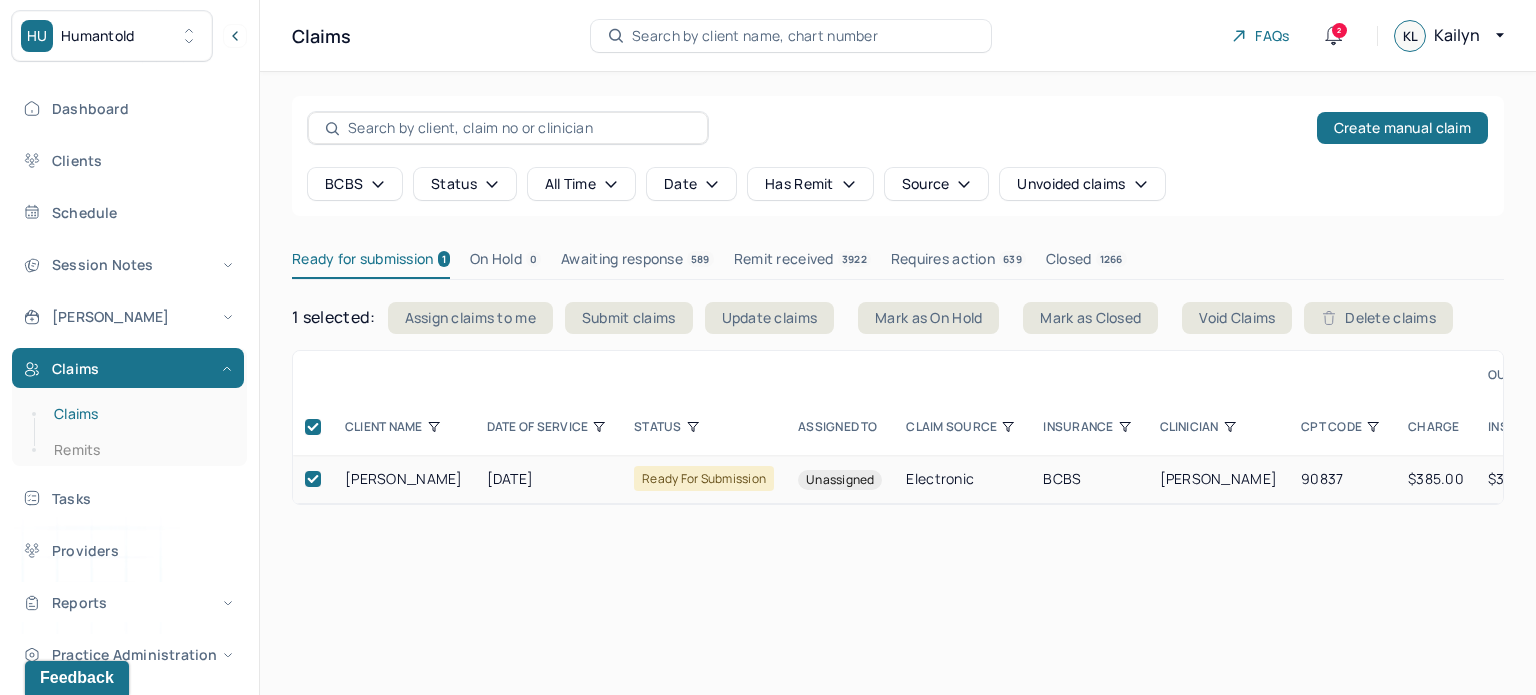 click on "Claims" at bounding box center [139, 414] 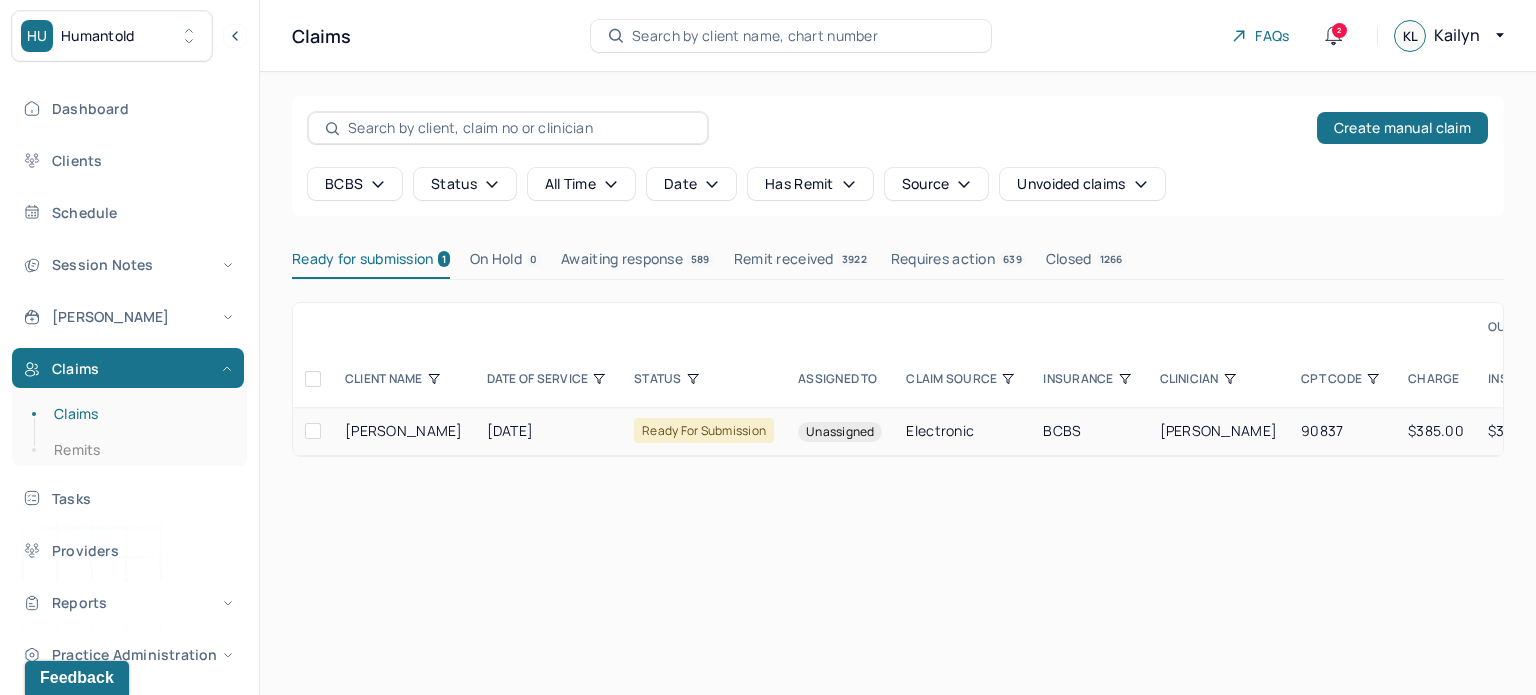 click on "Search by client name, chart number" at bounding box center (755, 36) 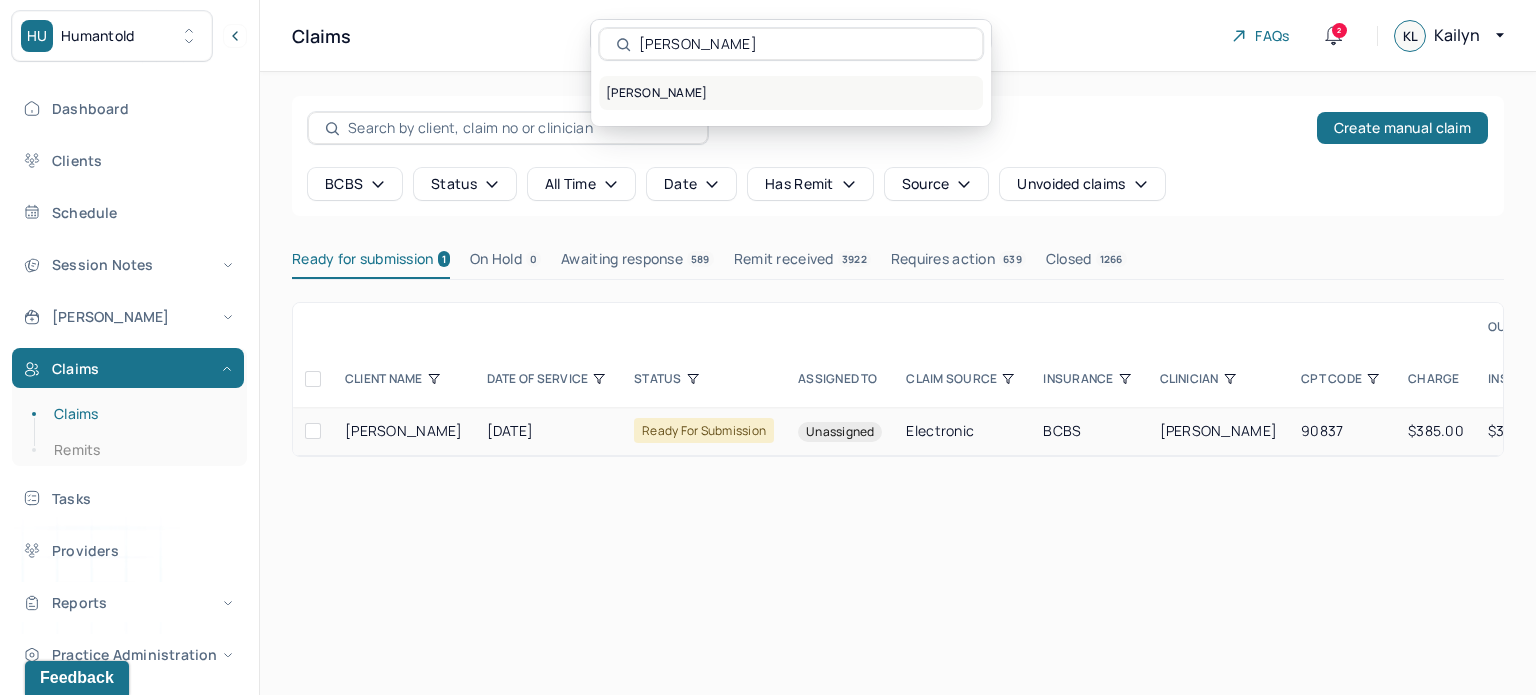 type on "[PERSON_NAME]" 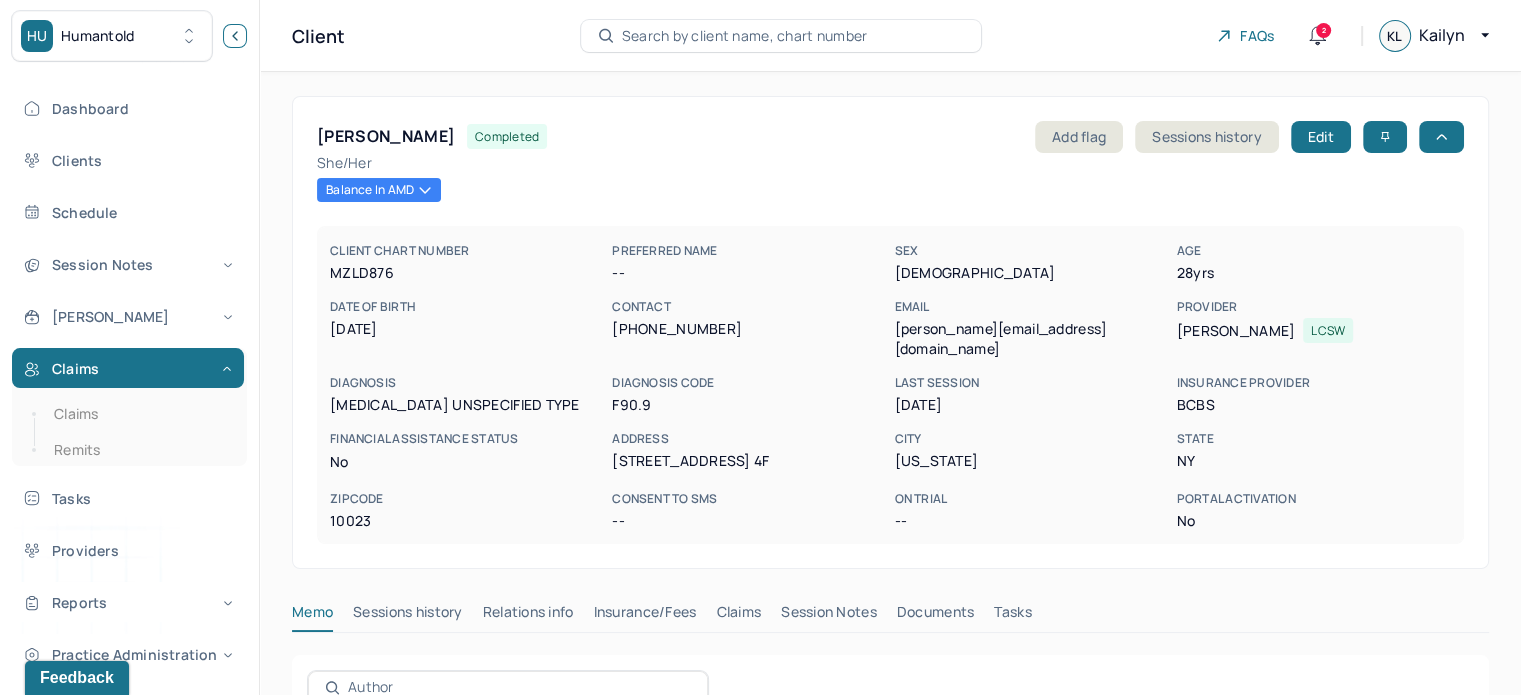 click at bounding box center (235, 36) 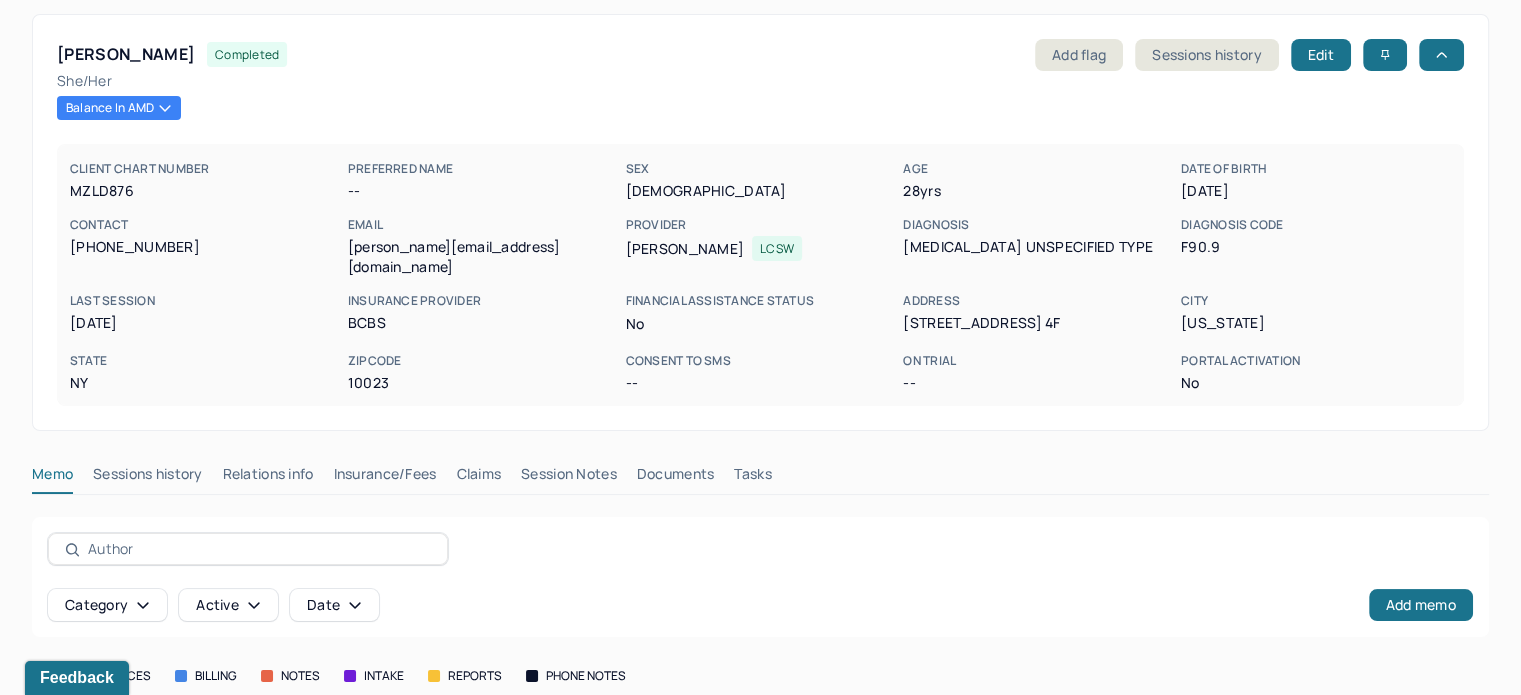 scroll, scrollTop: 300, scrollLeft: 0, axis: vertical 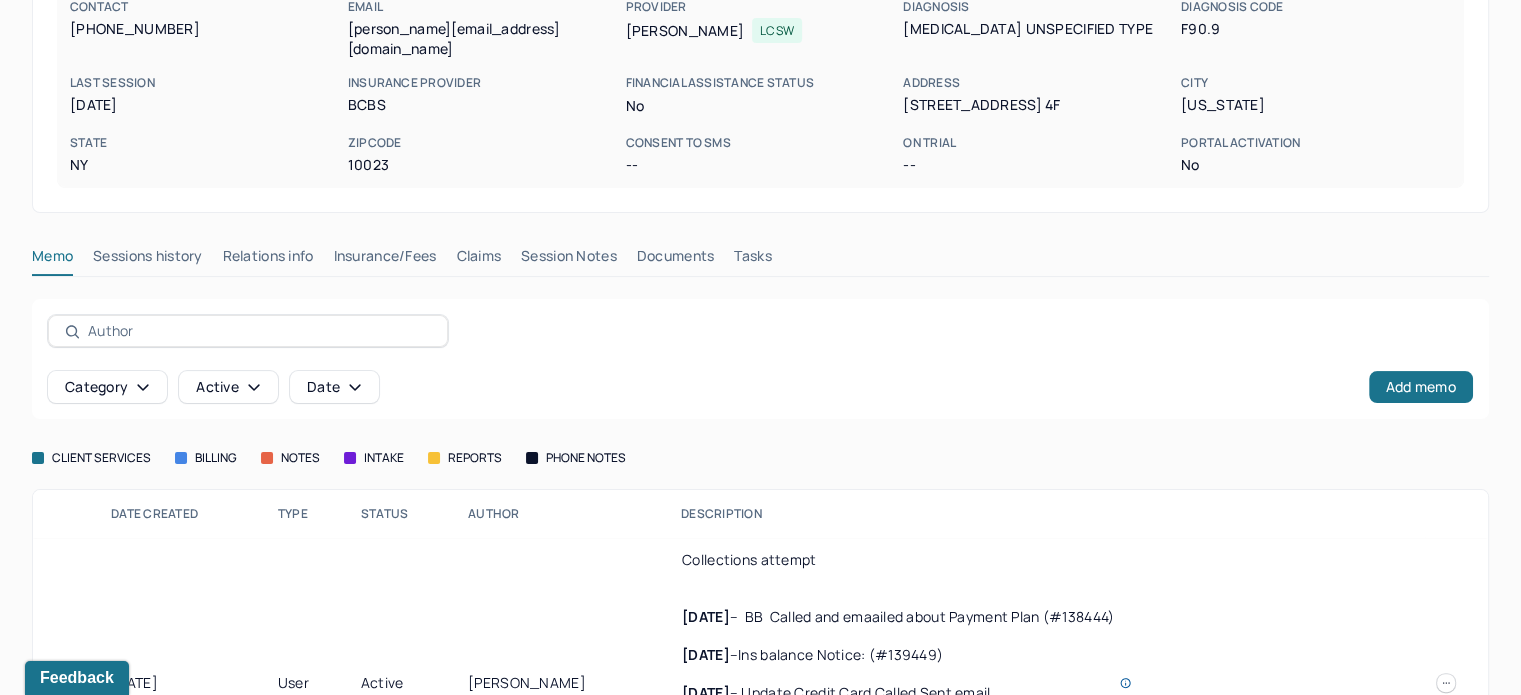 click on "Claims" at bounding box center (478, 260) 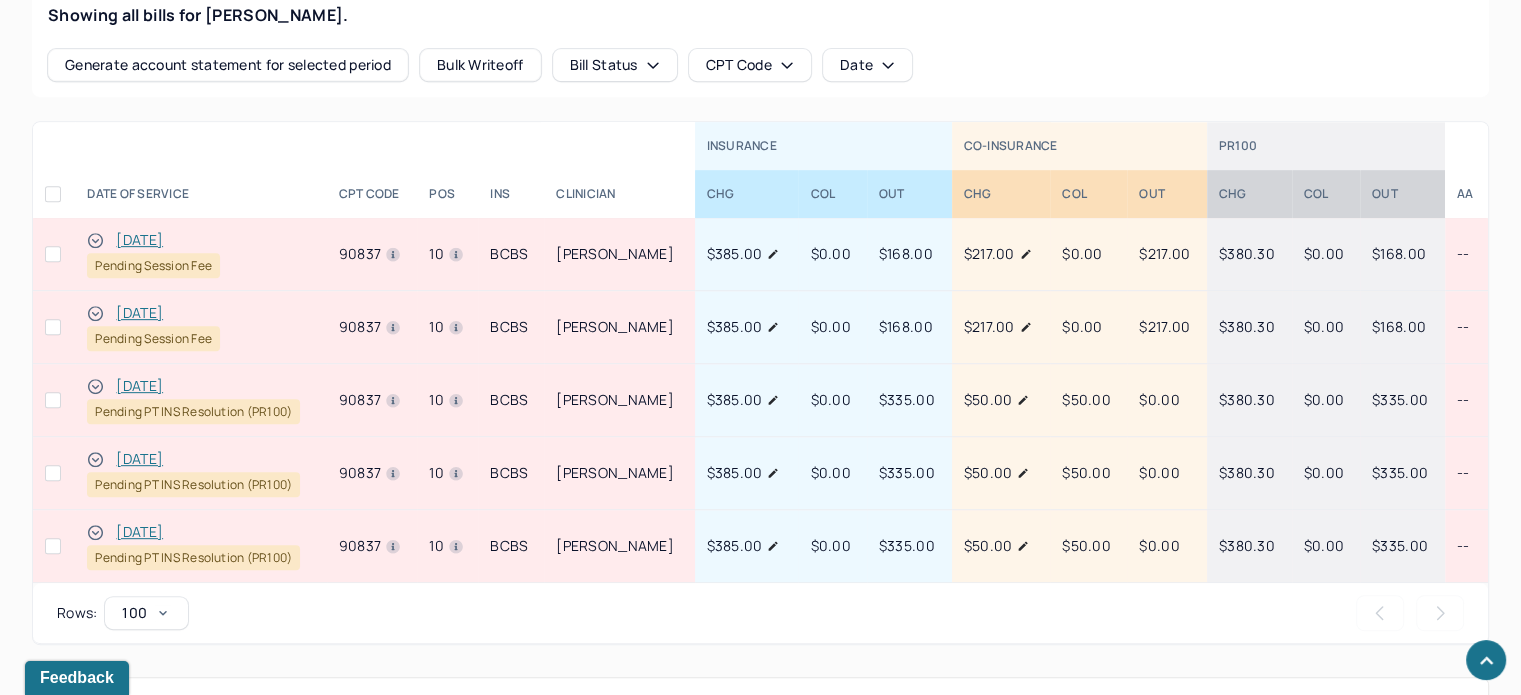 scroll, scrollTop: 941, scrollLeft: 0, axis: vertical 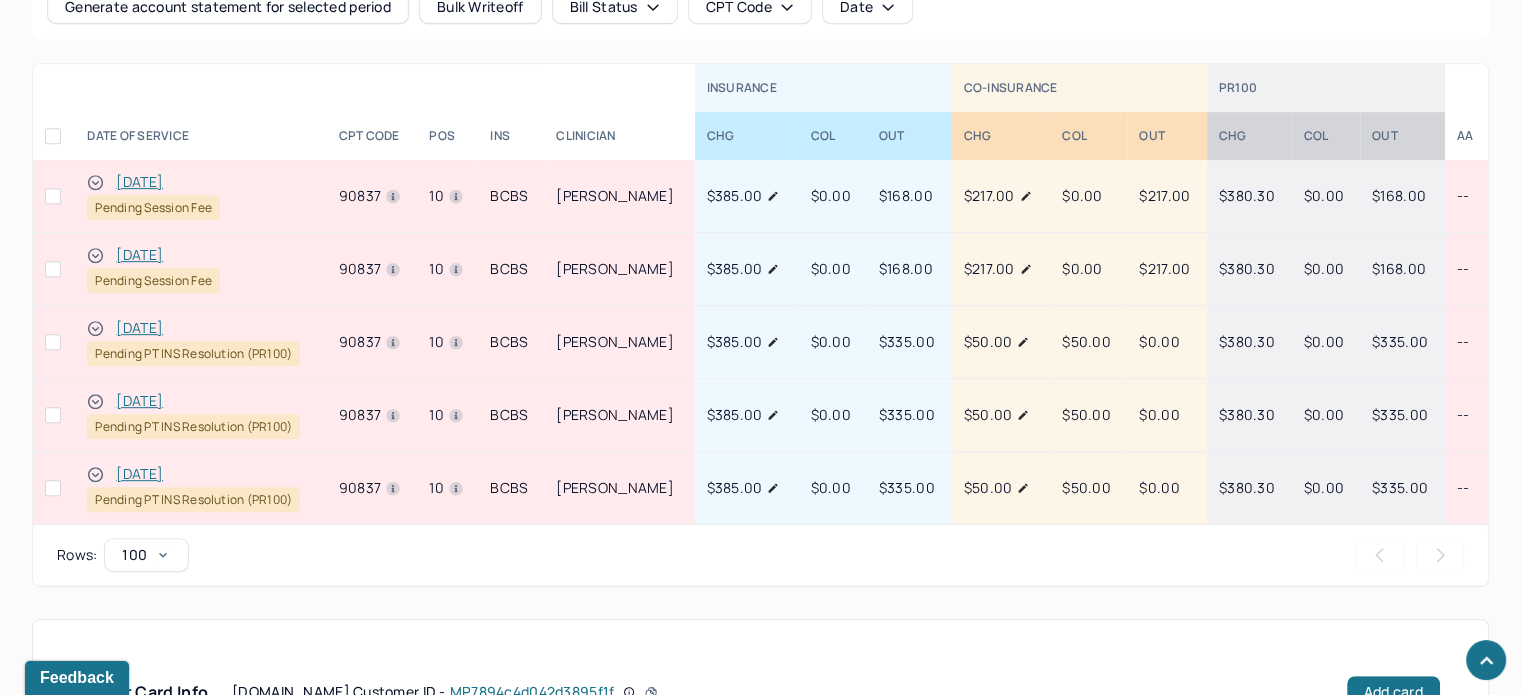 click on "[DATE]" at bounding box center (139, 474) 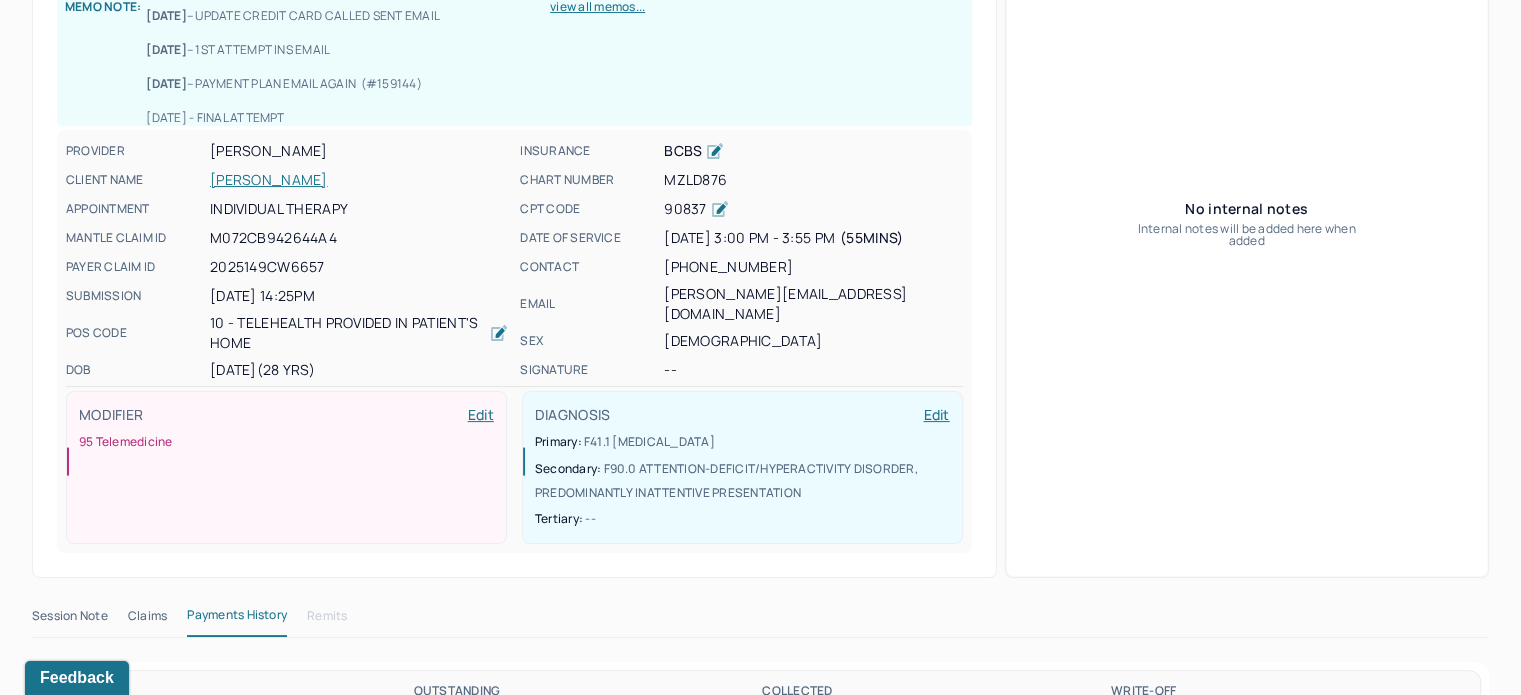 scroll, scrollTop: 400, scrollLeft: 0, axis: vertical 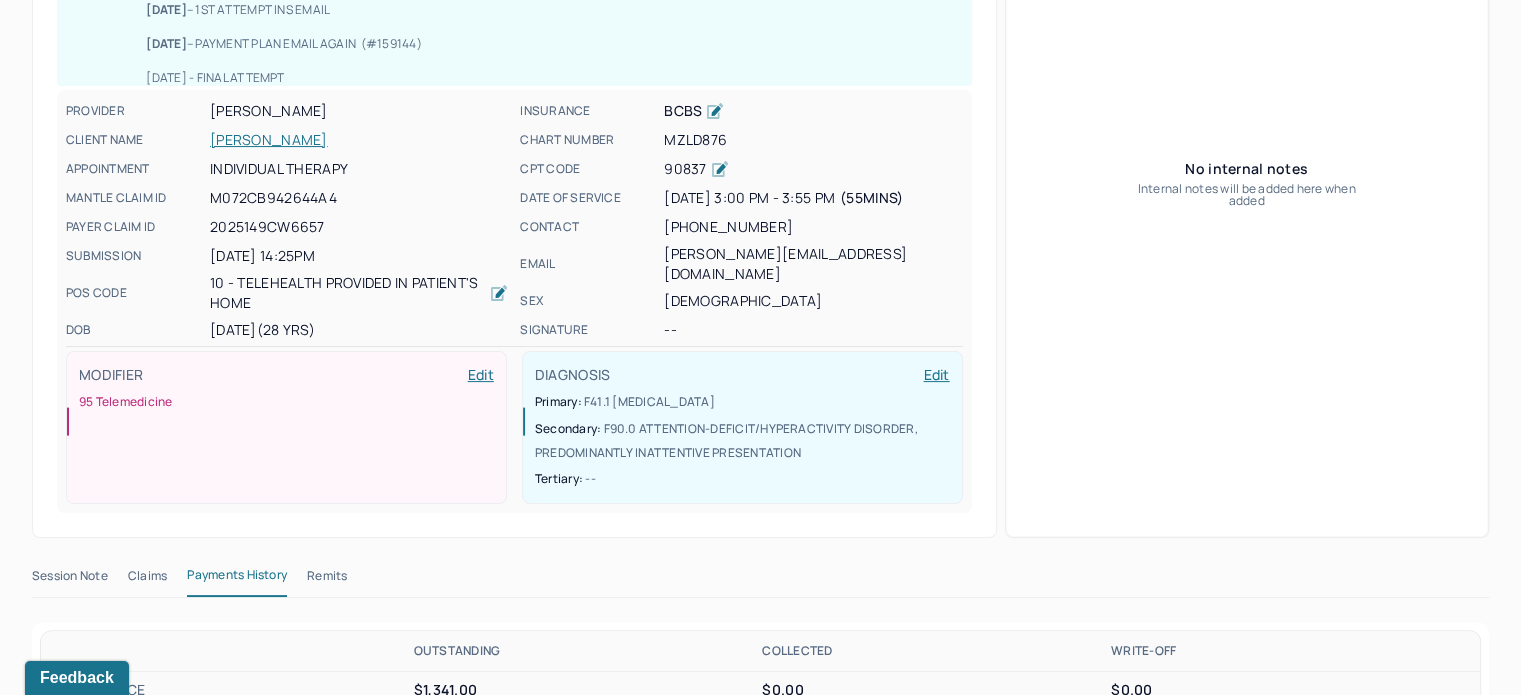 click on "Remits" at bounding box center [327, 580] 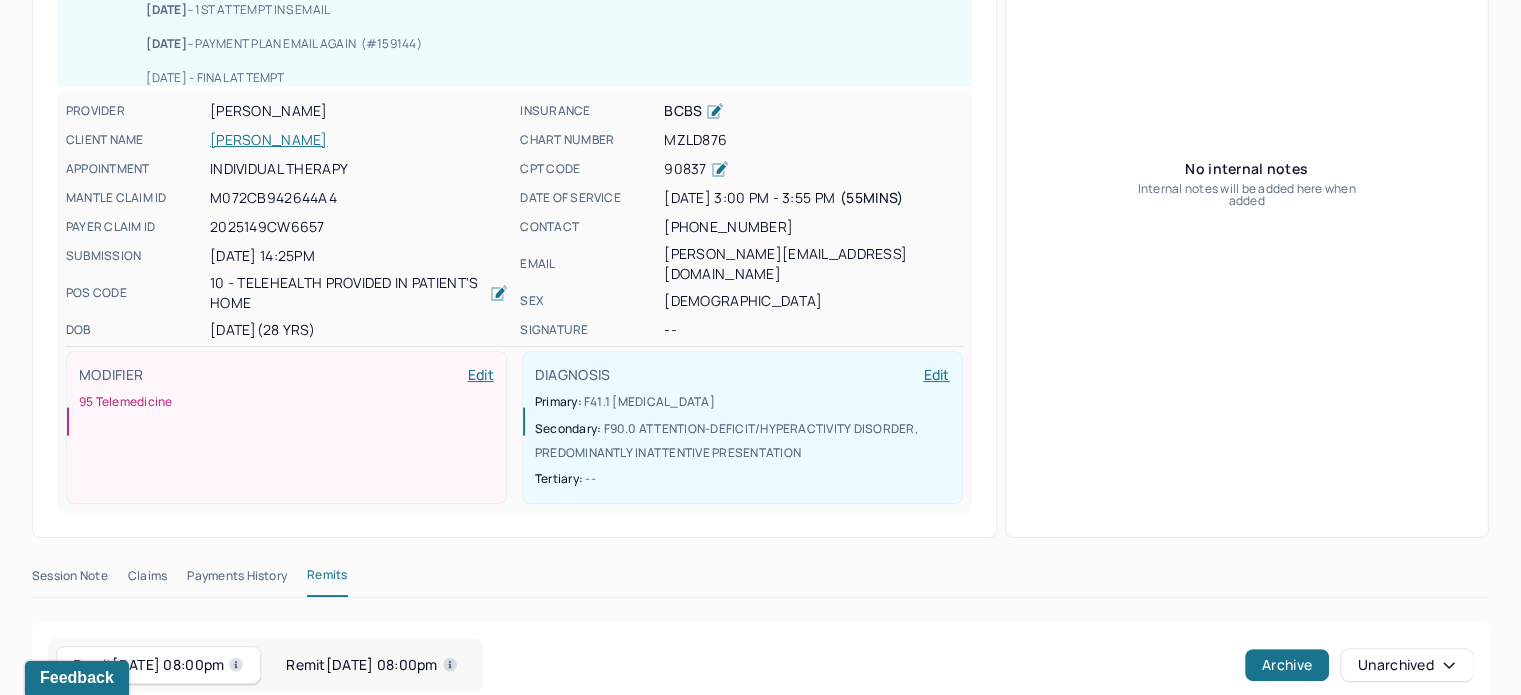 scroll, scrollTop: 2, scrollLeft: 0, axis: vertical 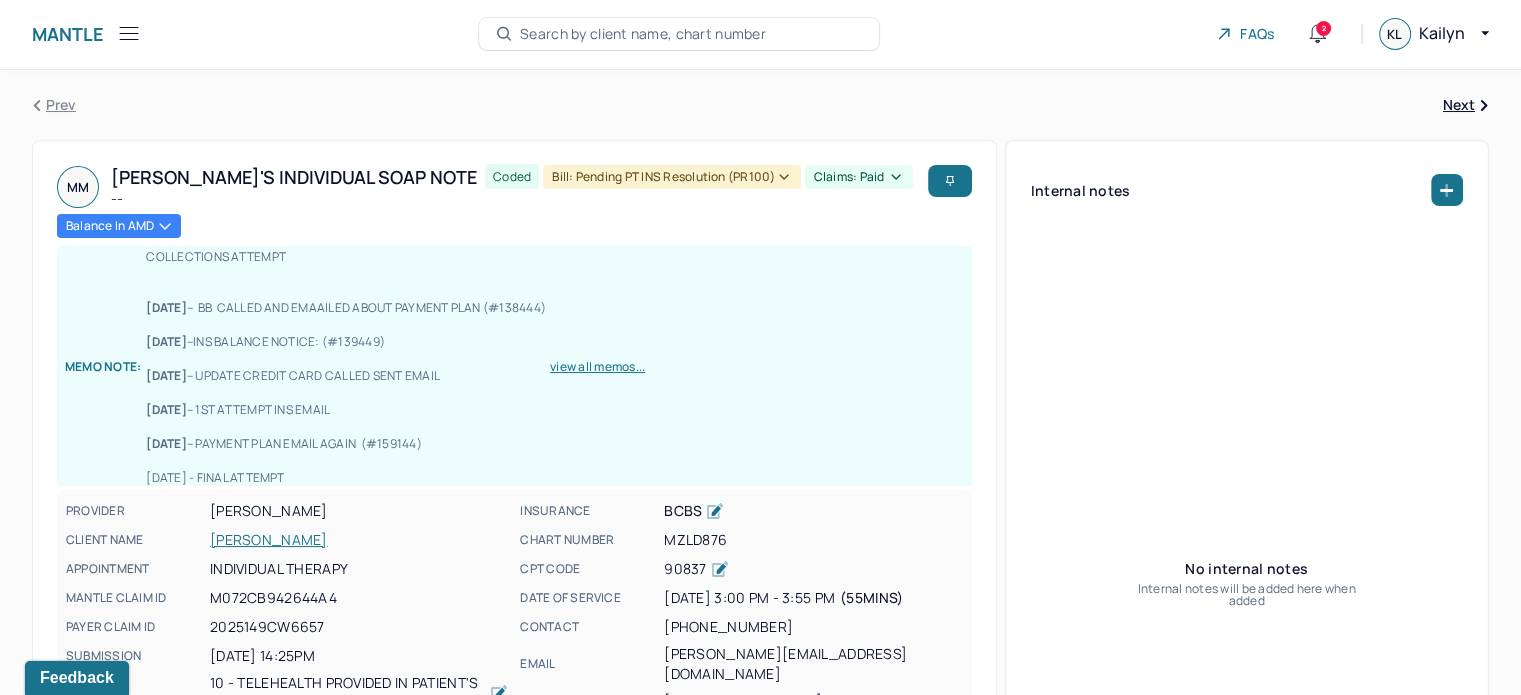 click on "[PERSON_NAME]" at bounding box center [359, 540] 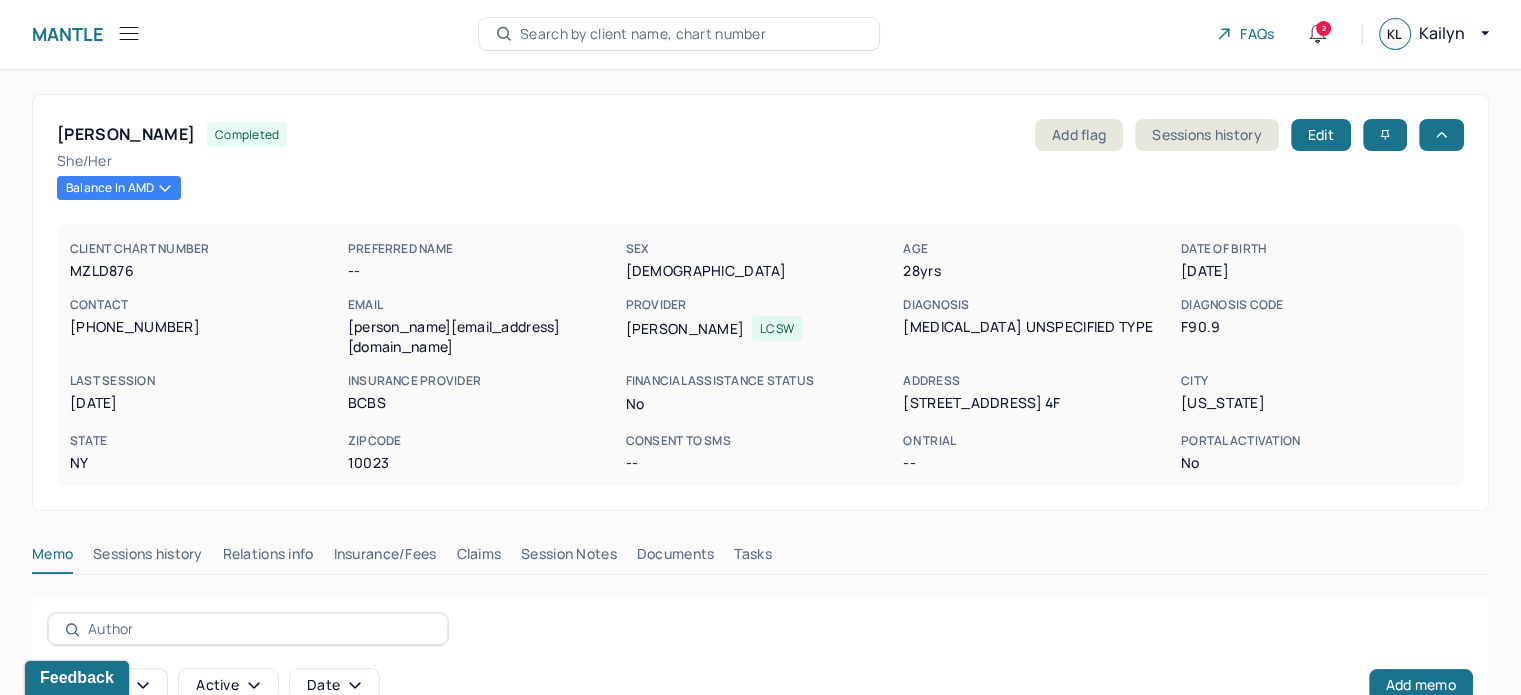 click on "Claims" at bounding box center [478, 558] 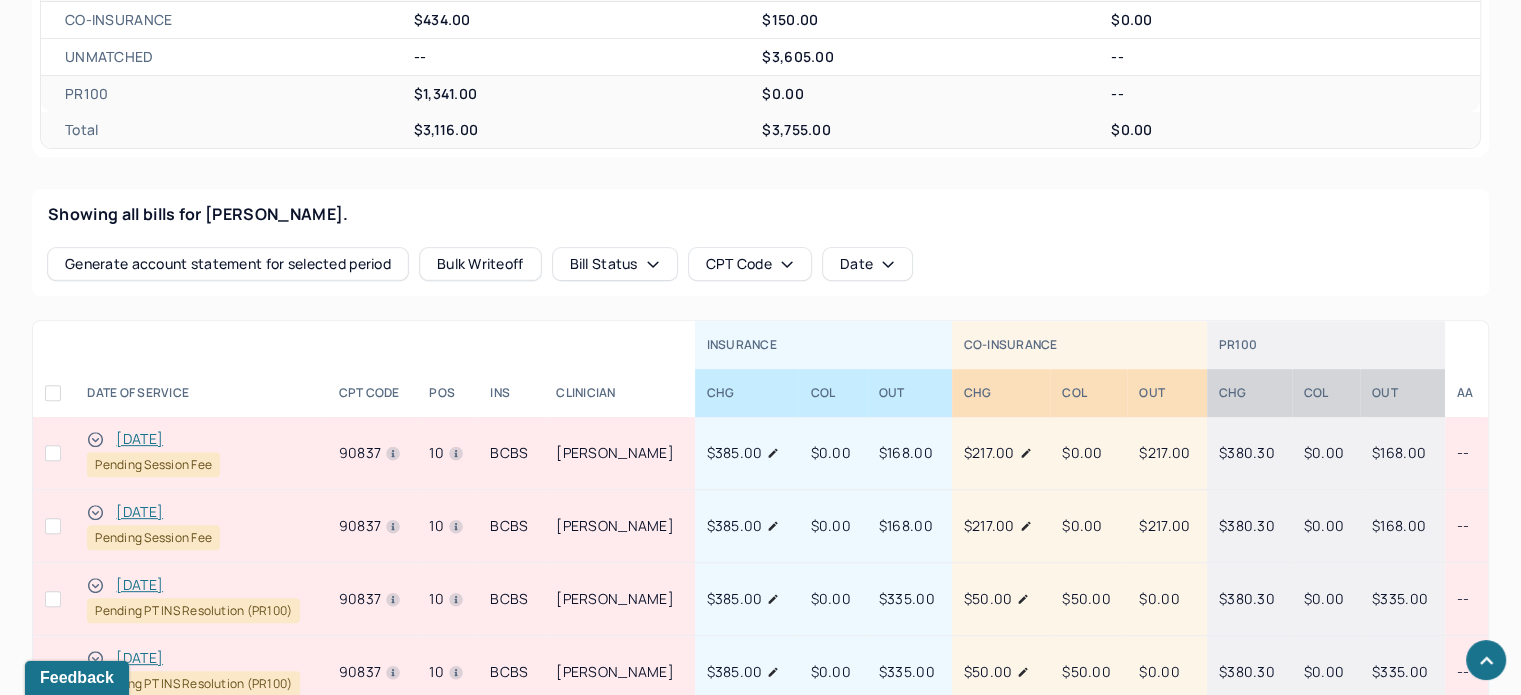 scroll, scrollTop: 702, scrollLeft: 0, axis: vertical 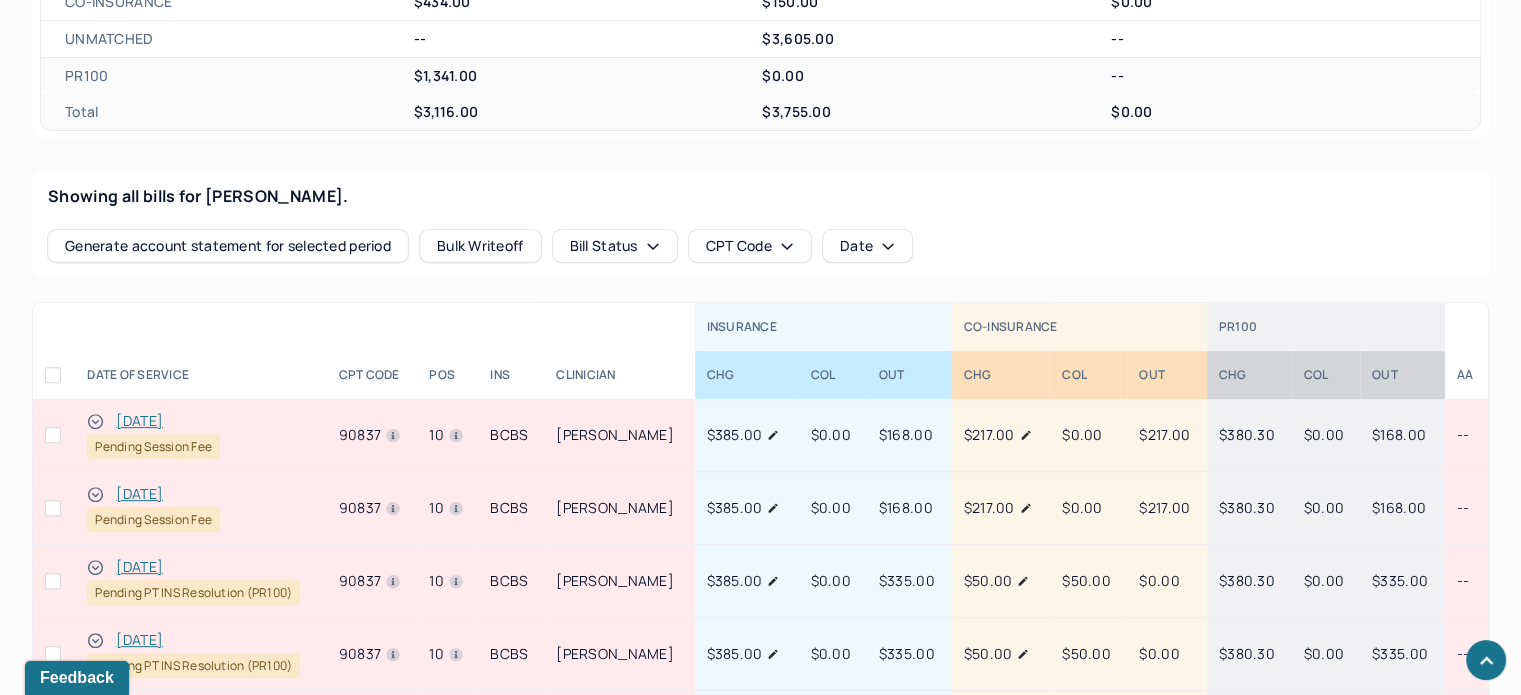 click on "[DATE]" at bounding box center [139, 421] 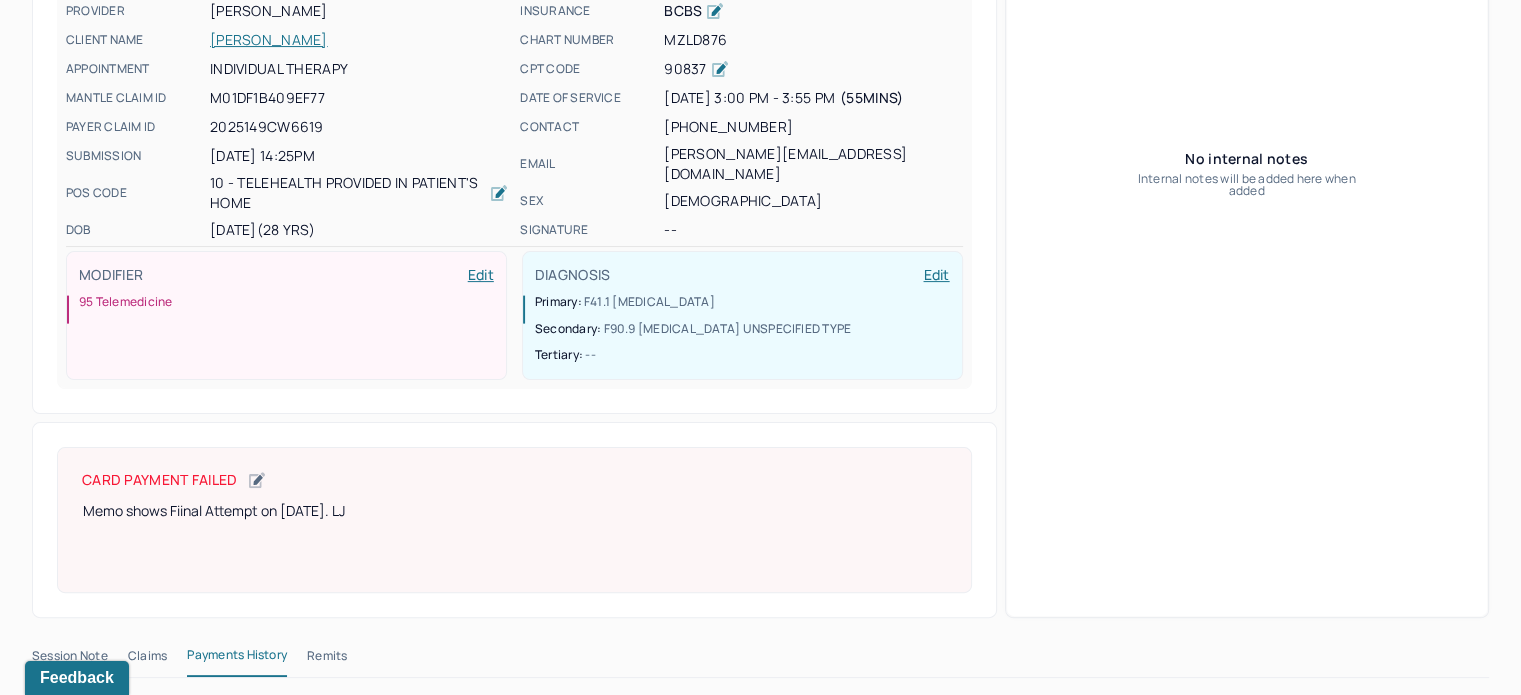 scroll, scrollTop: 702, scrollLeft: 0, axis: vertical 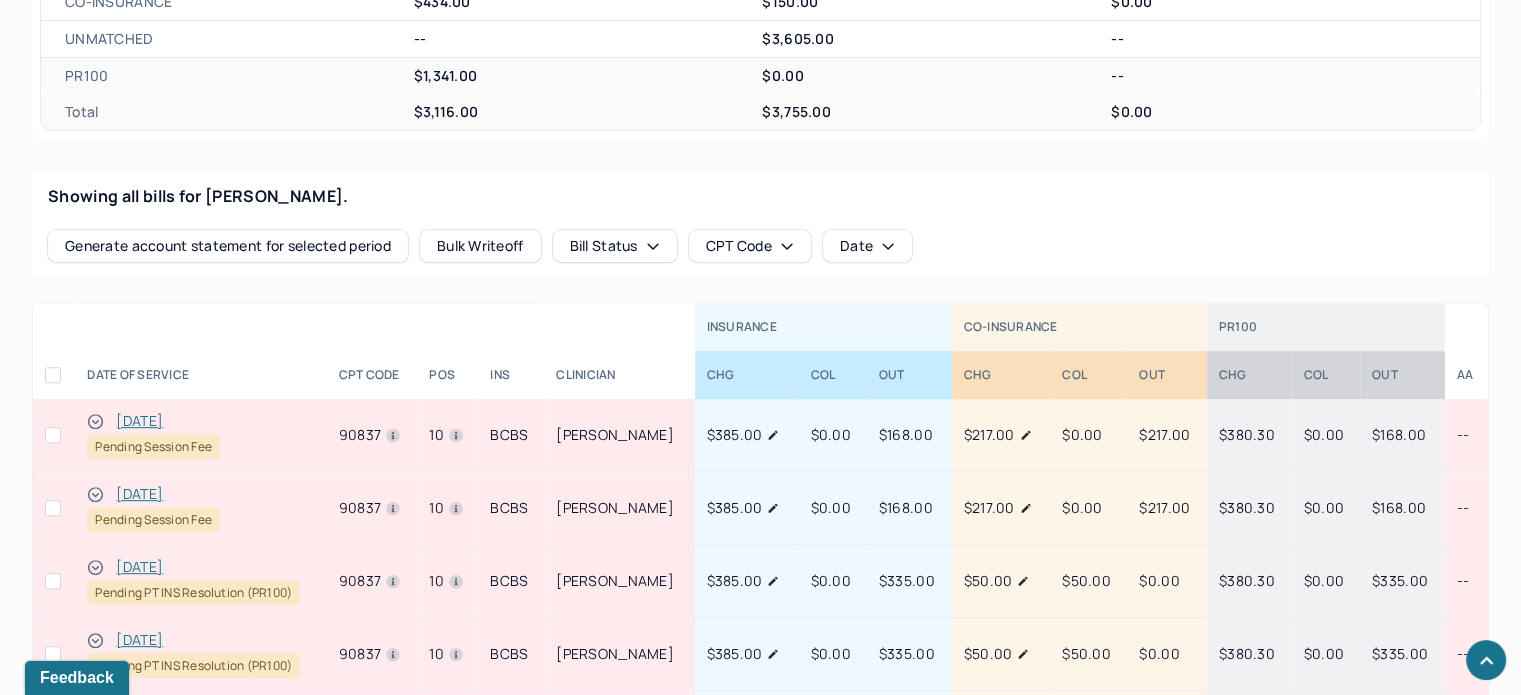 click on "[DATE]" at bounding box center [139, 494] 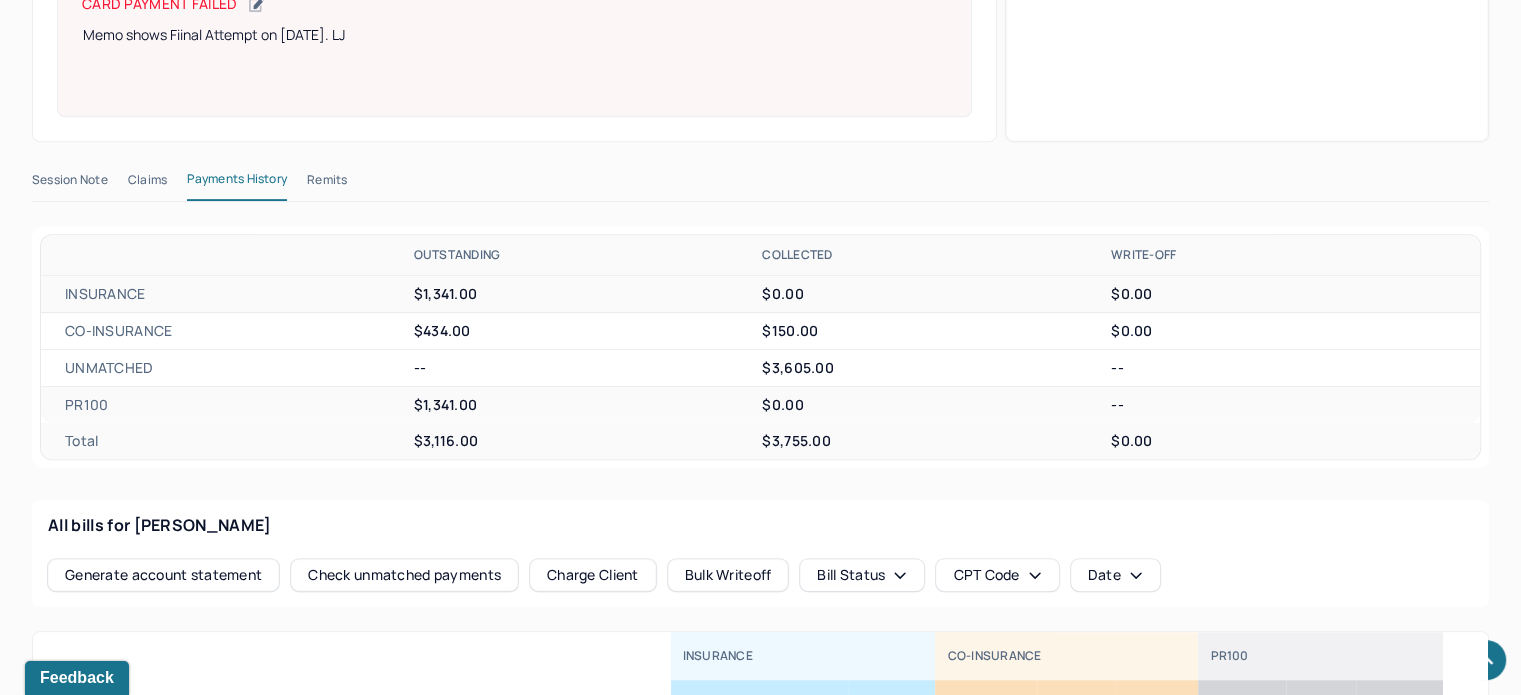 click on "Claims" at bounding box center [147, 184] 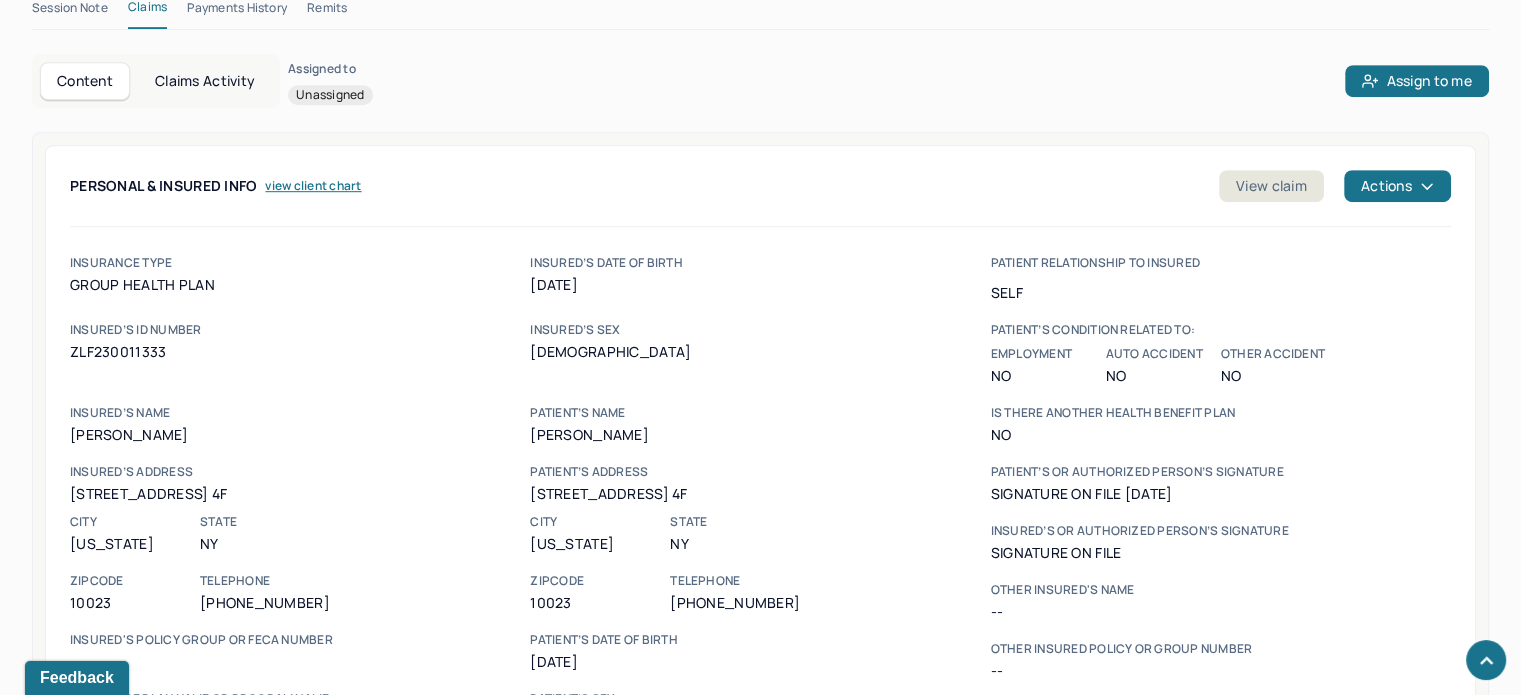 scroll, scrollTop: 1202, scrollLeft: 0, axis: vertical 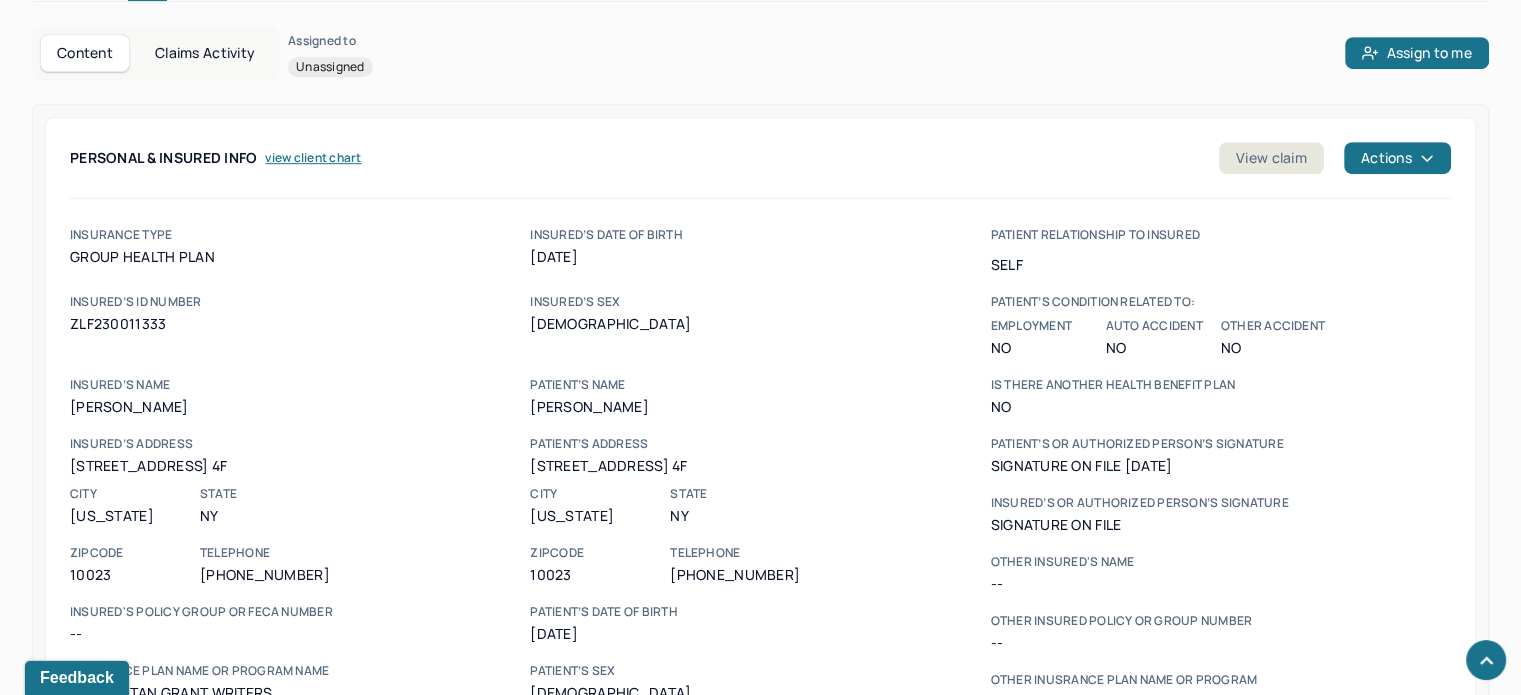 click on "ZLF230011333" at bounding box center [300, 324] 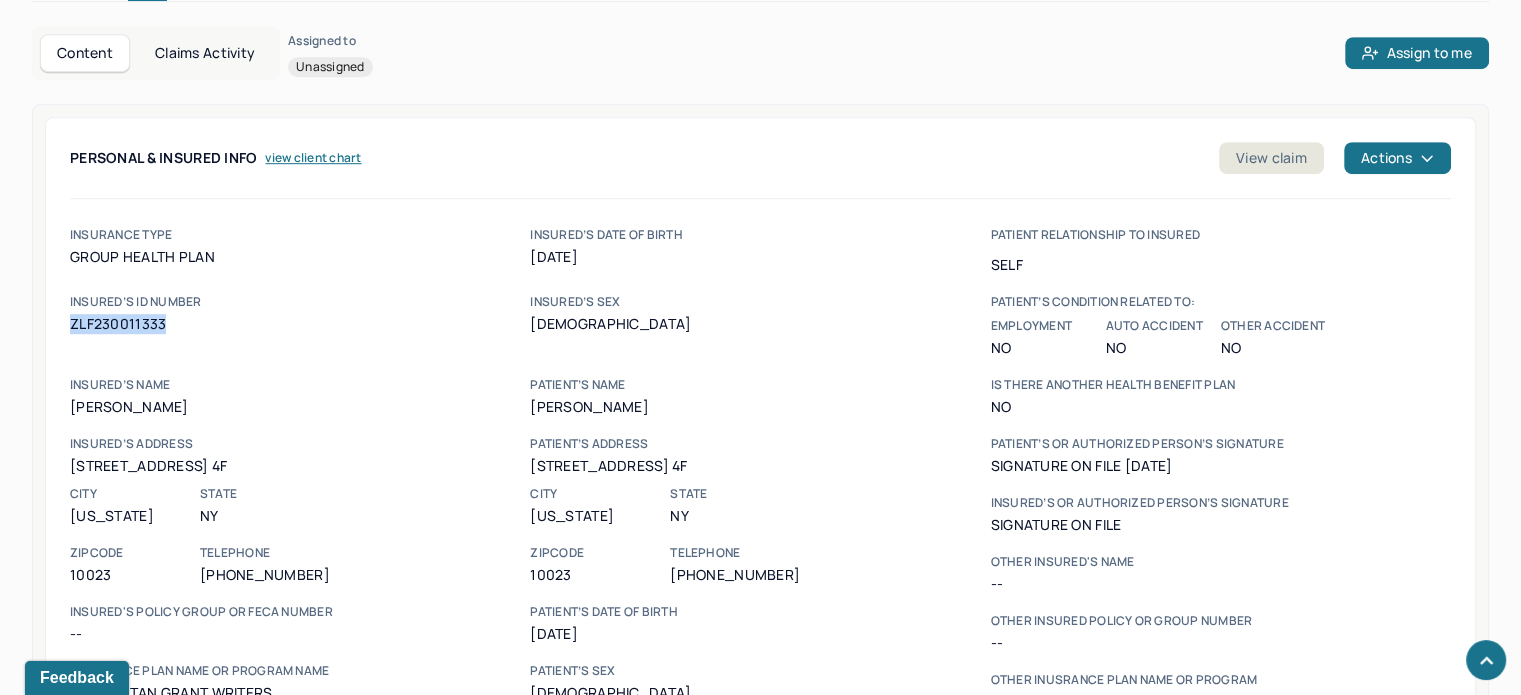 click on "ZLF230011333" at bounding box center [300, 324] 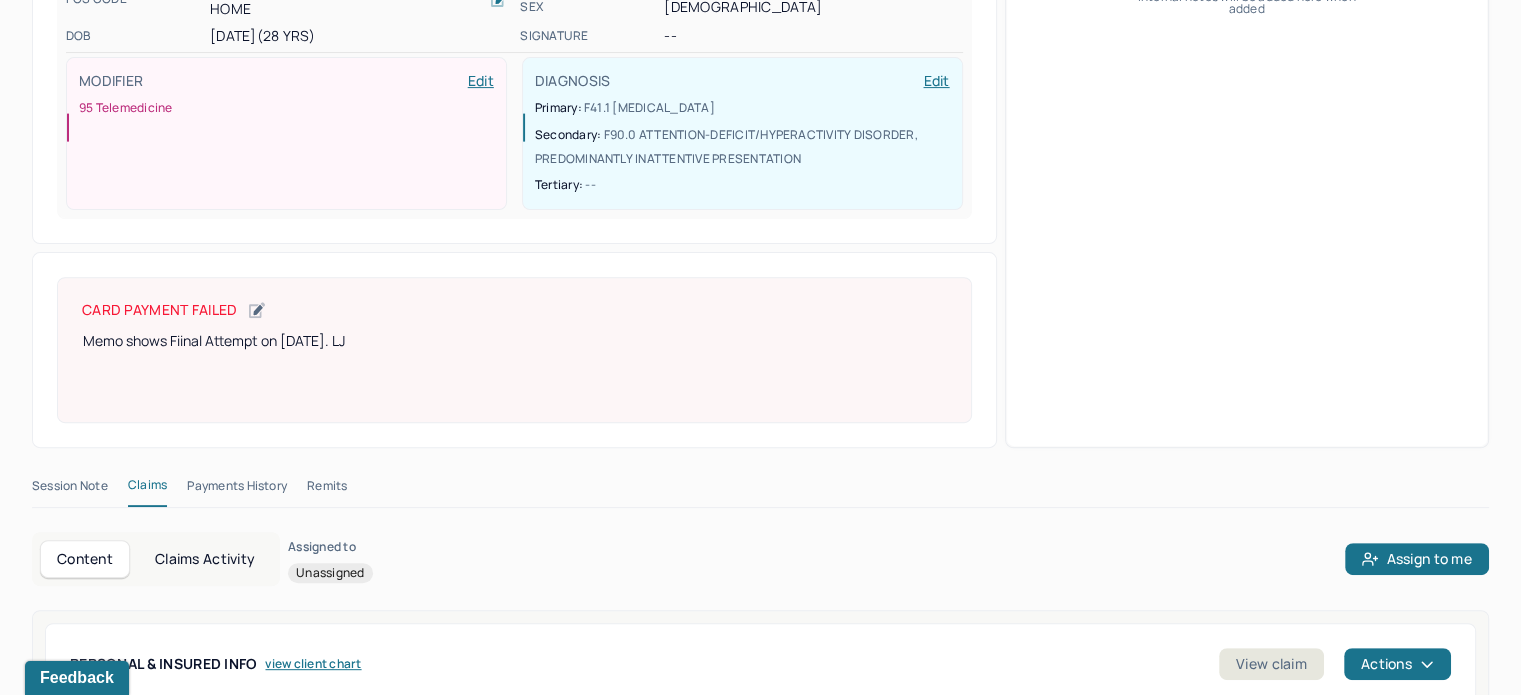 scroll, scrollTop: 502, scrollLeft: 0, axis: vertical 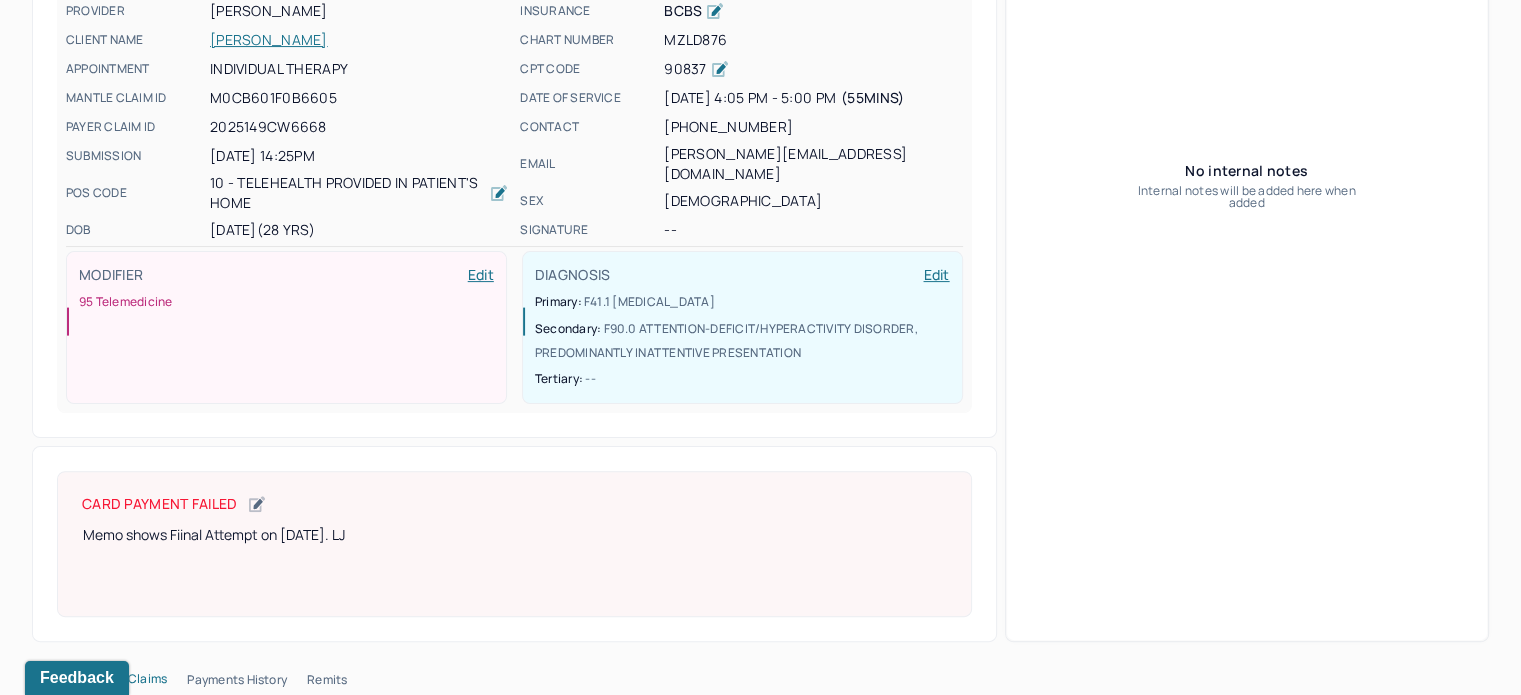 click on "MZLD876" at bounding box center (813, 40) 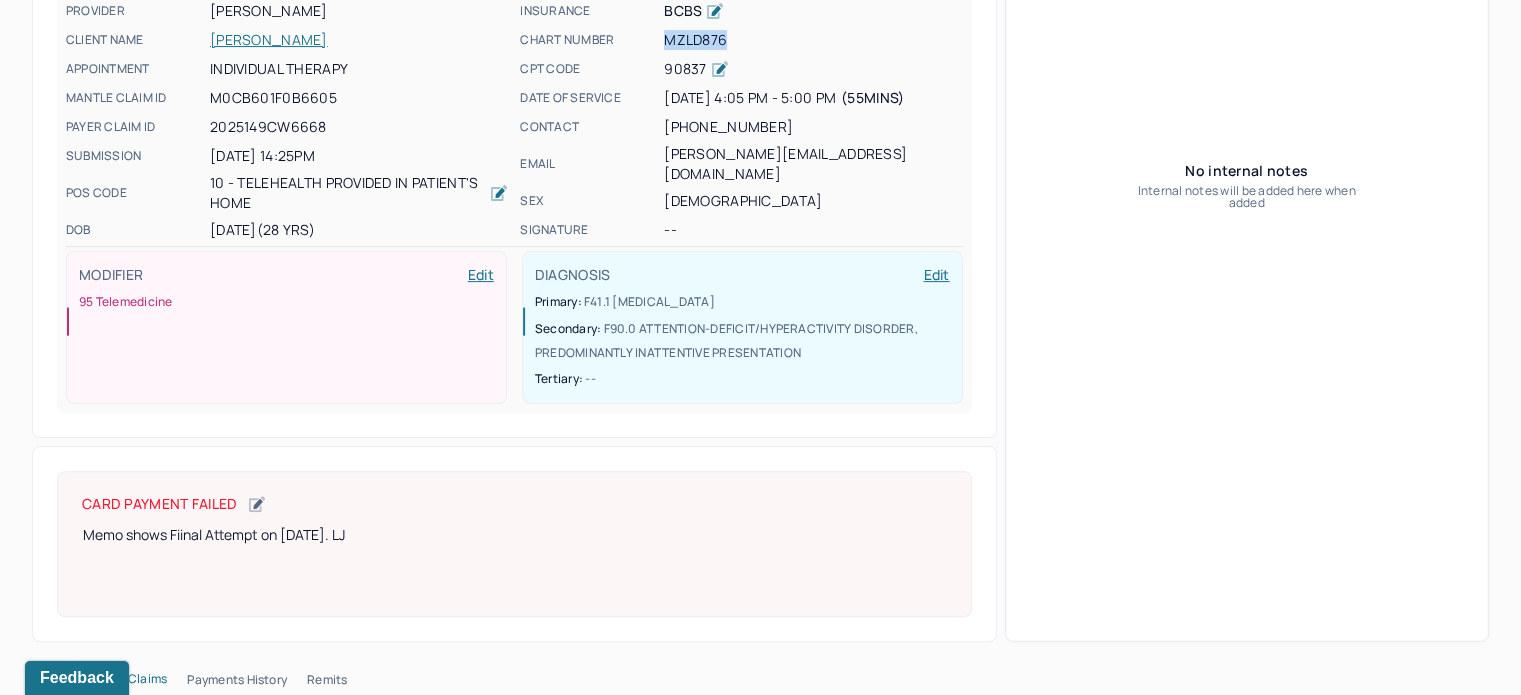 click on "MZLD876" at bounding box center [813, 40] 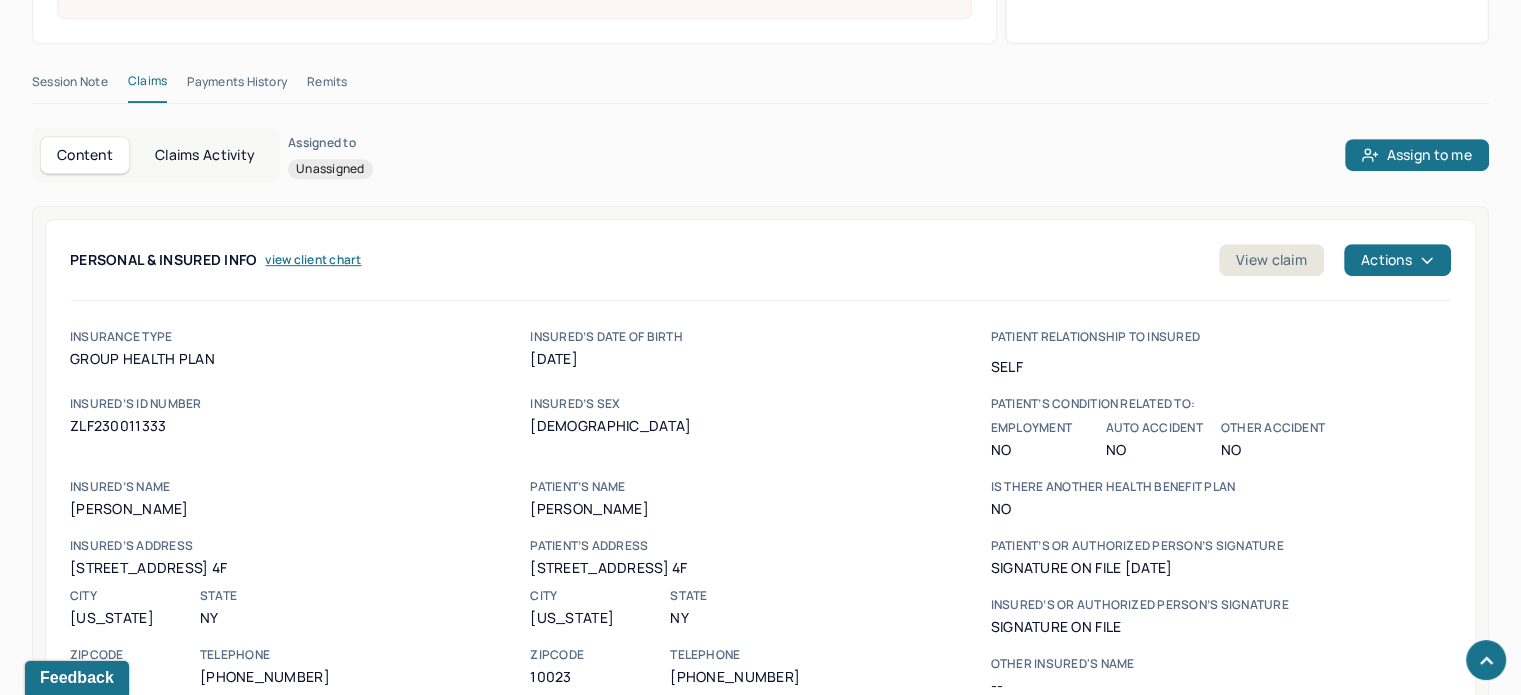scroll, scrollTop: 1102, scrollLeft: 0, axis: vertical 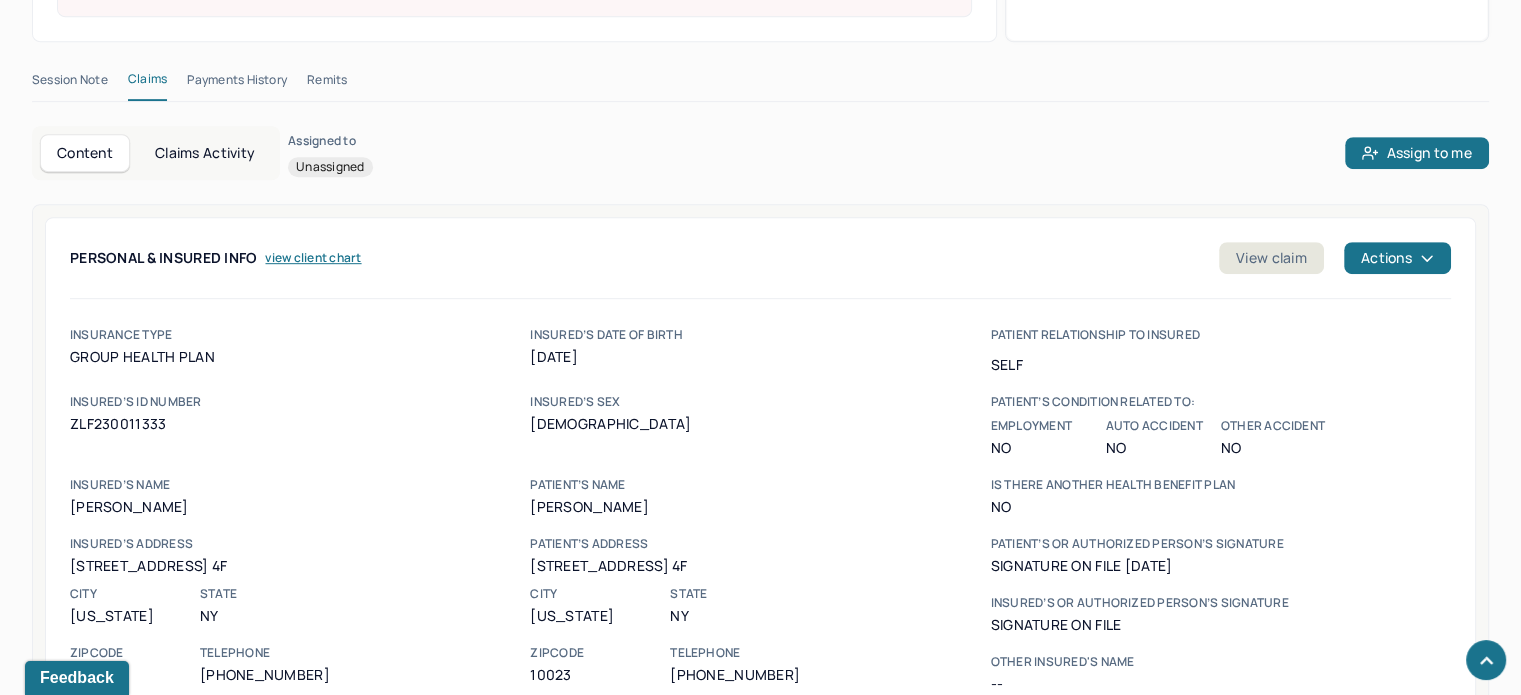 click on "Claims Activity" at bounding box center (205, 153) 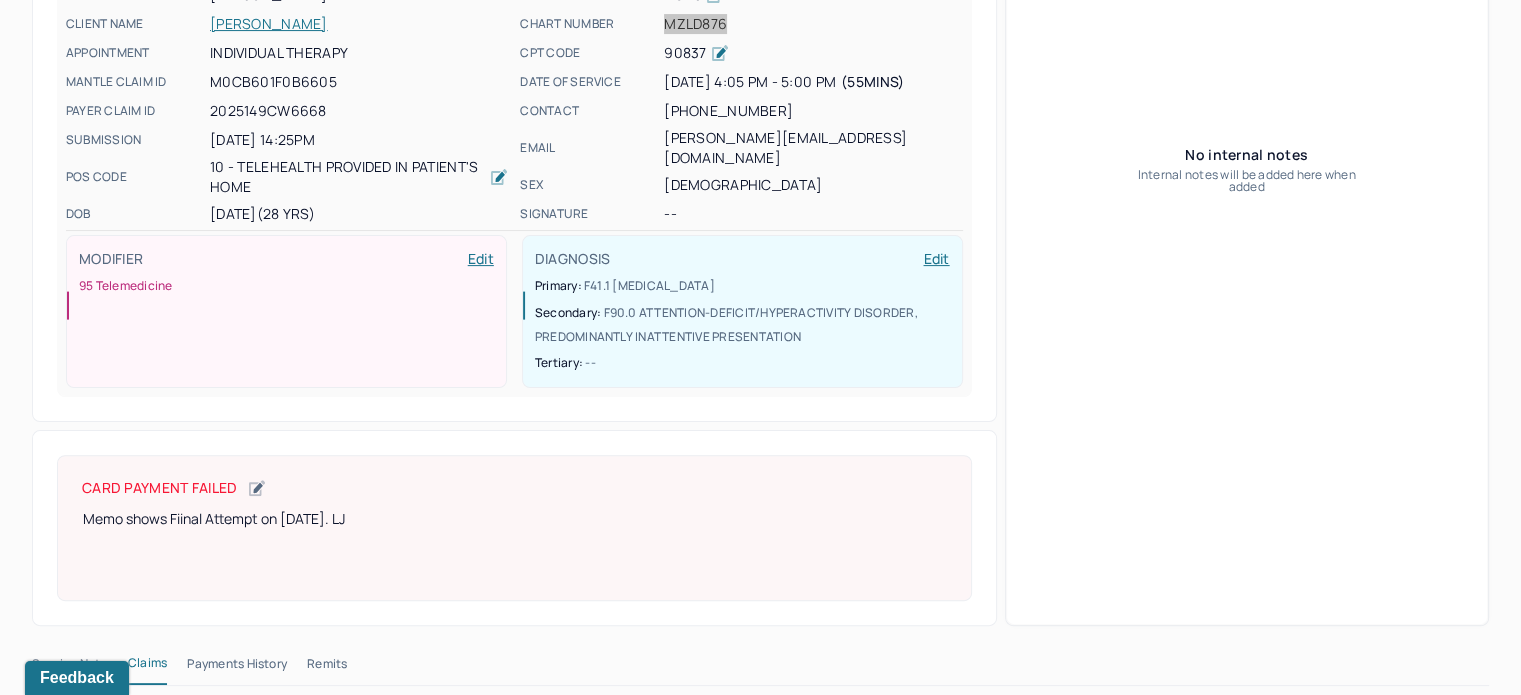 scroll, scrollTop: 300, scrollLeft: 0, axis: vertical 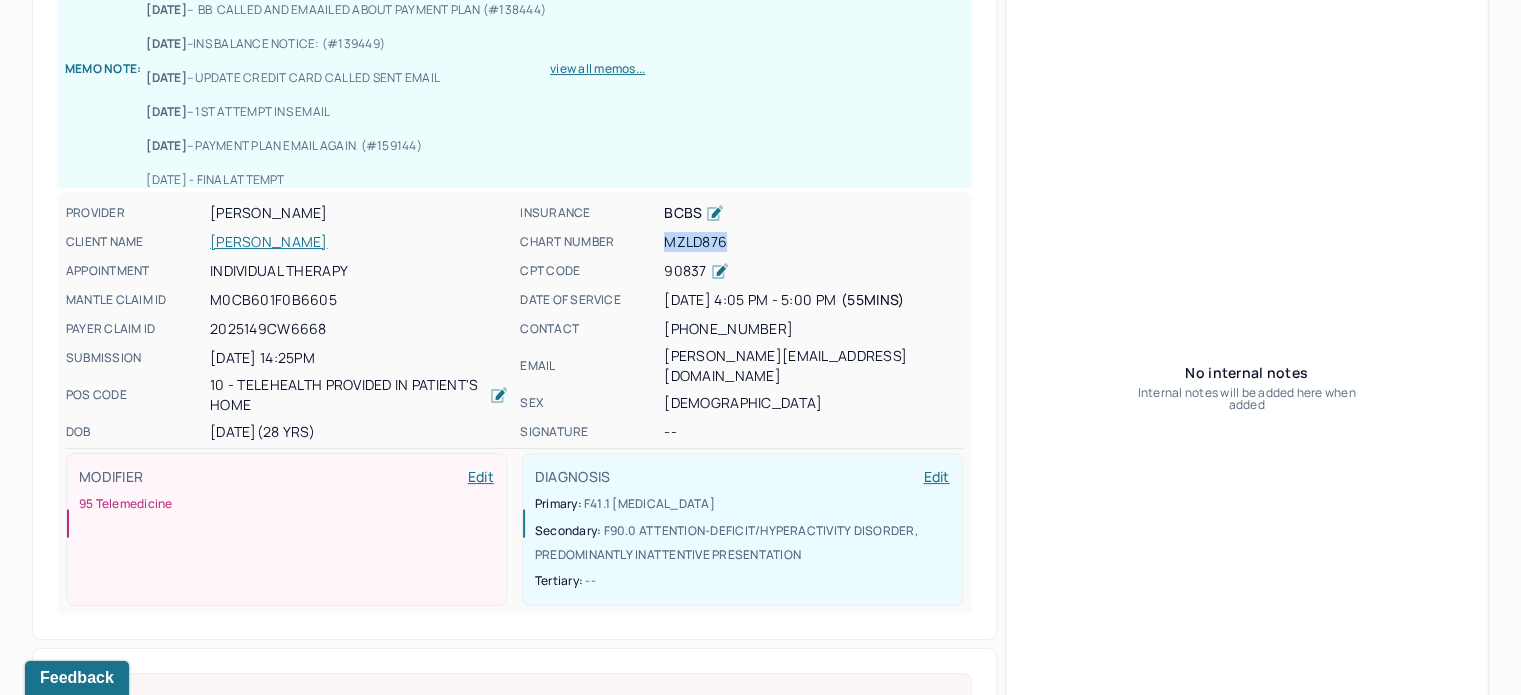 click on "[PERSON_NAME]" at bounding box center [359, 242] 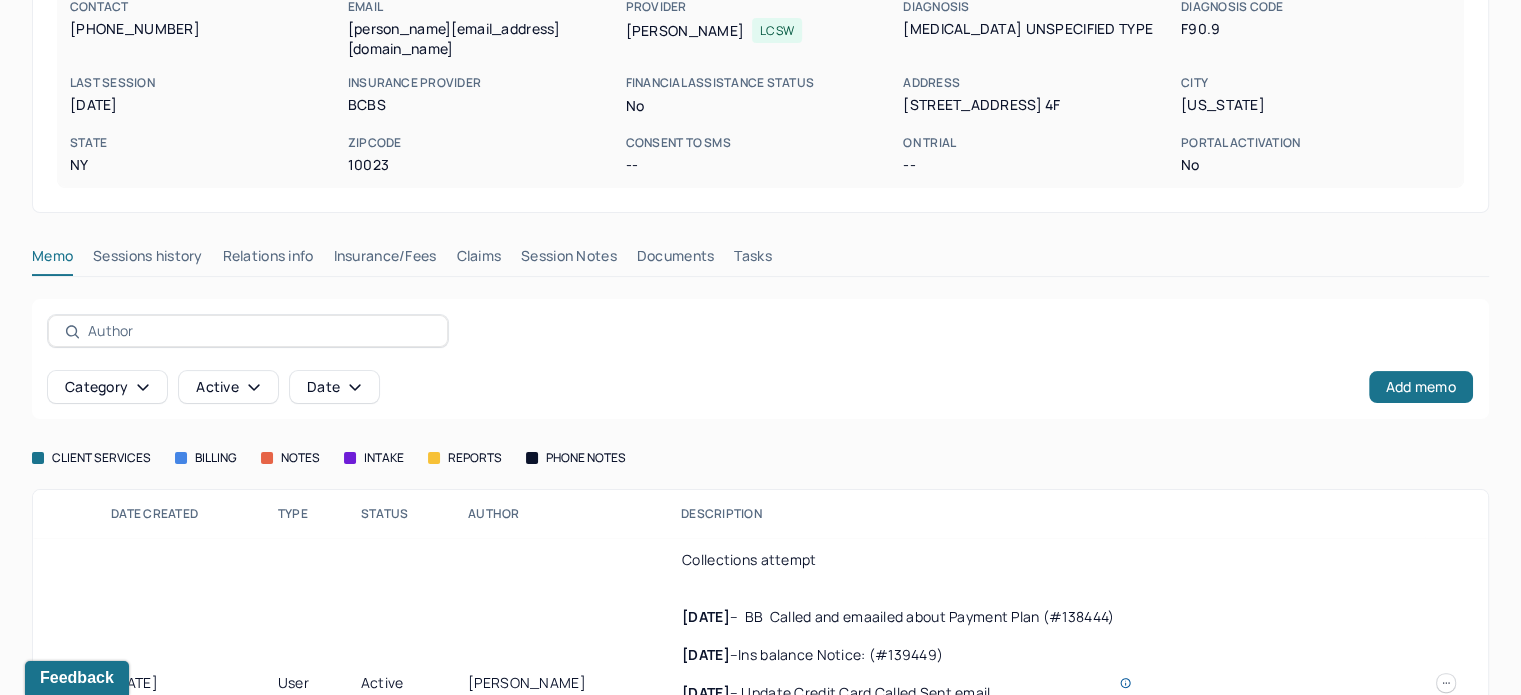 click on "Claims" at bounding box center (478, 260) 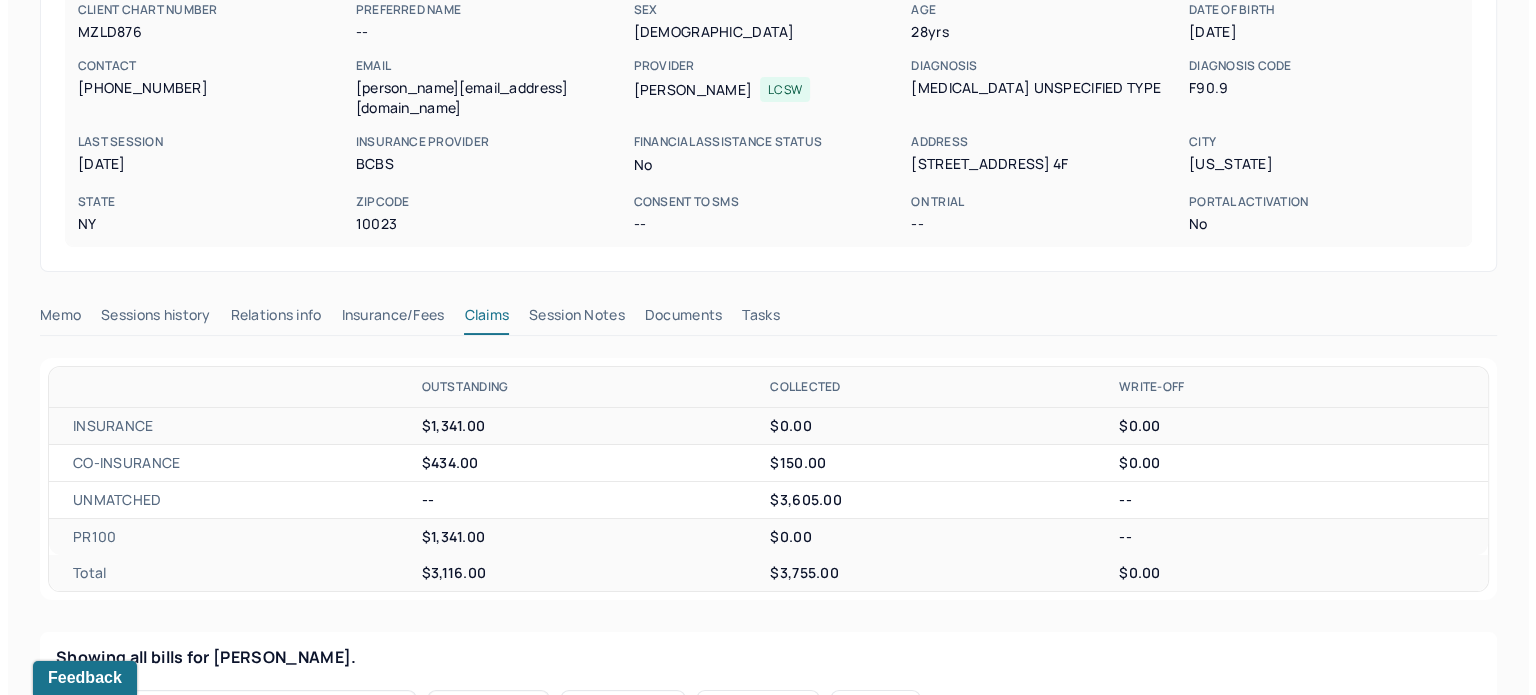 scroll, scrollTop: 0, scrollLeft: 0, axis: both 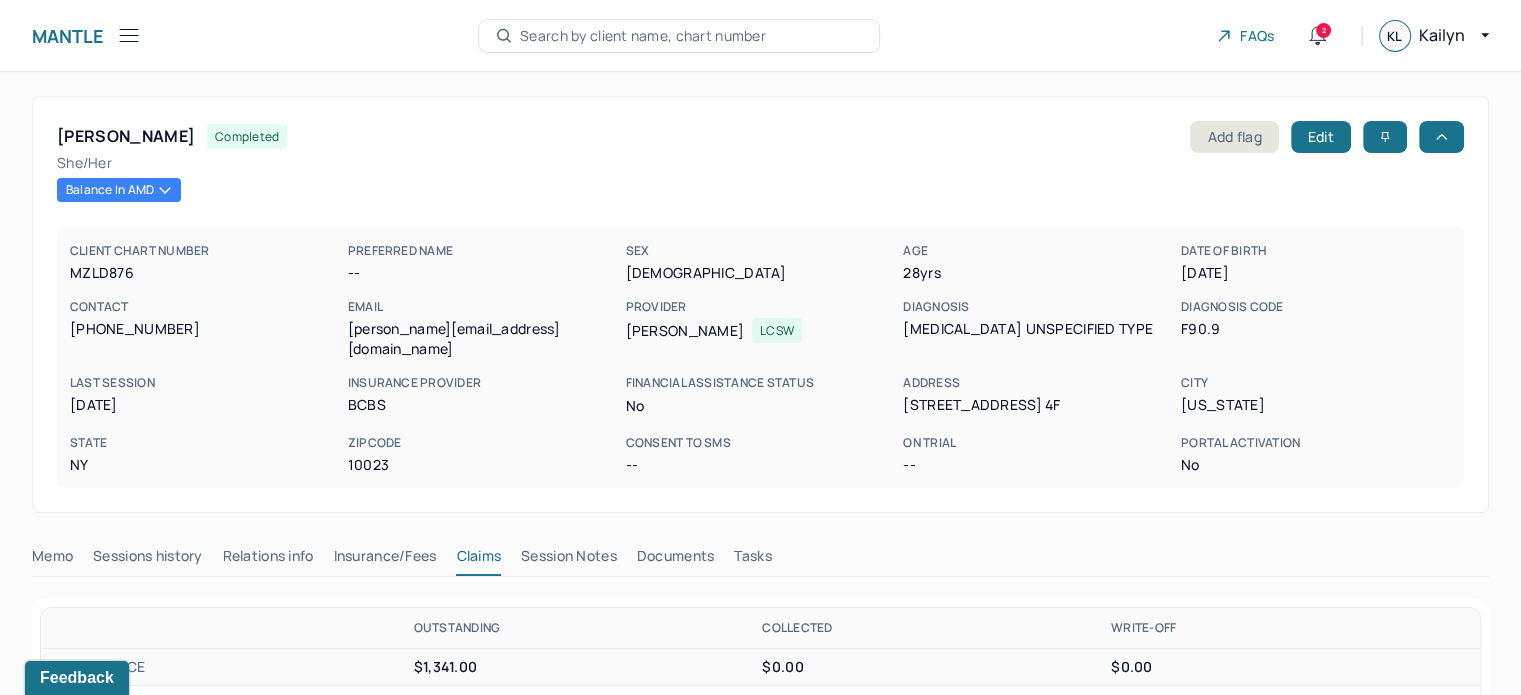 click 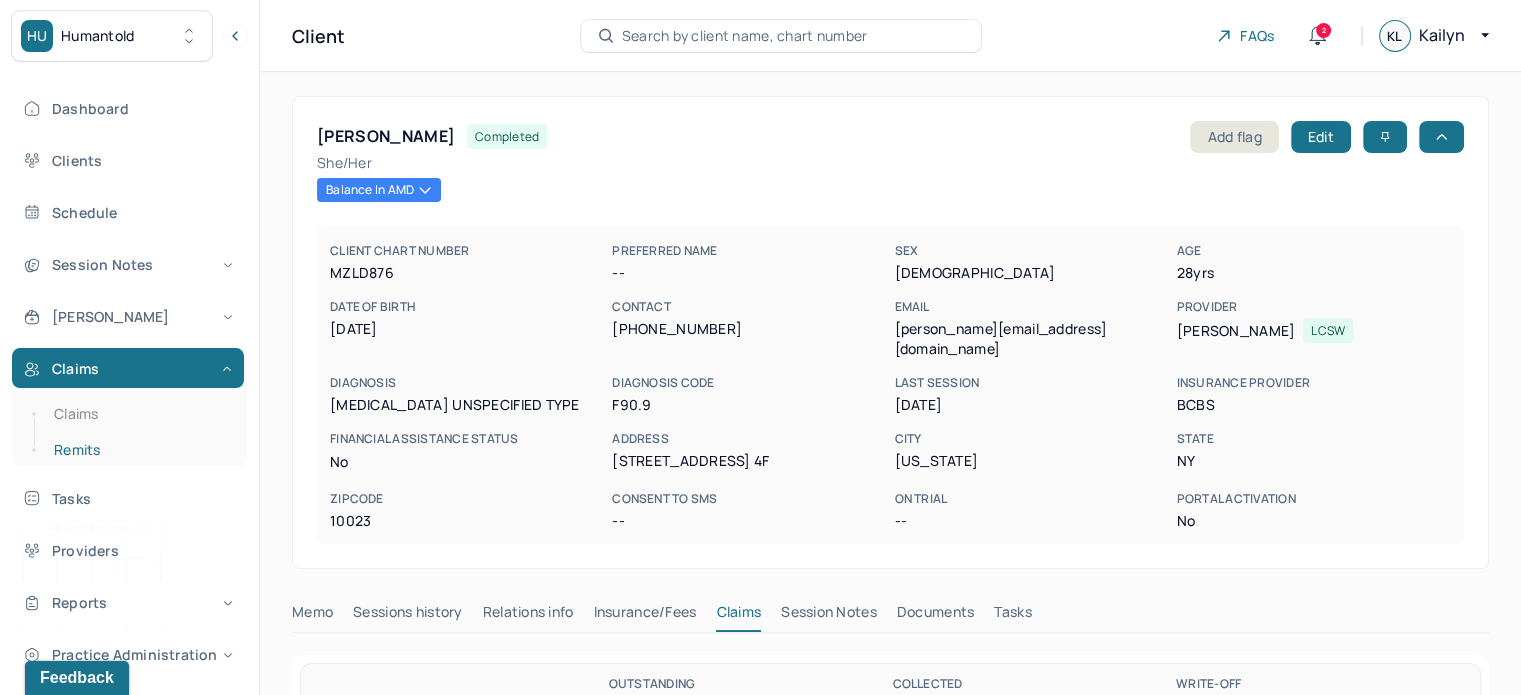 click on "Remits" at bounding box center (139, 450) 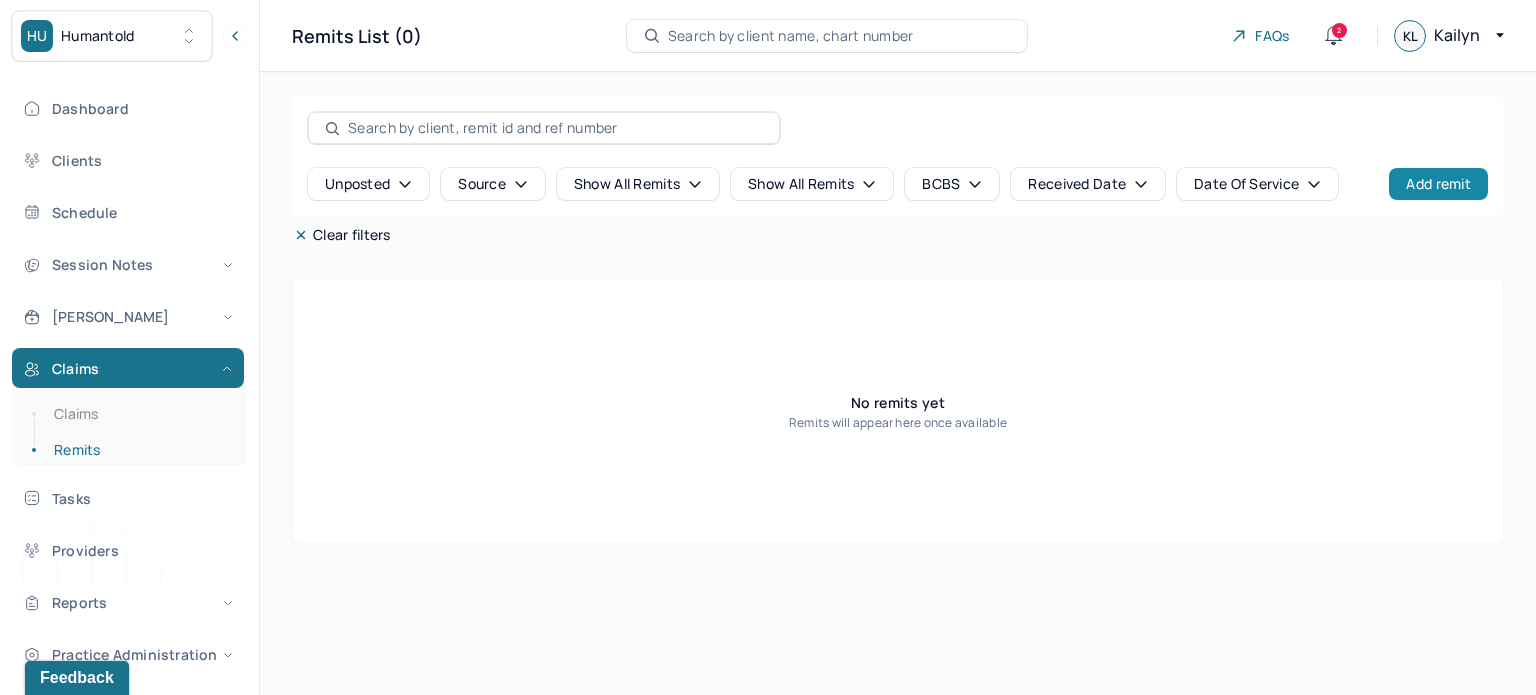 click on "Add remit" at bounding box center [1438, 184] 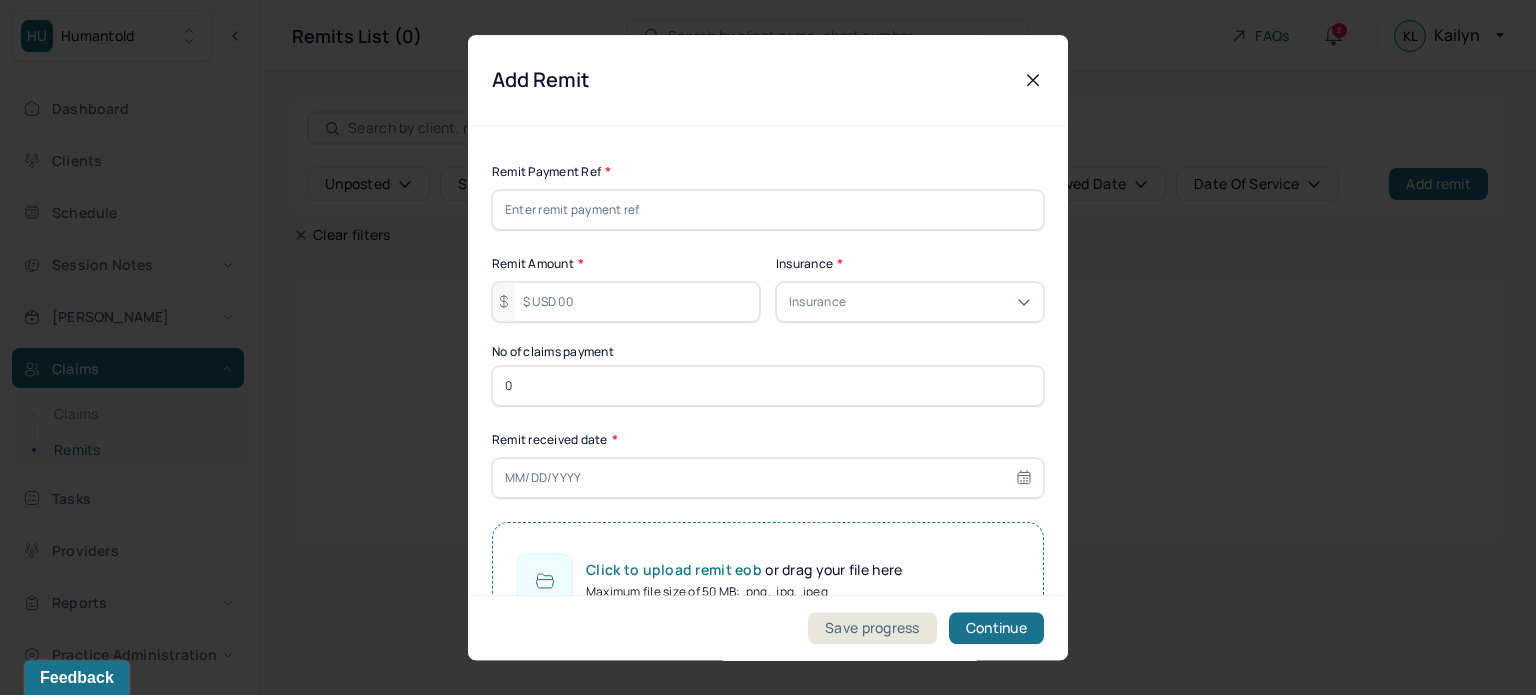 click at bounding box center (768, 210) 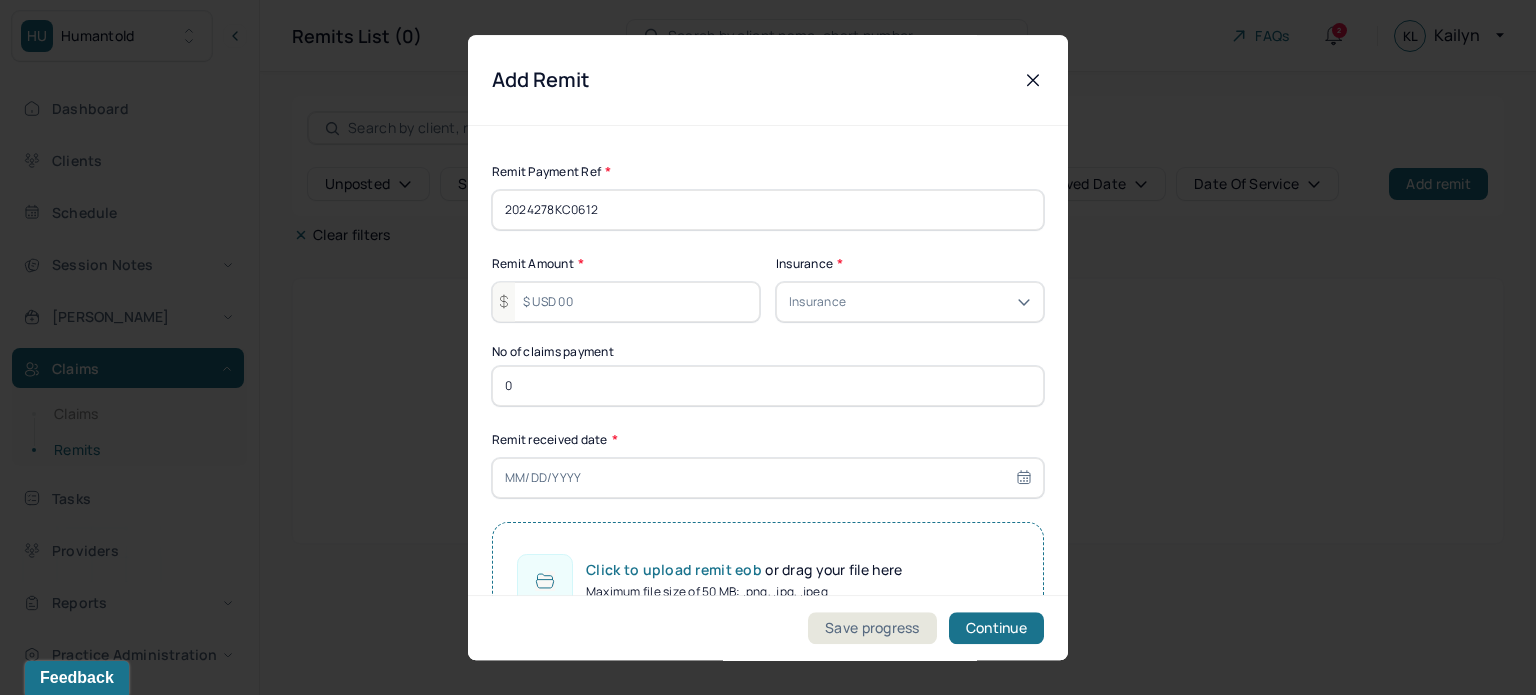 type on "2024278KC0612" 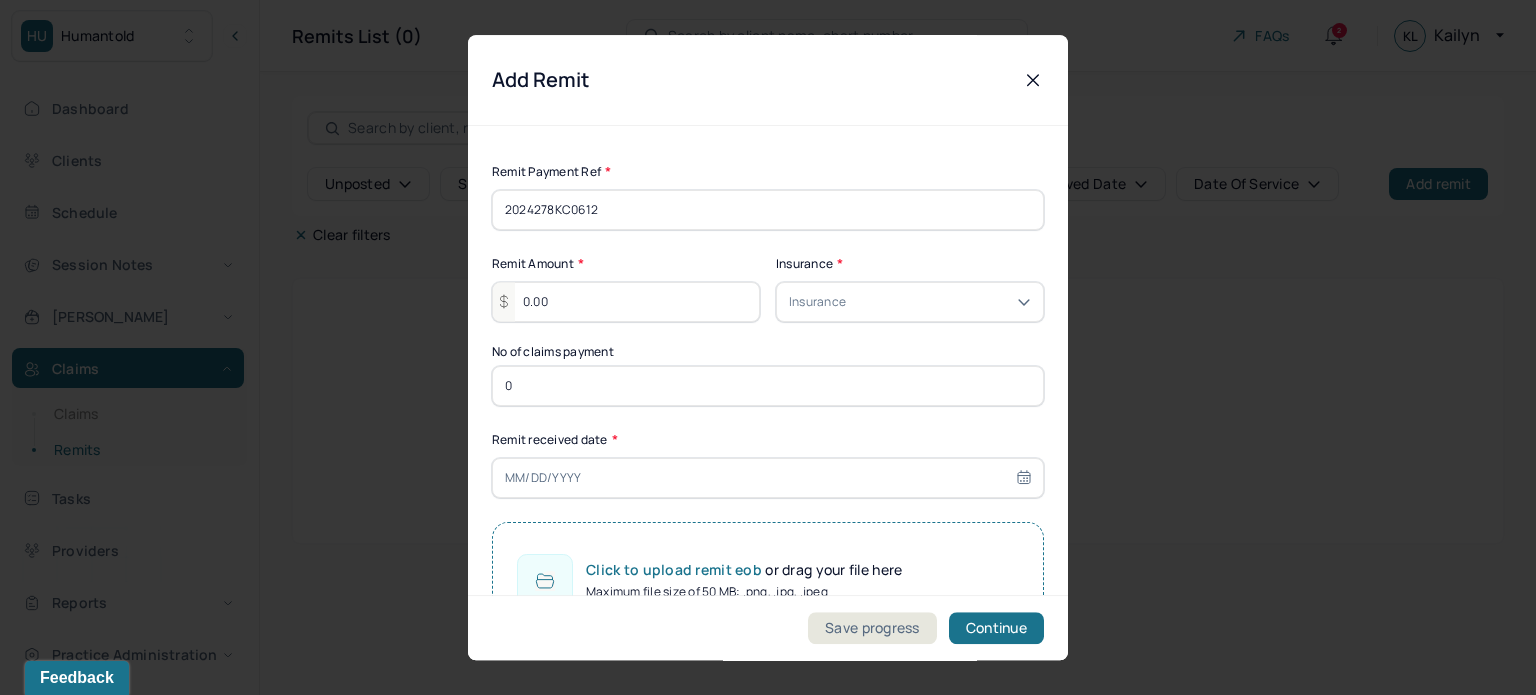 type on "0.00" 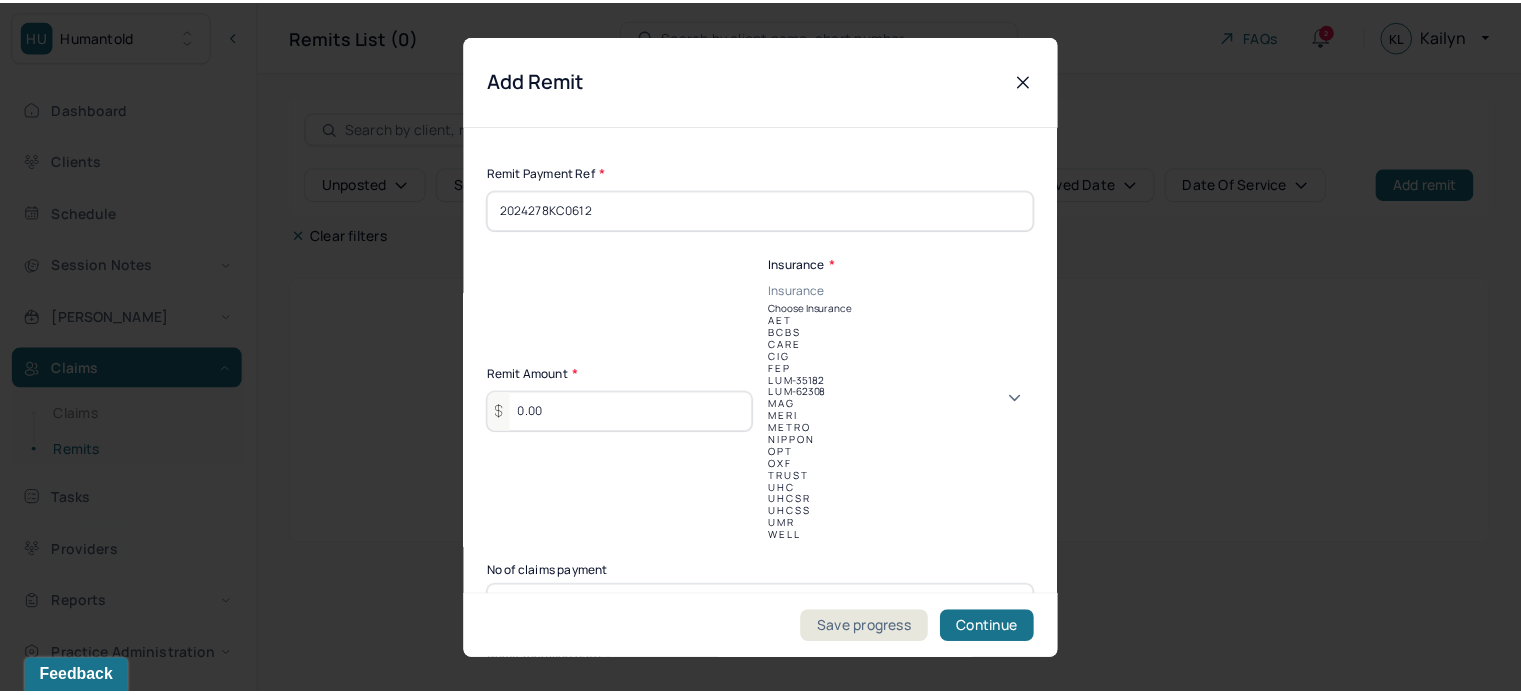 scroll, scrollTop: 12, scrollLeft: 0, axis: vertical 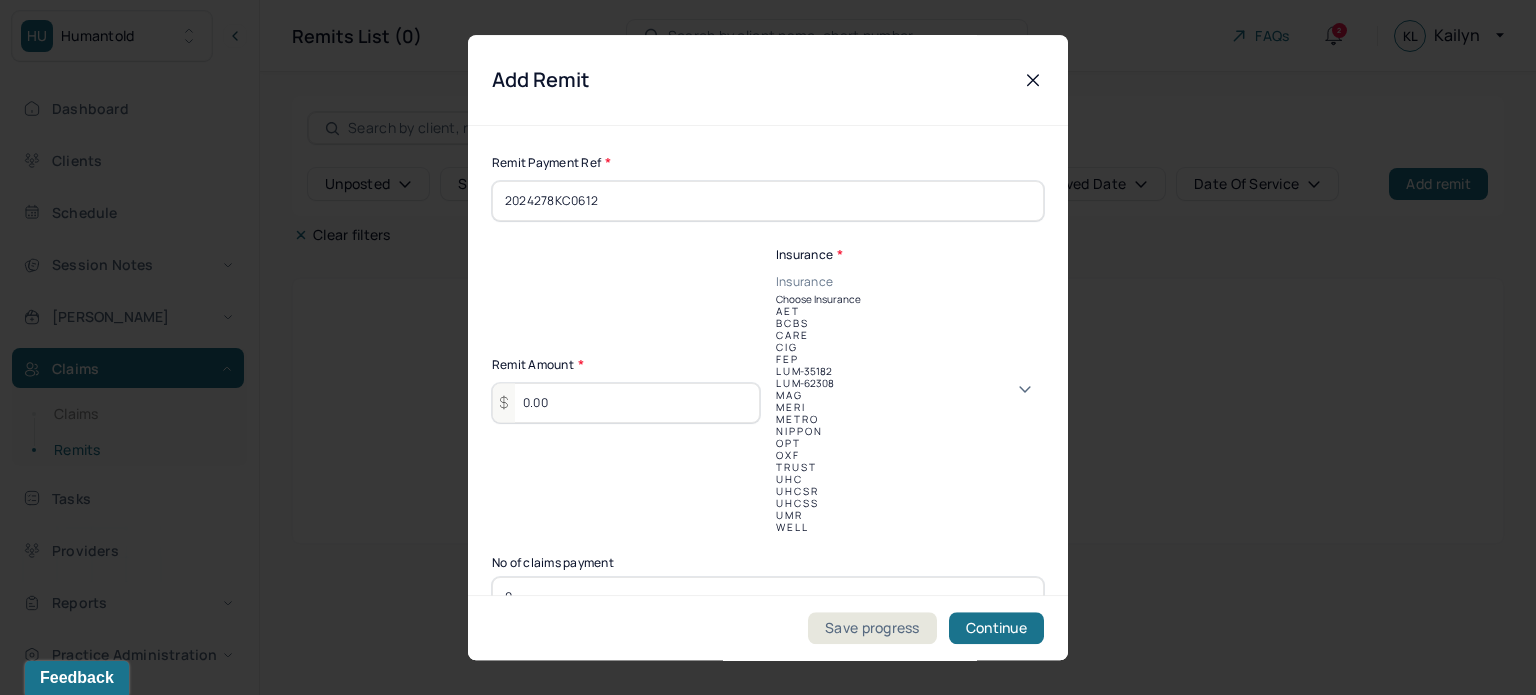 click on "Insurance" at bounding box center (910, 283) 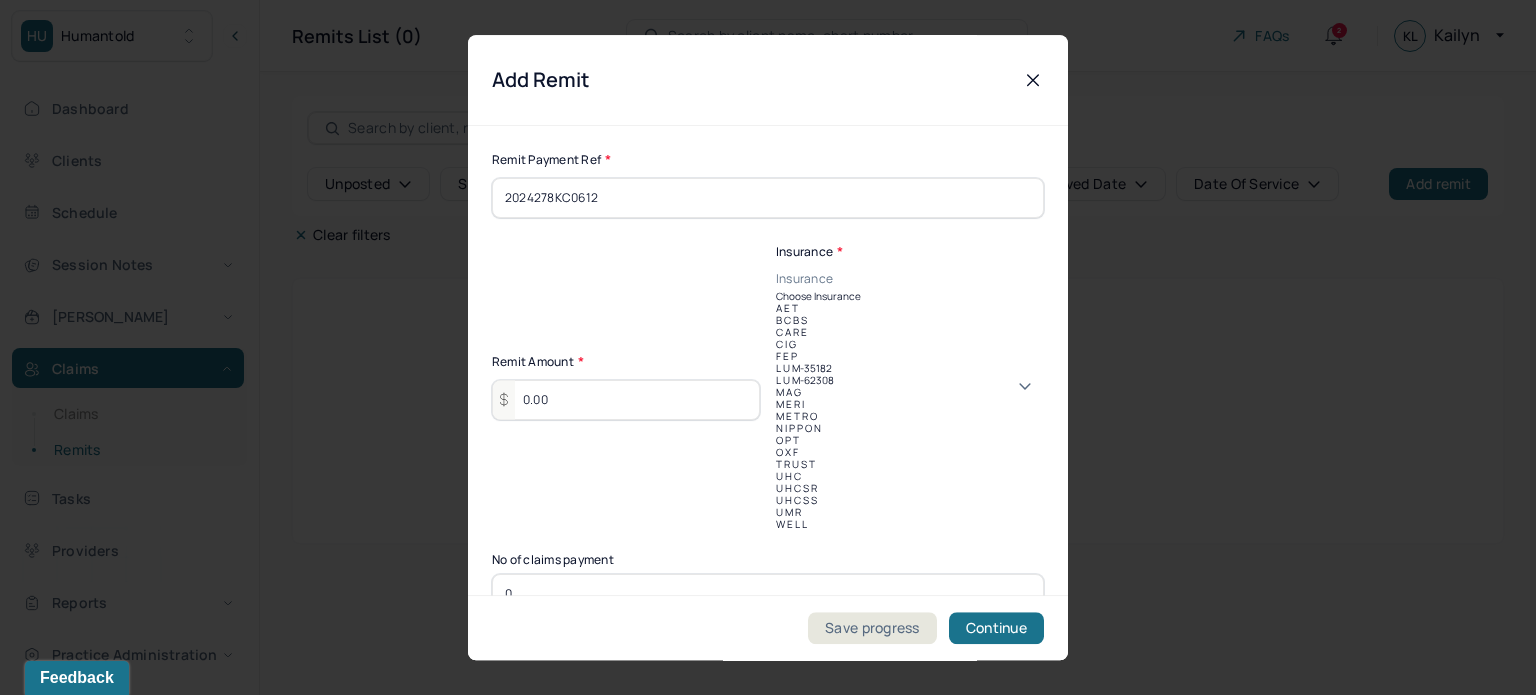 click on "B C B S" at bounding box center (910, 320) 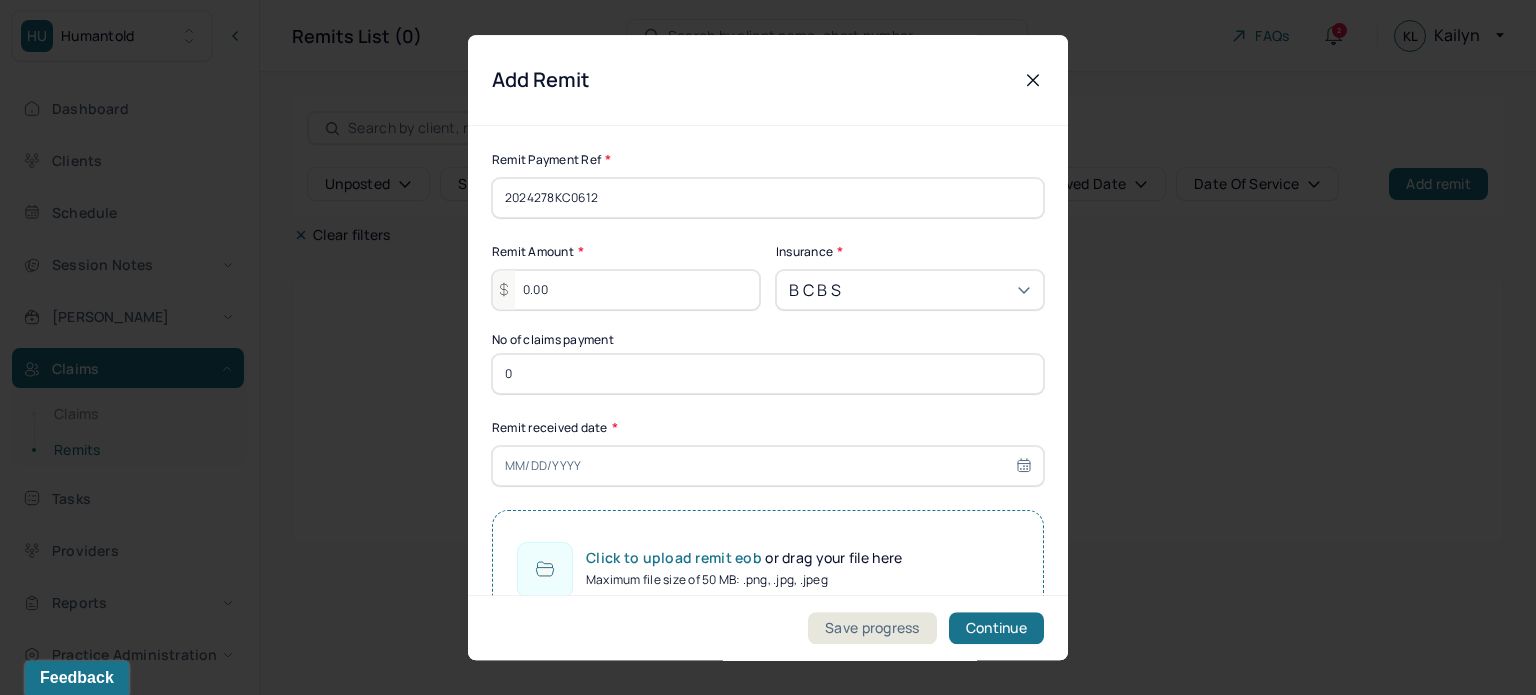 click on "0" at bounding box center (768, 374) 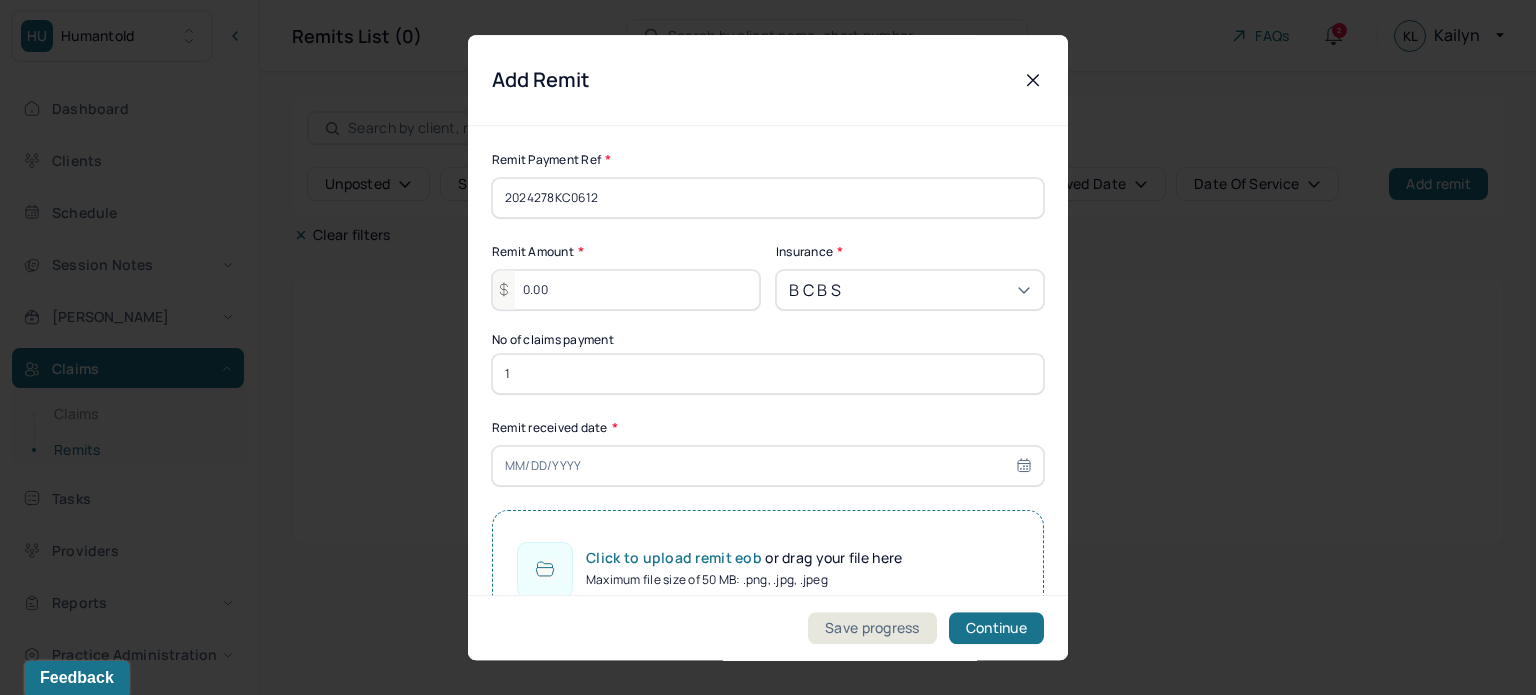 type on "1" 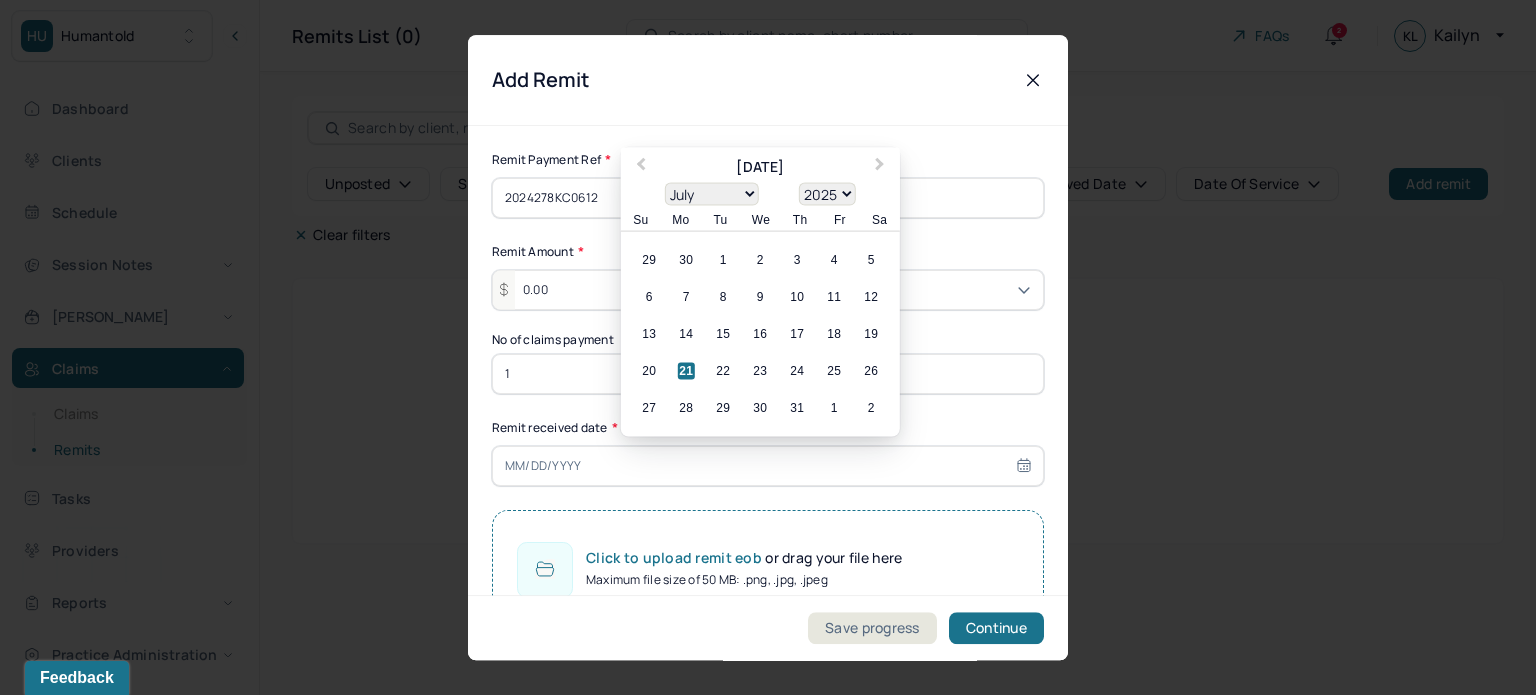 click at bounding box center [768, 466] 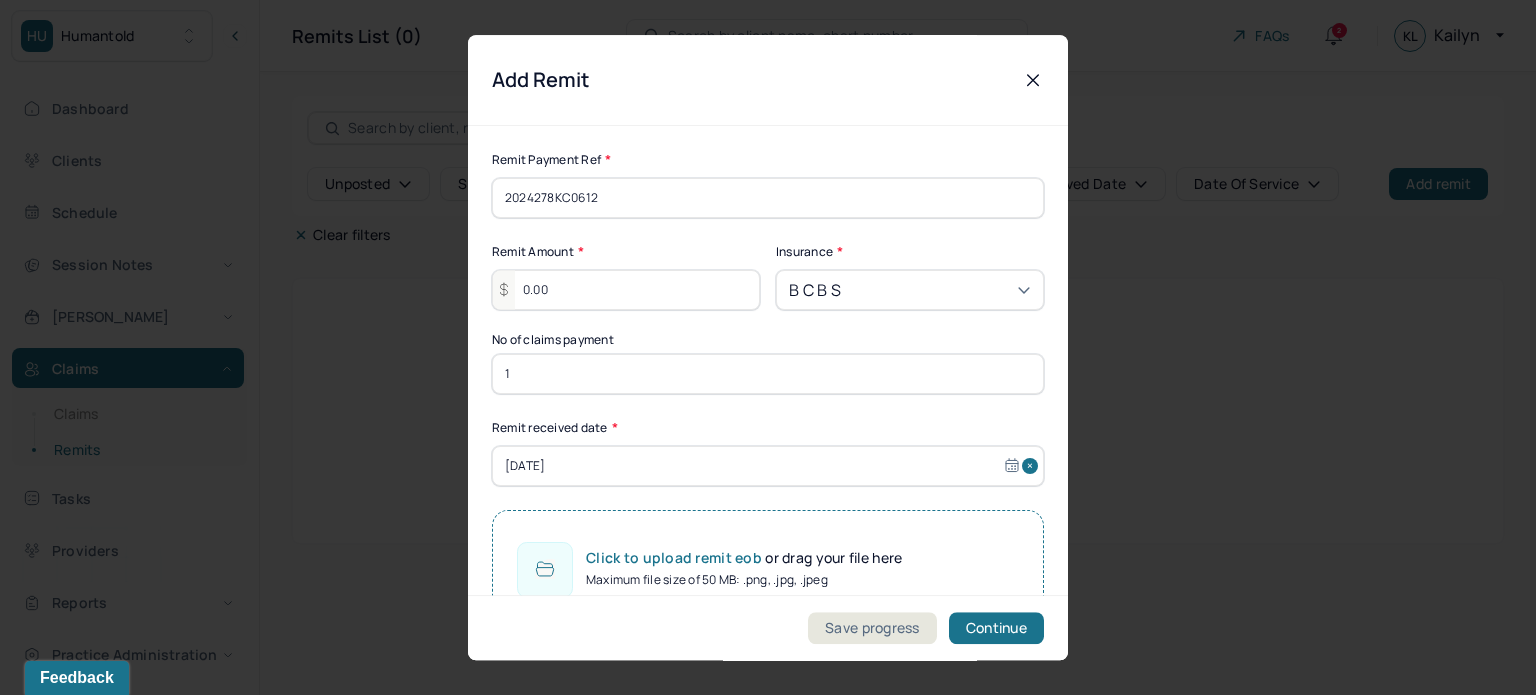 click on "Click to upload remit eob   or drag your file here Maximum file size of 50 MB: .png, .jpg, .jpeg" at bounding box center (768, 569) 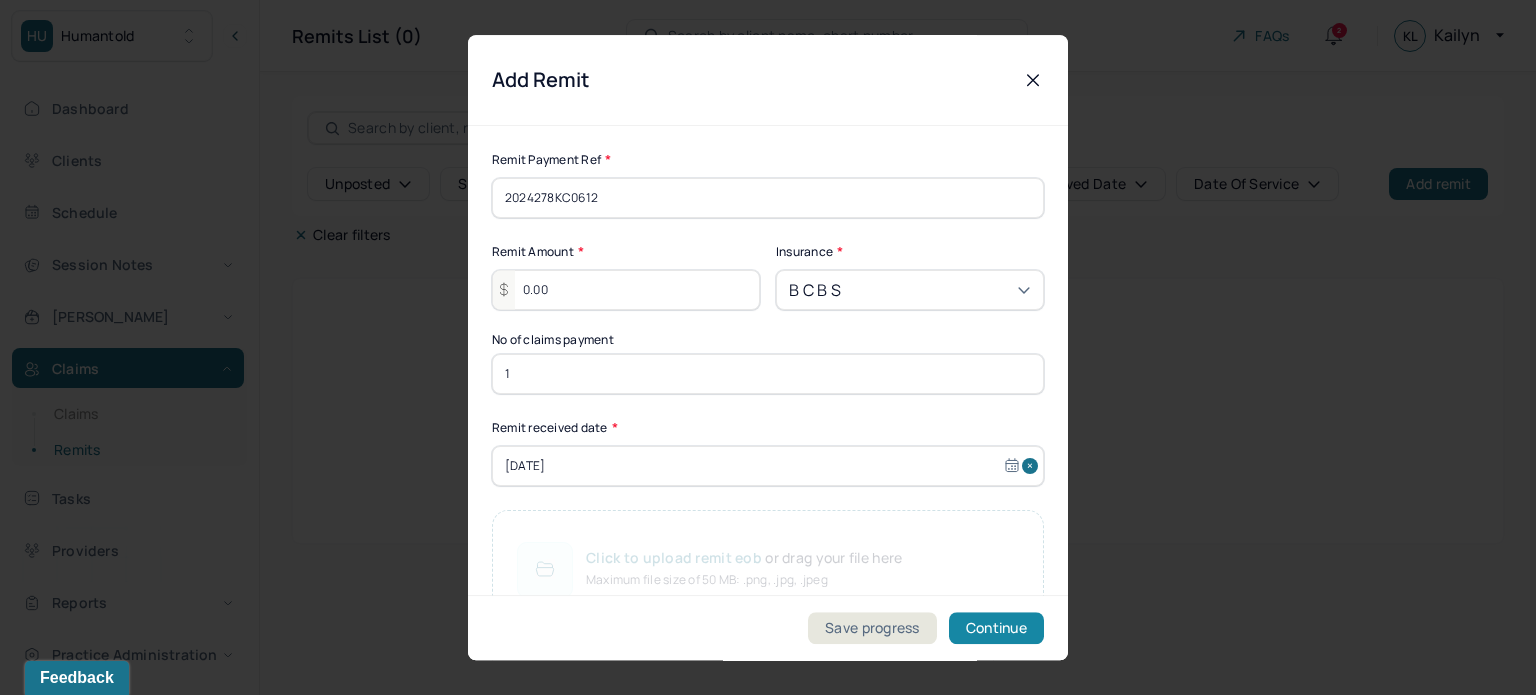 click on "Continue" at bounding box center [996, 628] 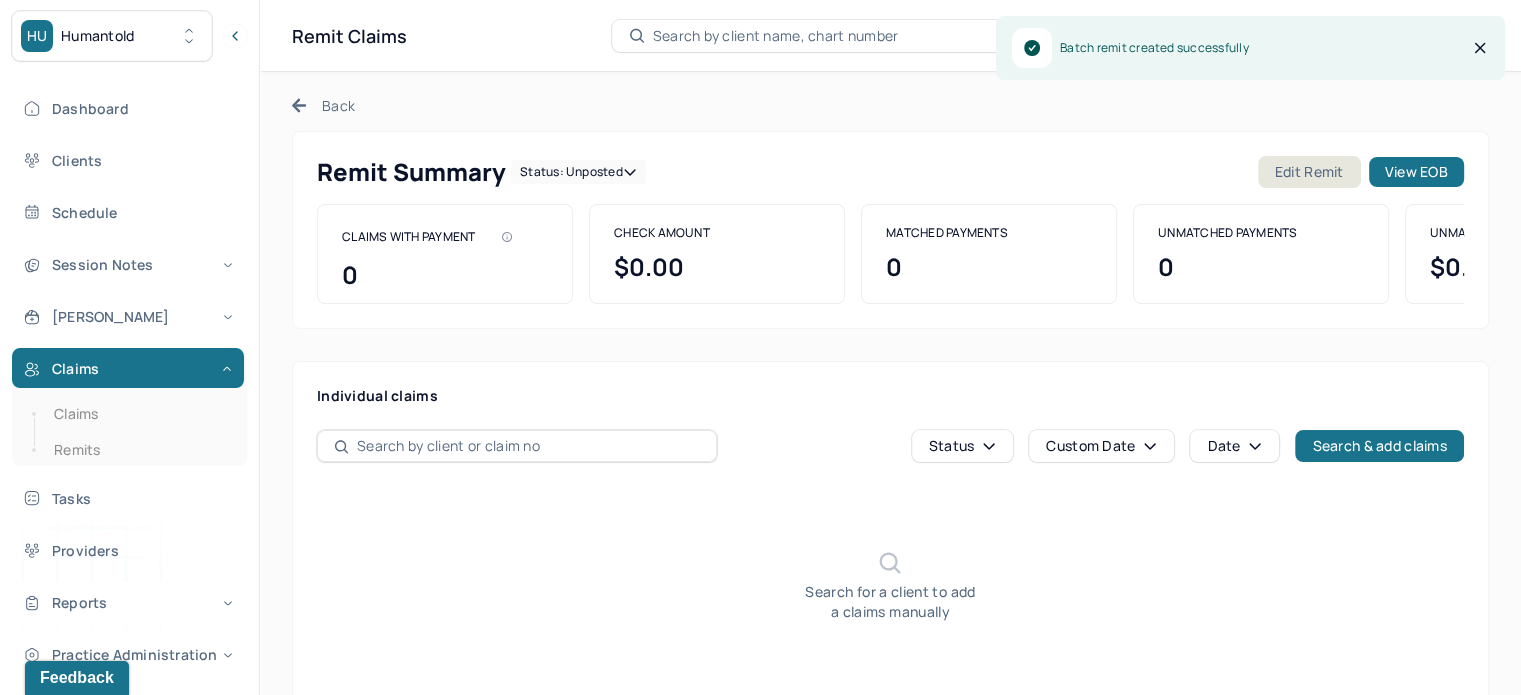 click on "Individual claims   Status     Custom Date     Date     Search & add claims   Search for a client to add a claims manually" at bounding box center (890, 549) 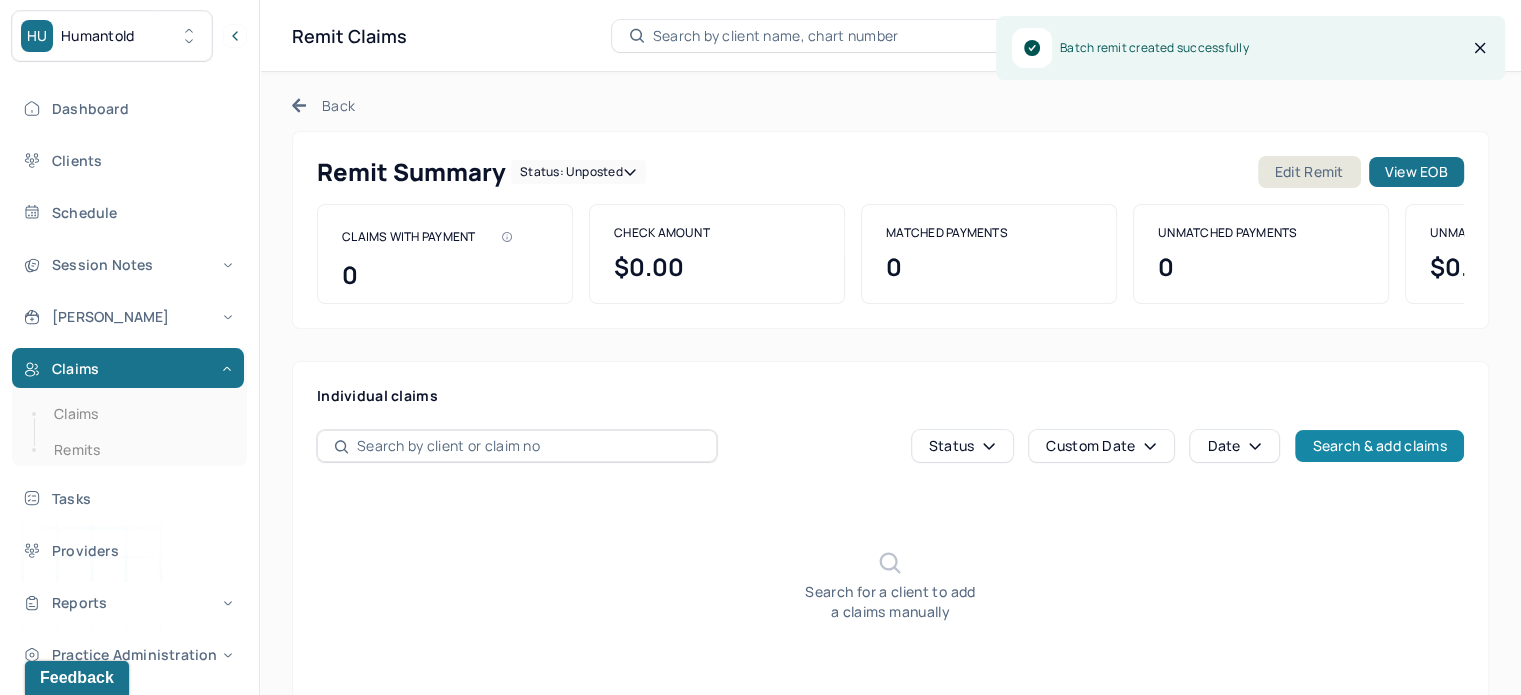 click on "Search & add claims" at bounding box center [1379, 446] 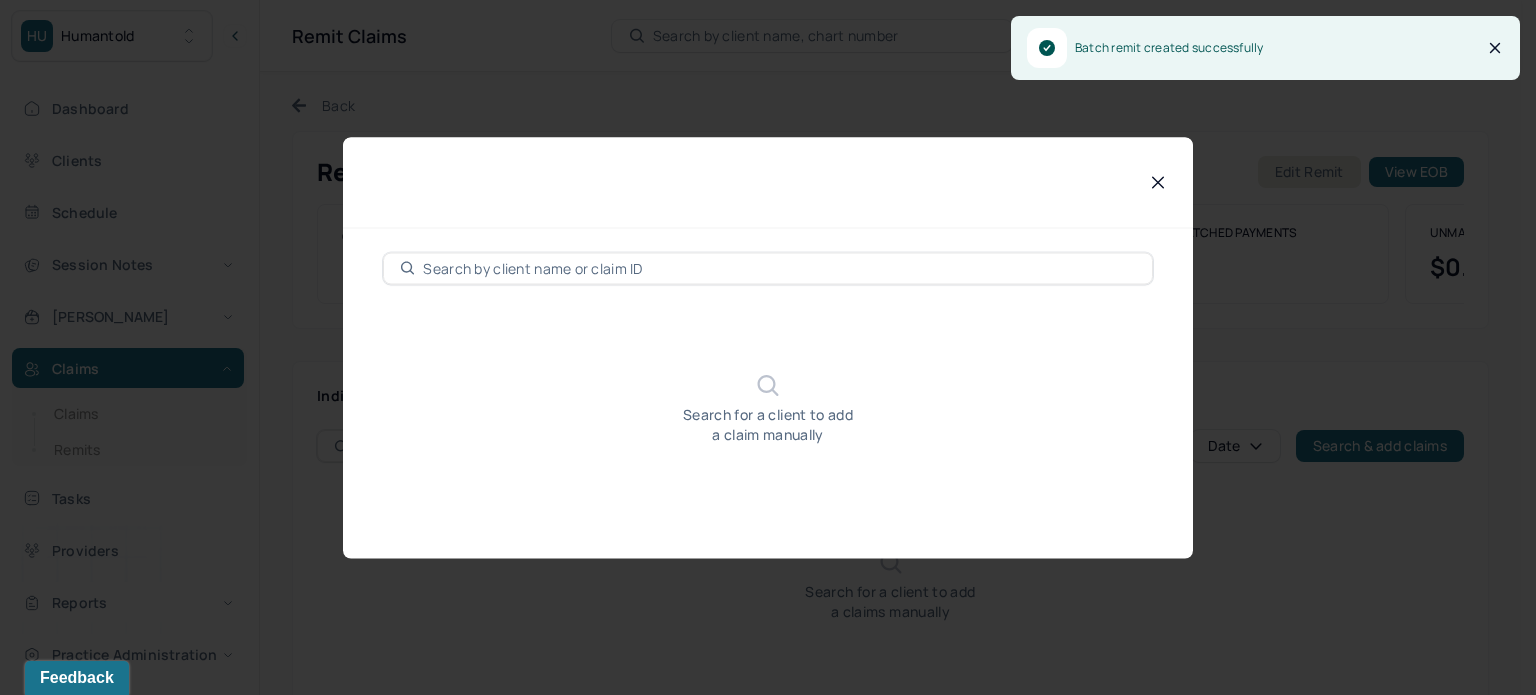 click at bounding box center (779, 268) 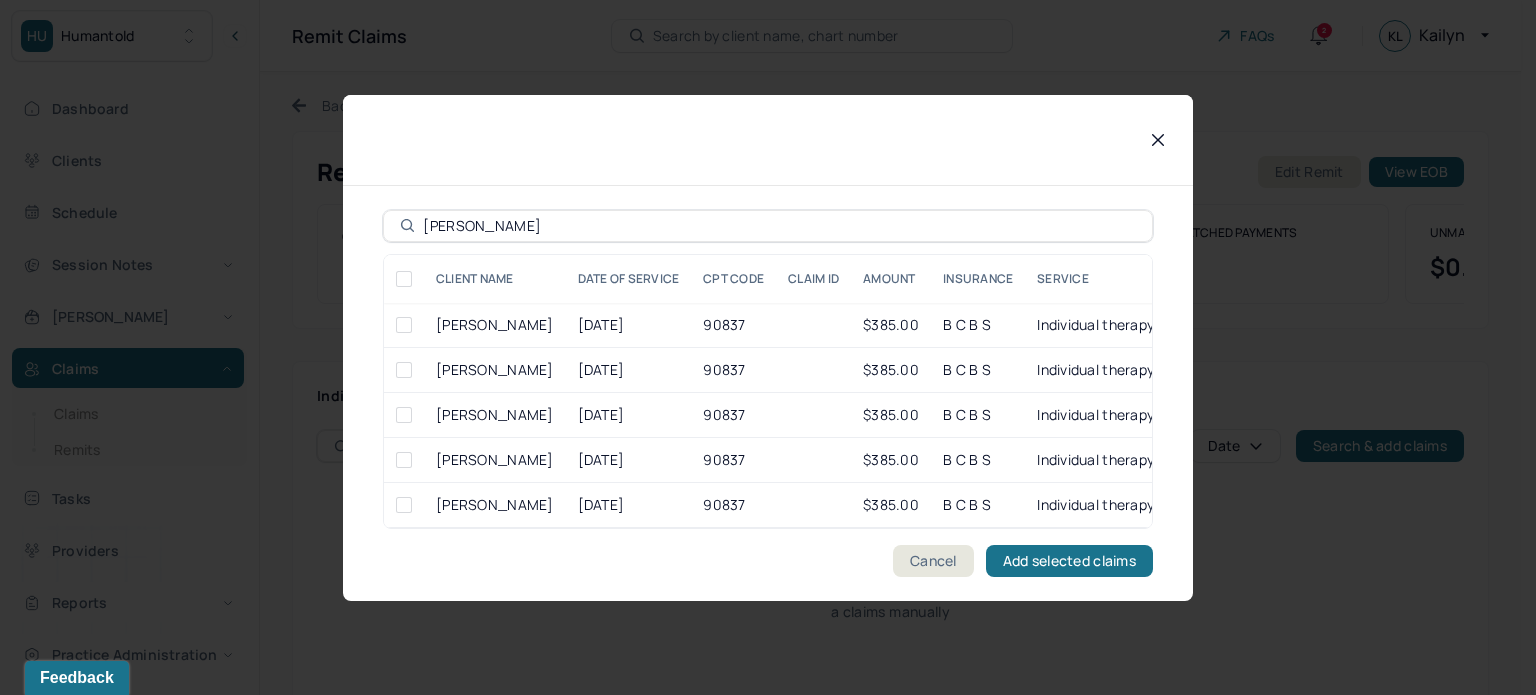 type on "[PERSON_NAME]" 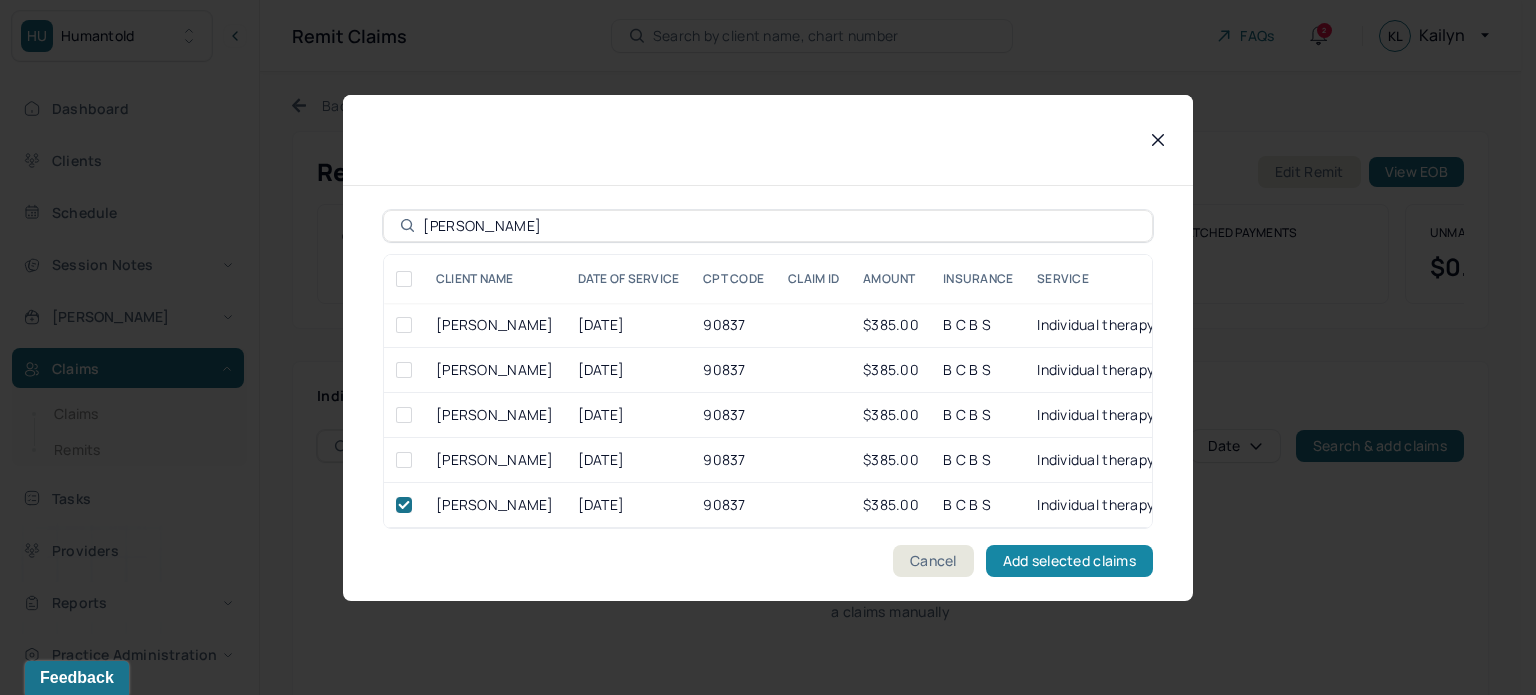 click on "Add selected claims" at bounding box center [1069, 561] 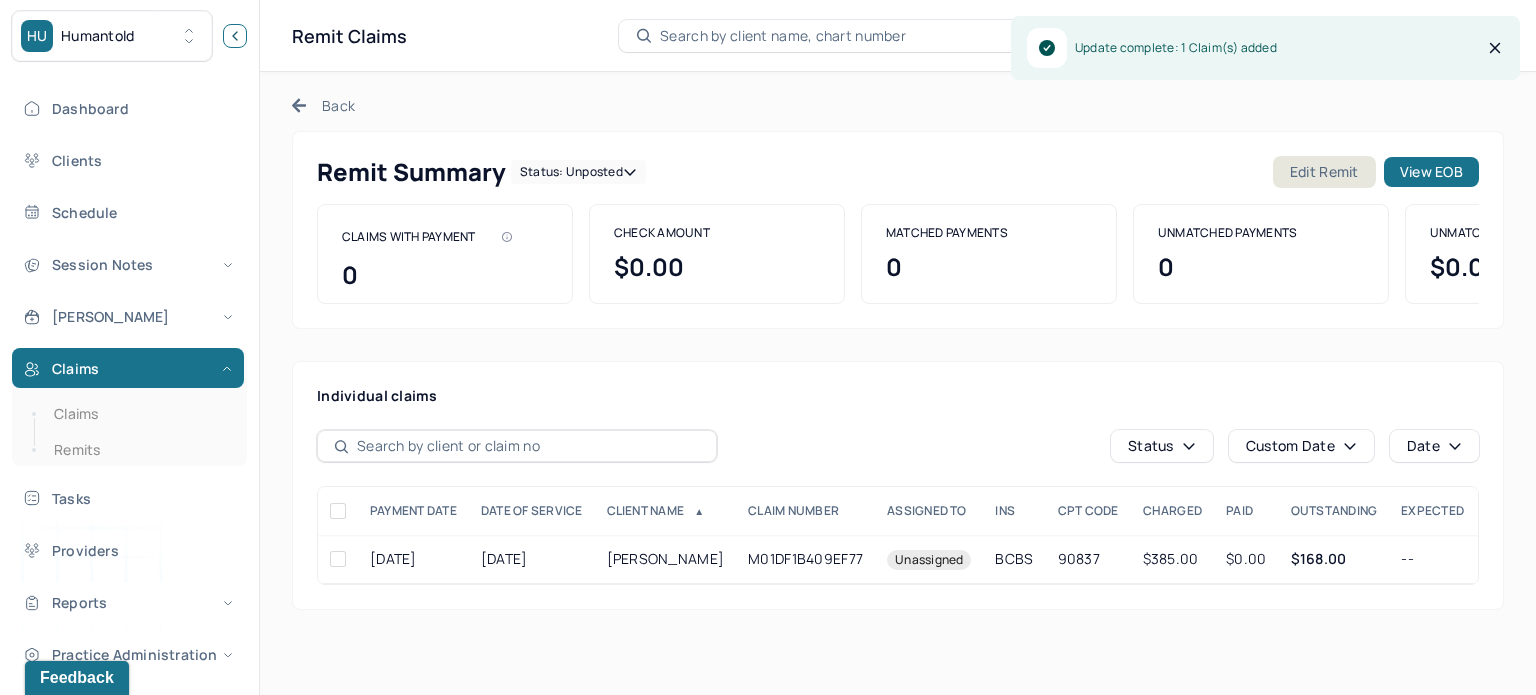 click at bounding box center [235, 36] 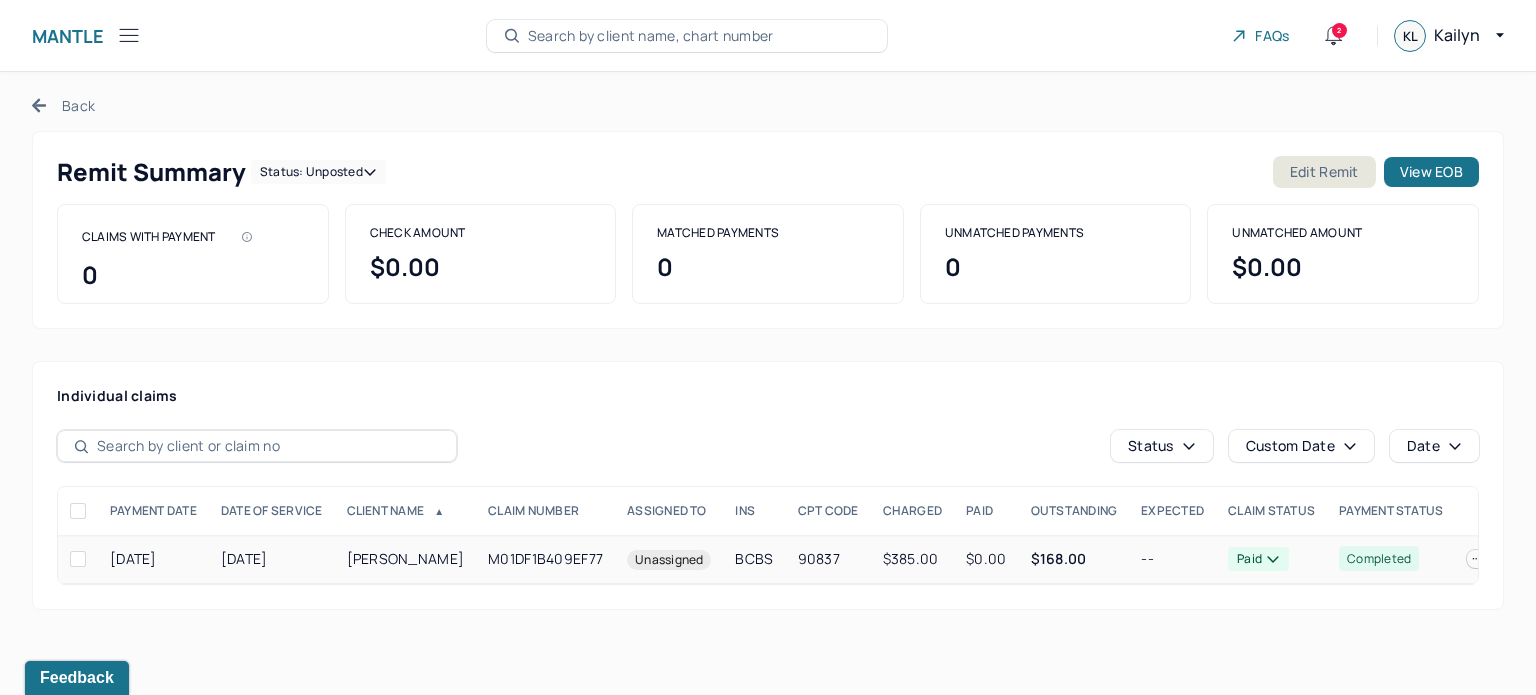 click on "90837" at bounding box center [828, 559] 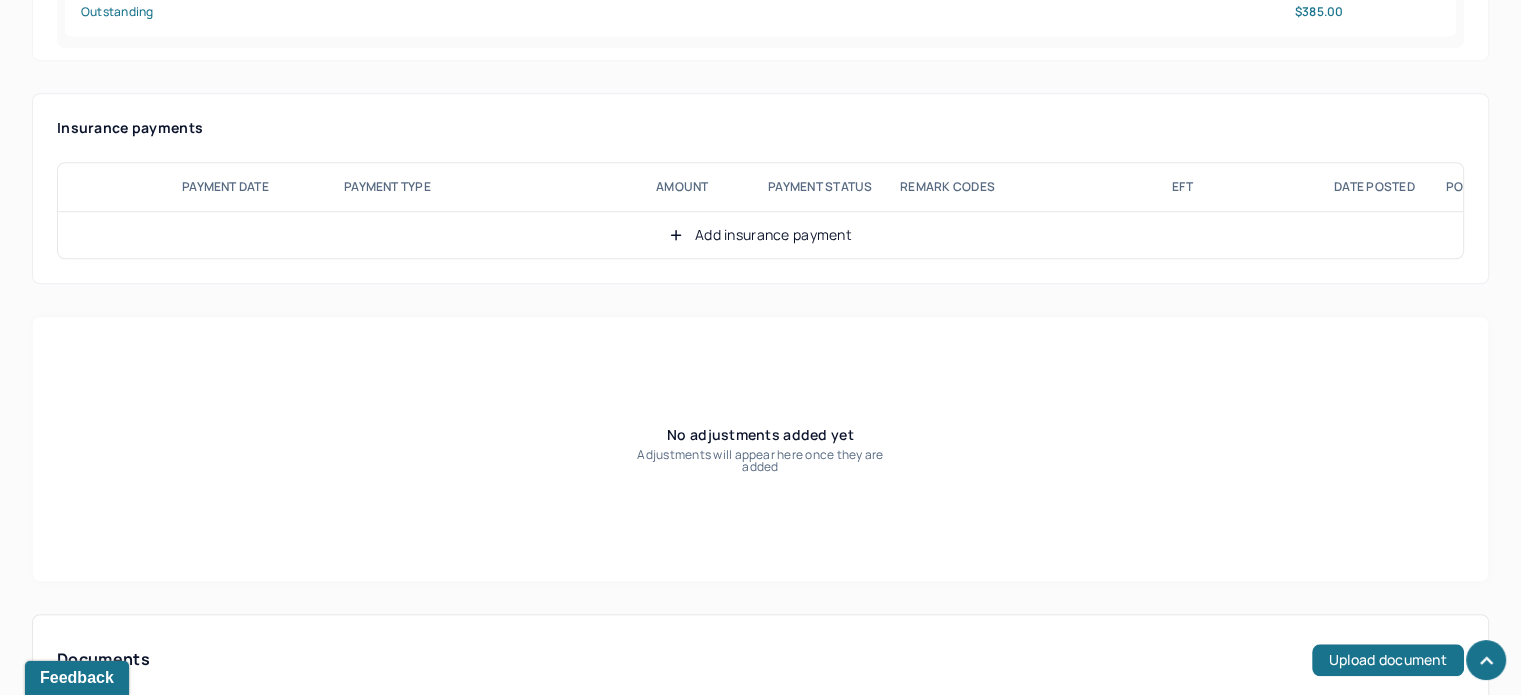 scroll, scrollTop: 1700, scrollLeft: 0, axis: vertical 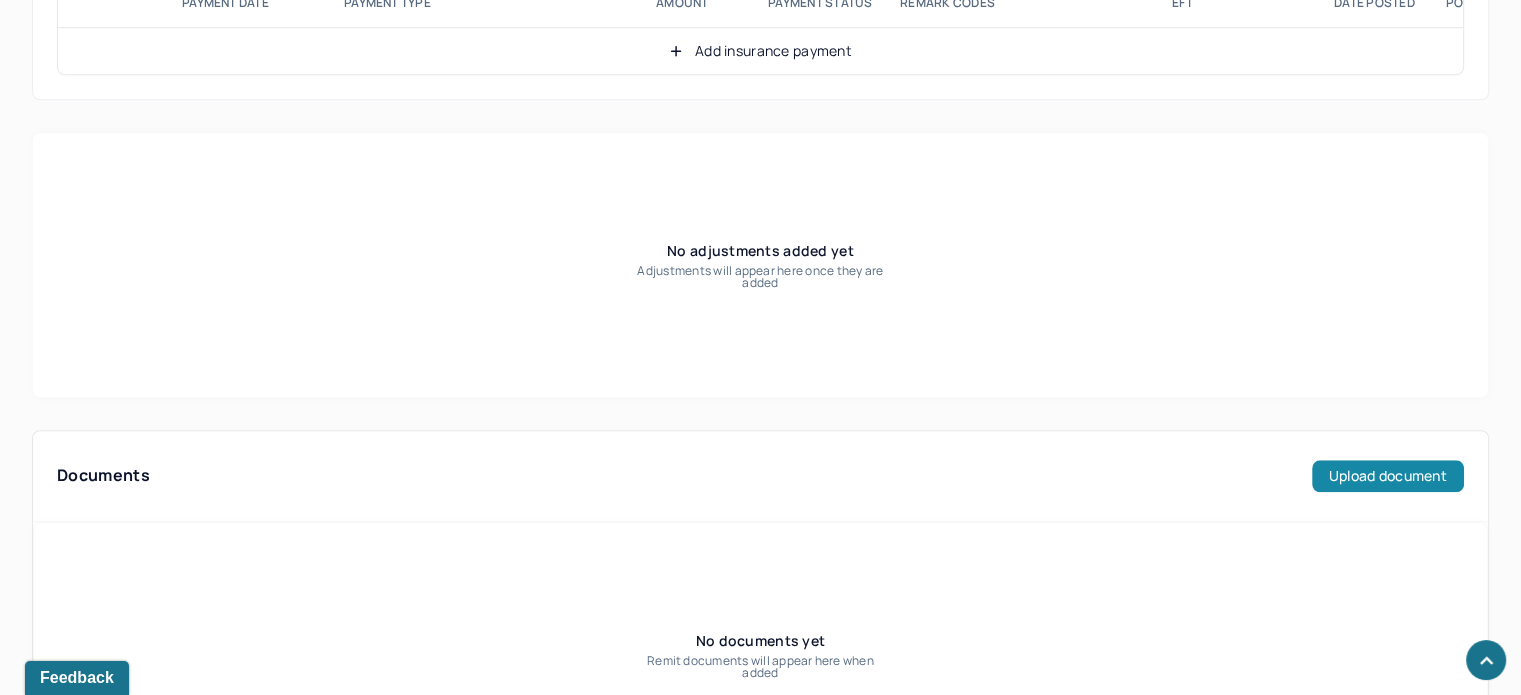 click on "Upload document" at bounding box center [1388, 476] 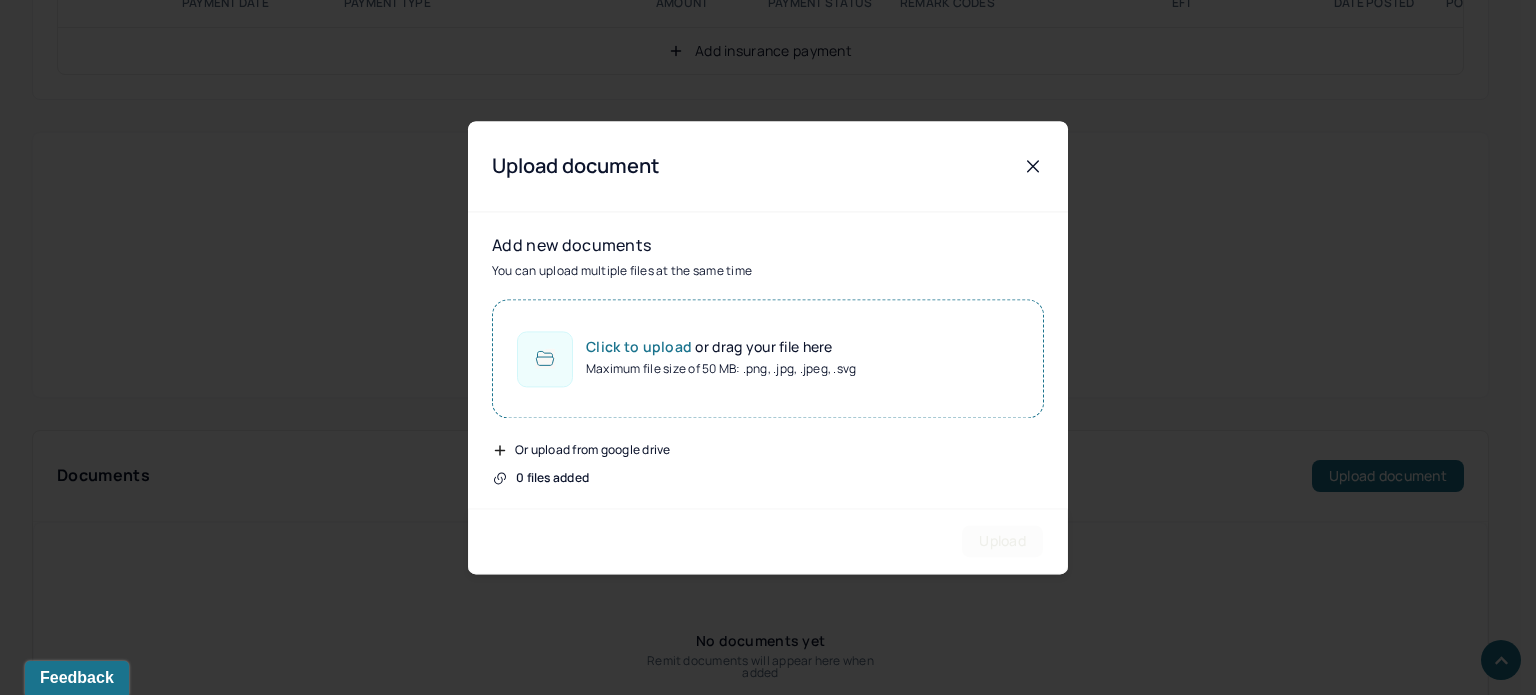 click on "Click to upload   or drag your file here" at bounding box center [721, 347] 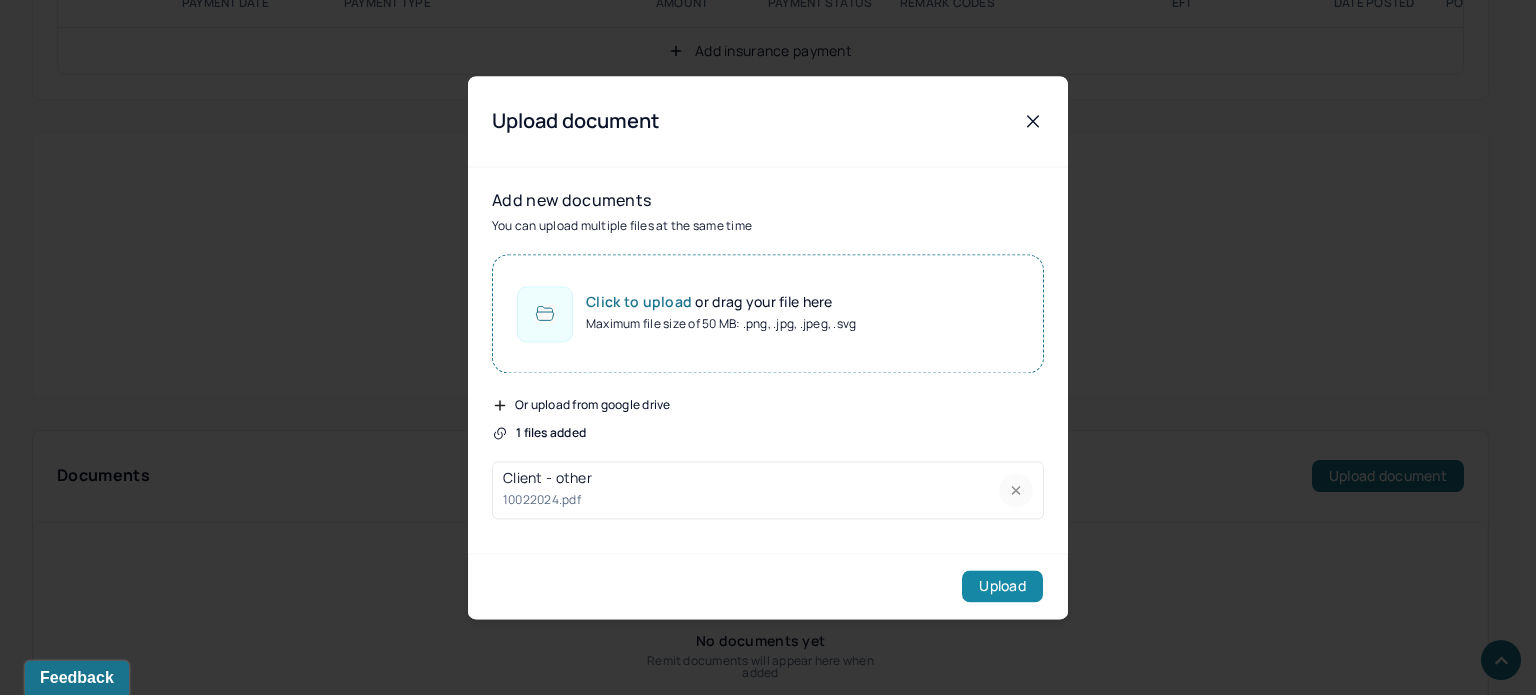 click on "Upload" at bounding box center (1002, 586) 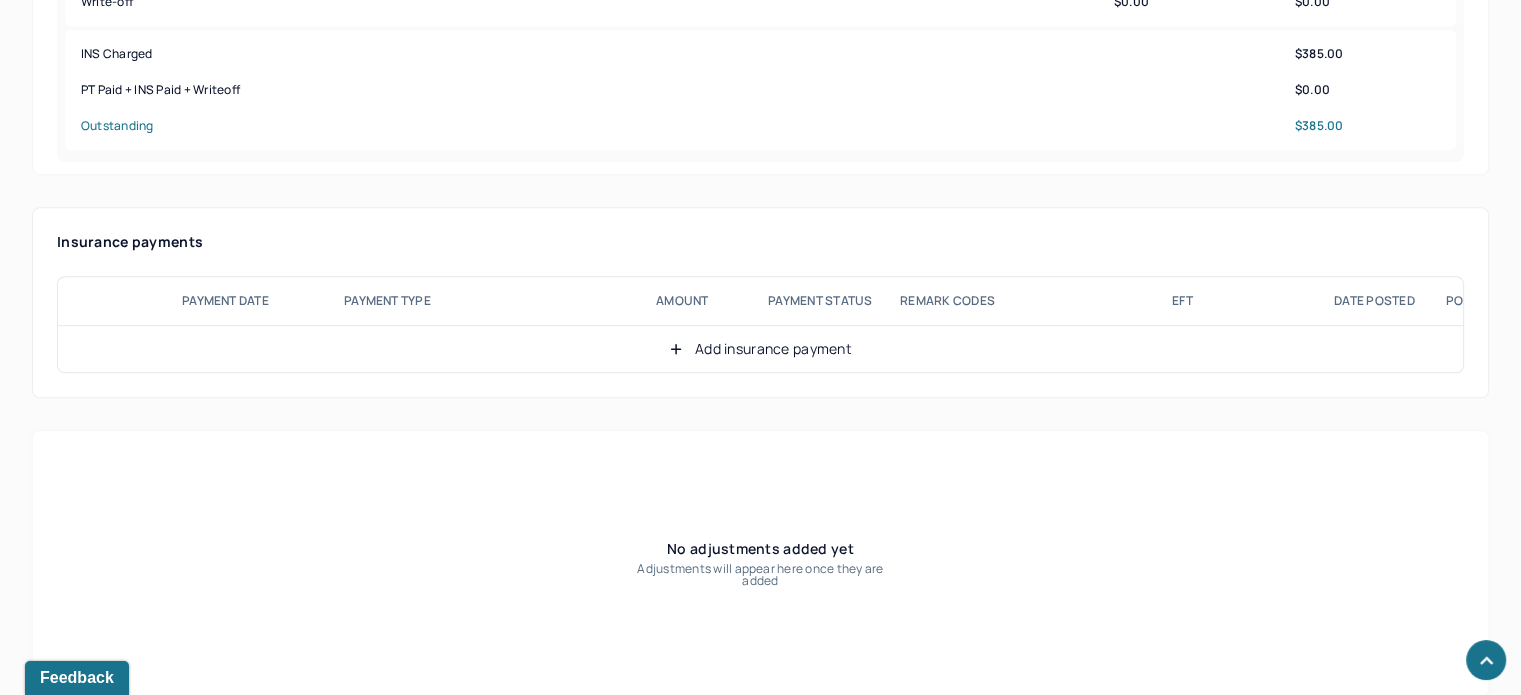 scroll, scrollTop: 1400, scrollLeft: 0, axis: vertical 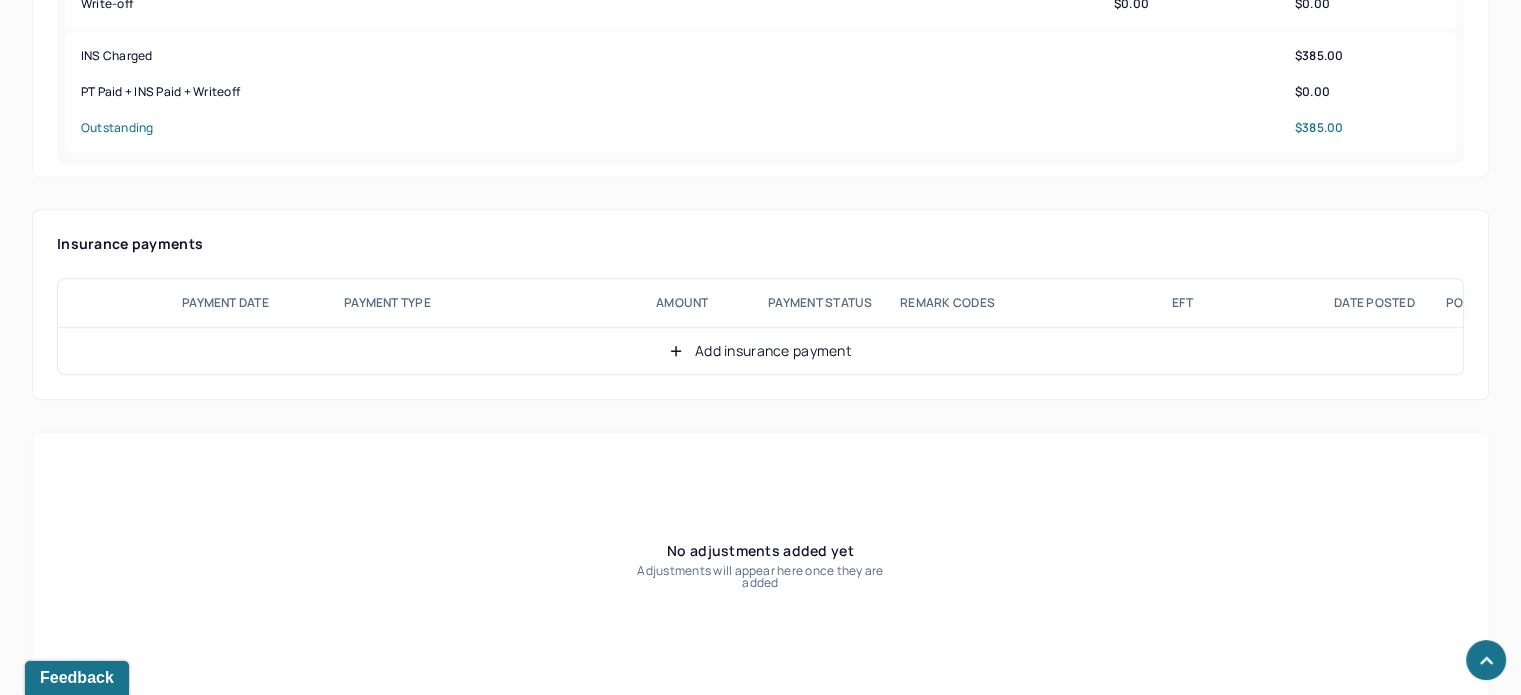 click on "Add insurance payment" at bounding box center [760, 351] 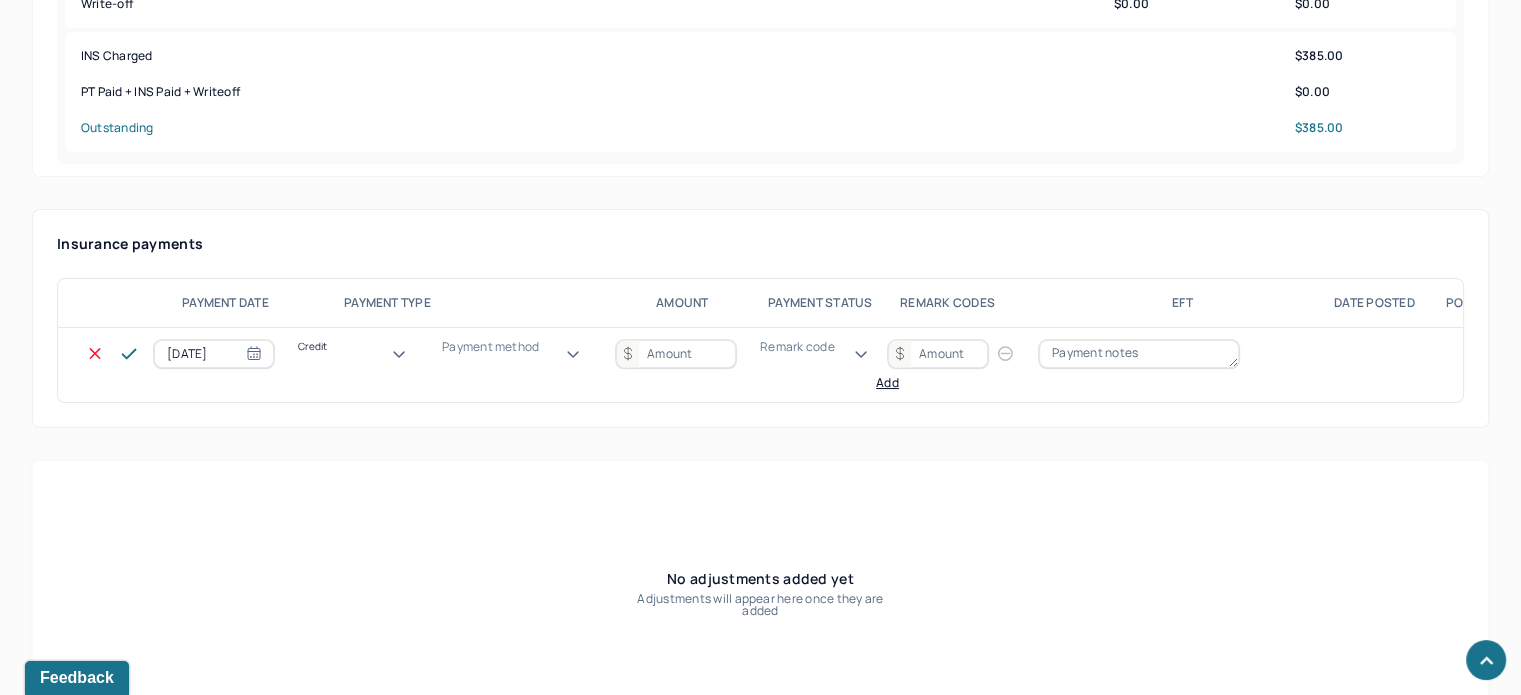 click on "Credit" at bounding box center [358, 346] 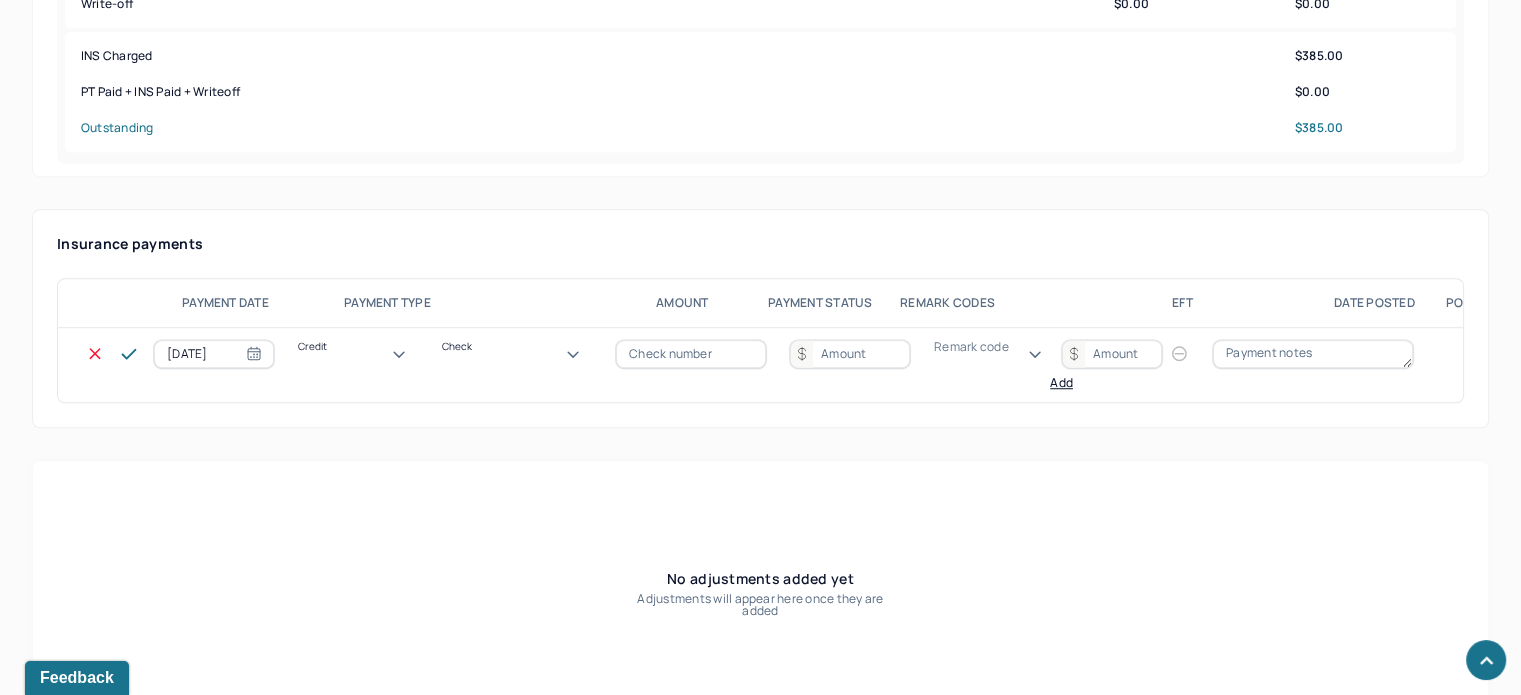 drag, startPoint x: 668, startPoint y: 349, endPoint x: 676, endPoint y: 358, distance: 12.0415945 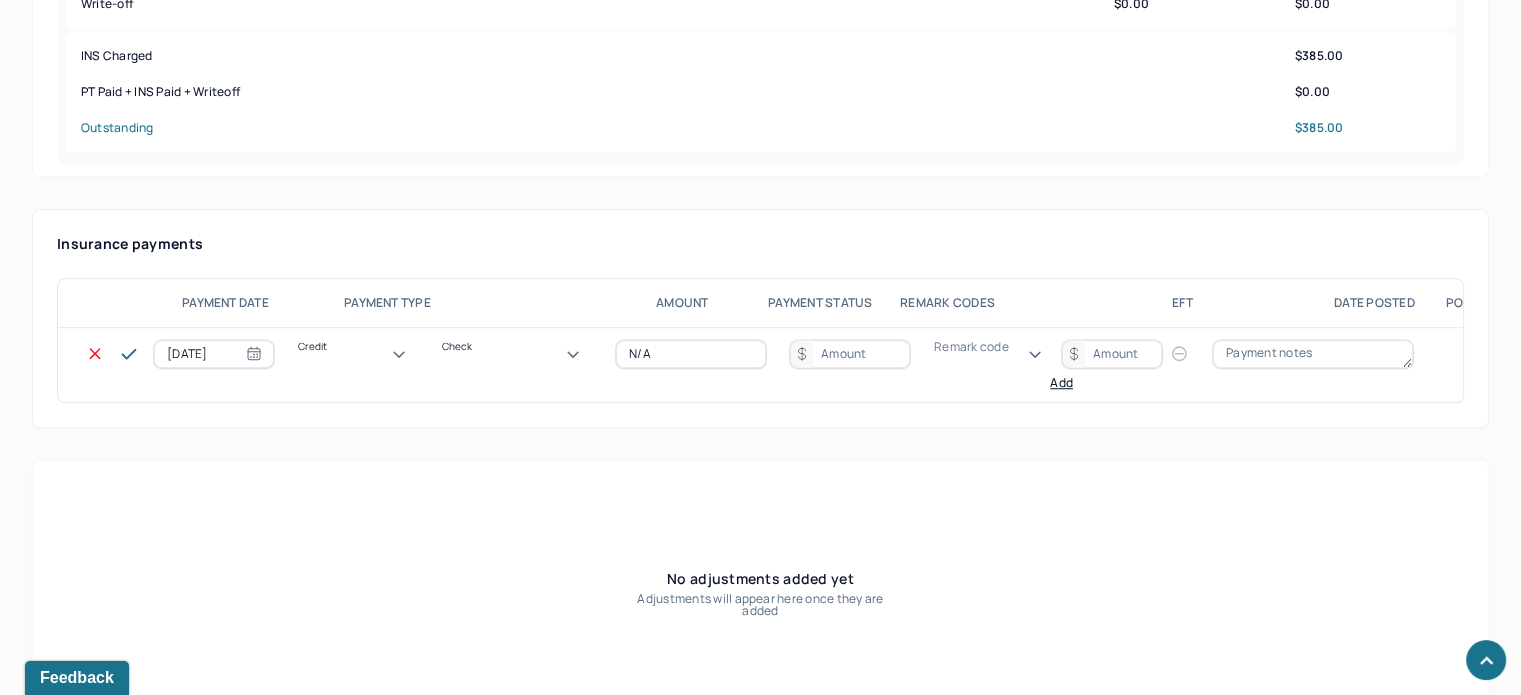 click at bounding box center (850, 354) 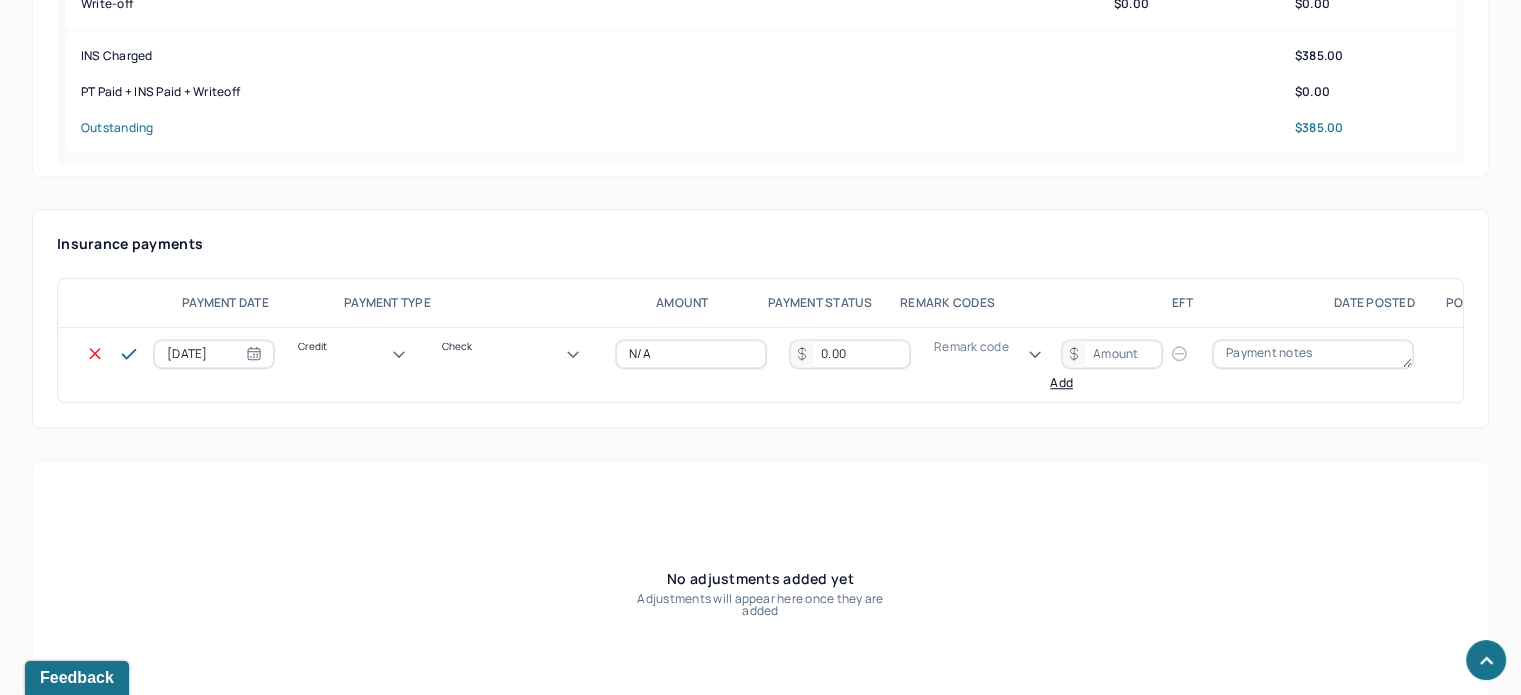 type on "0.00" 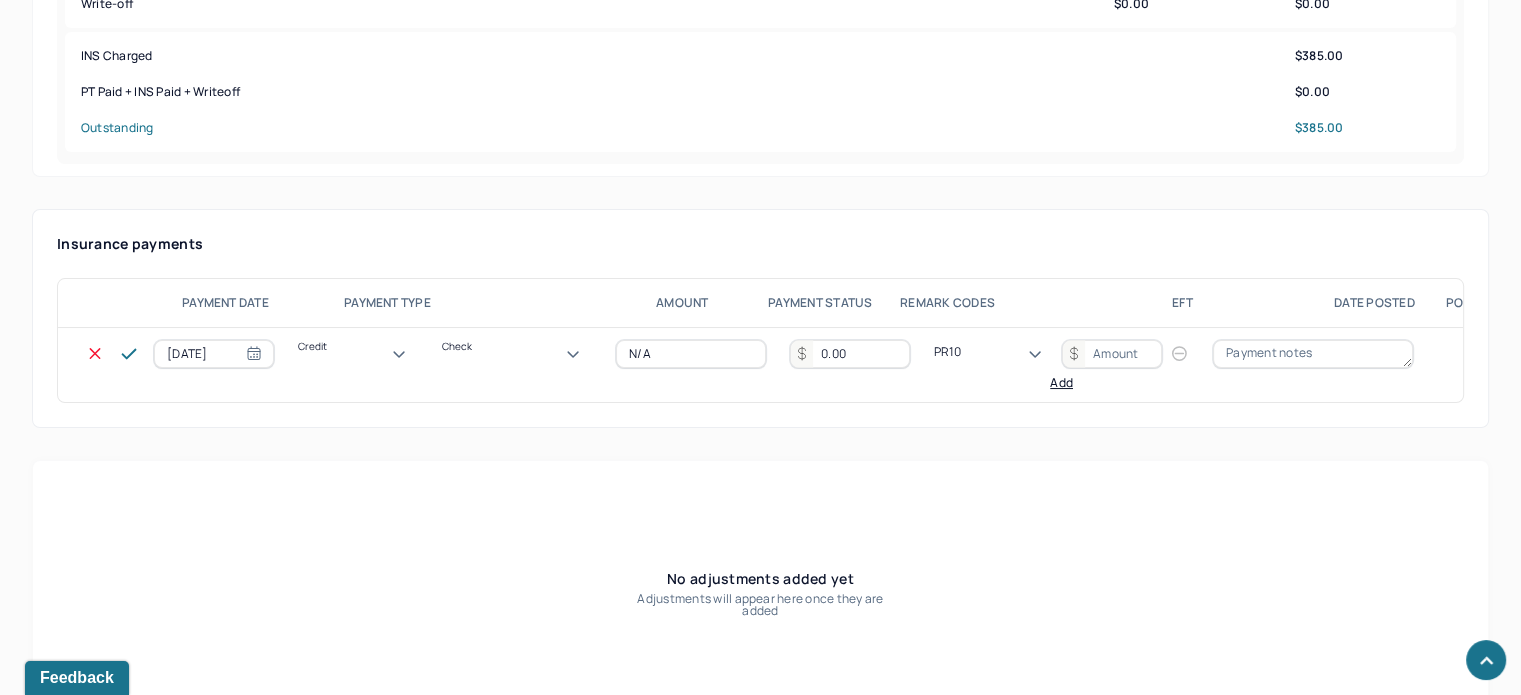 type on "PR100" 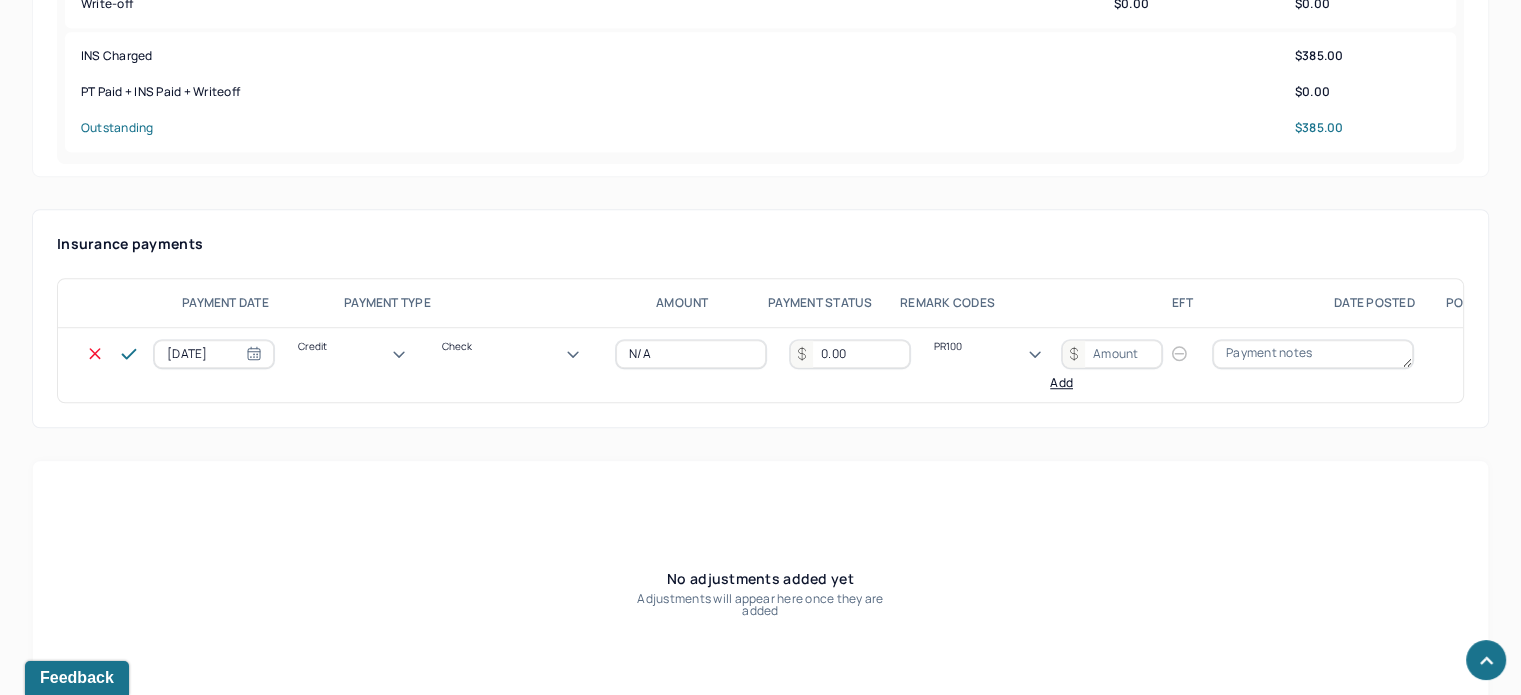 type on "2" 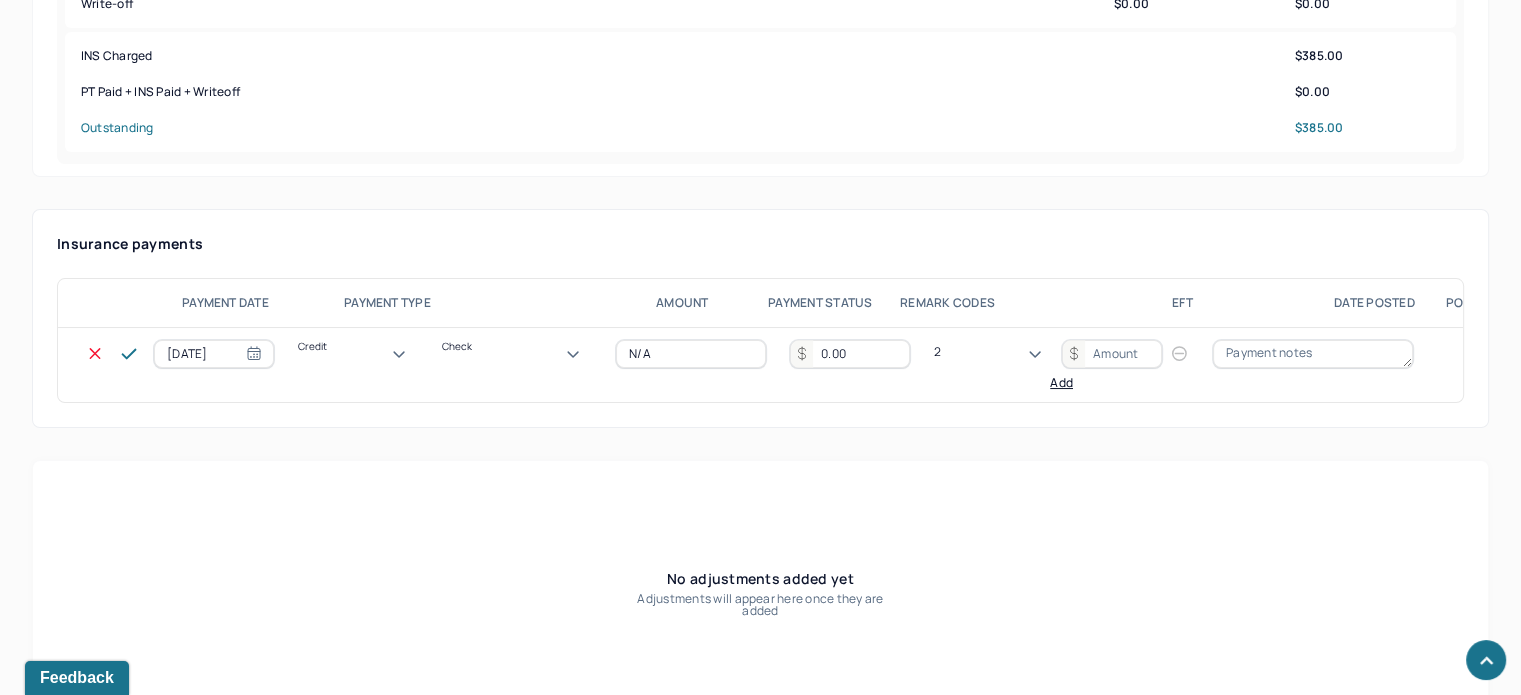 type 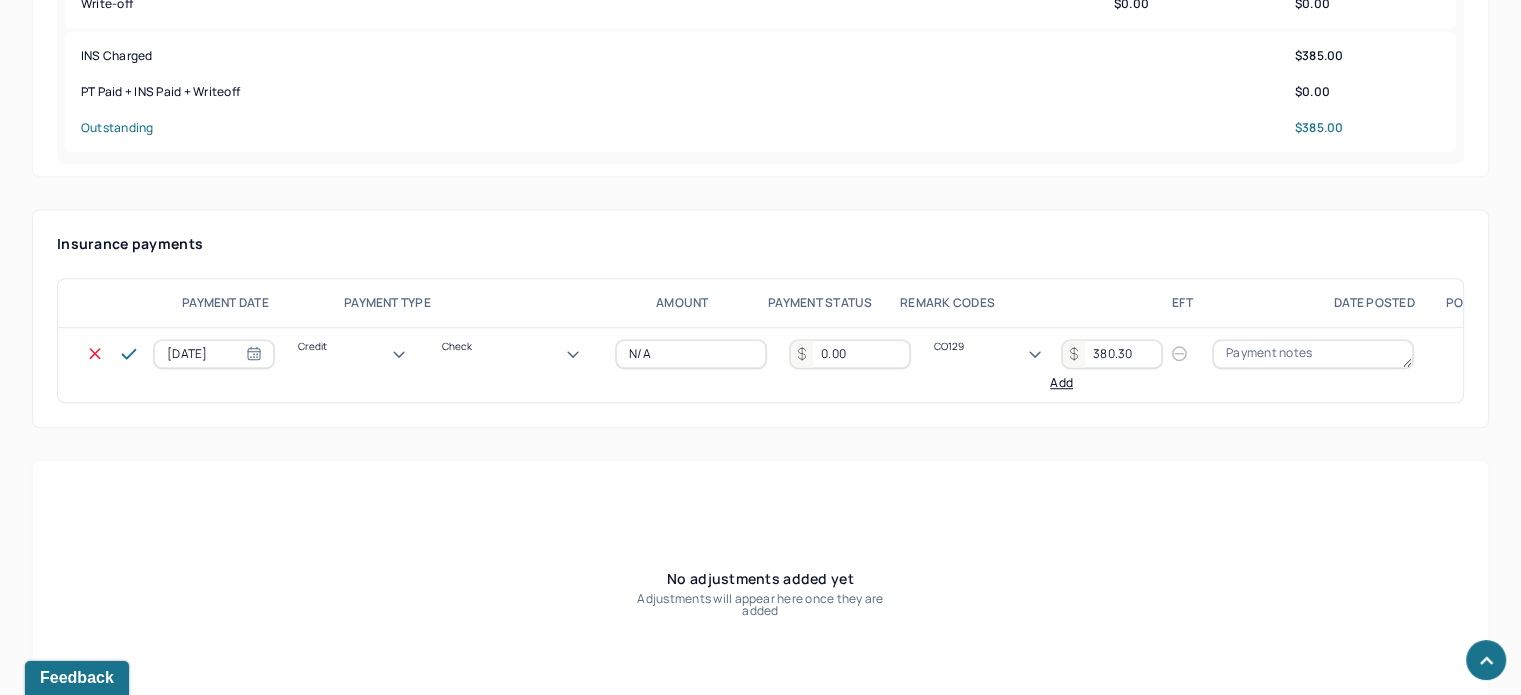 type on "380.30" 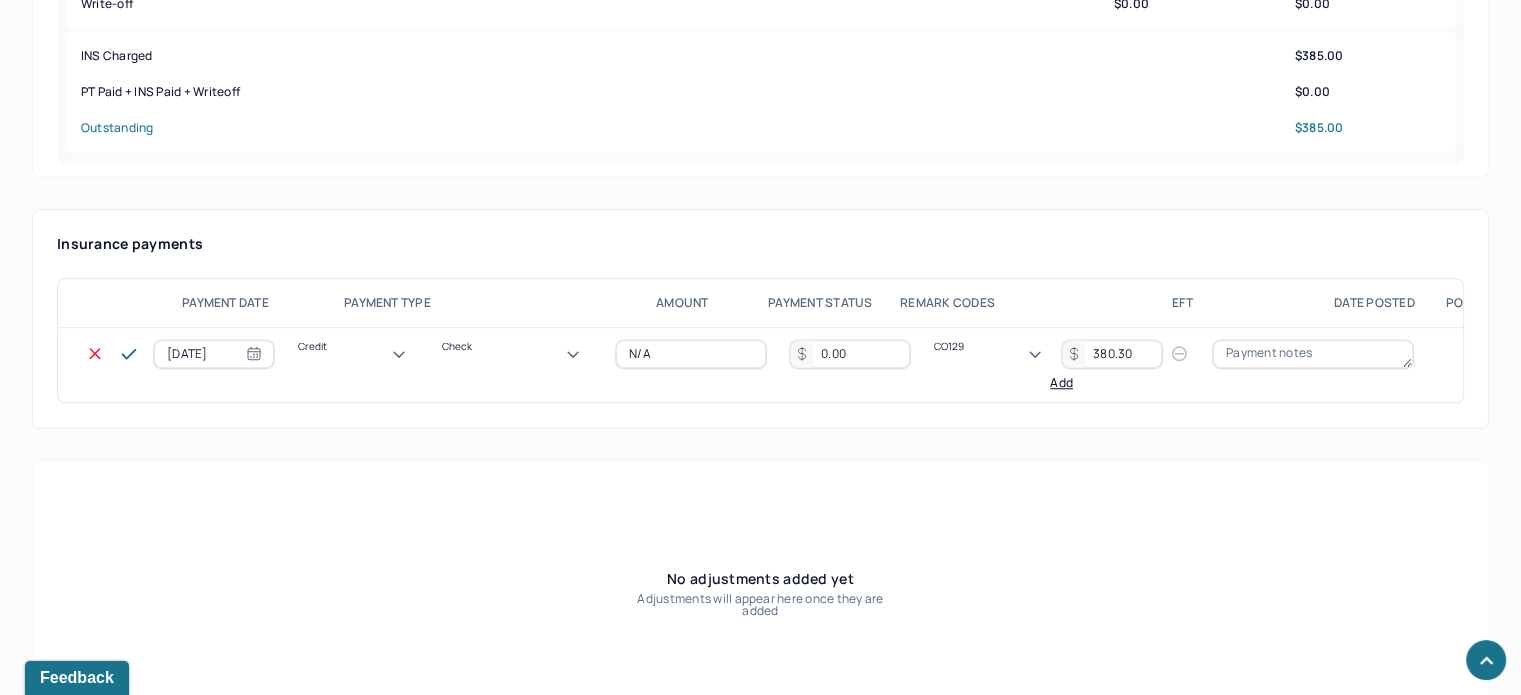 type 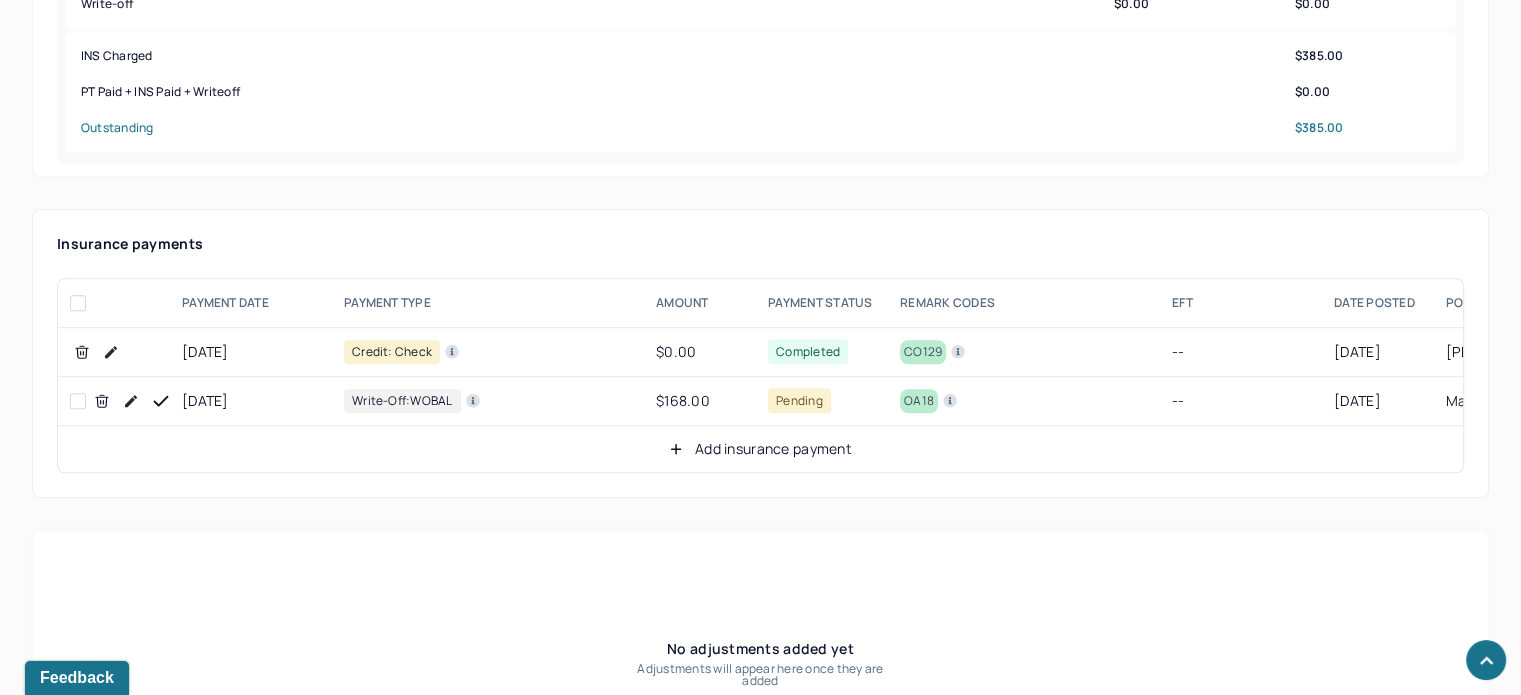 click at bounding box center (131, 401) 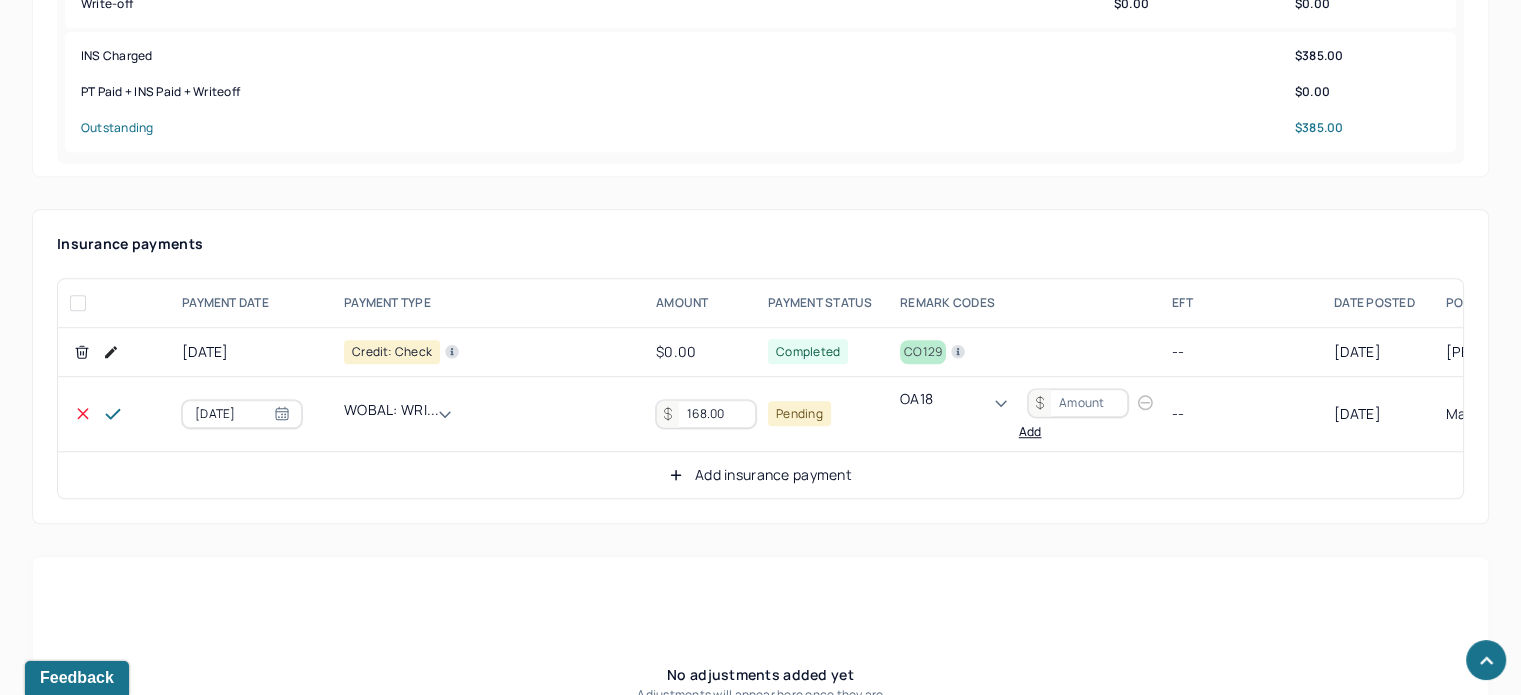 click on "168.00" at bounding box center [706, 414] 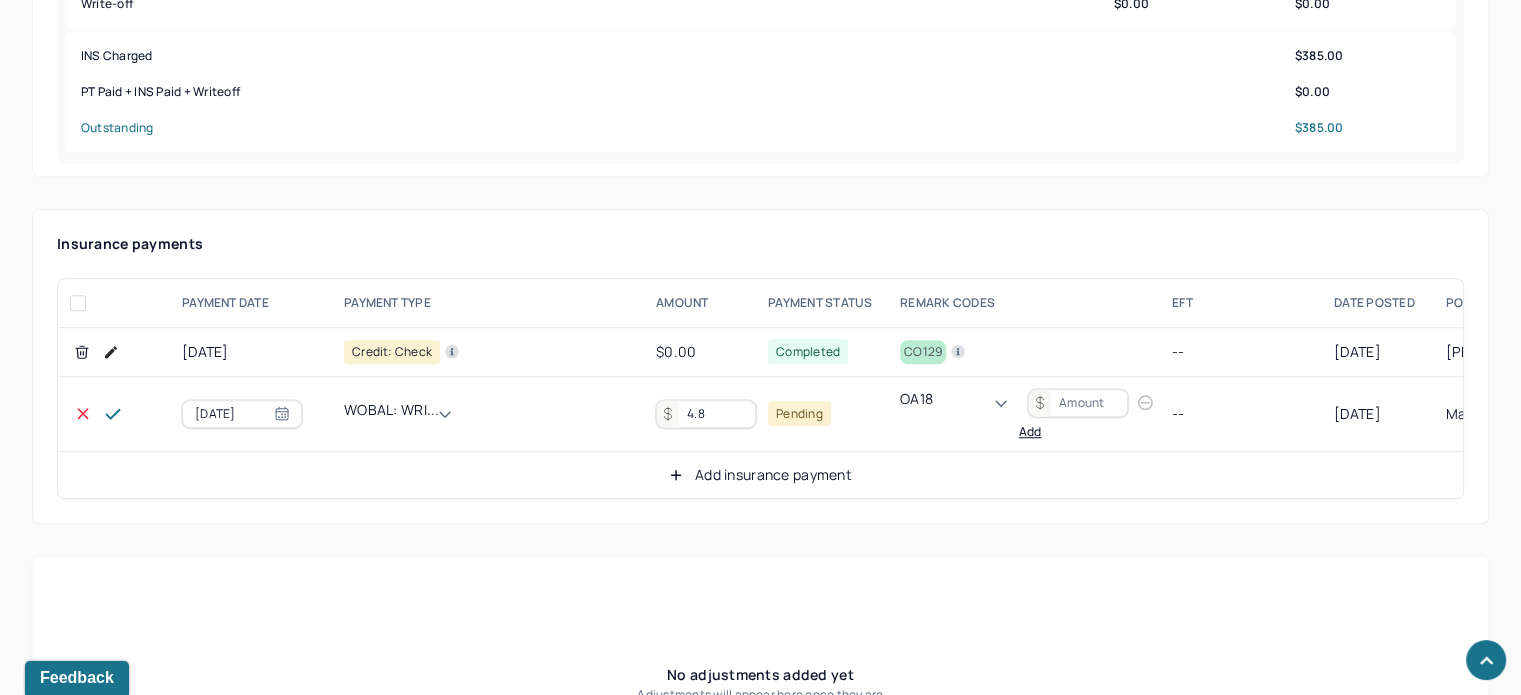 type on "4.8" 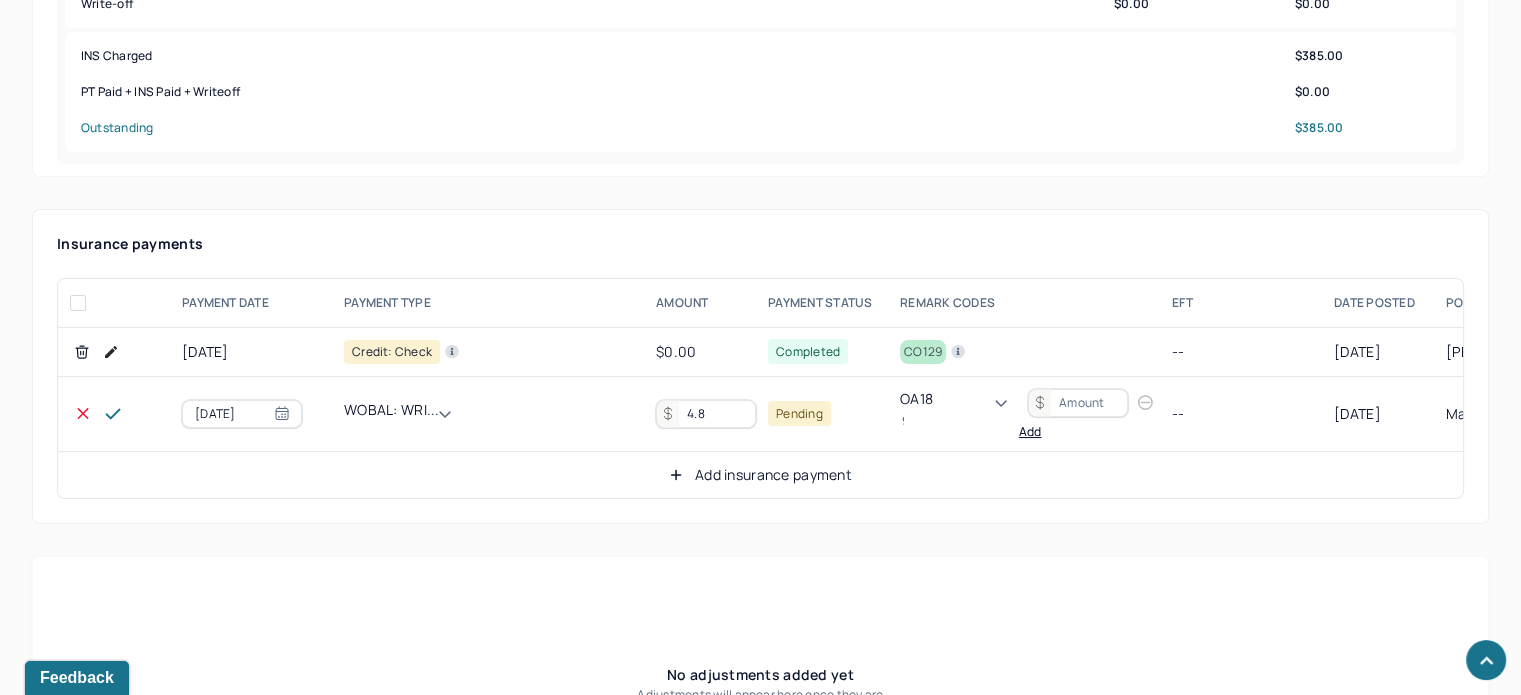 scroll, scrollTop: 124, scrollLeft: 0, axis: vertical 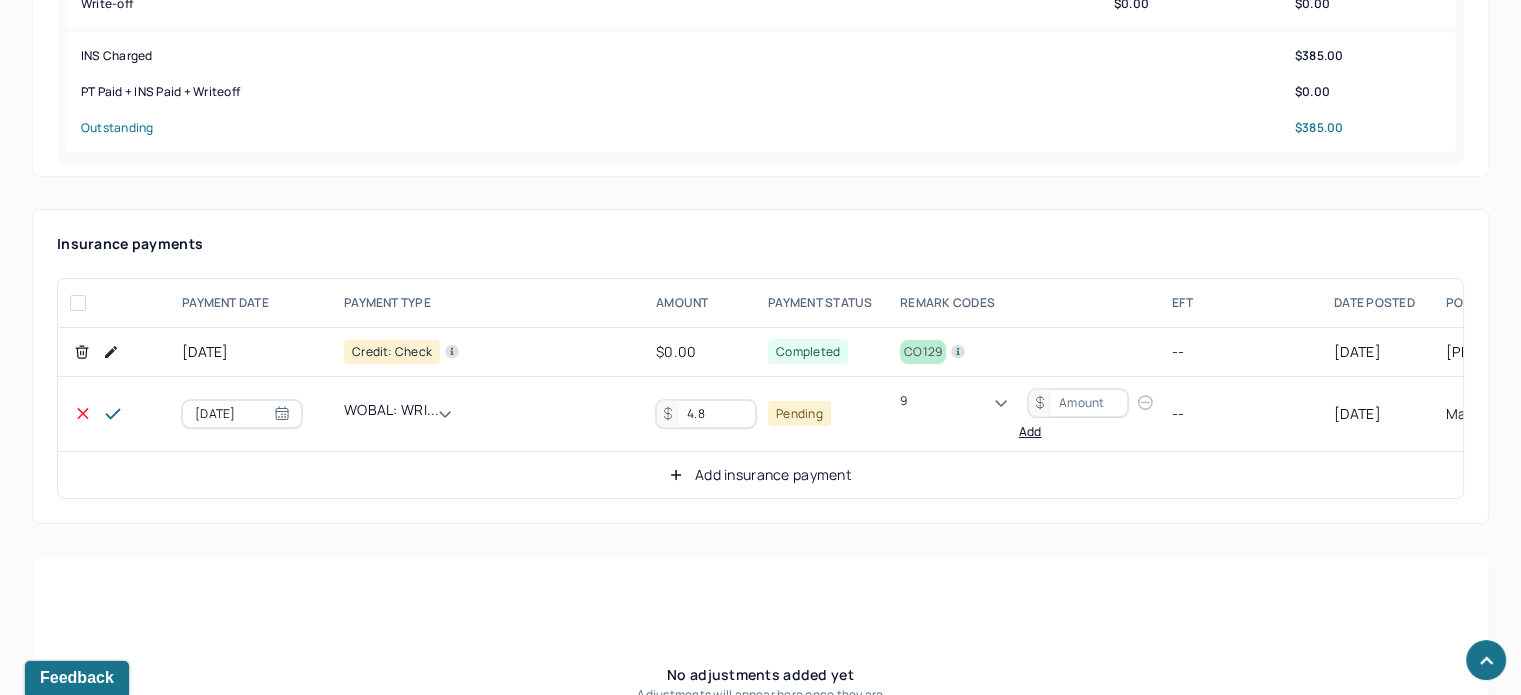 type on "96" 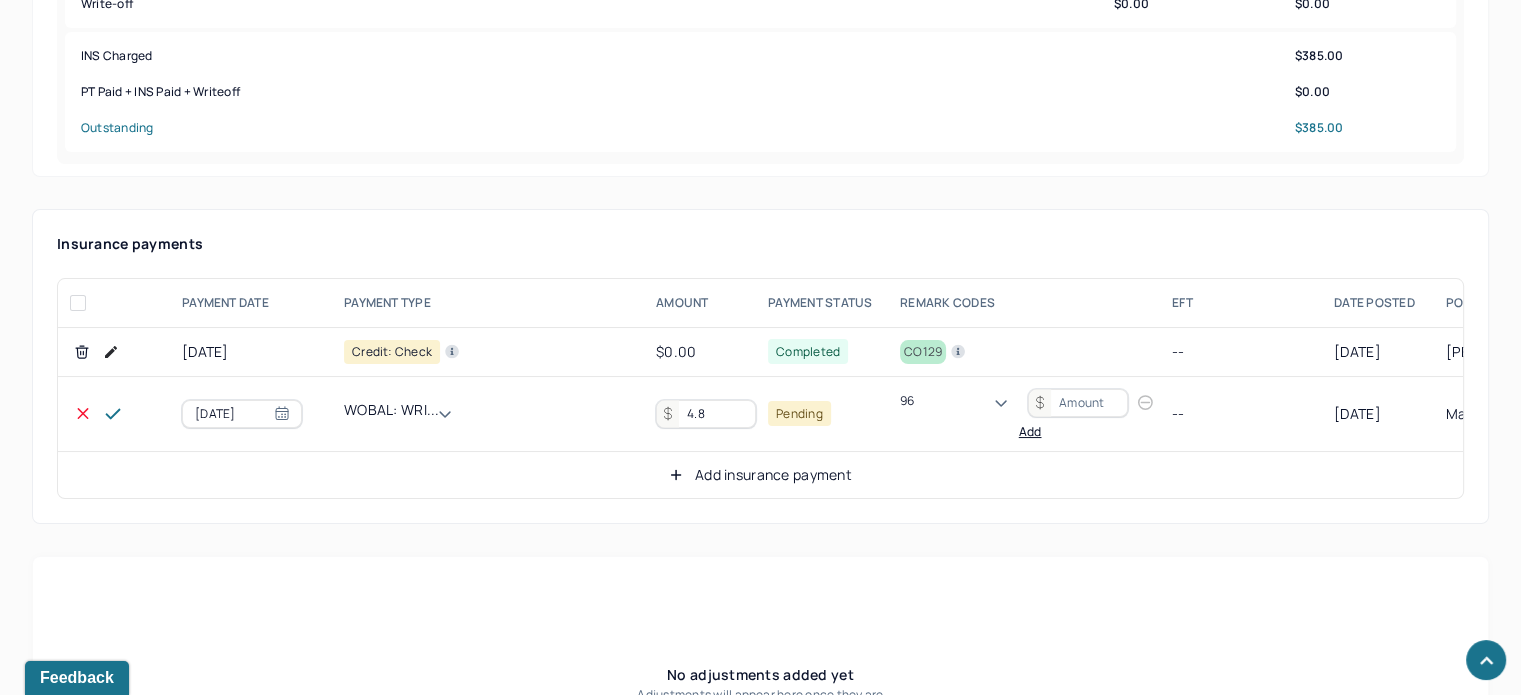 scroll, scrollTop: 0, scrollLeft: 0, axis: both 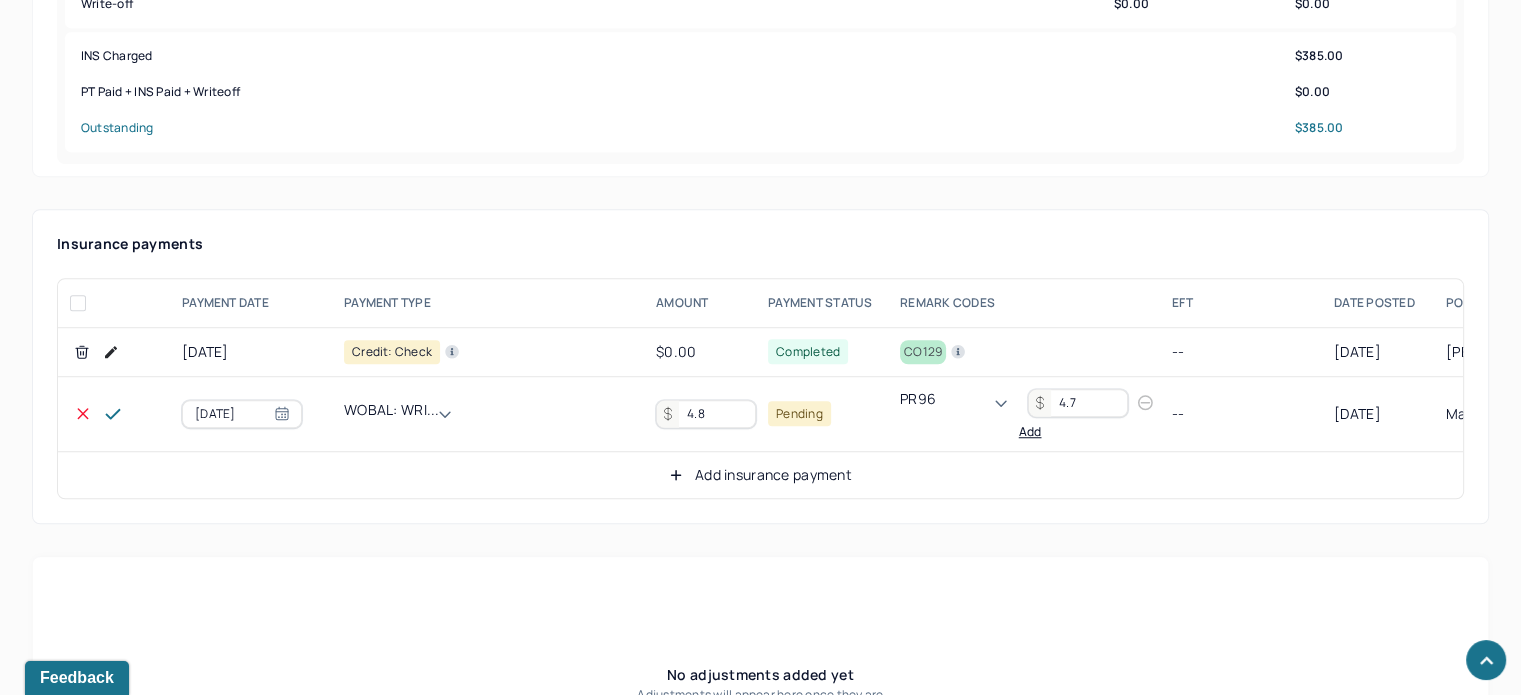 type on "4.7" 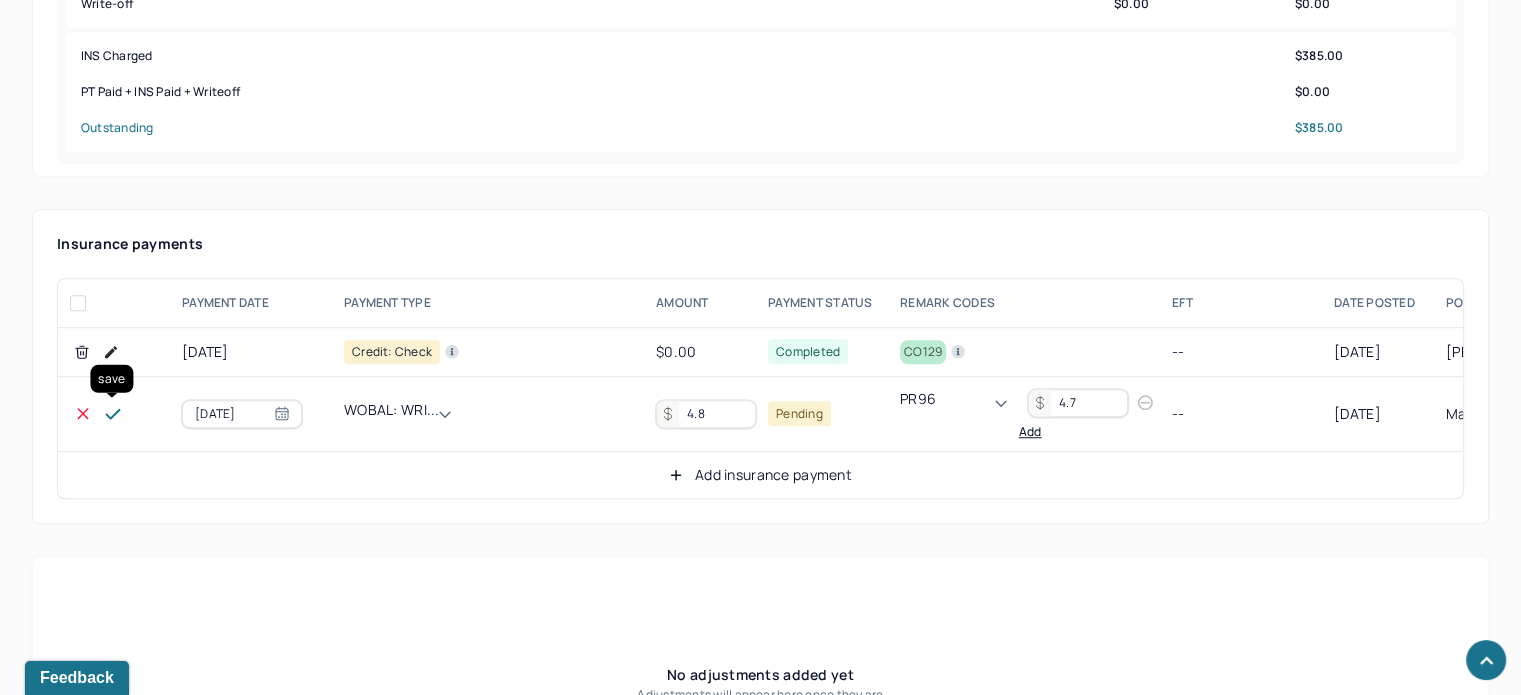 click 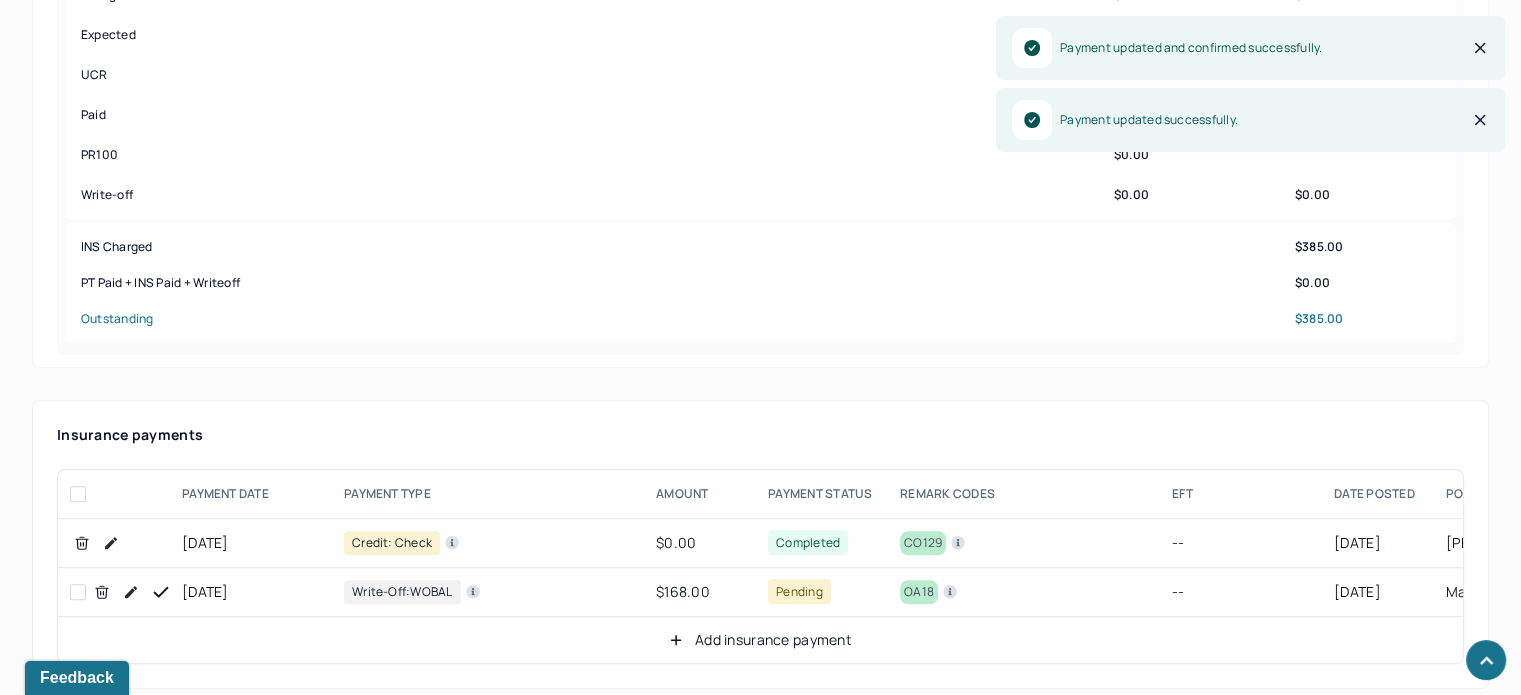 scroll, scrollTop: 1200, scrollLeft: 0, axis: vertical 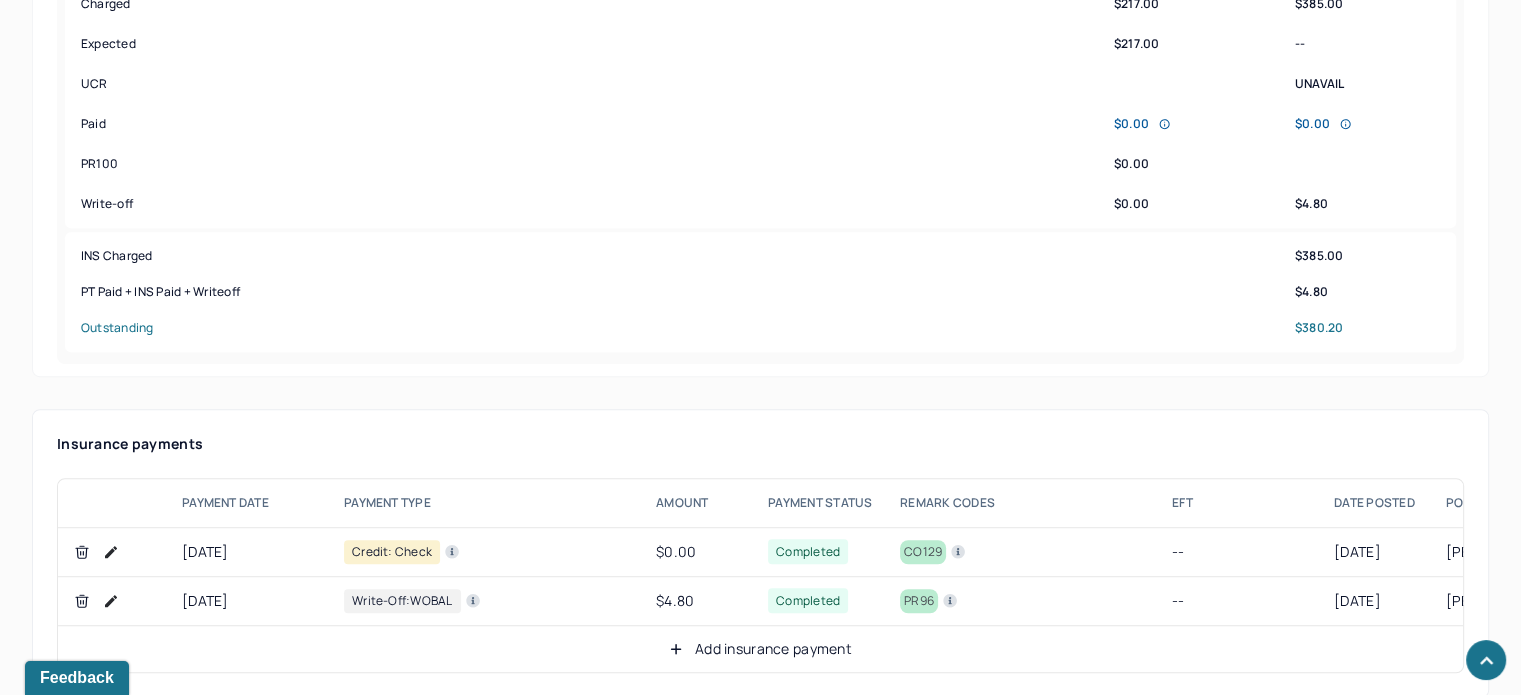 click 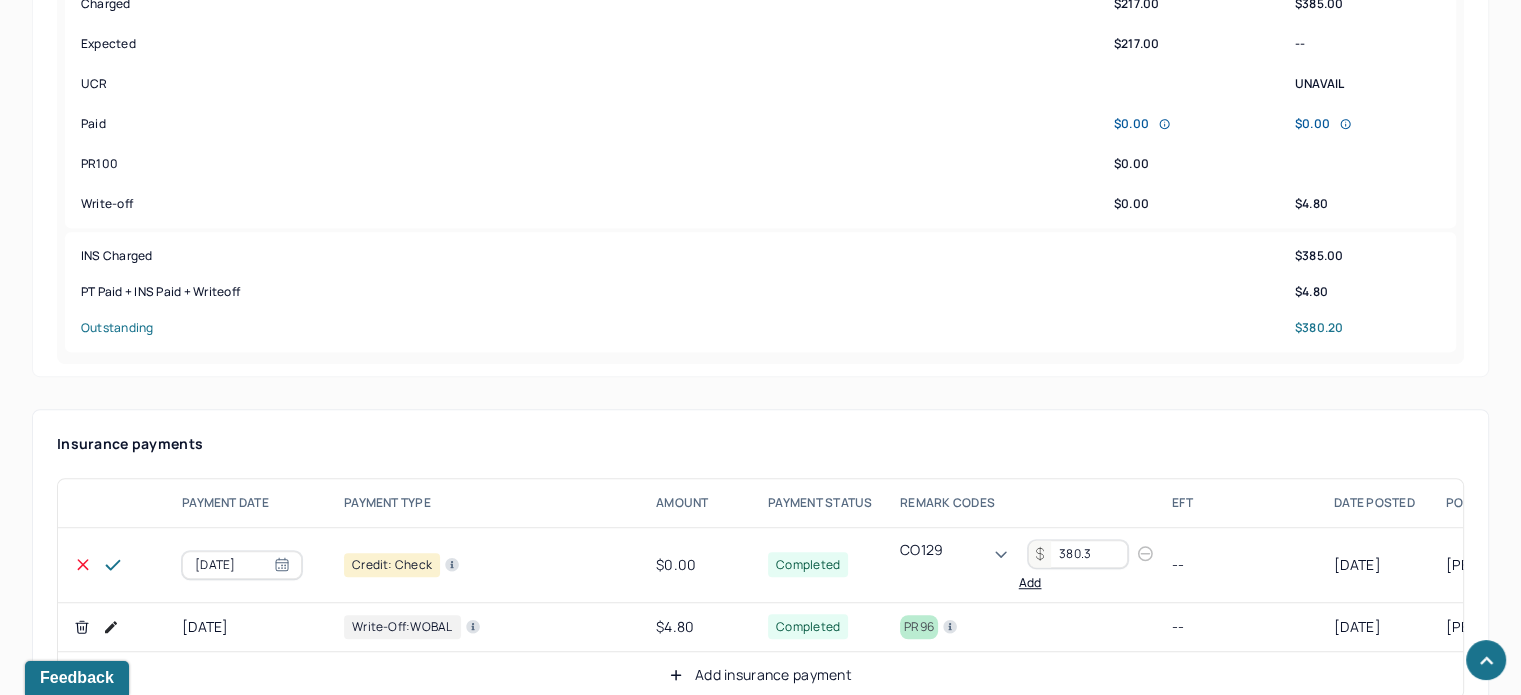 click on "HU Humantold       Dashboard Clients Schedule Session Notes [PERSON_NAME] Claims Claims Remits Tasks Providers Reports Practice Administration Tools KL [PERSON_NAME],billeradmin,clientsupport,coder   Logout Mantle     Remit Info   Search by client name, chart number     FAQs   2   KL Kailyn   Back MM [PERSON_NAME]'s   Individual soap note -- Coded   Bill: Pending Session Fee     Claims: paid   Remit: unposted   Balance in AMD   Memo note: Collections attempt  [DATE]  –  BB  Called and emaailed about Payment Plan (#138444)  [DATE]  –Ins balance Notice: (#139449)  [DATE]  – Update Credit Card Called Sent email  [DATE]  – 1st attempt ins email  [DATE]  – Payment Plan email again  (#159144) [DATE] - Final Attempt    view all memos... PROVIDER [PERSON_NAME] CLIENT NAME [PERSON_NAME] APPOINTMENT Individual therapy   MANTLE CLAIM ID M01DF1B409EF77 PAYER CLAIM ID 2025149CW6619 SUBMISSION [DATE] 14:25PM POS CODE 10 - Telehealth Provided in Patient's Home     DOB" at bounding box center [760, 73] 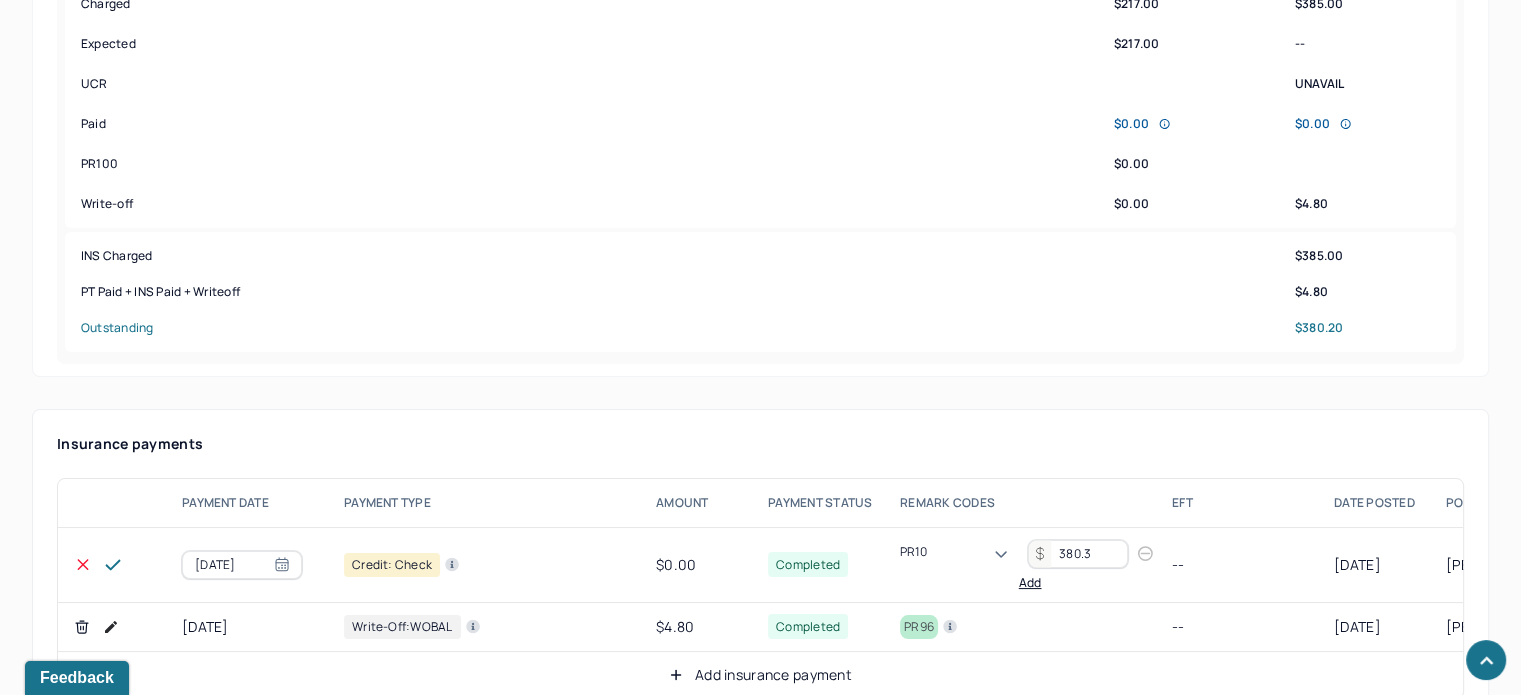 type on "PR100" 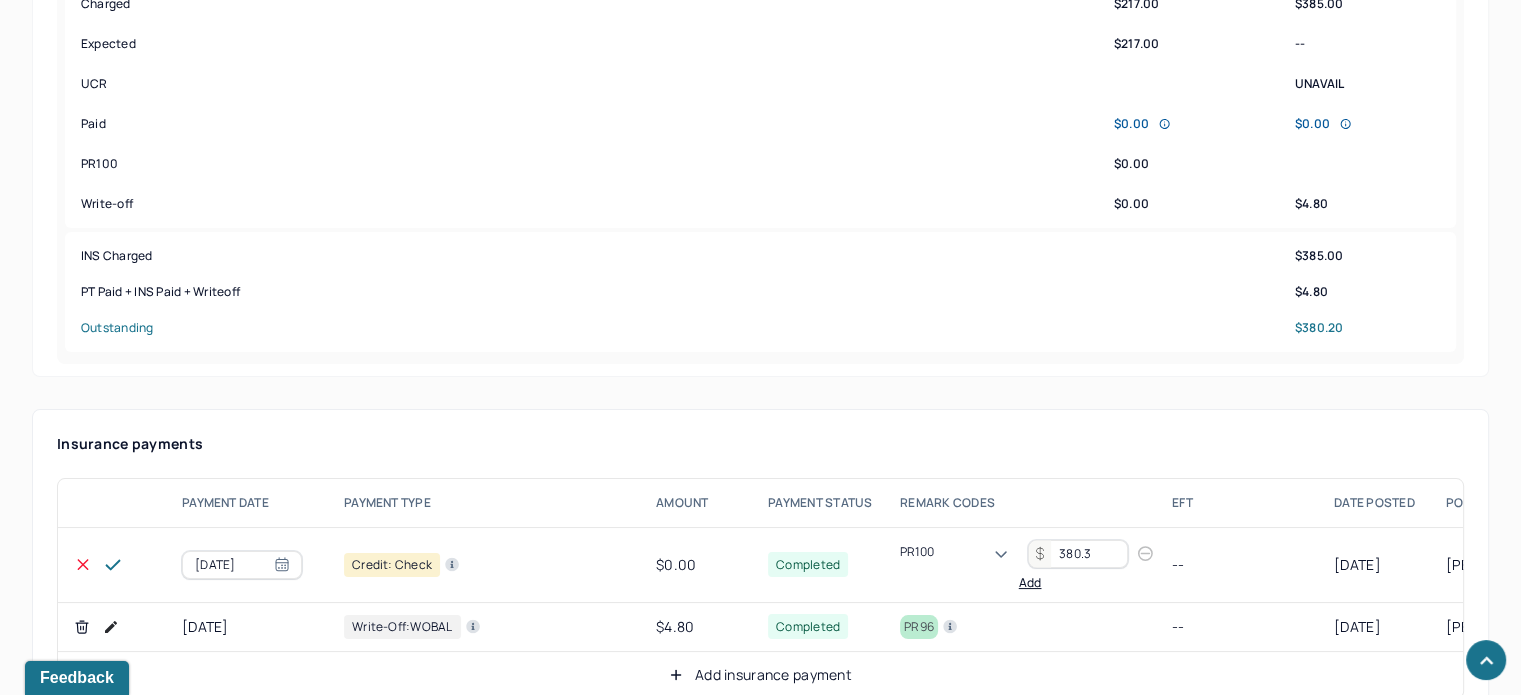 type 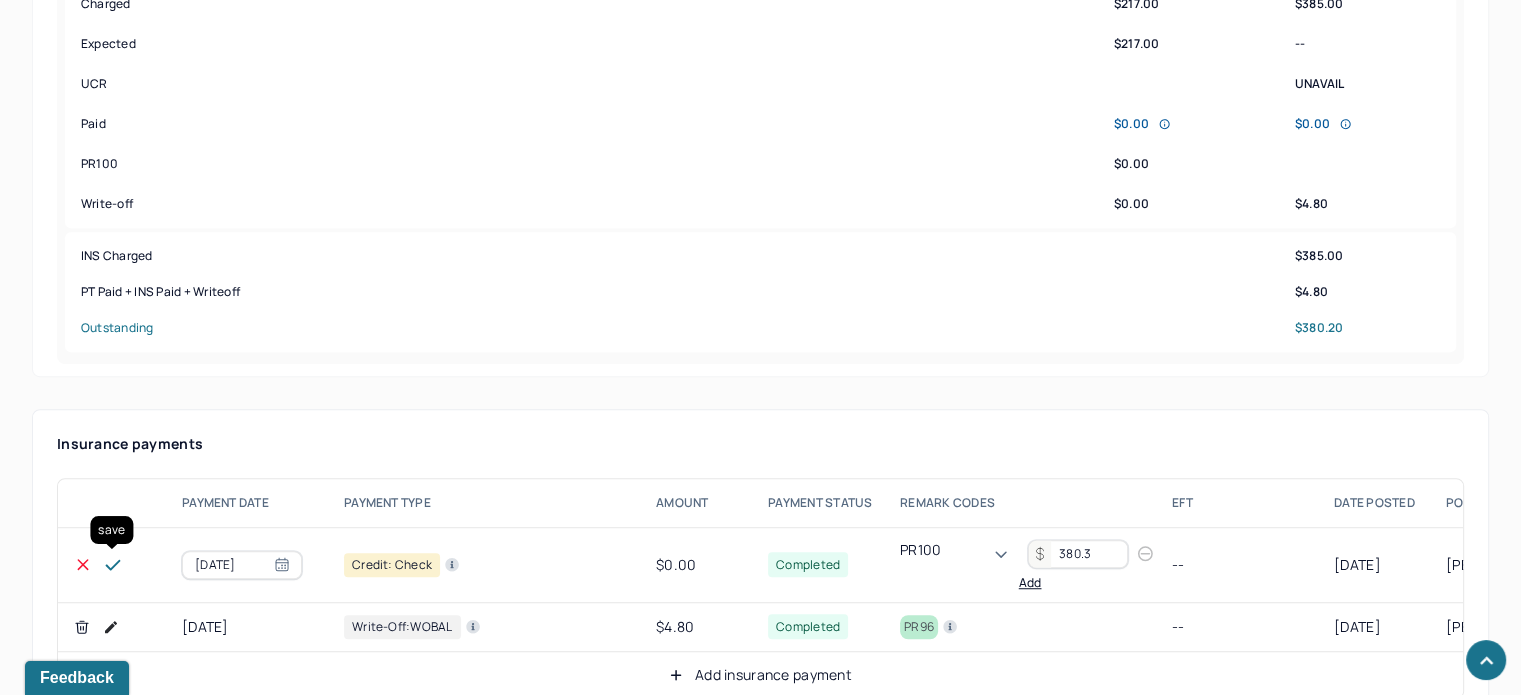 click 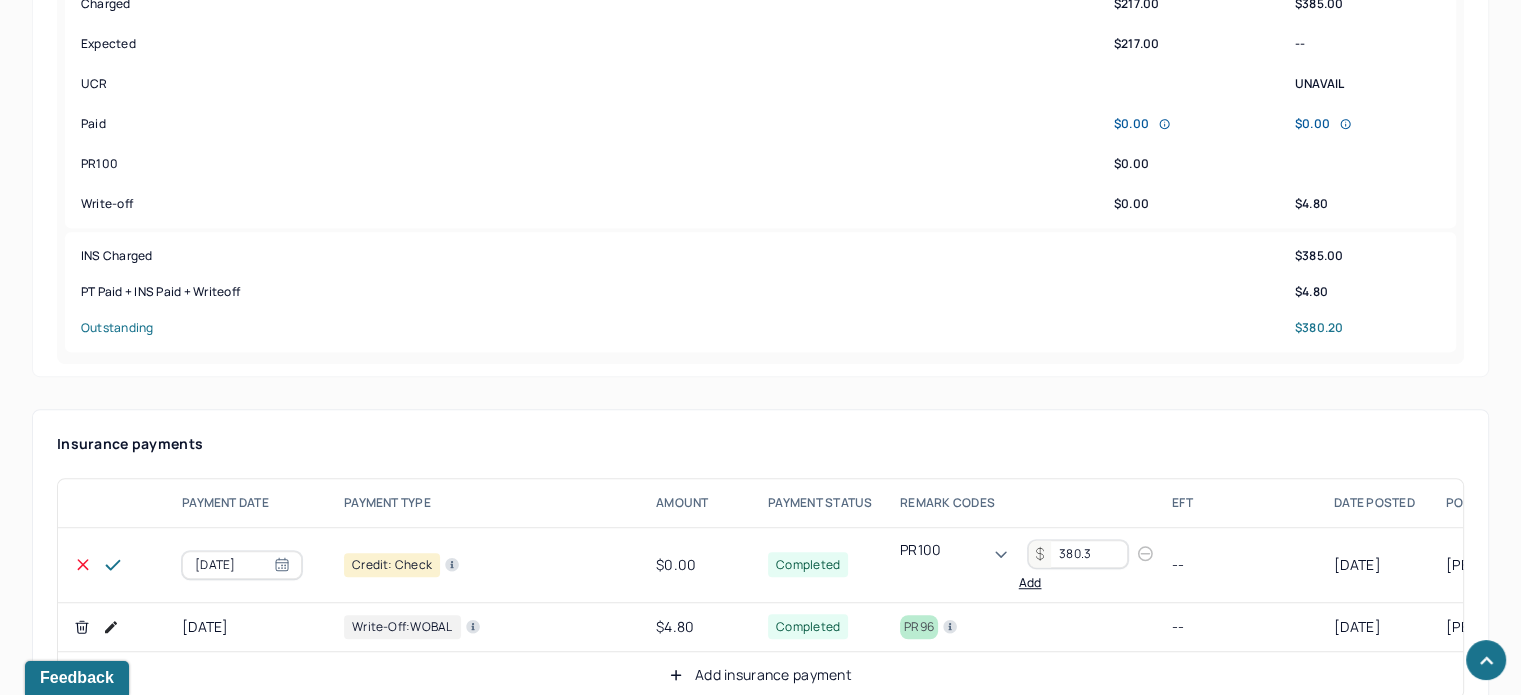 click 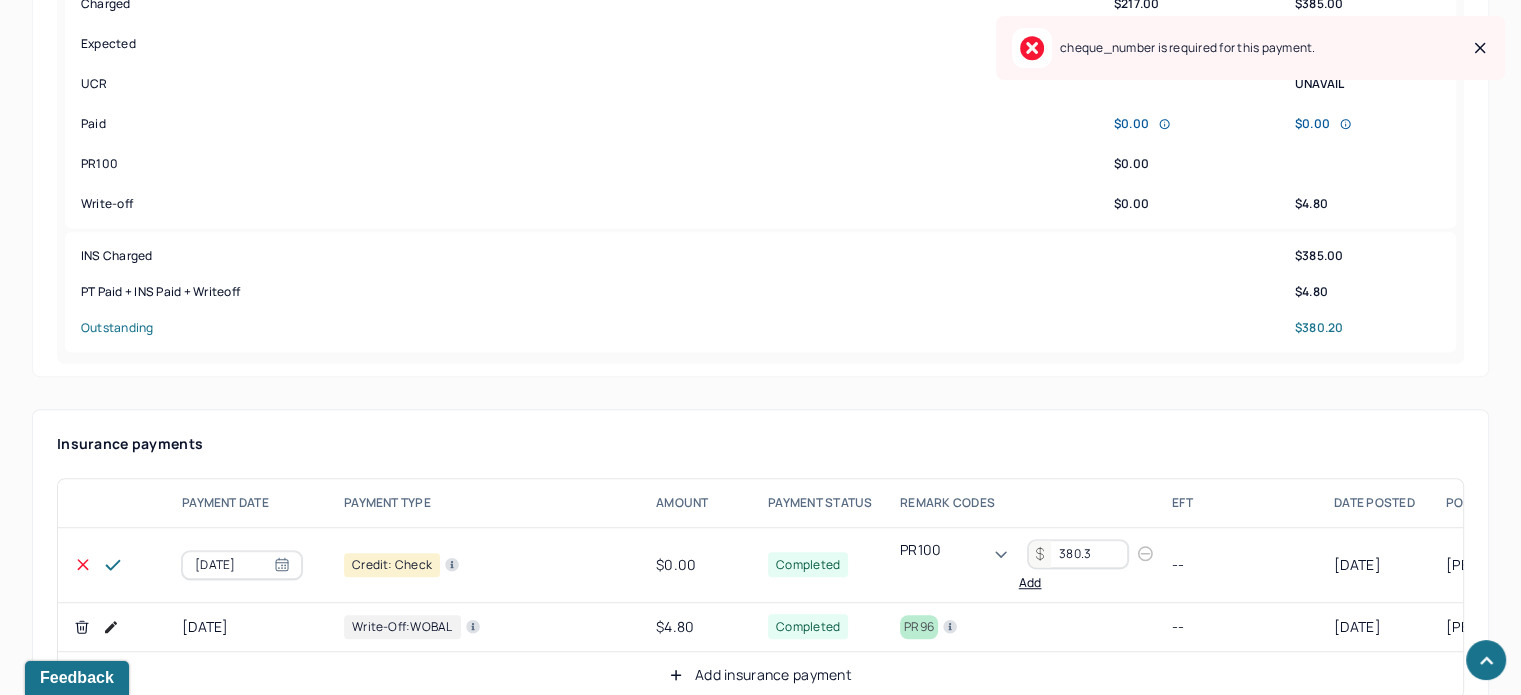 click 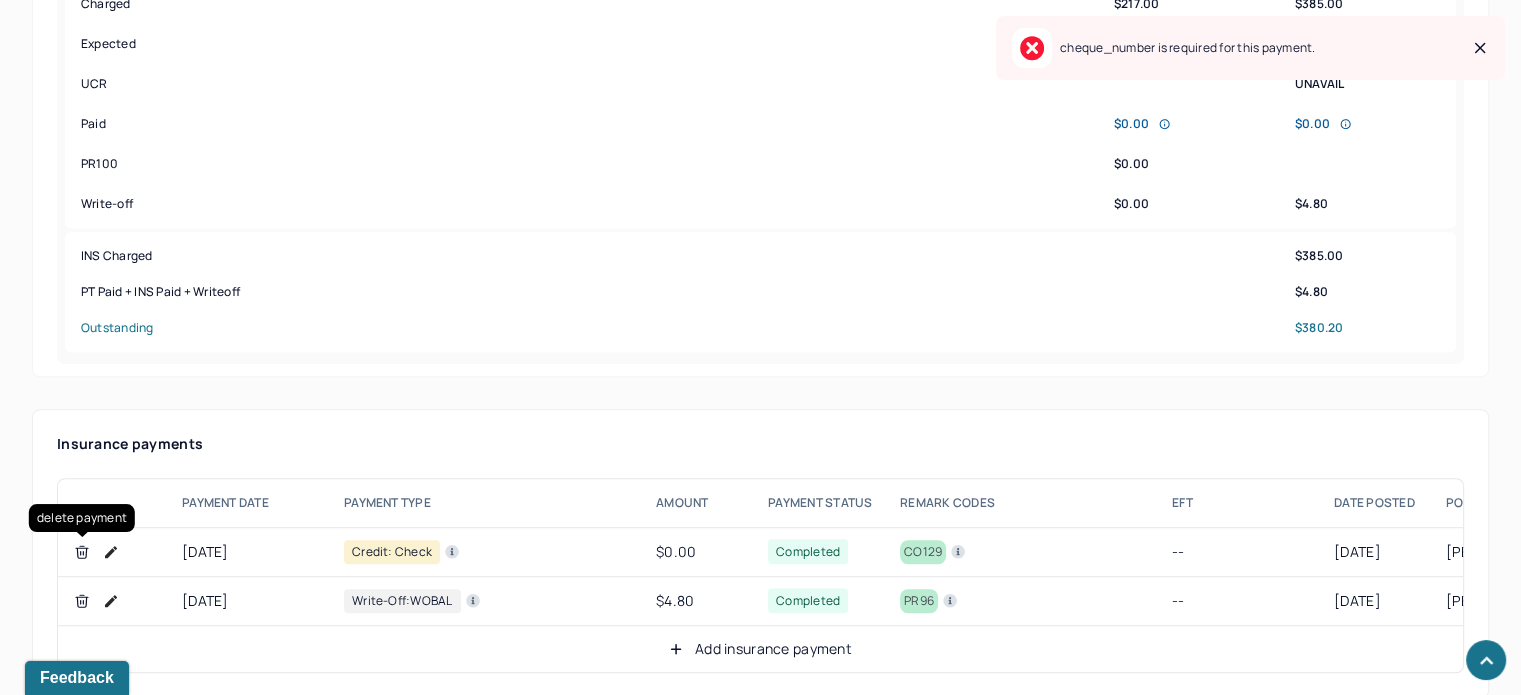 click 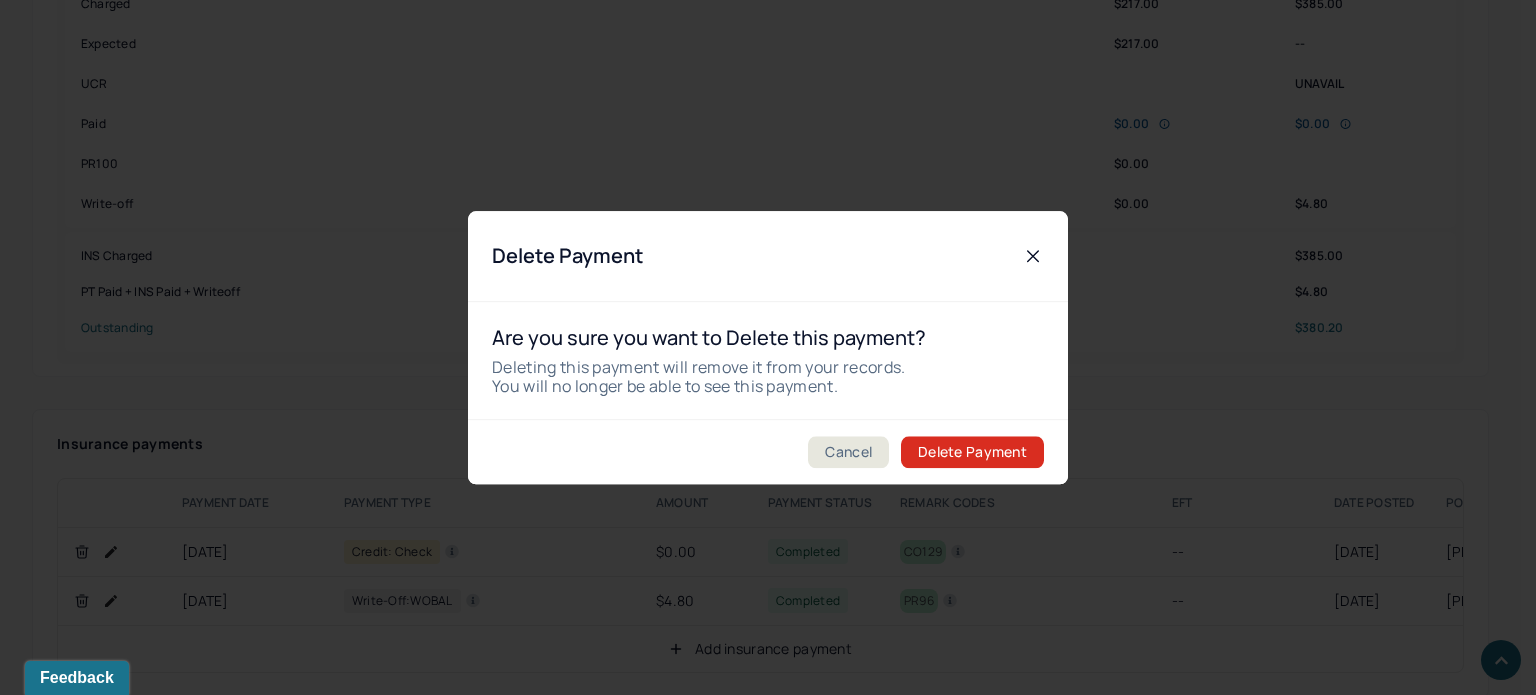 click on "Delete Payment" at bounding box center [972, 452] 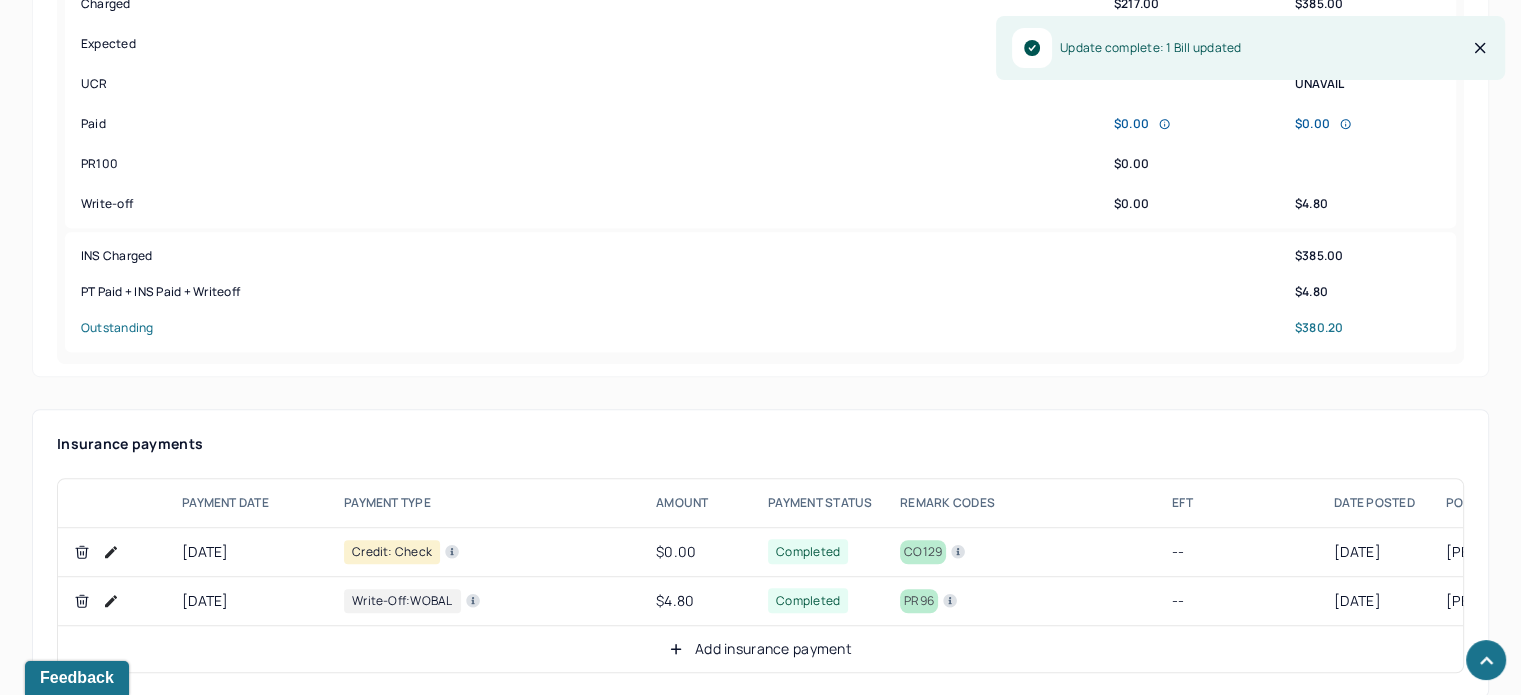 click on "Add insurance payment" at bounding box center [760, 649] 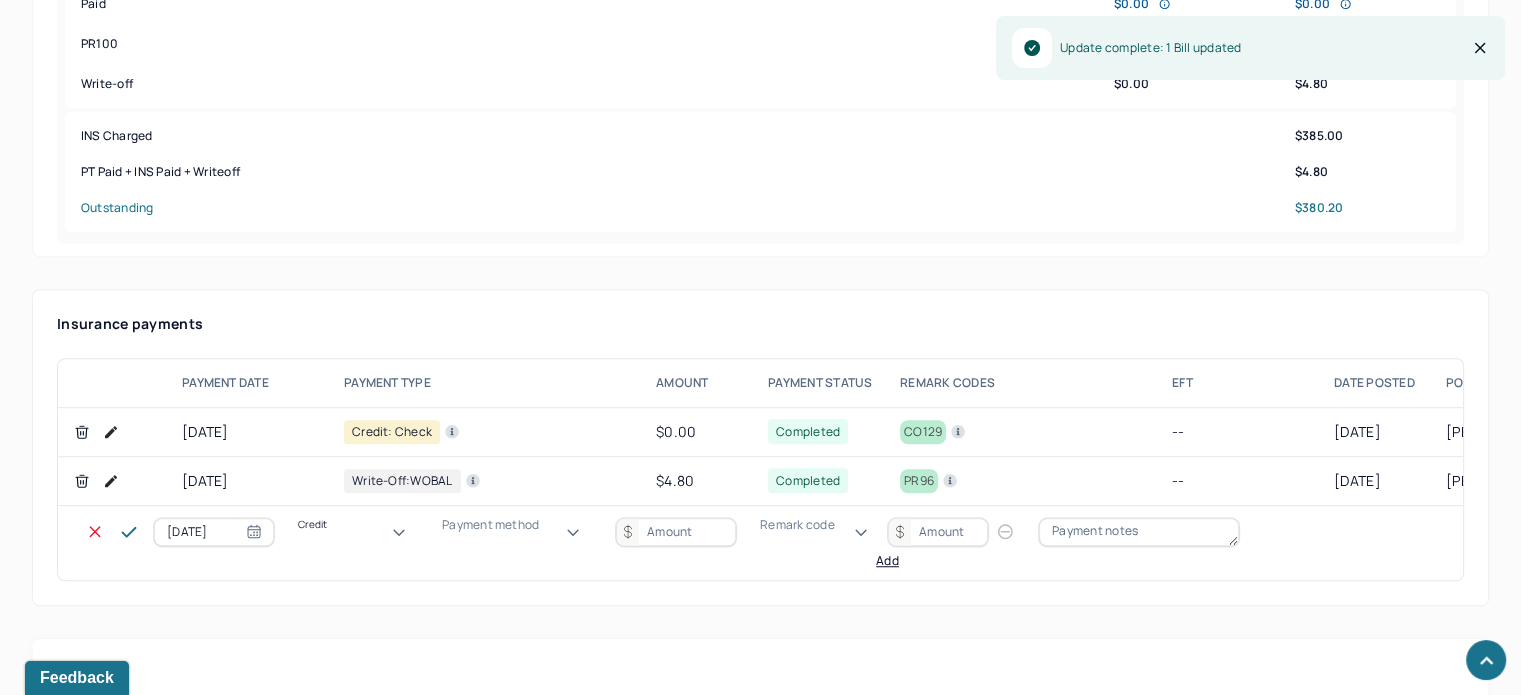 scroll, scrollTop: 1600, scrollLeft: 0, axis: vertical 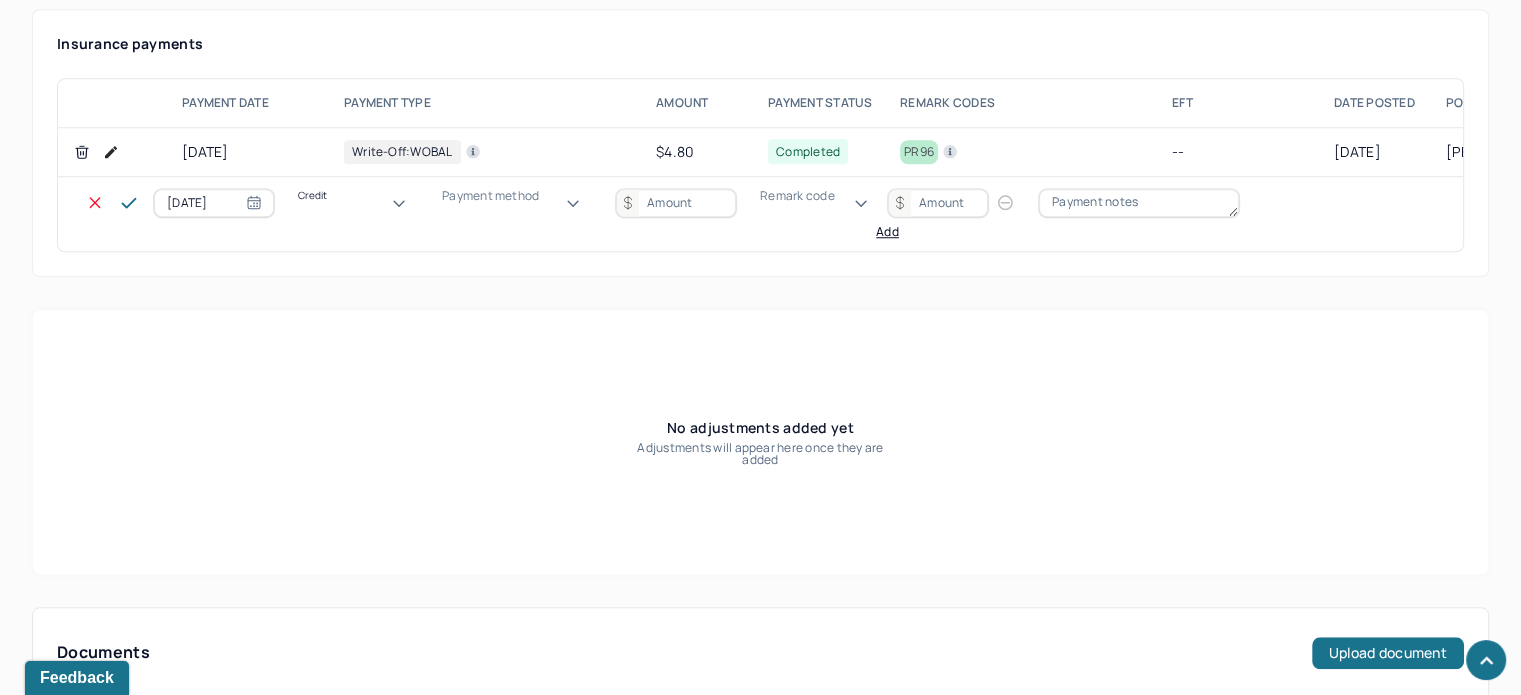 click on "Payment method" at bounding box center (517, 196) 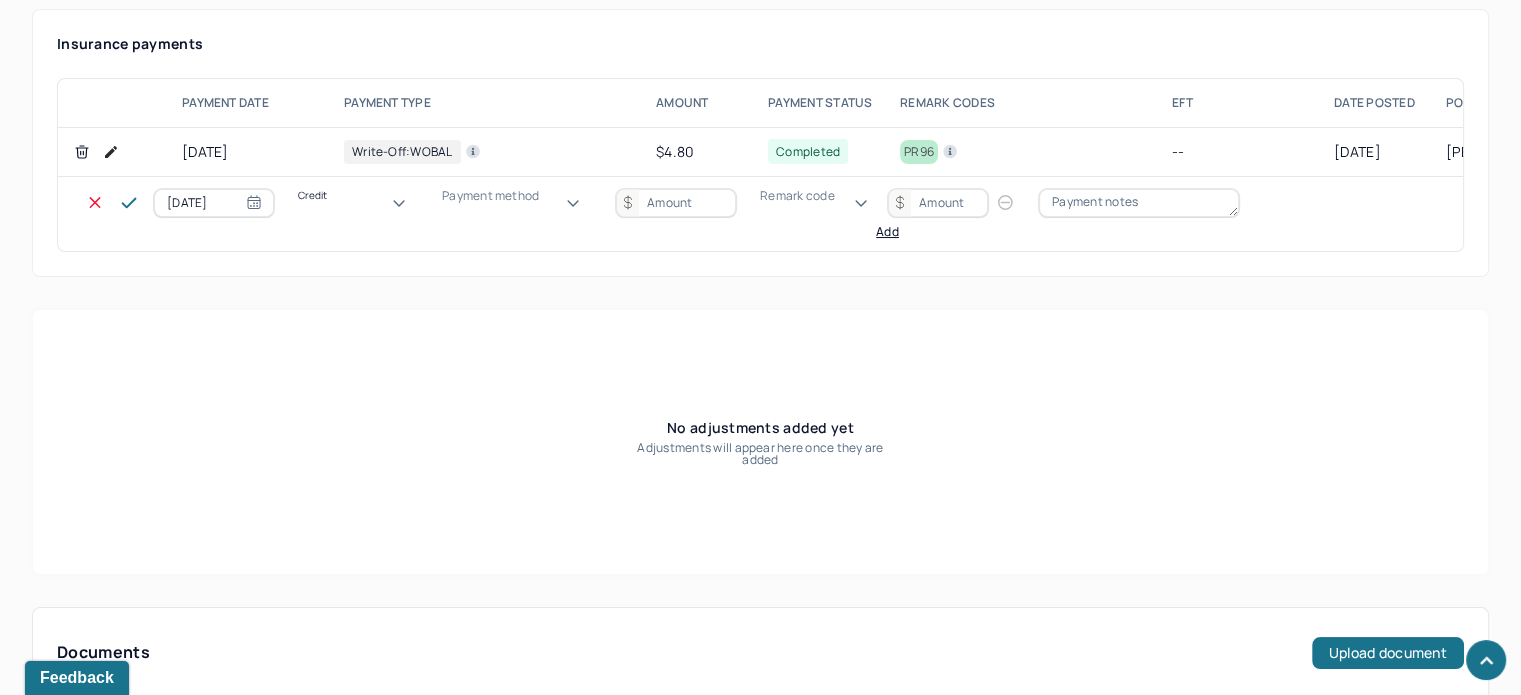 click on "Check" at bounding box center [75, 906] 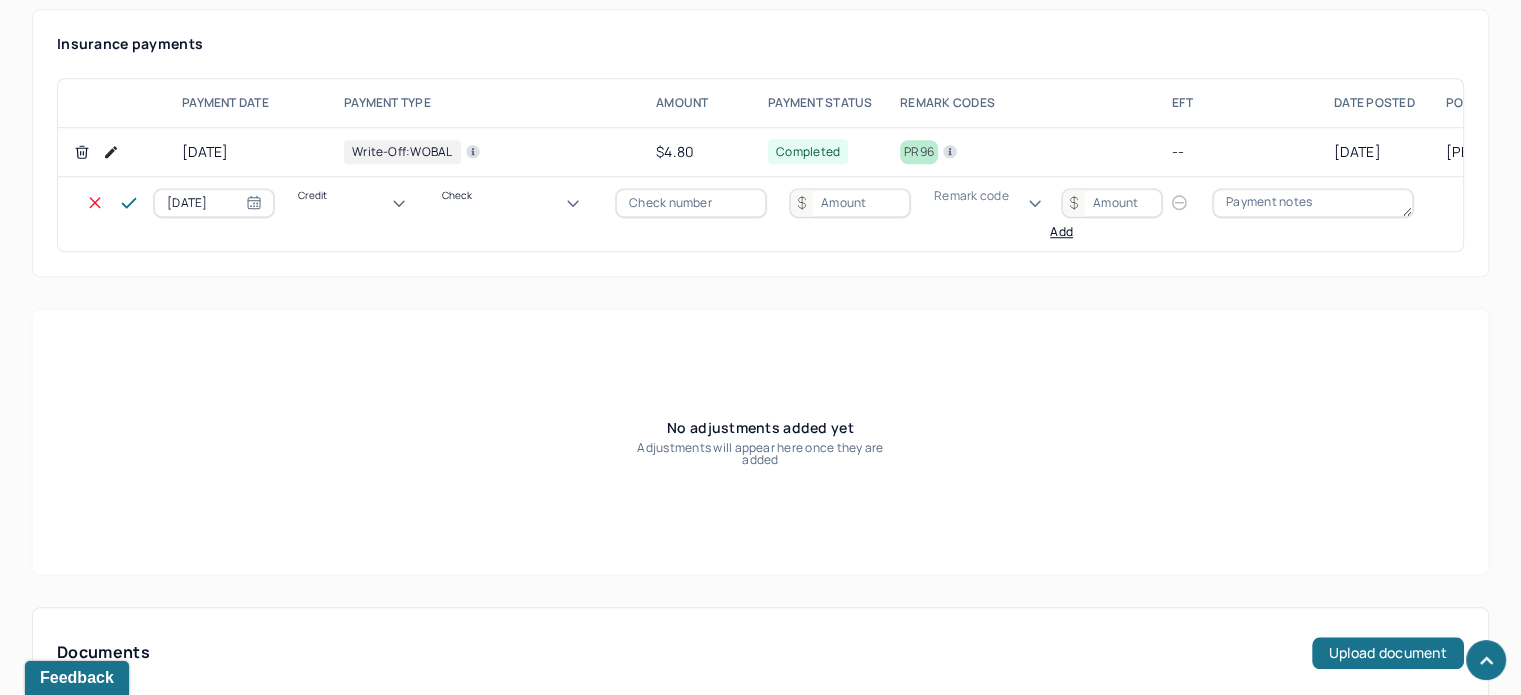click at bounding box center (691, 203) 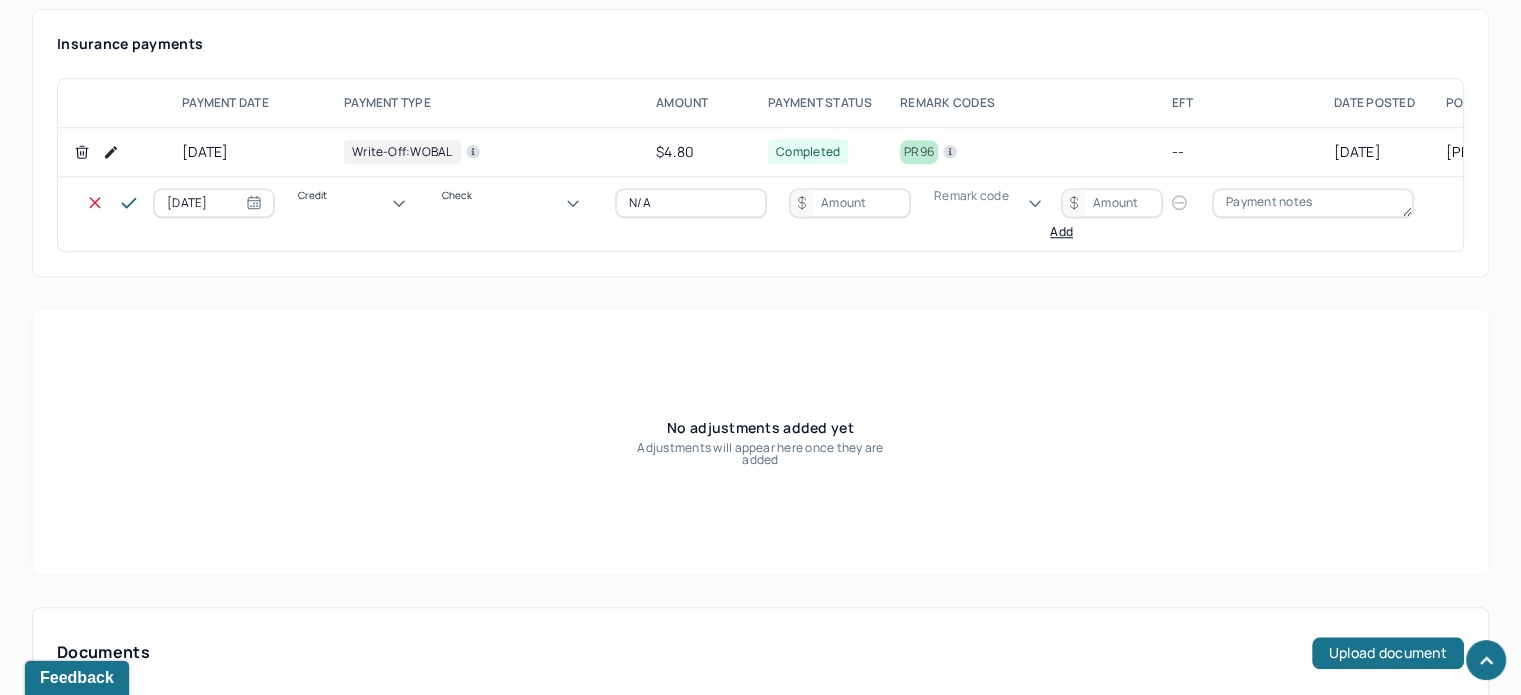 click at bounding box center [850, 203] 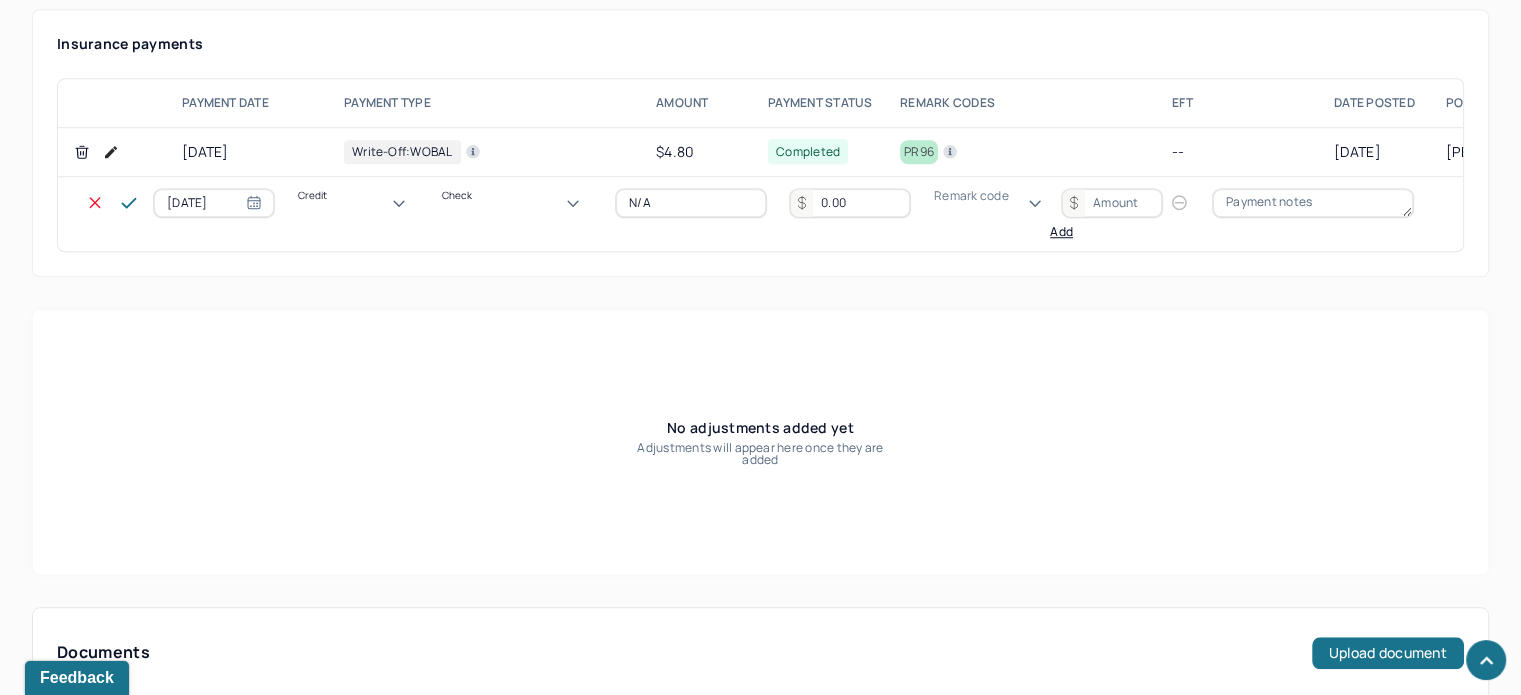 type on "0.00" 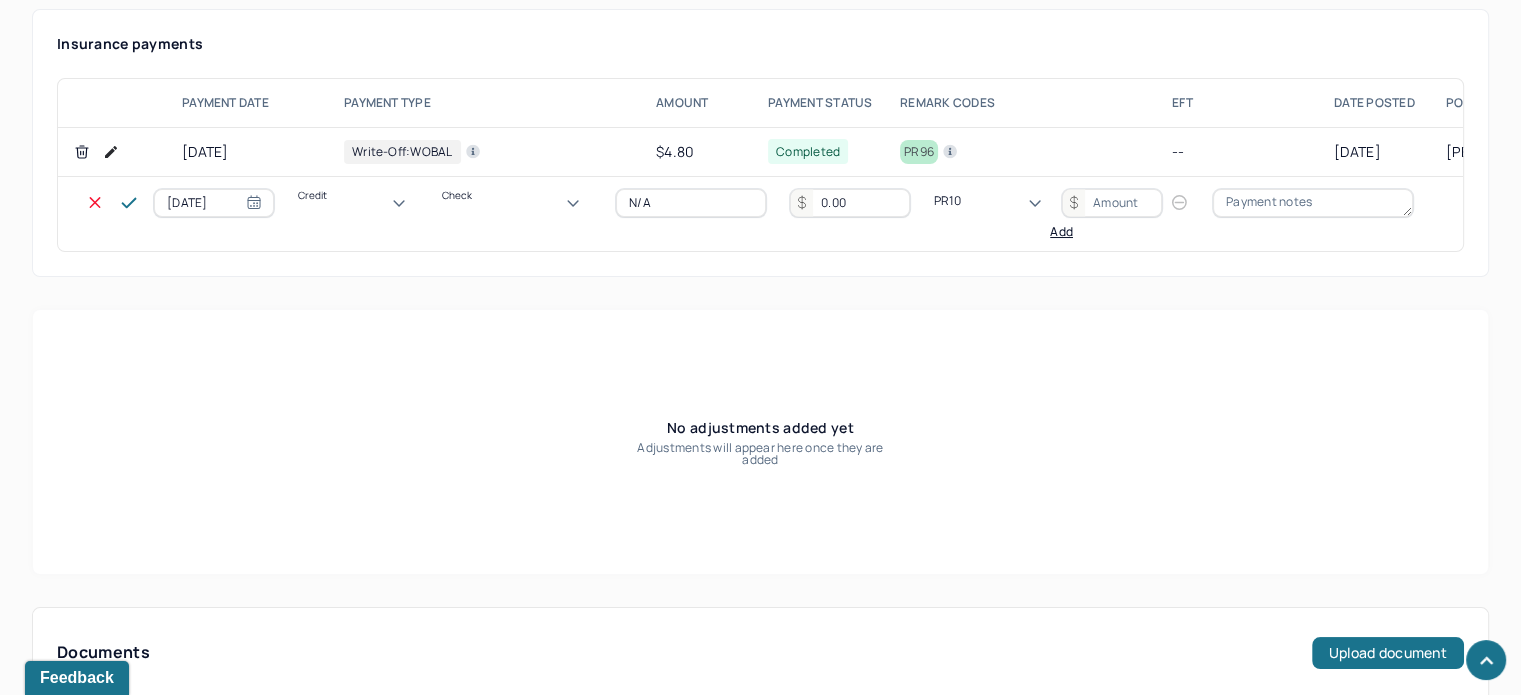 type on "PR100" 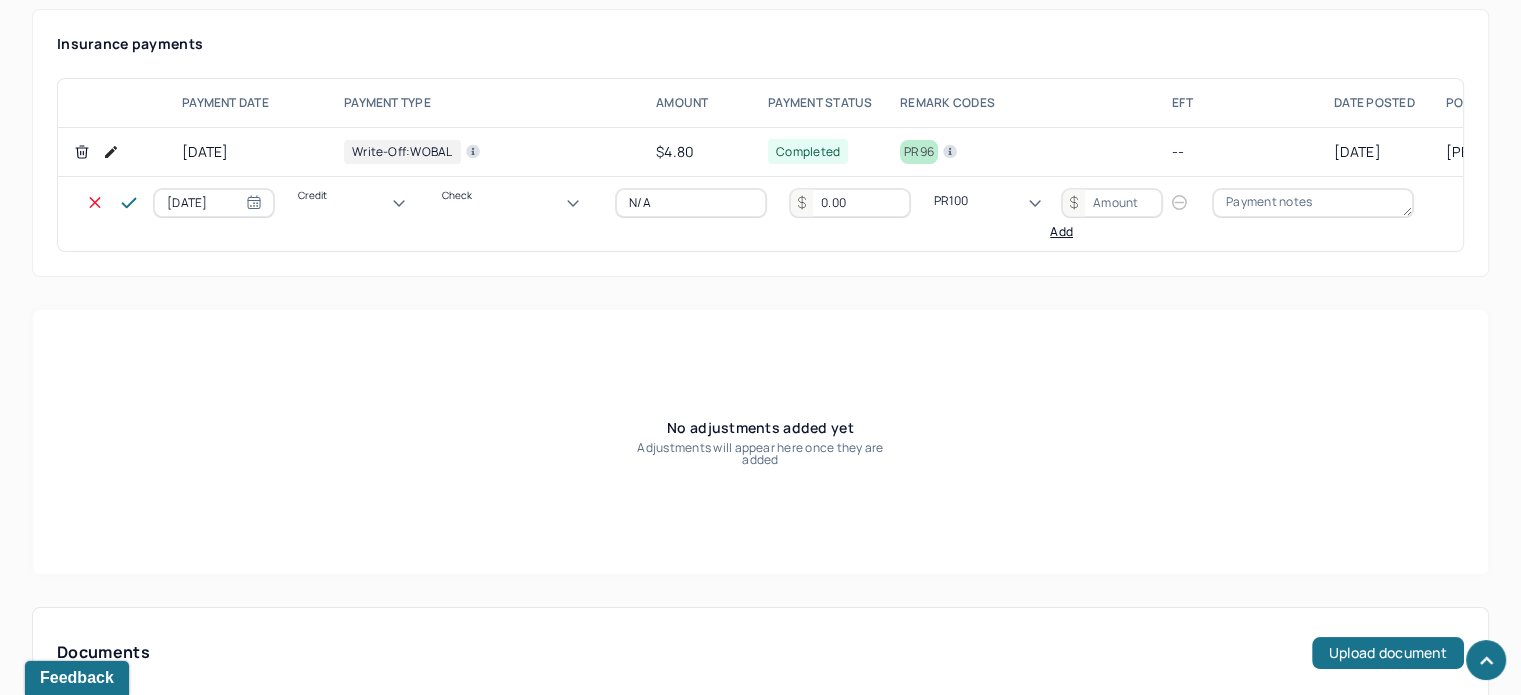 type 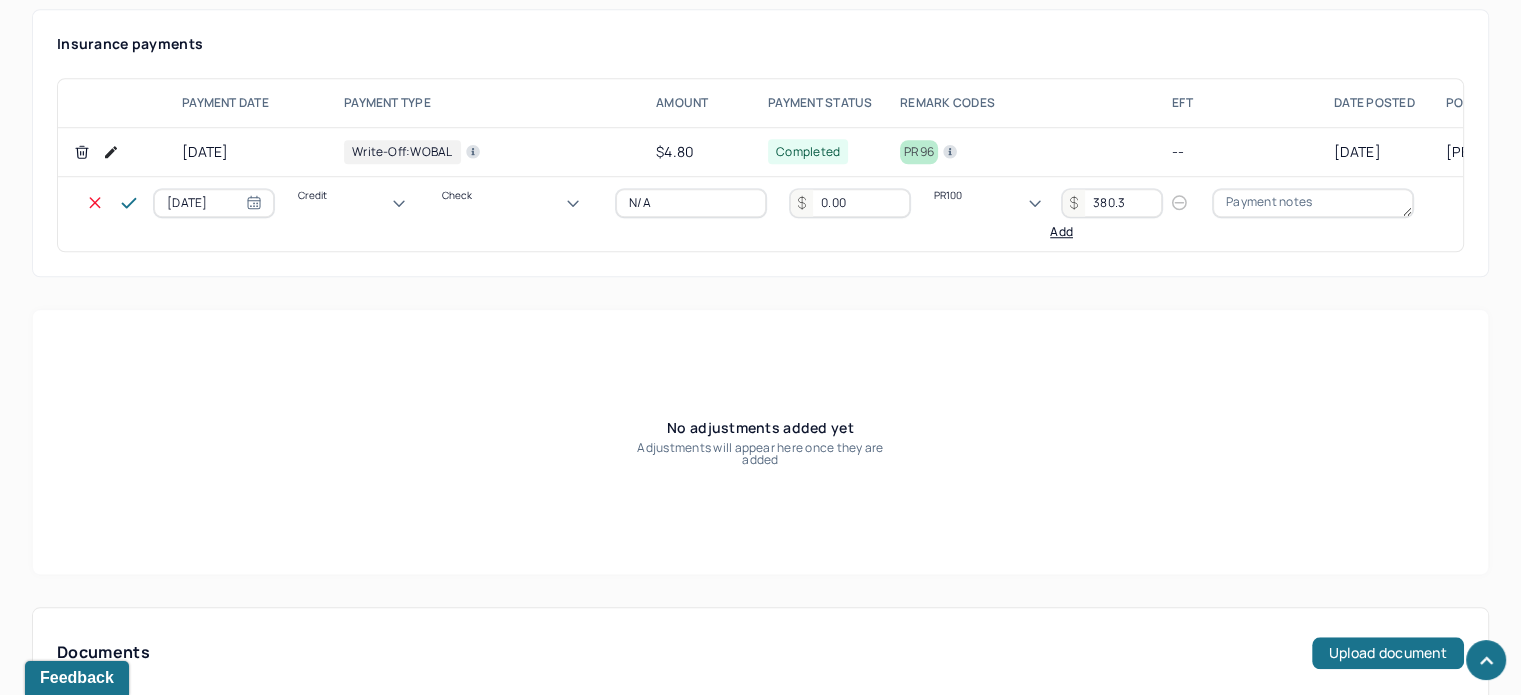 type on "380.3" 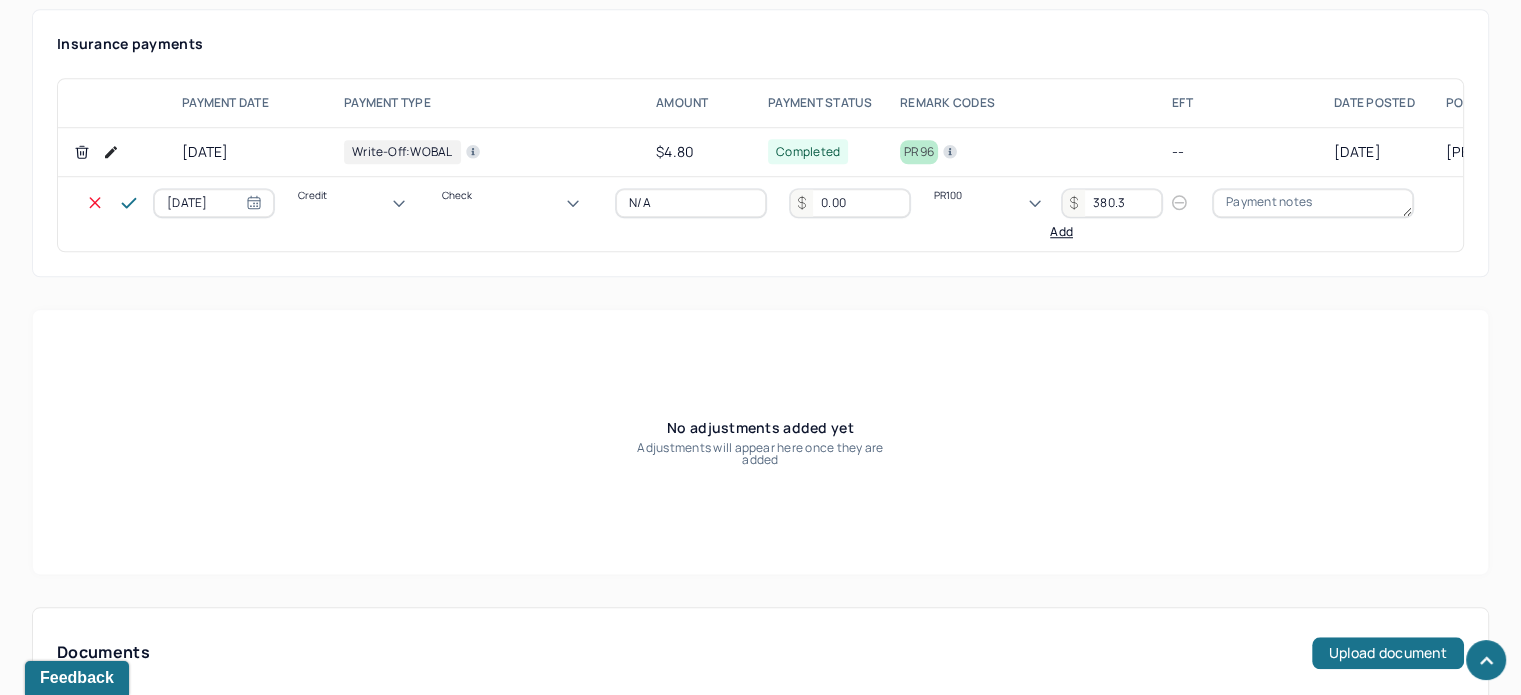 type 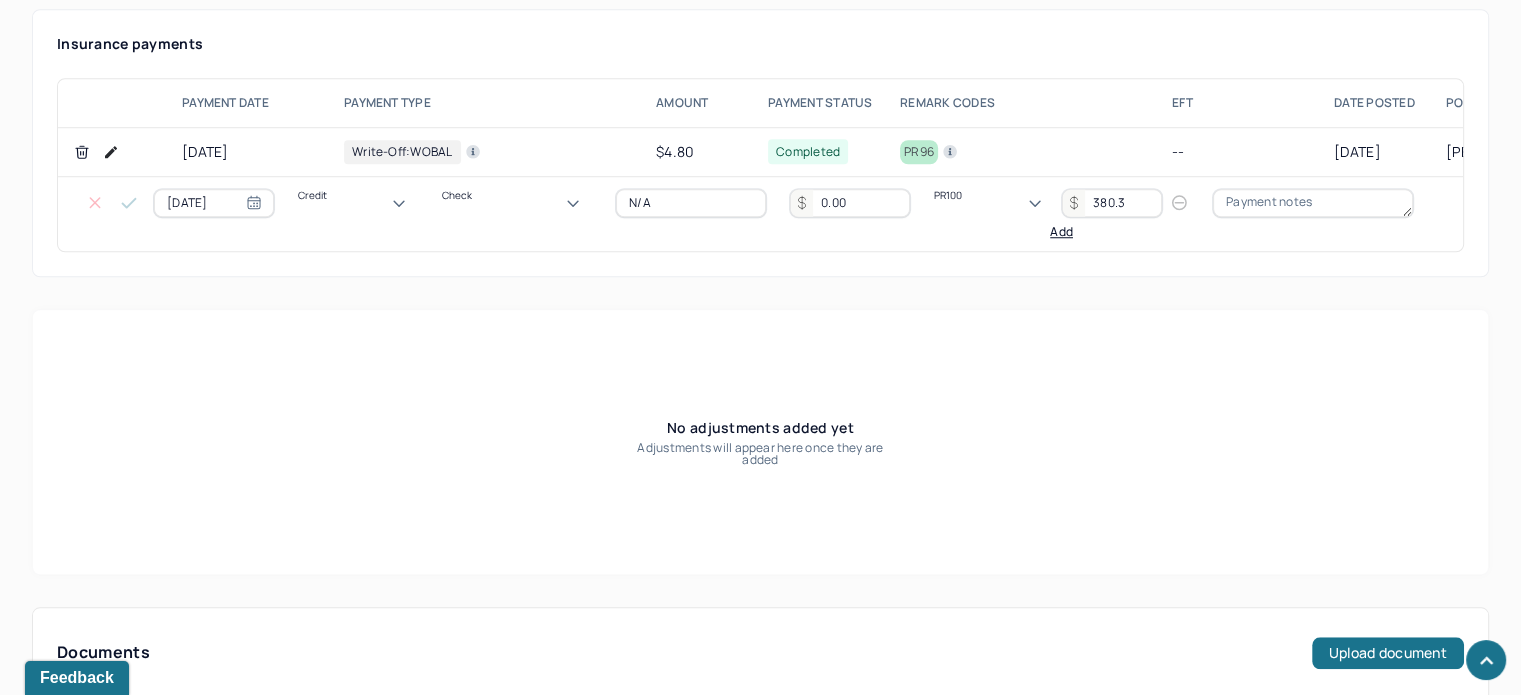 scroll, scrollTop: 1400, scrollLeft: 0, axis: vertical 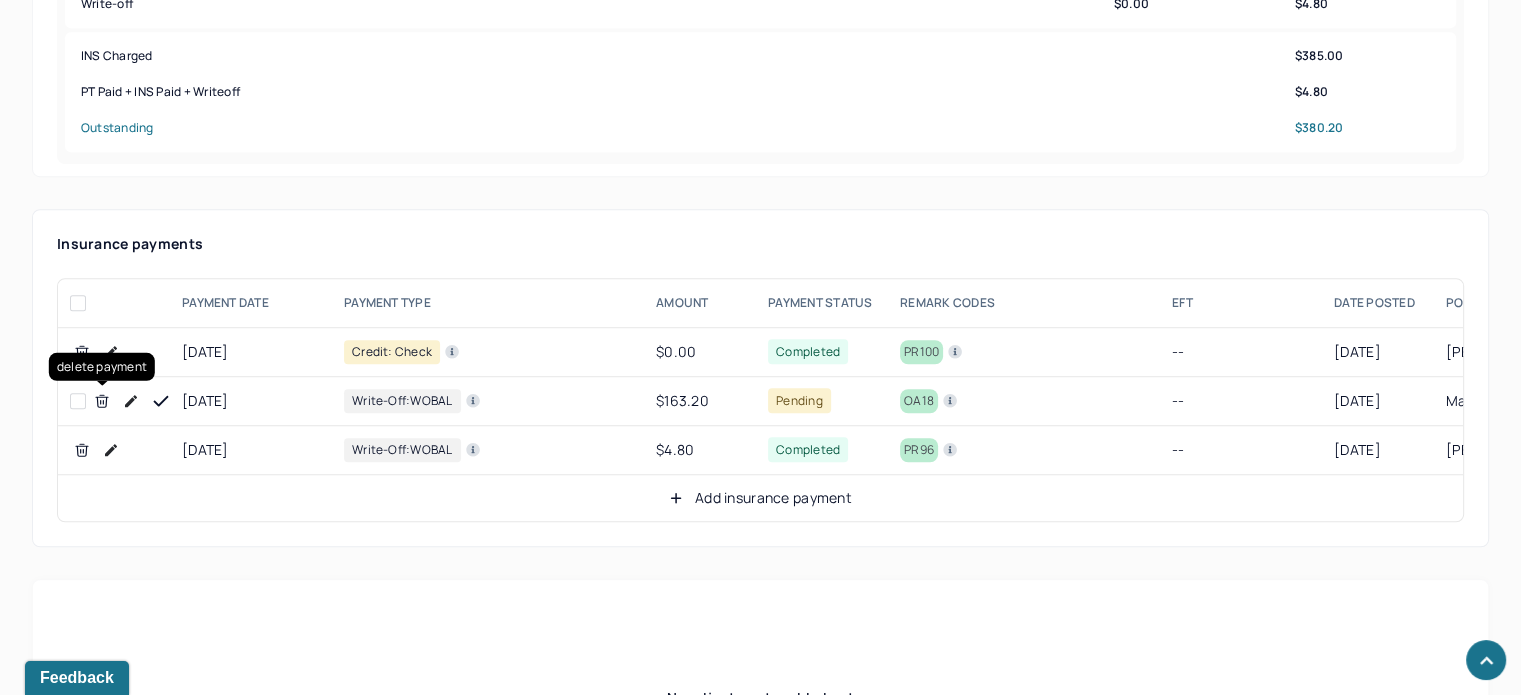 click 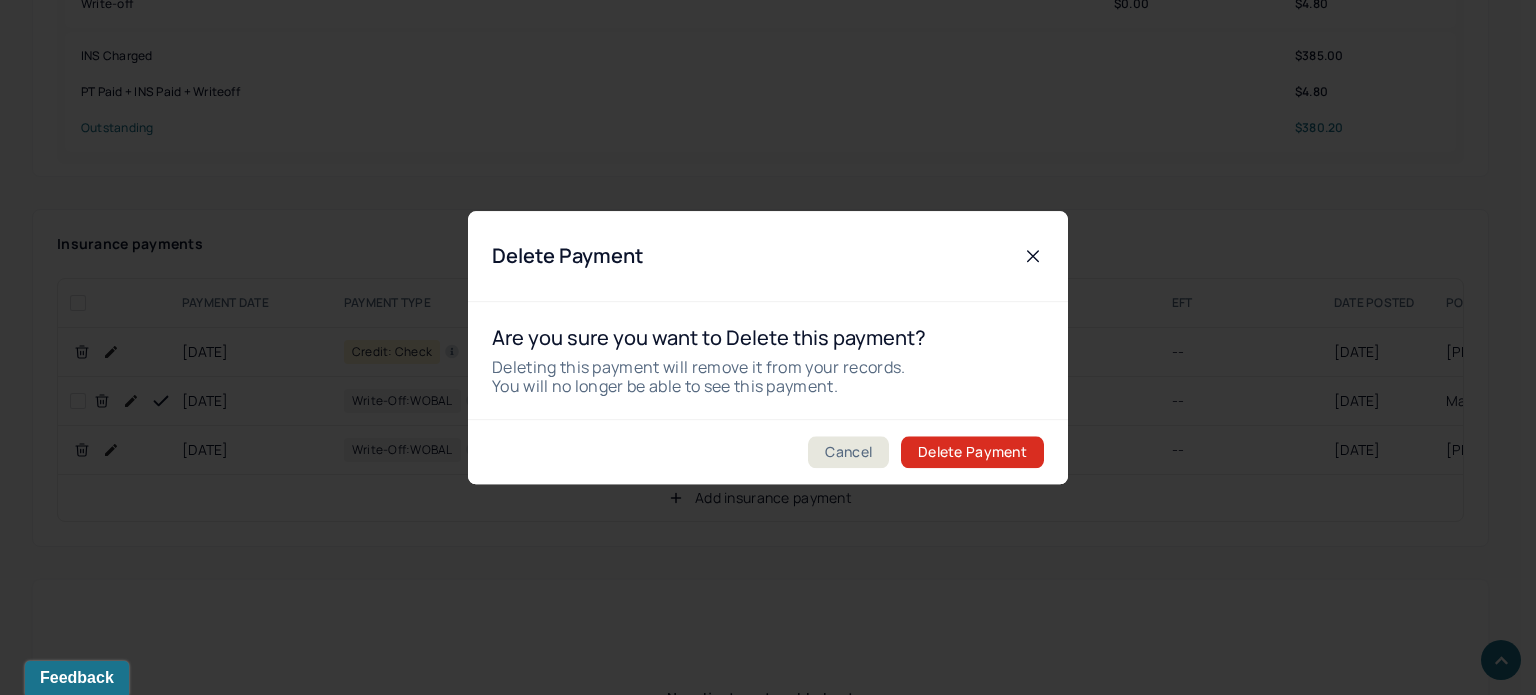 click on "Delete Payment" at bounding box center [972, 452] 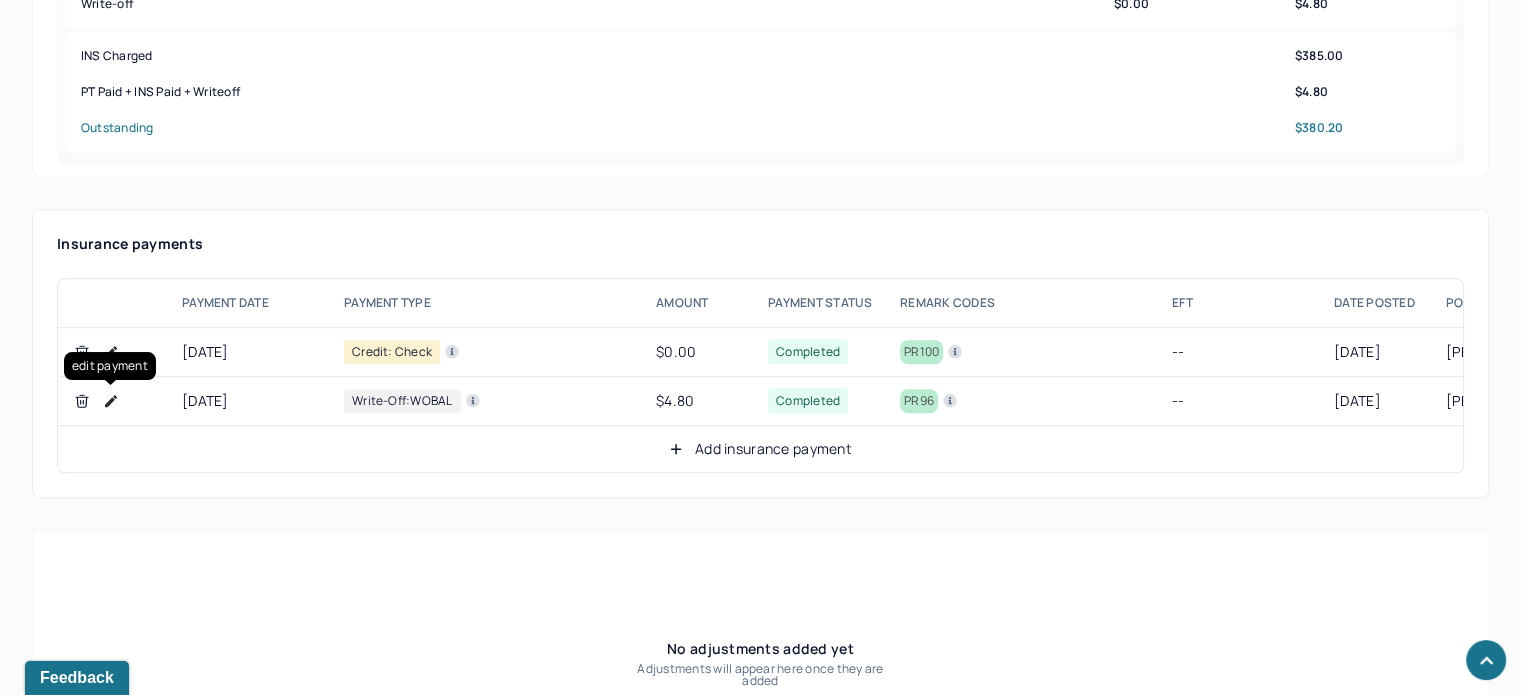 click 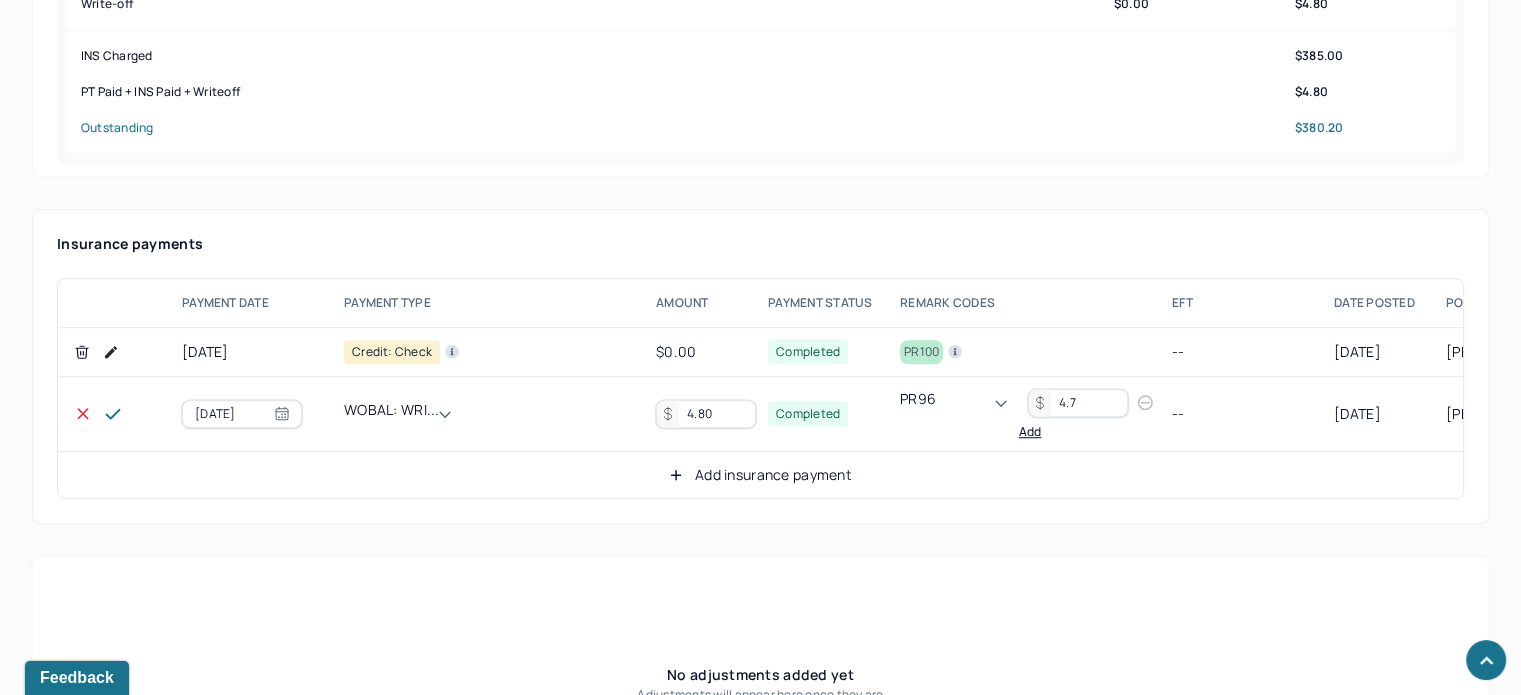 click on "4.80" at bounding box center (706, 414) 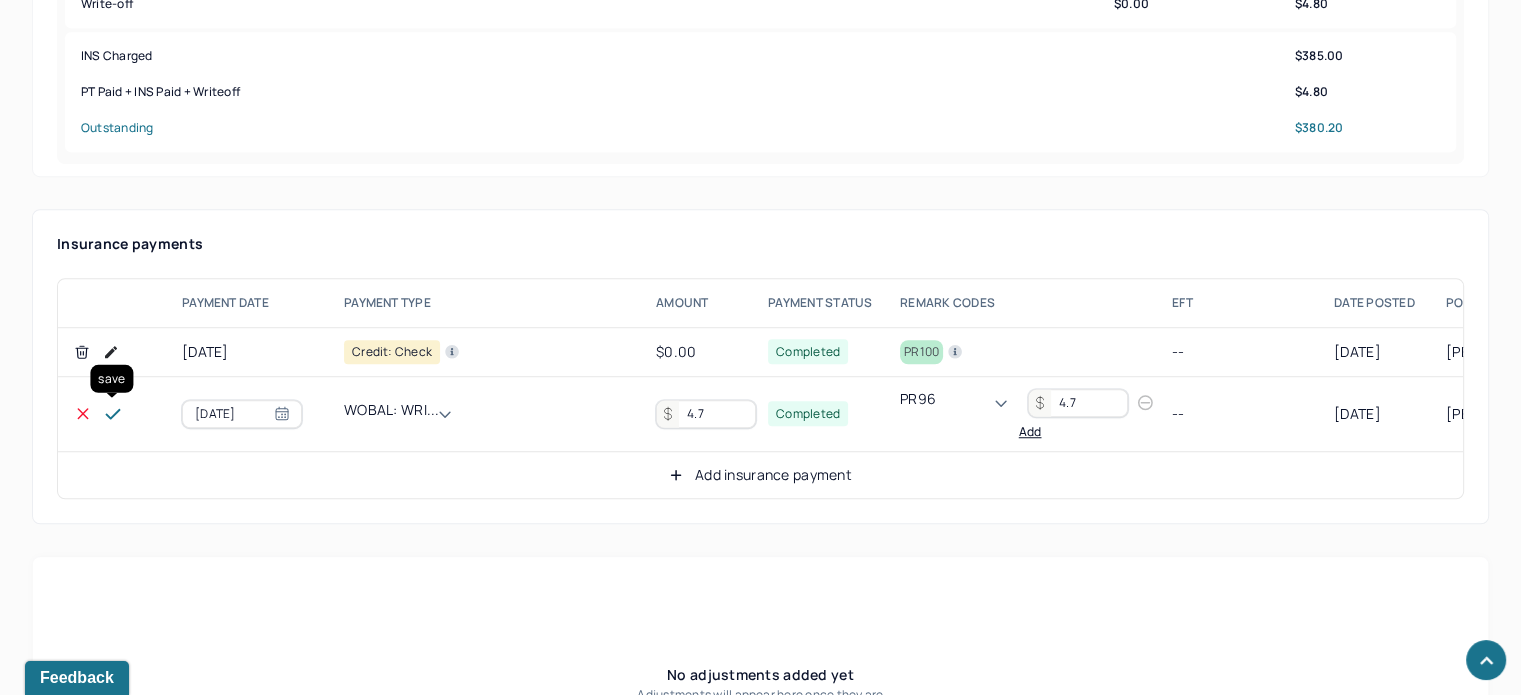 type on "4.7" 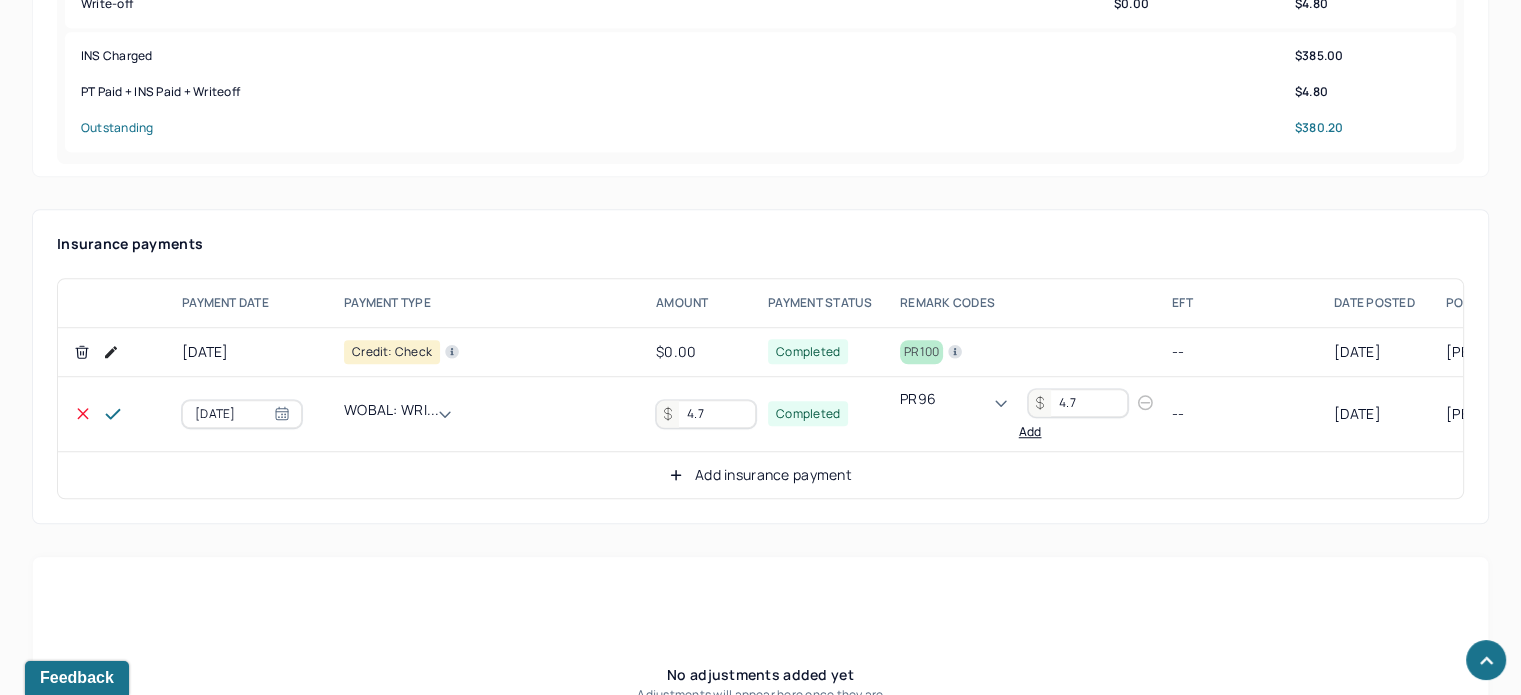 click 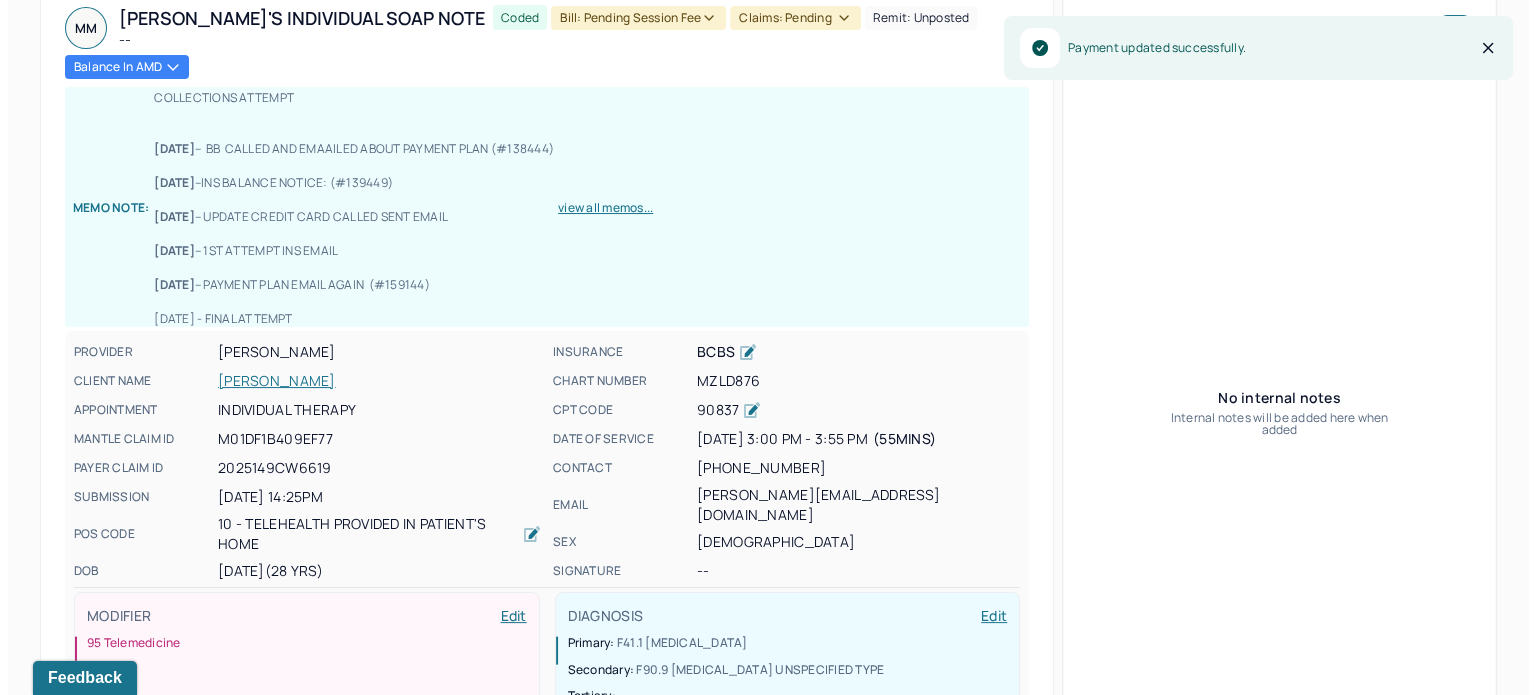 scroll, scrollTop: 0, scrollLeft: 0, axis: both 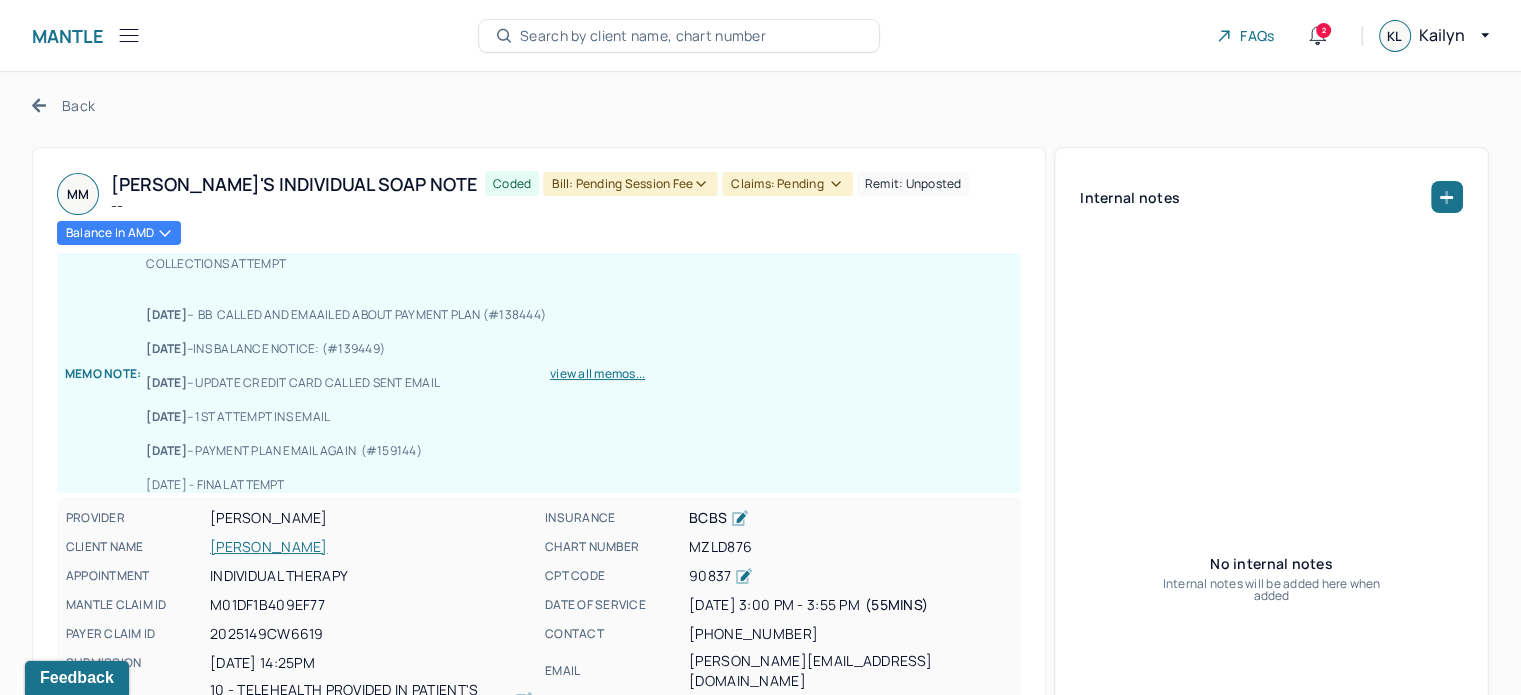 click on "MM [PERSON_NAME]'s   Individual soap note -- Coded   Bill: Pending Session Fee     Claims: pending   Remit: unposted   Balance in AMD   Memo note: Collections attempt  [DATE]  –  BB  Called and emaailed about Payment Plan (#138444)  [DATE]  –Ins balance Notice: (#139449)  [DATE]  – Update Credit Card Called Sent email  [DATE]  – 1st attempt ins email  [DATE]  – Payment Plan email again  (#159144) [DATE] - Final Attempt    view all memos... PROVIDER [PERSON_NAME] CLIENT NAME [PERSON_NAME] APPOINTMENT Individual therapy   MANTLE CLAIM ID M01DF1B409EF77 PAYER CLAIM ID 2025149CW6619 SUBMISSION [DATE] 14:25PM POS CODE 10 - Telehealth Provided in Patient's Home     DOB [DEMOGRAPHIC_DATA]  (28 Yrs) INSURANCE BCBS     CHART NUMBER MZLD876 CPT CODE 90837     DATE OF SERVICE [DATE]   3:00 PM   -   3:55 PM ( 55mins ) CONTACT [PHONE_NUMBER] EMAIL [PERSON_NAME][EMAIL_ADDRESS][DOMAIN_NAME] SEX [DEMOGRAPHIC_DATA] SIGNATURE -- MODIFIER   Edit   95 Telemedicine DIAGNOSIS   Edit   Primary:   F41.1 [MEDICAL_DATA]" at bounding box center (539, 534) 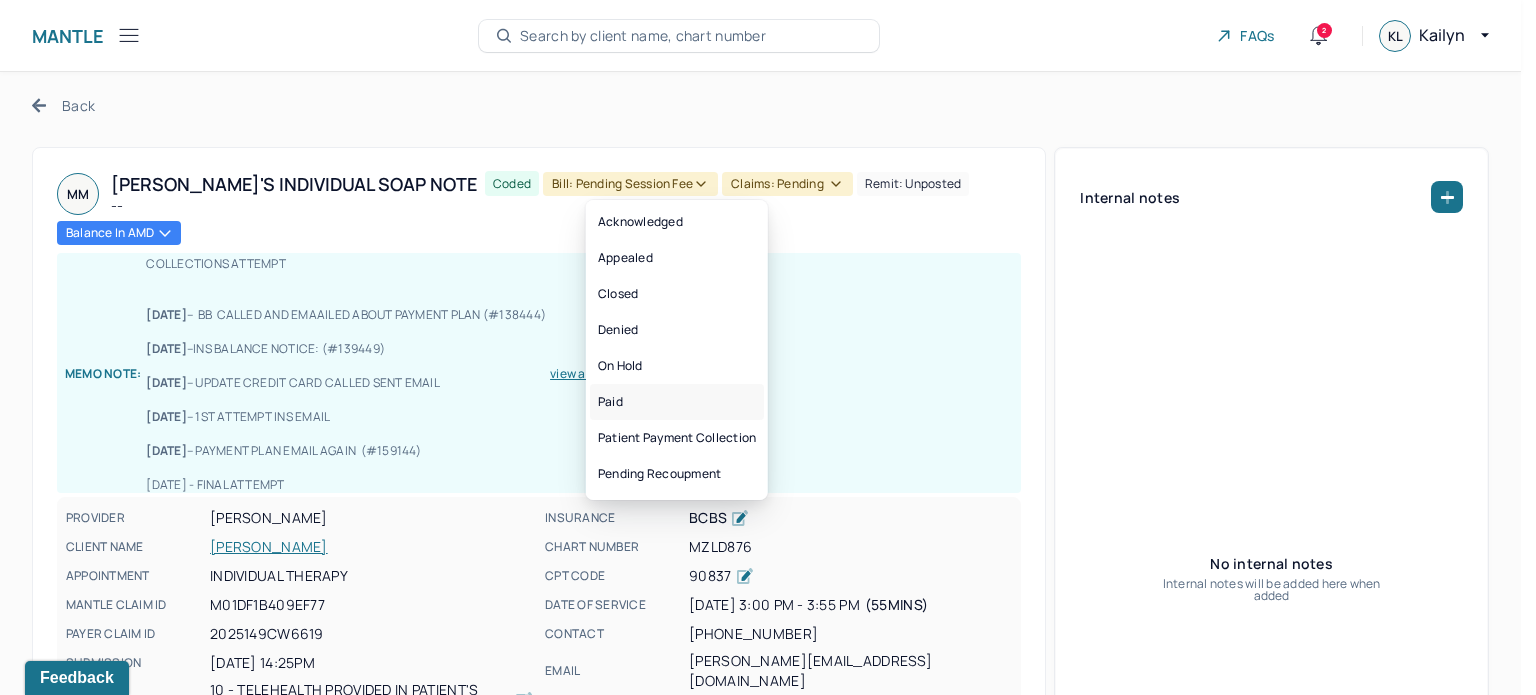 click on "Paid" at bounding box center (677, 402) 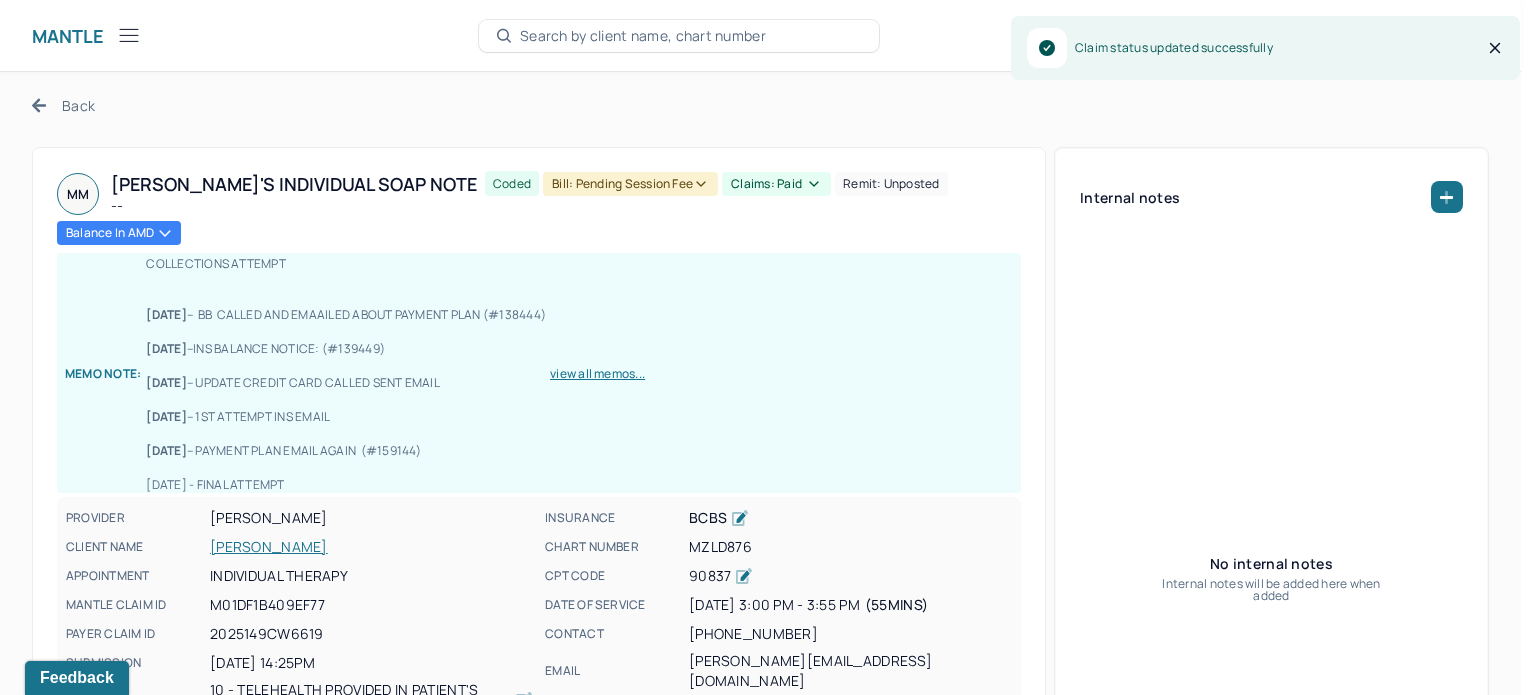 click on "Bill: Pending Session Fee" at bounding box center [630, 184] 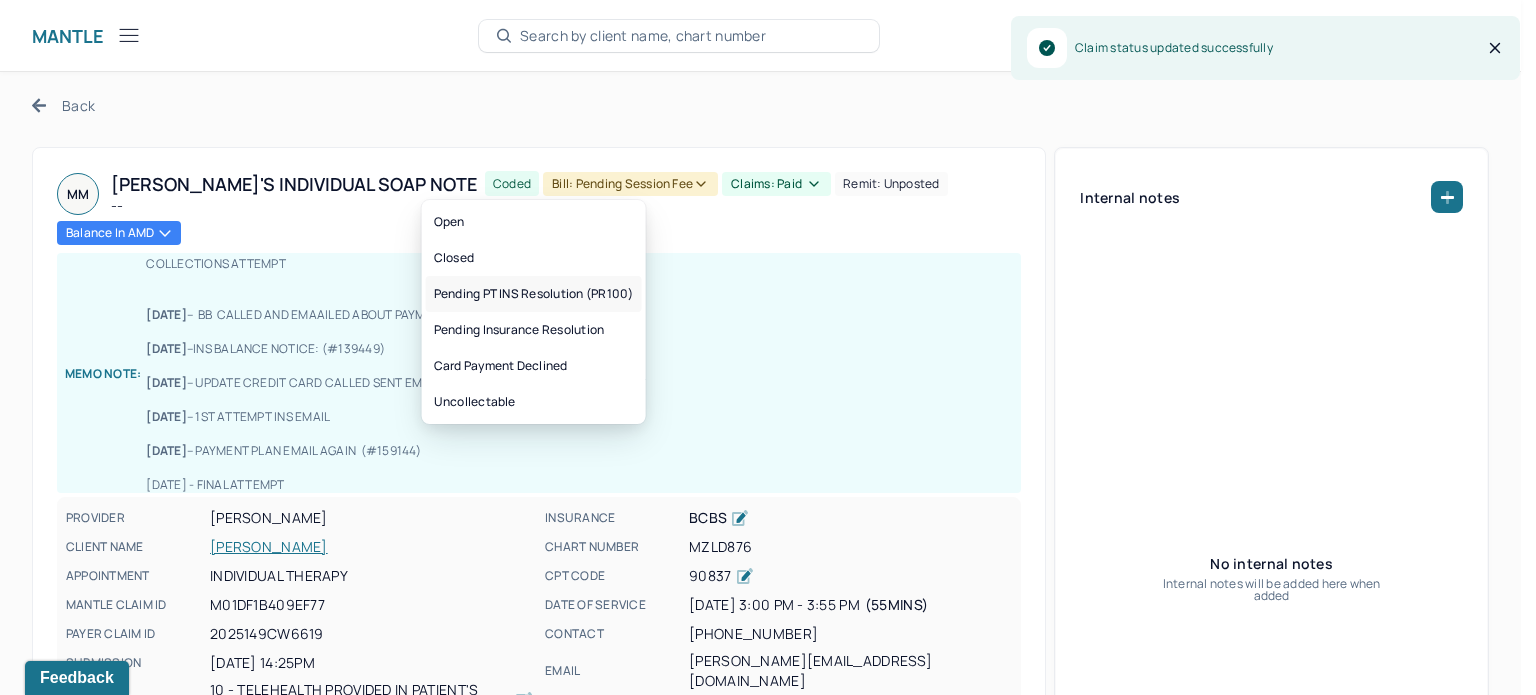 click on "Pending PT INS Resolution (PR100)" at bounding box center [534, 294] 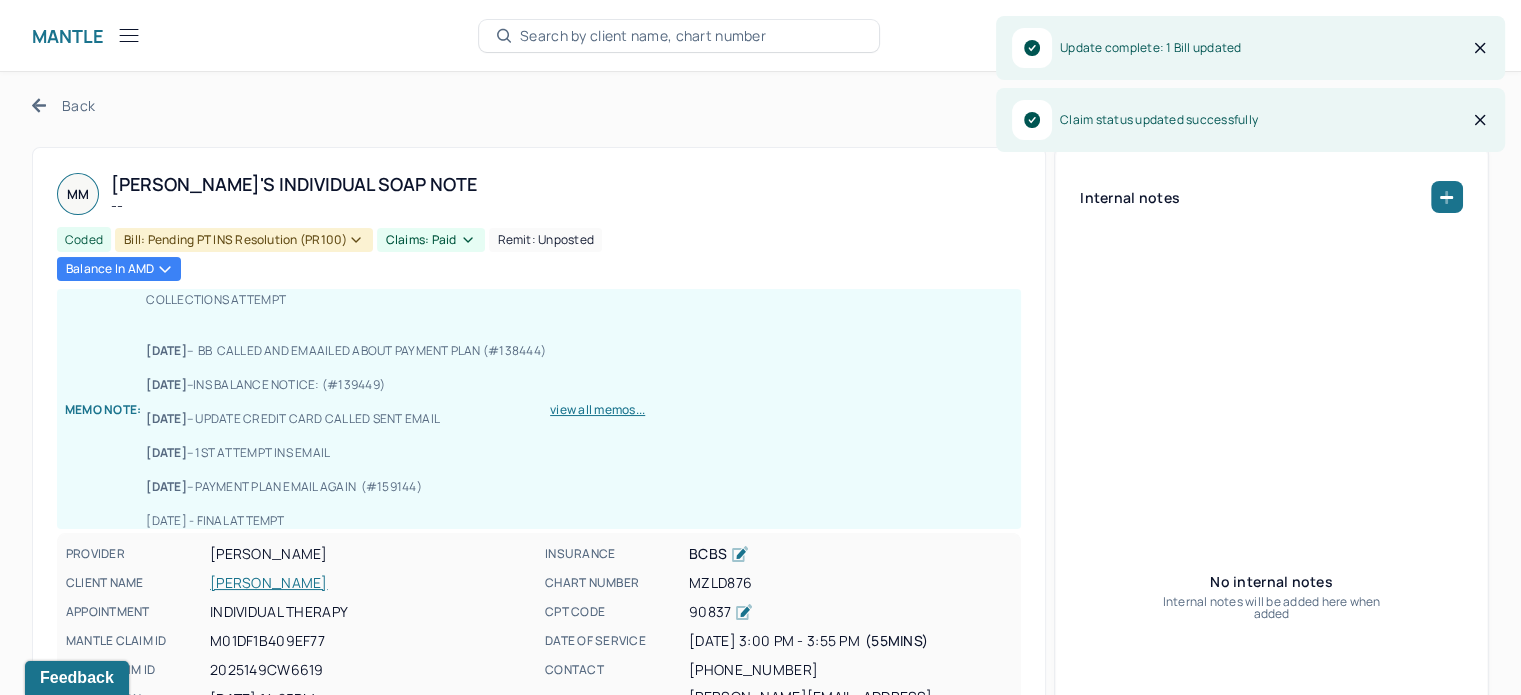 click on "Back" at bounding box center [63, 105] 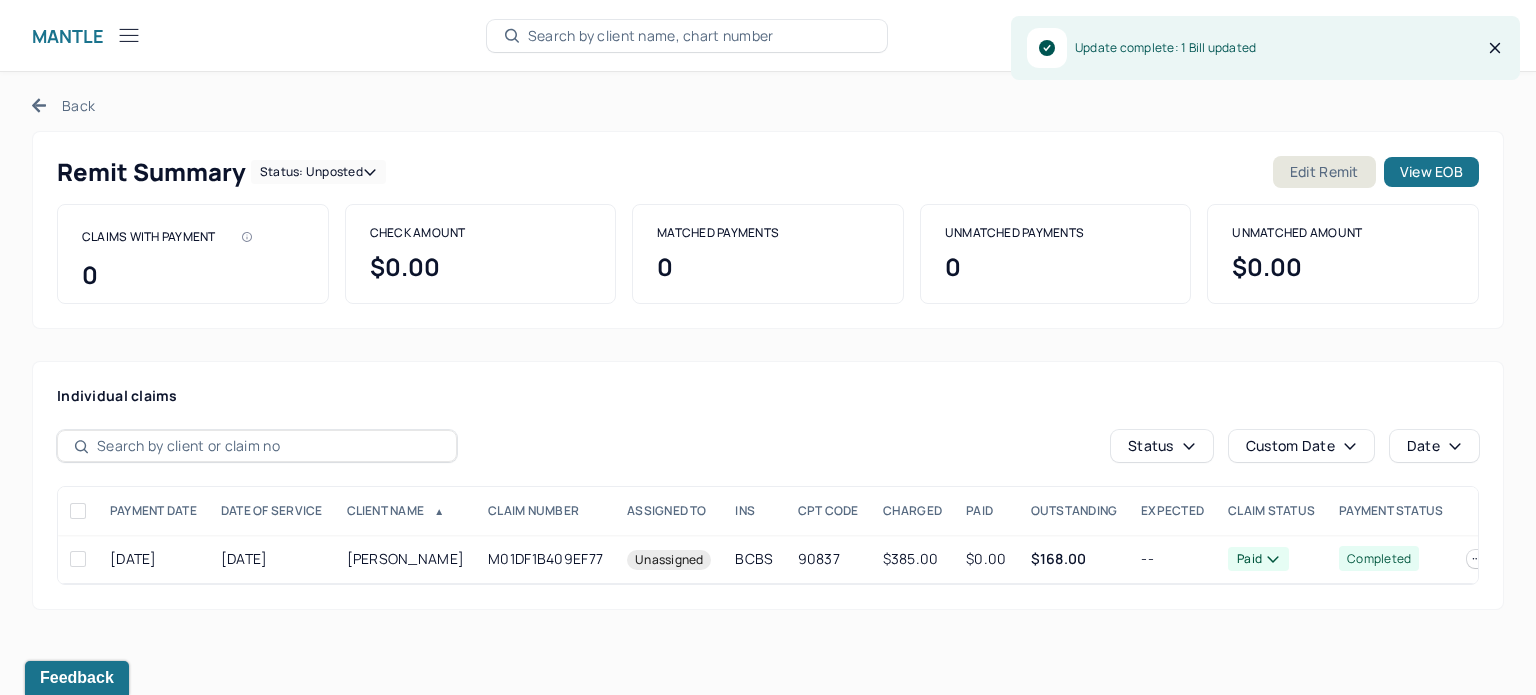 click on "Status: unposted" at bounding box center [318, 172] 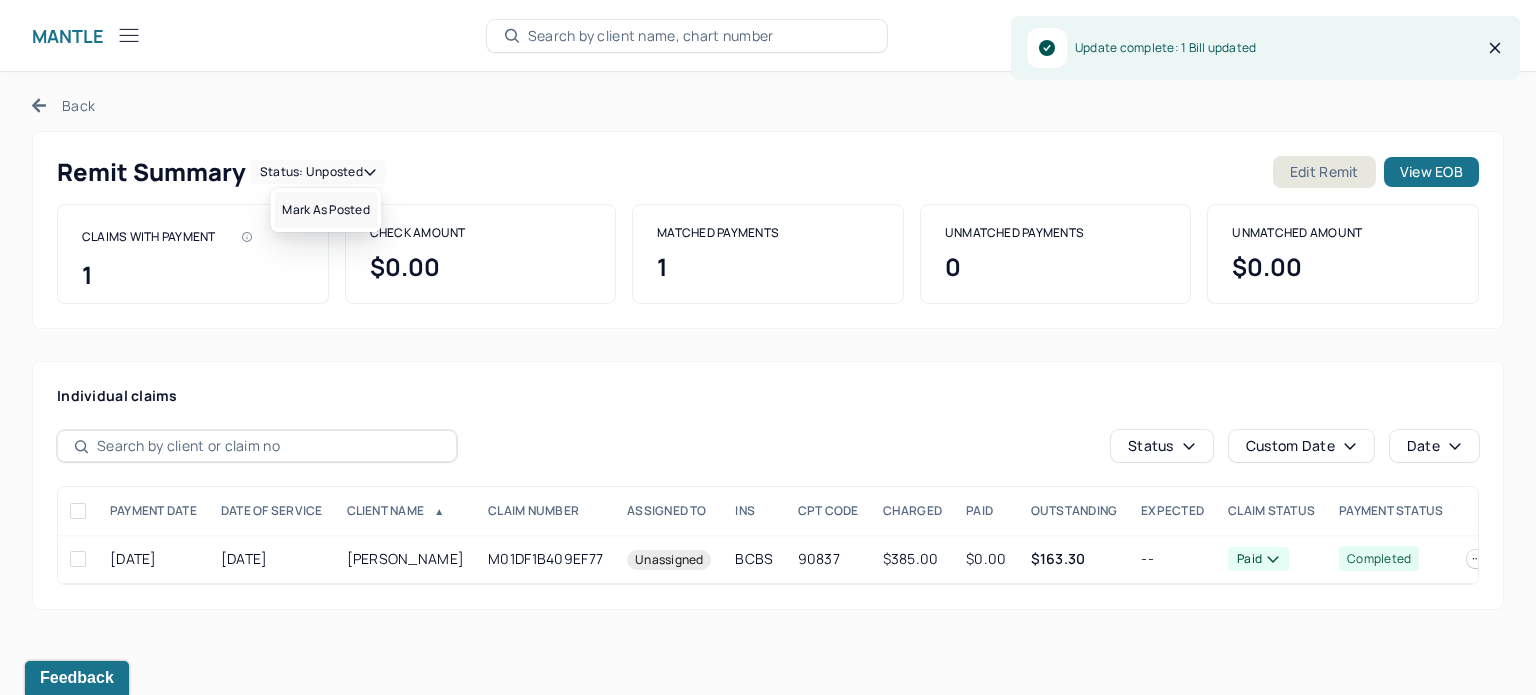 click on "Mark as Posted" at bounding box center [325, 210] 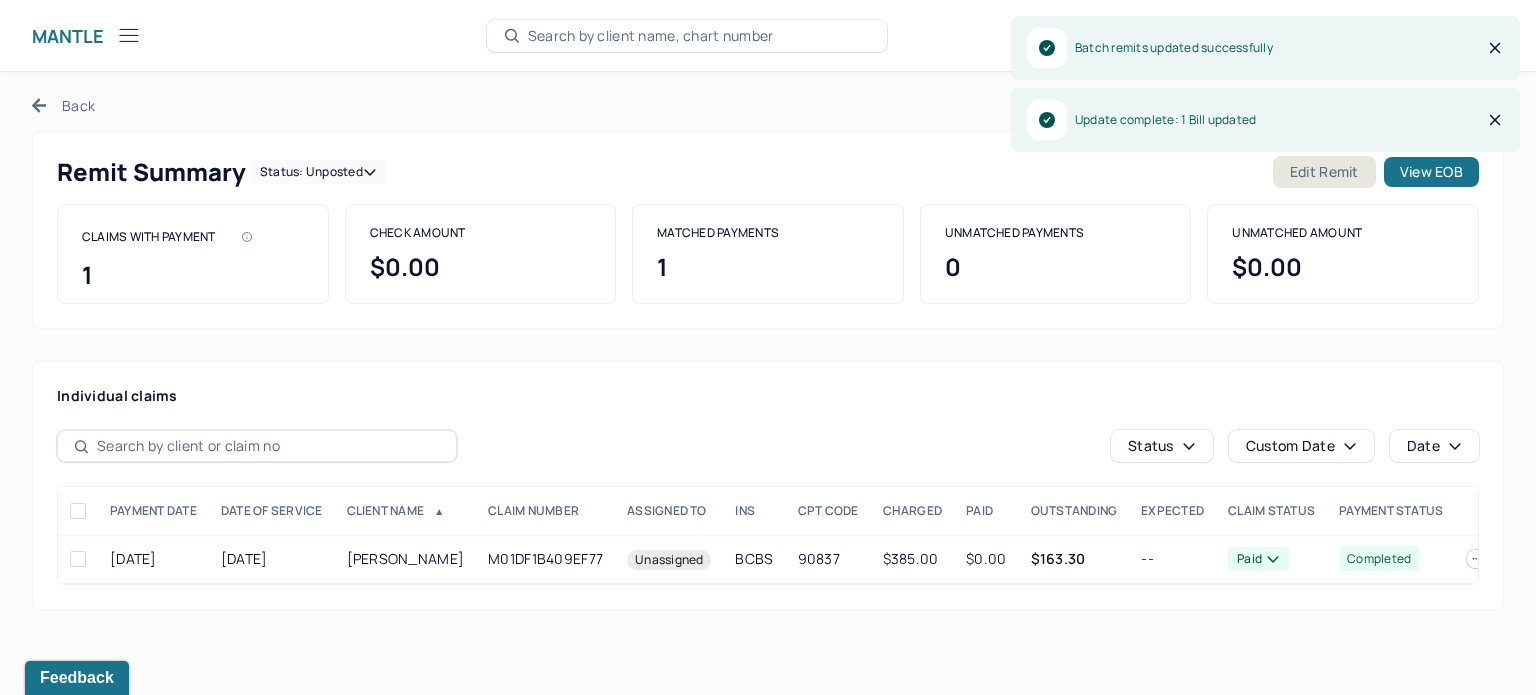 click on "Back" at bounding box center [63, 105] 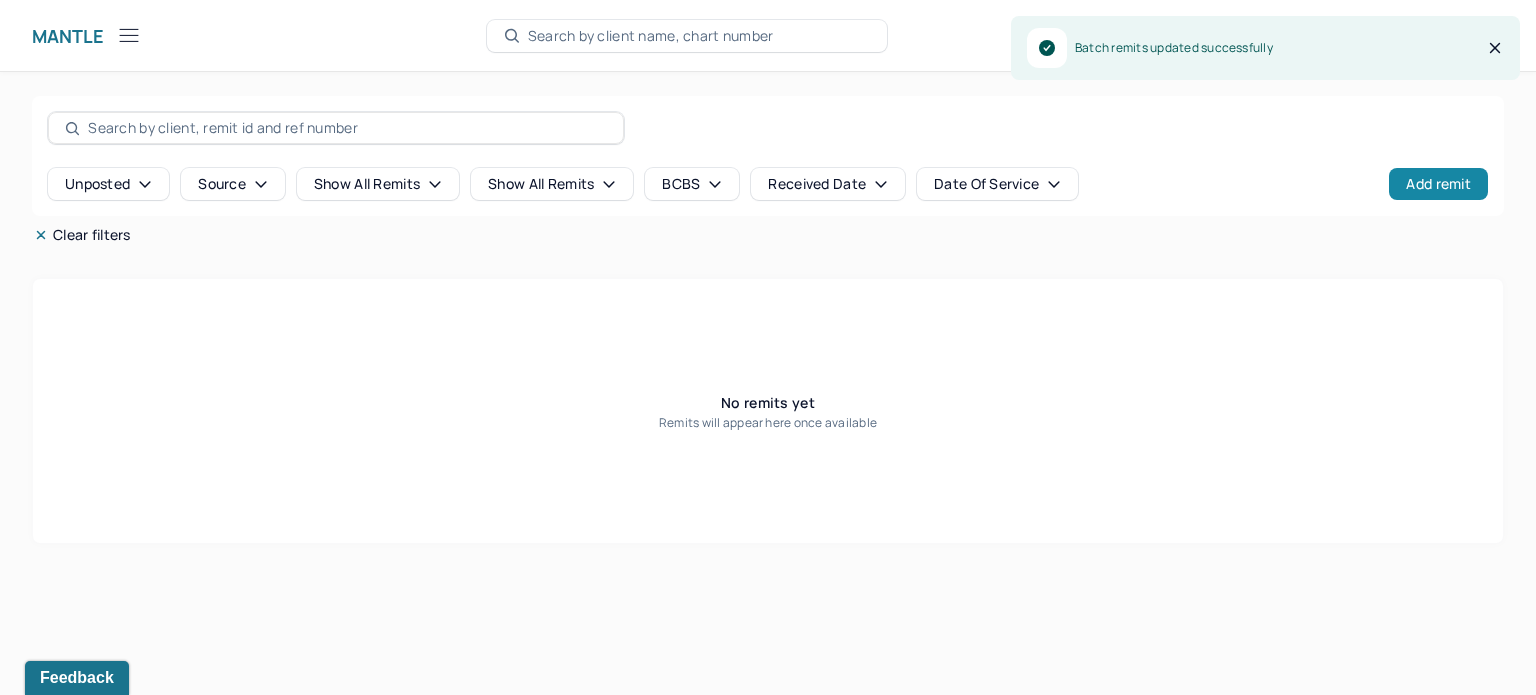 click on "Add remit" at bounding box center [1438, 184] 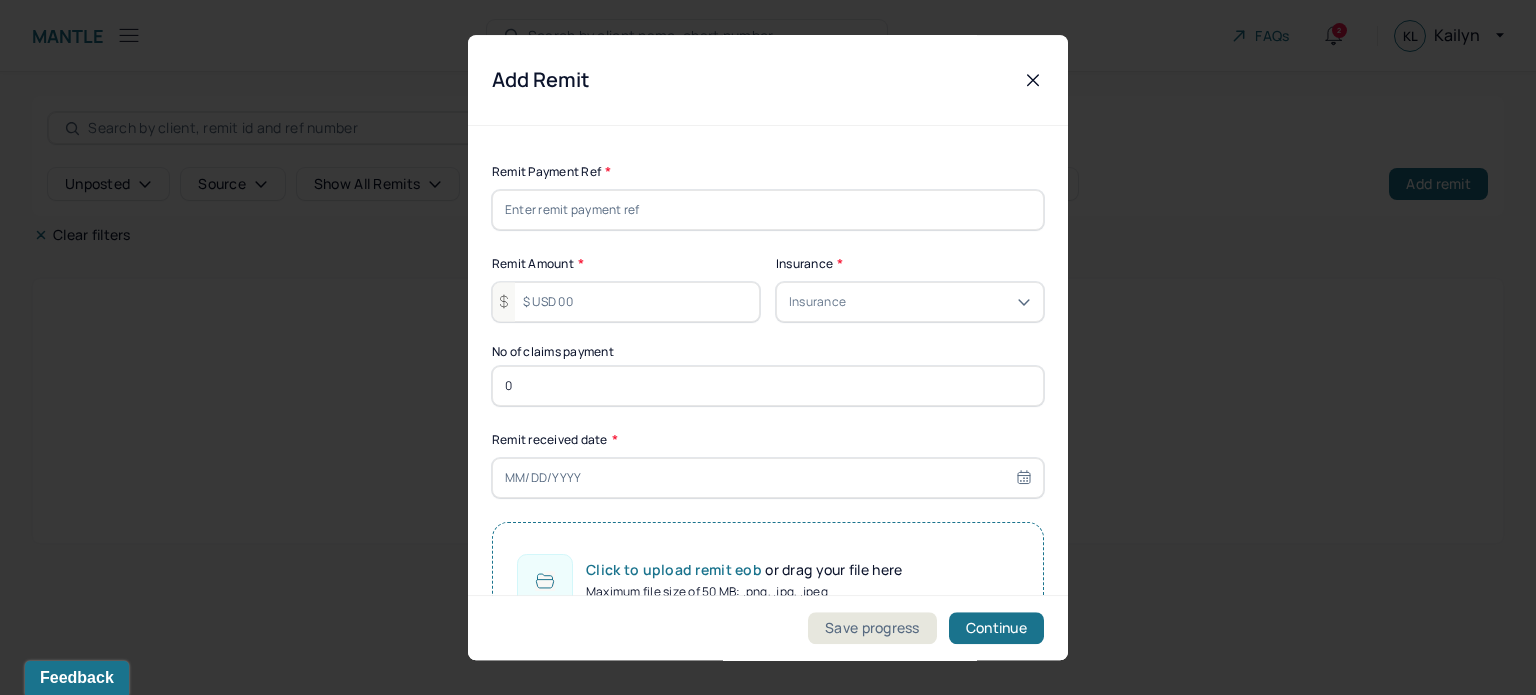 click at bounding box center (768, 210) 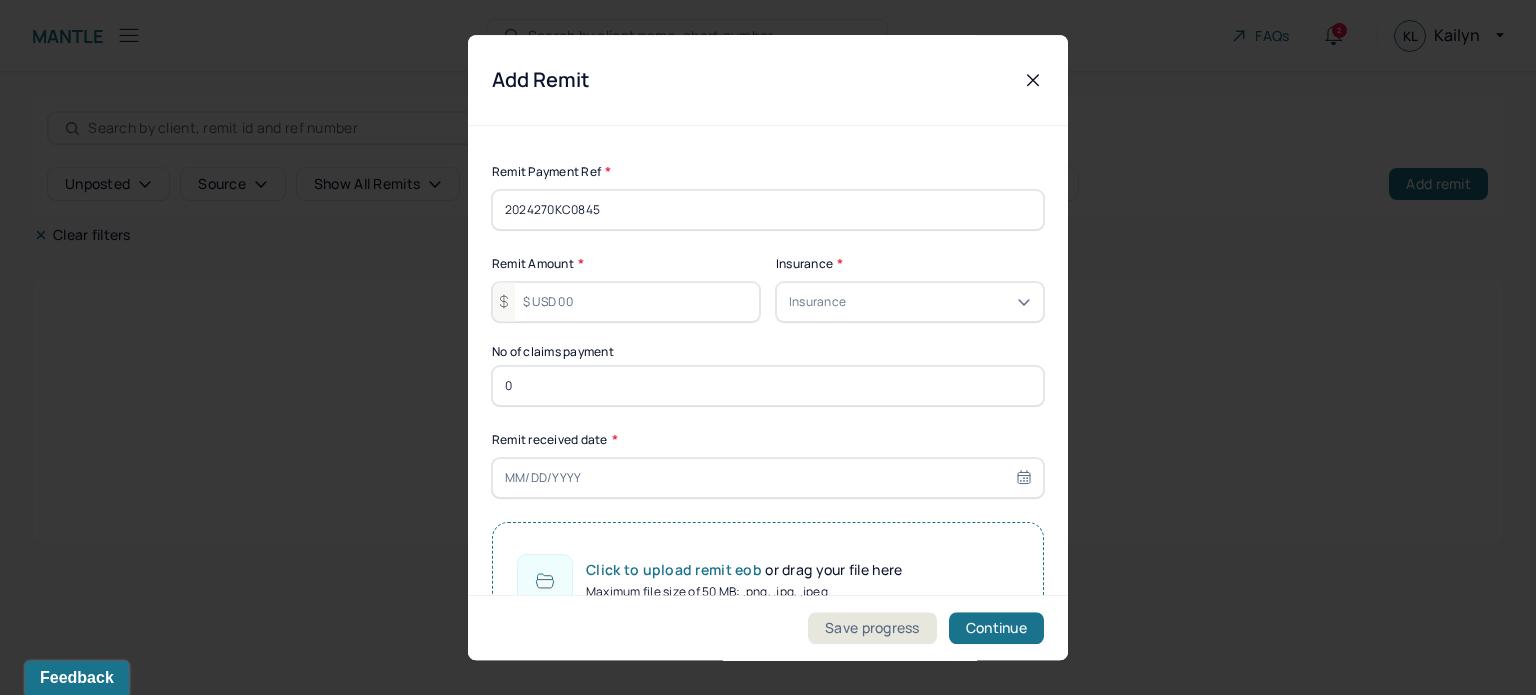 type on "2024270KC0845" 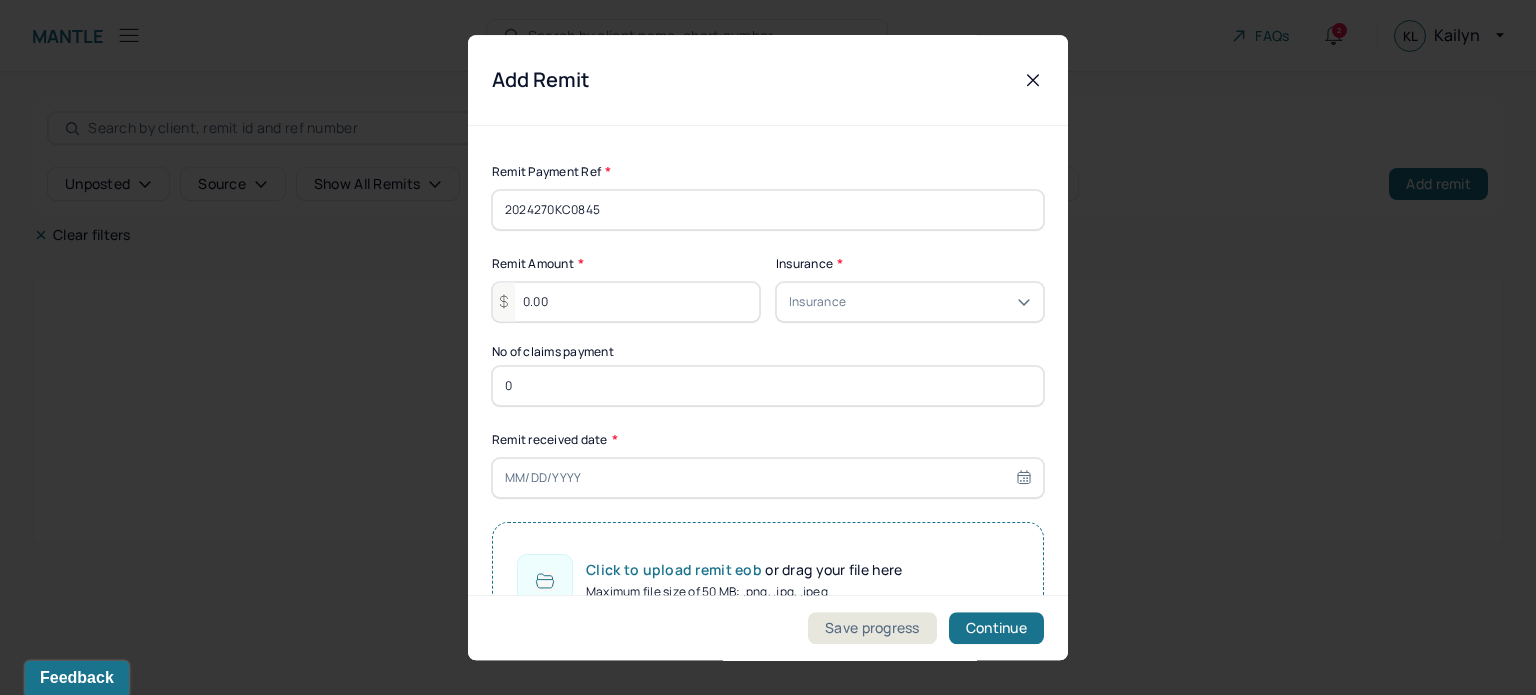 type on "0.00" 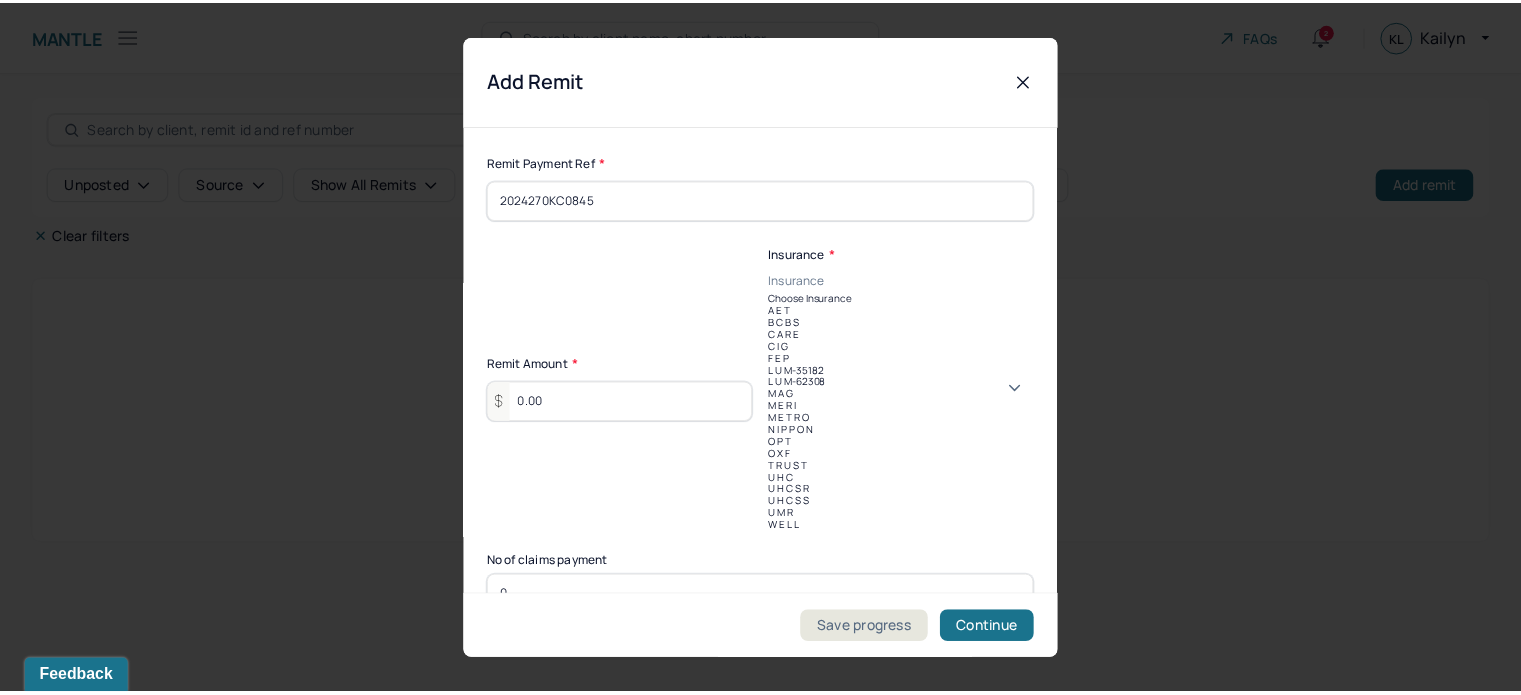 scroll, scrollTop: 12, scrollLeft: 0, axis: vertical 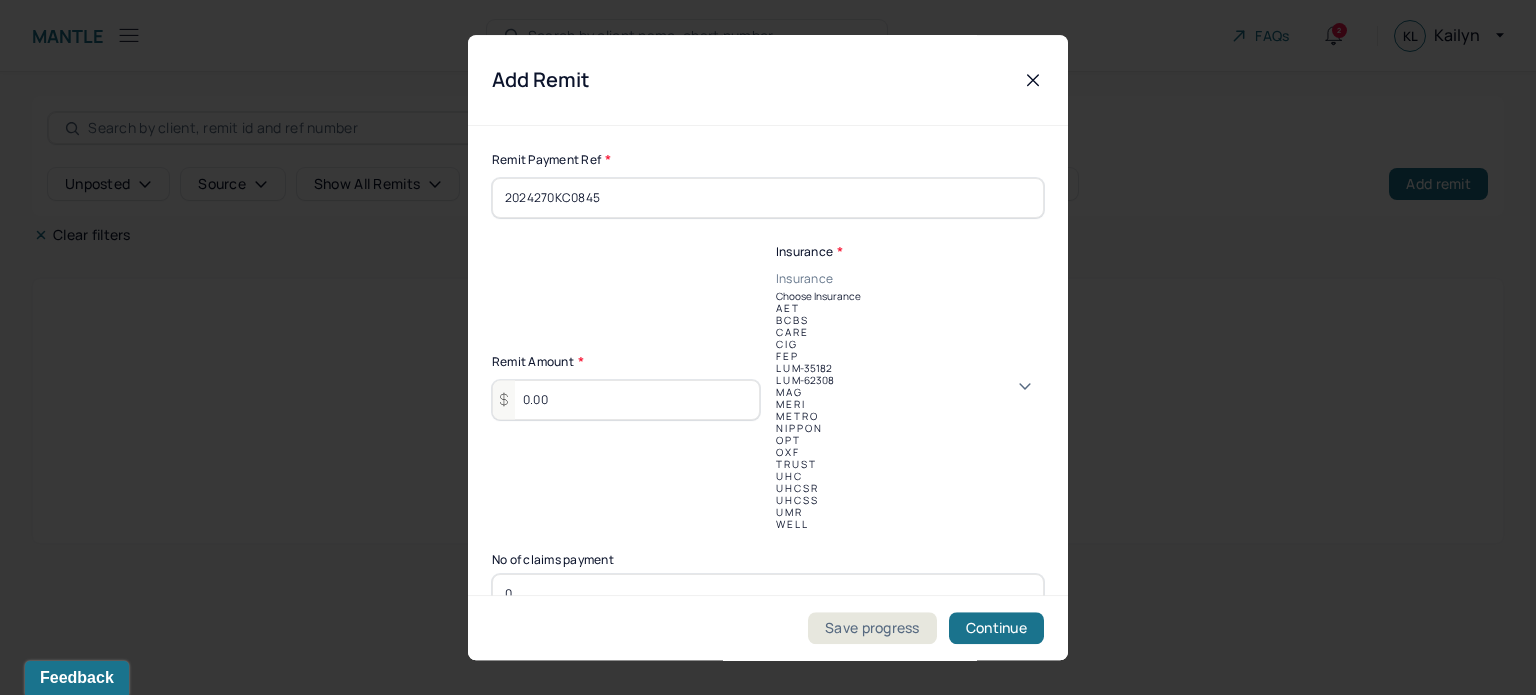 click on "B C B S" at bounding box center (910, 320) 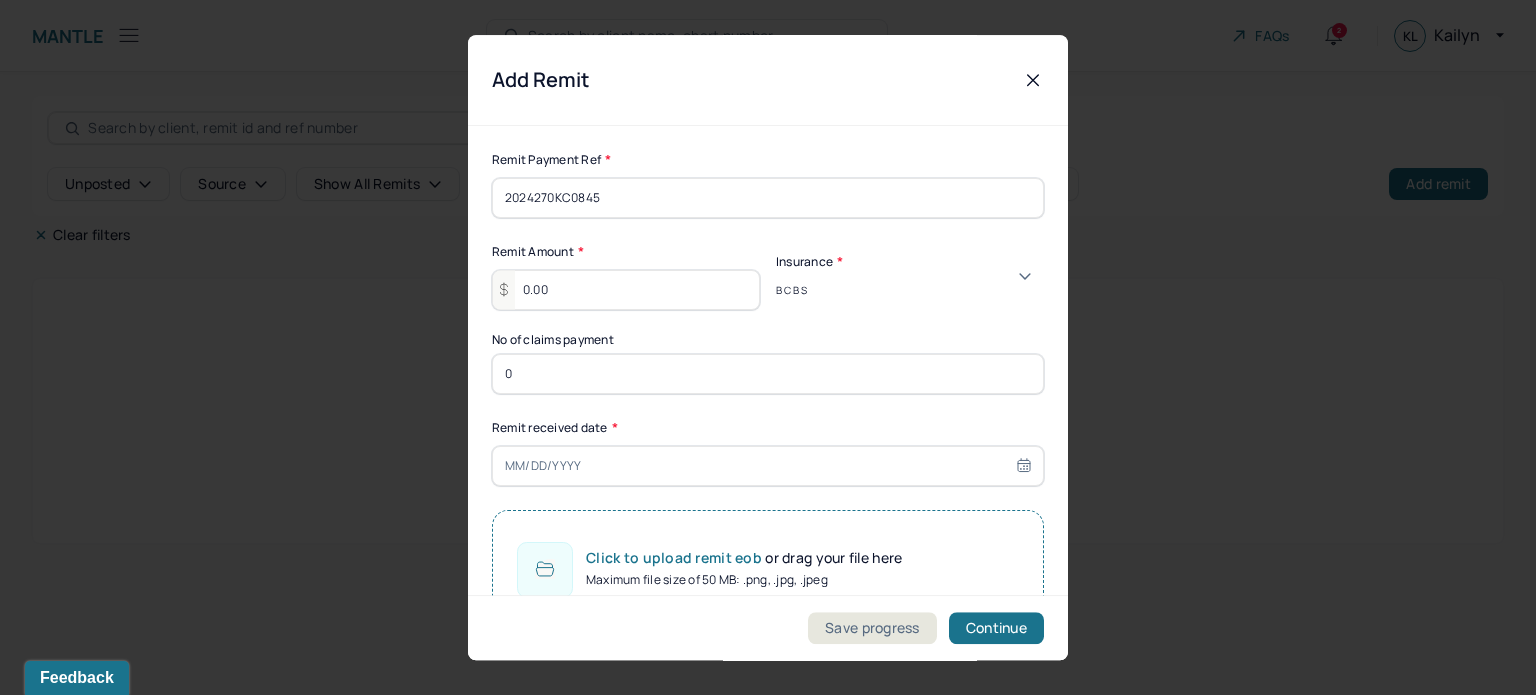 click on "0" at bounding box center (768, 374) 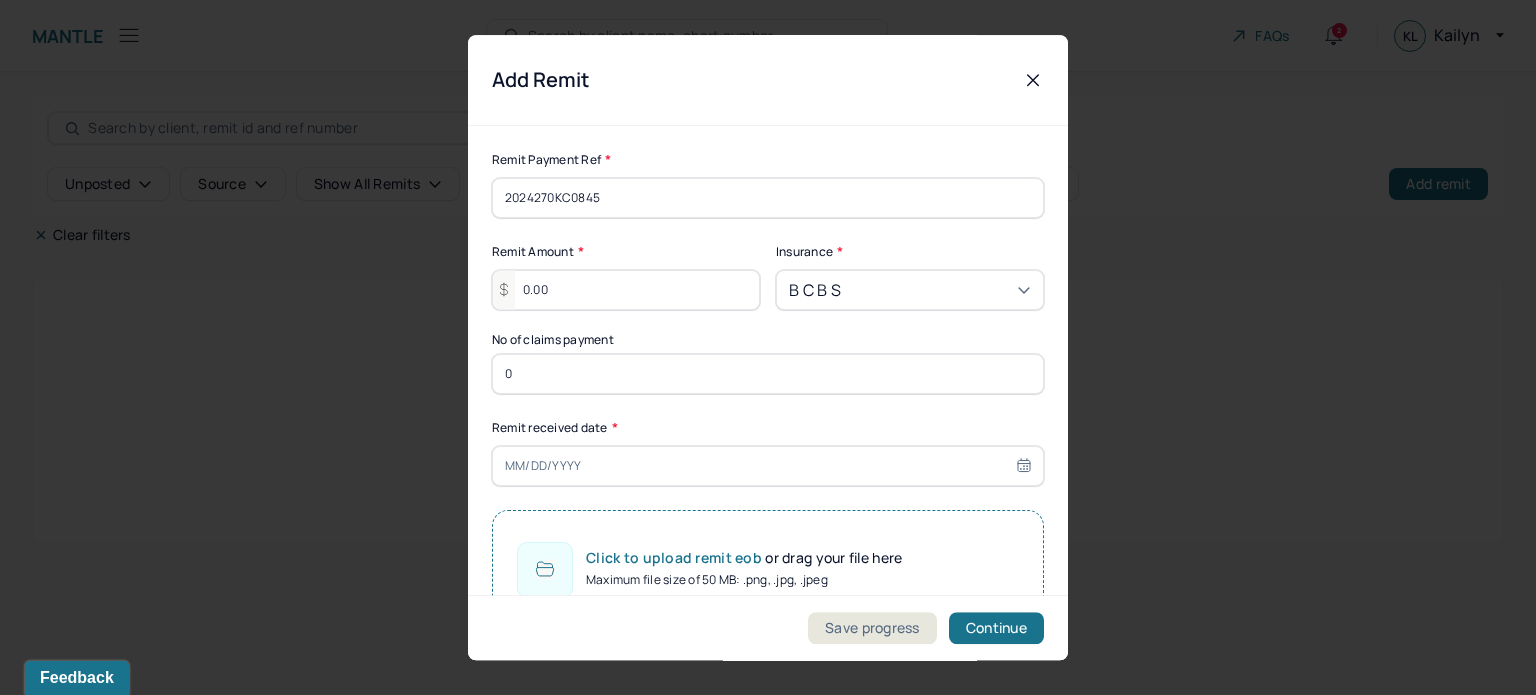 click on "0" at bounding box center [768, 374] 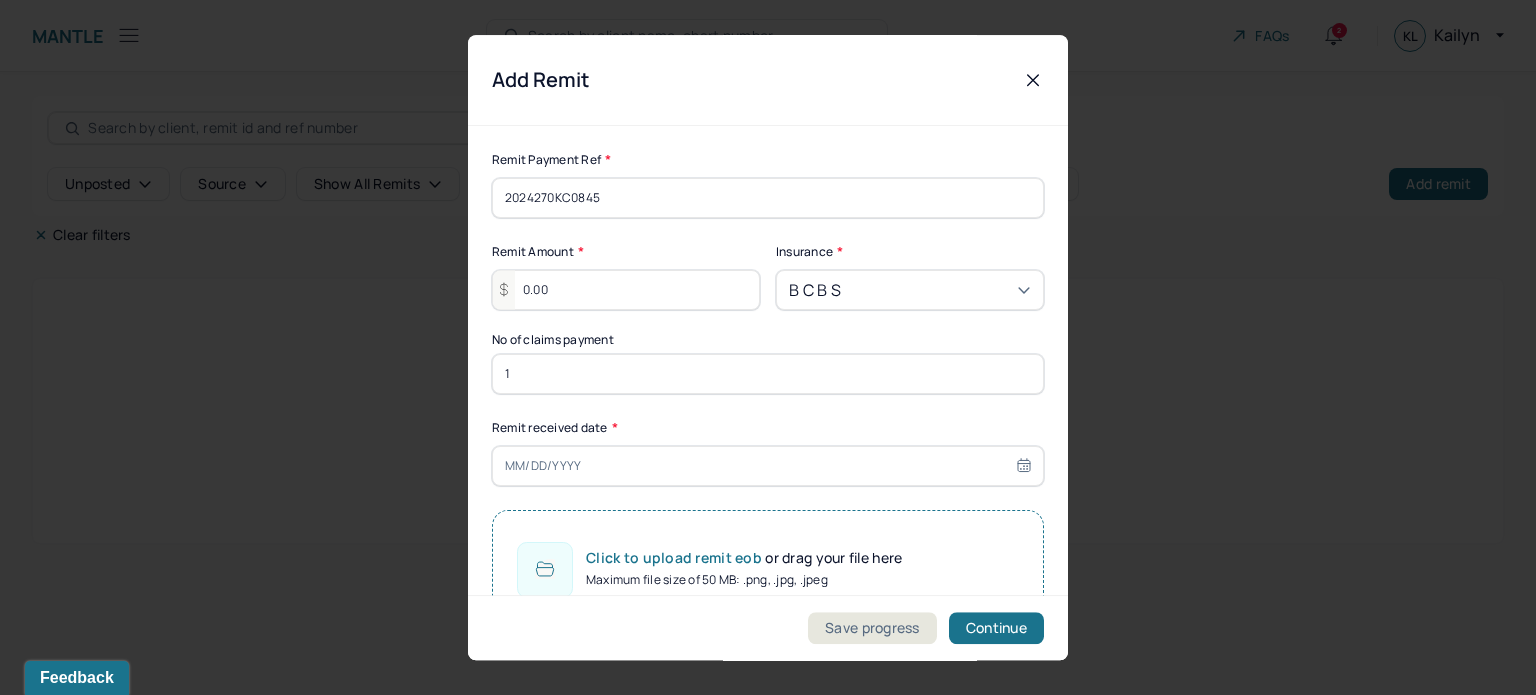 type on "1" 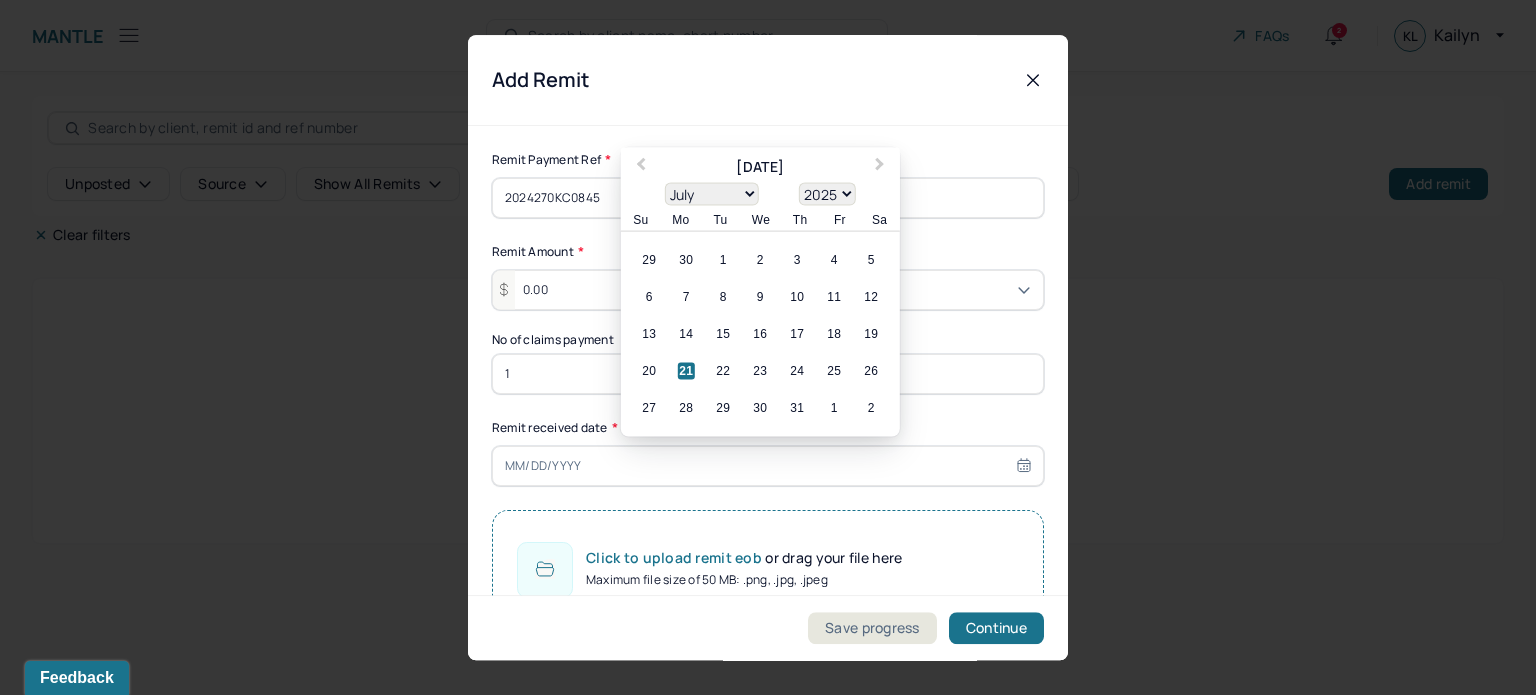click on "21" at bounding box center [686, 371] 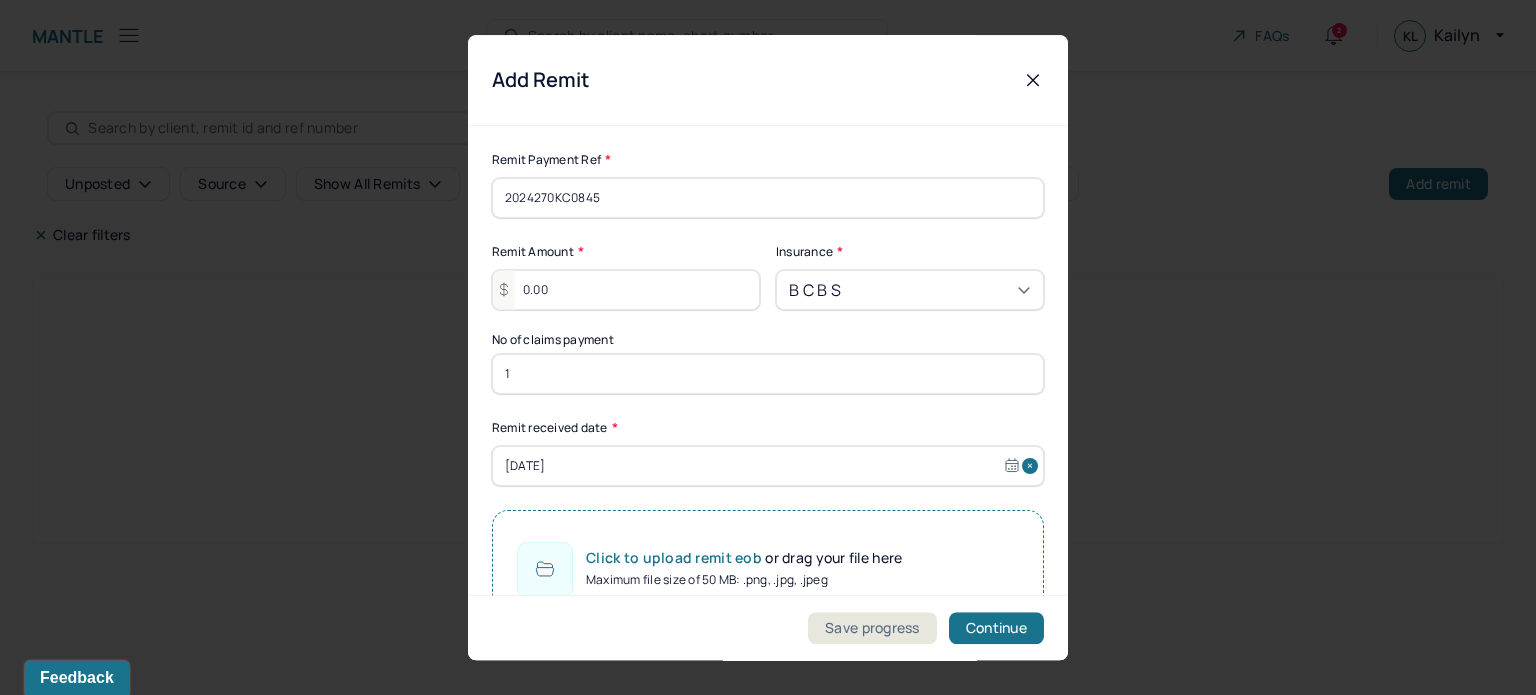 click on "Maximum file size of 50 MB: .png, .jpg, .jpeg" at bounding box center (744, 580) 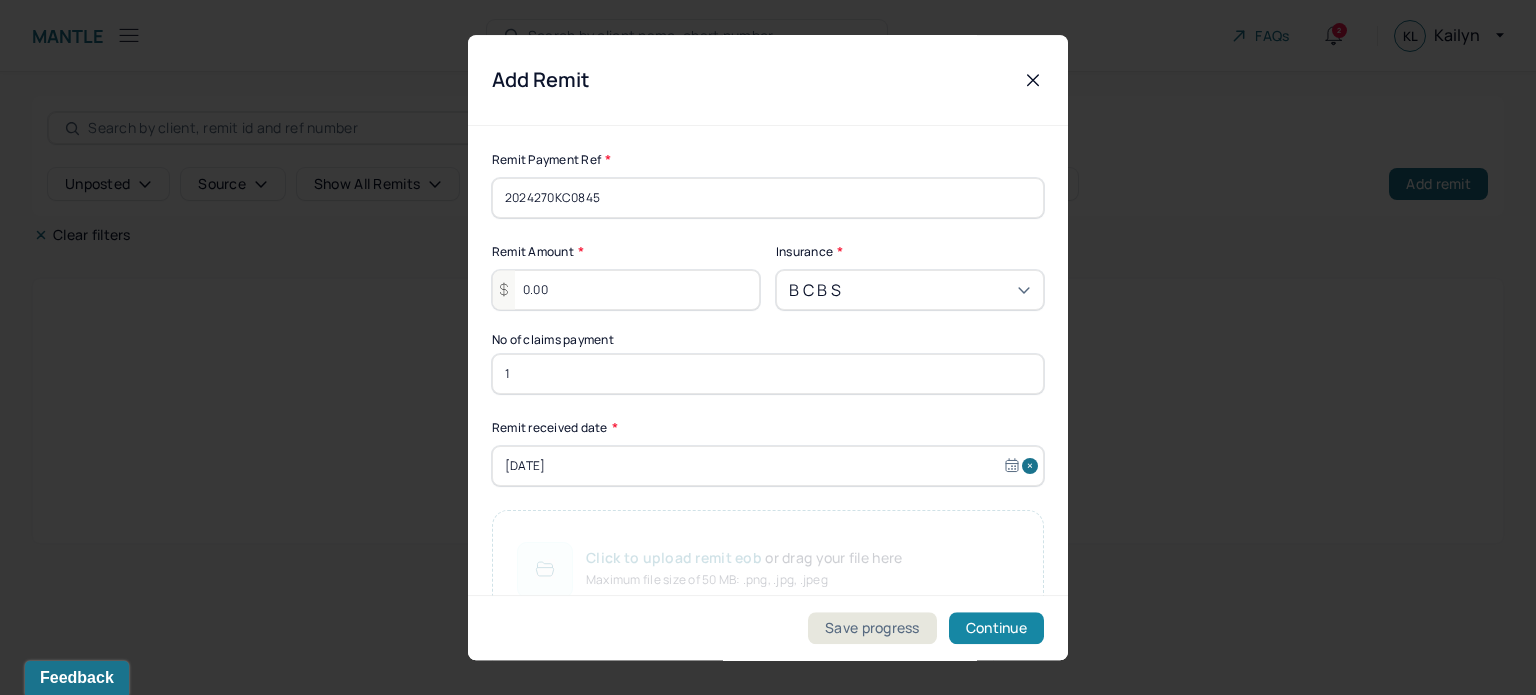 click on "Continue" at bounding box center (996, 628) 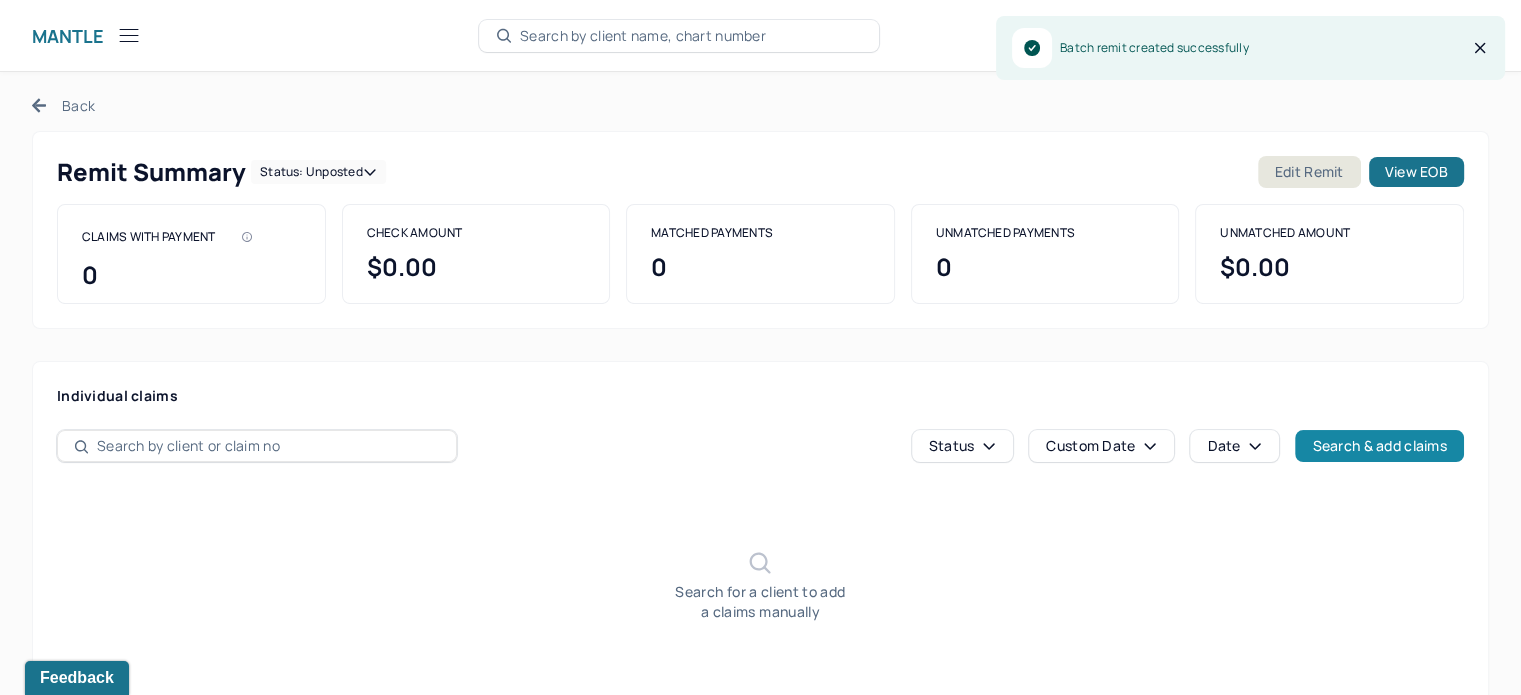 click on "Search & add claims" at bounding box center (1379, 446) 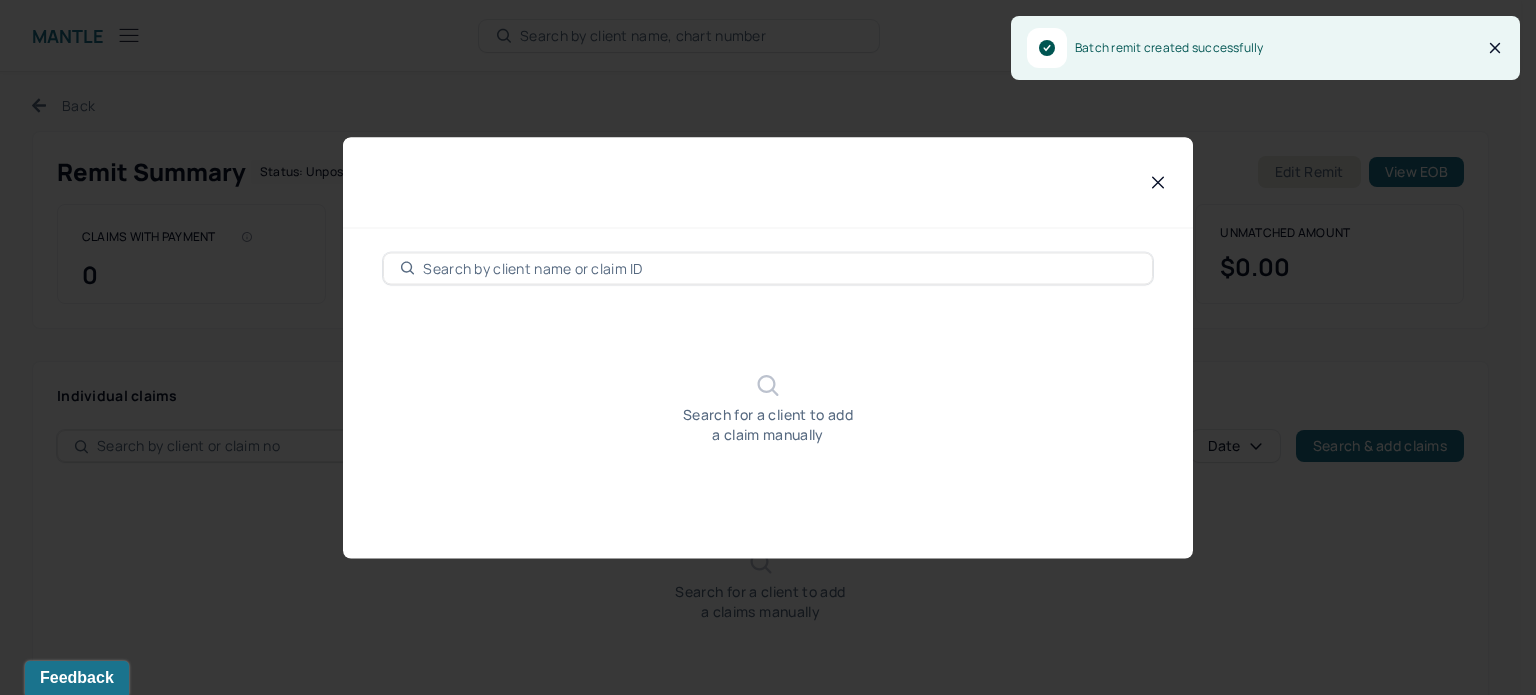 click at bounding box center [779, 268] 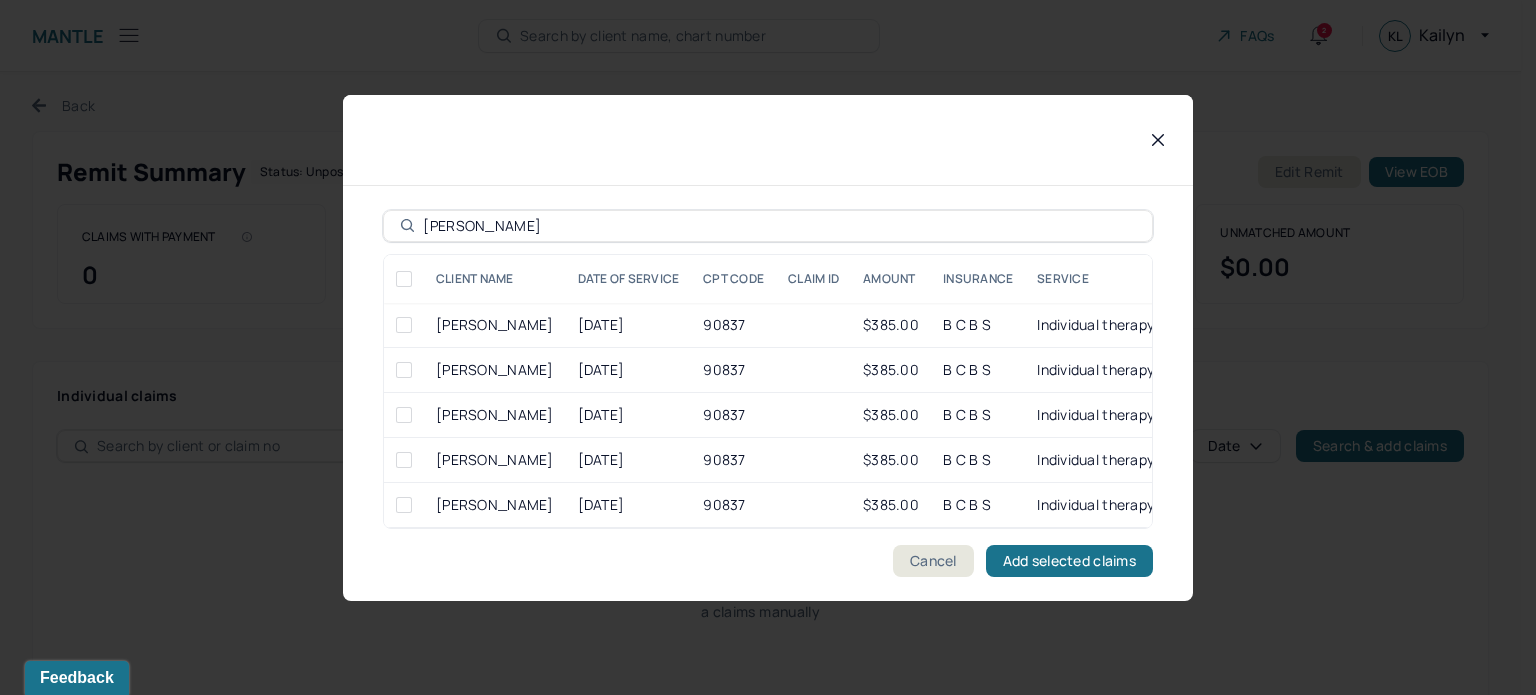 type on "[PERSON_NAME]" 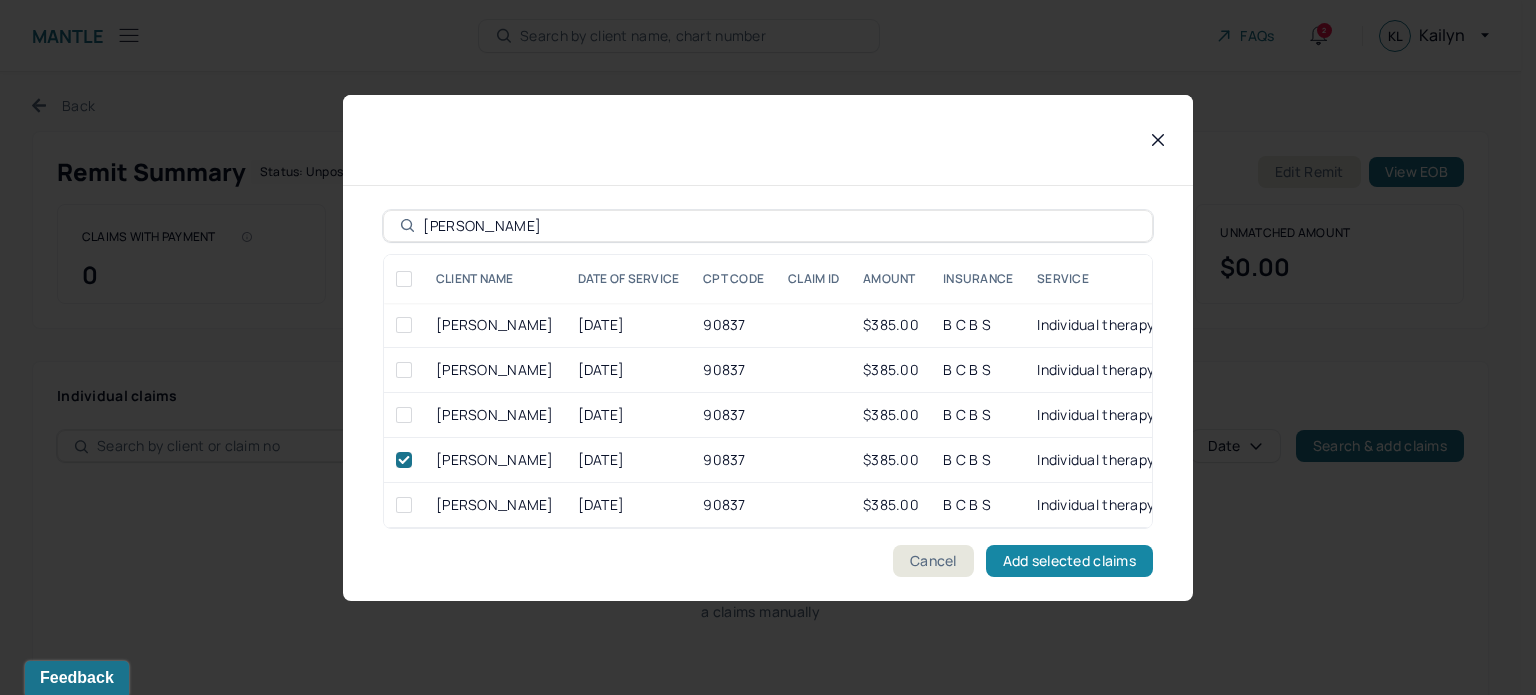 click on "Add selected claims" at bounding box center [1069, 561] 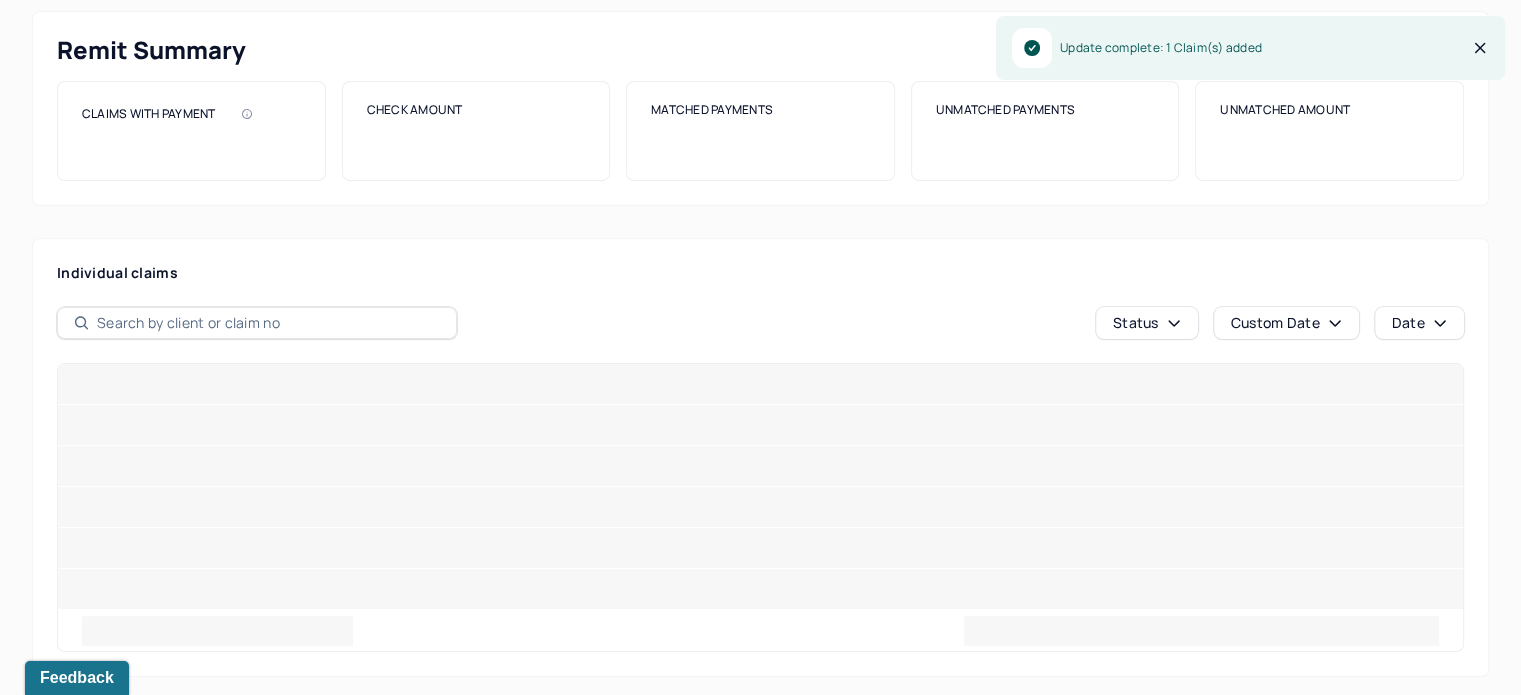 scroll, scrollTop: 0, scrollLeft: 0, axis: both 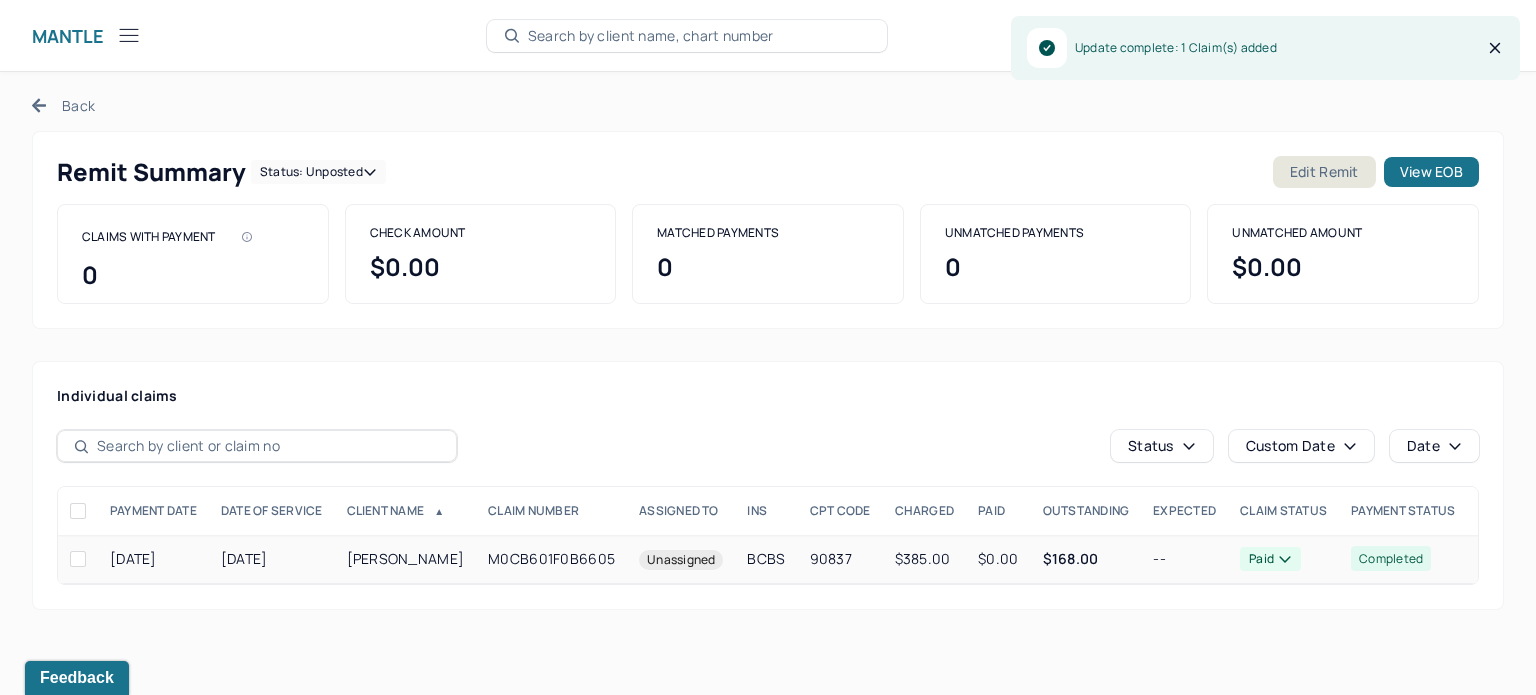 click on "90837" at bounding box center (840, 559) 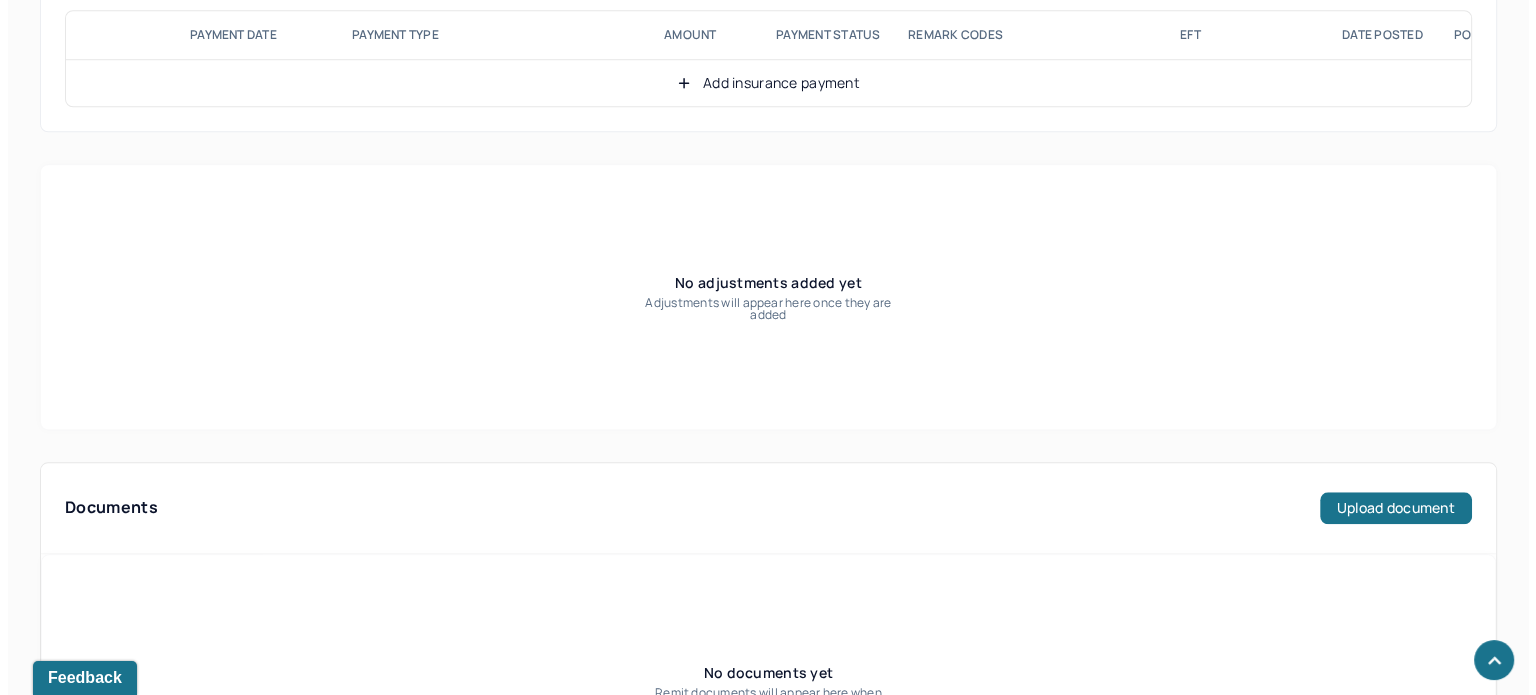 scroll, scrollTop: 1792, scrollLeft: 0, axis: vertical 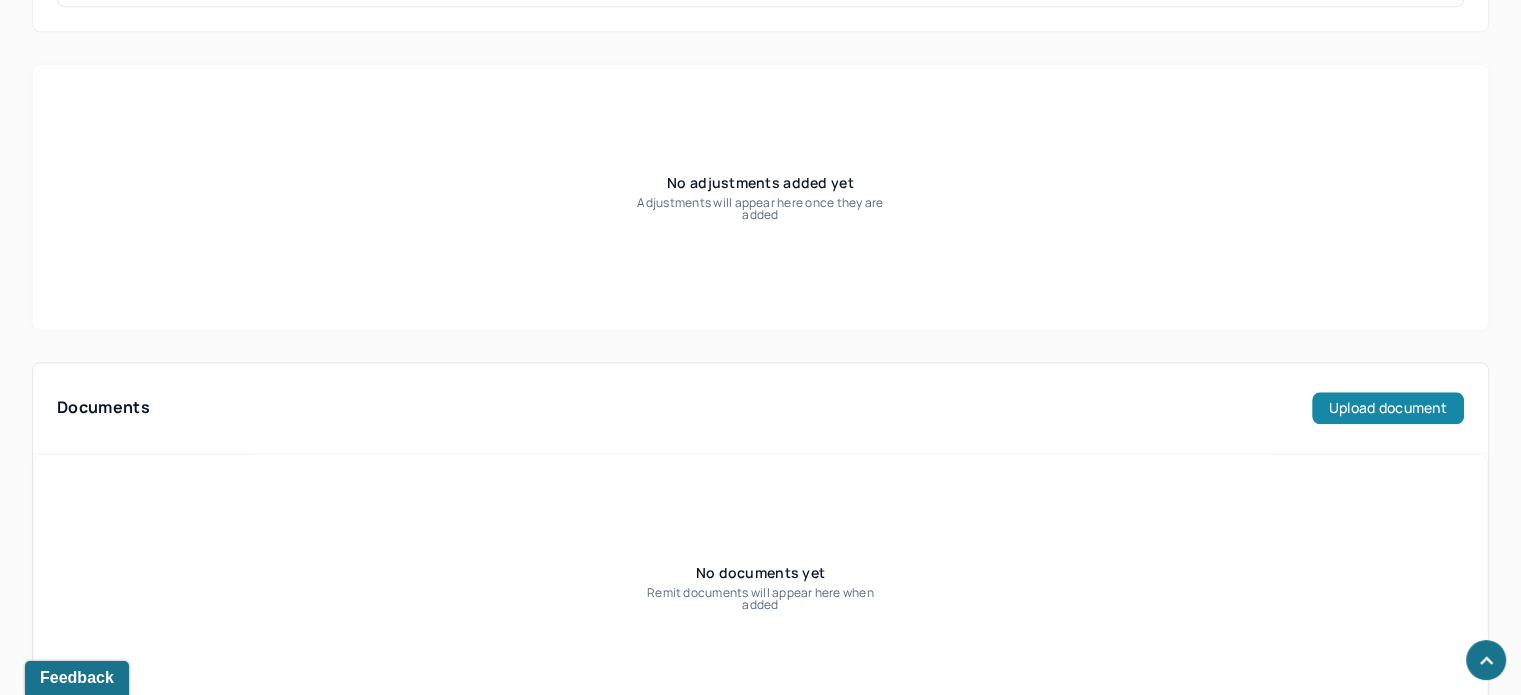 click on "Upload document" at bounding box center [1388, 408] 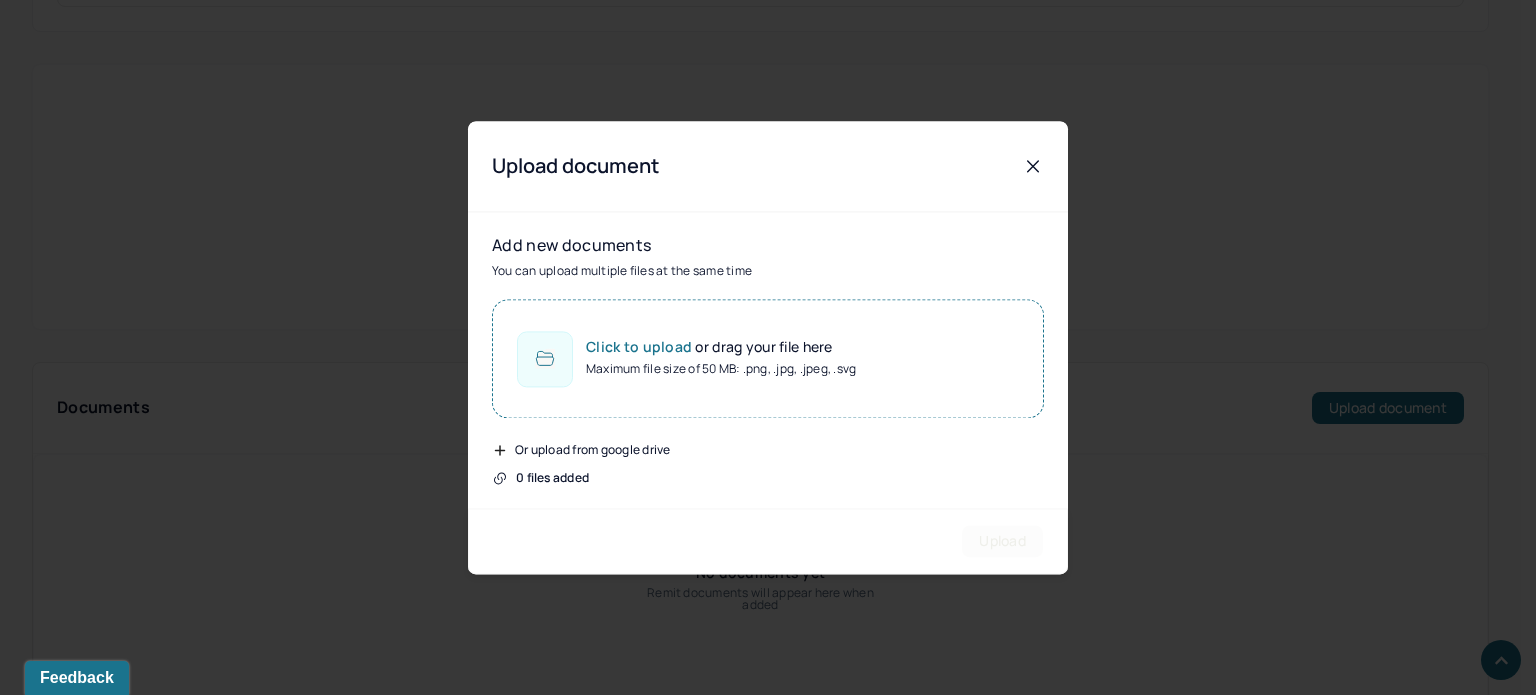 click on "Click to upload   or drag your file here Maximum file size of 50 MB: .png, .jpg, .jpeg, .svg" at bounding box center (768, 358) 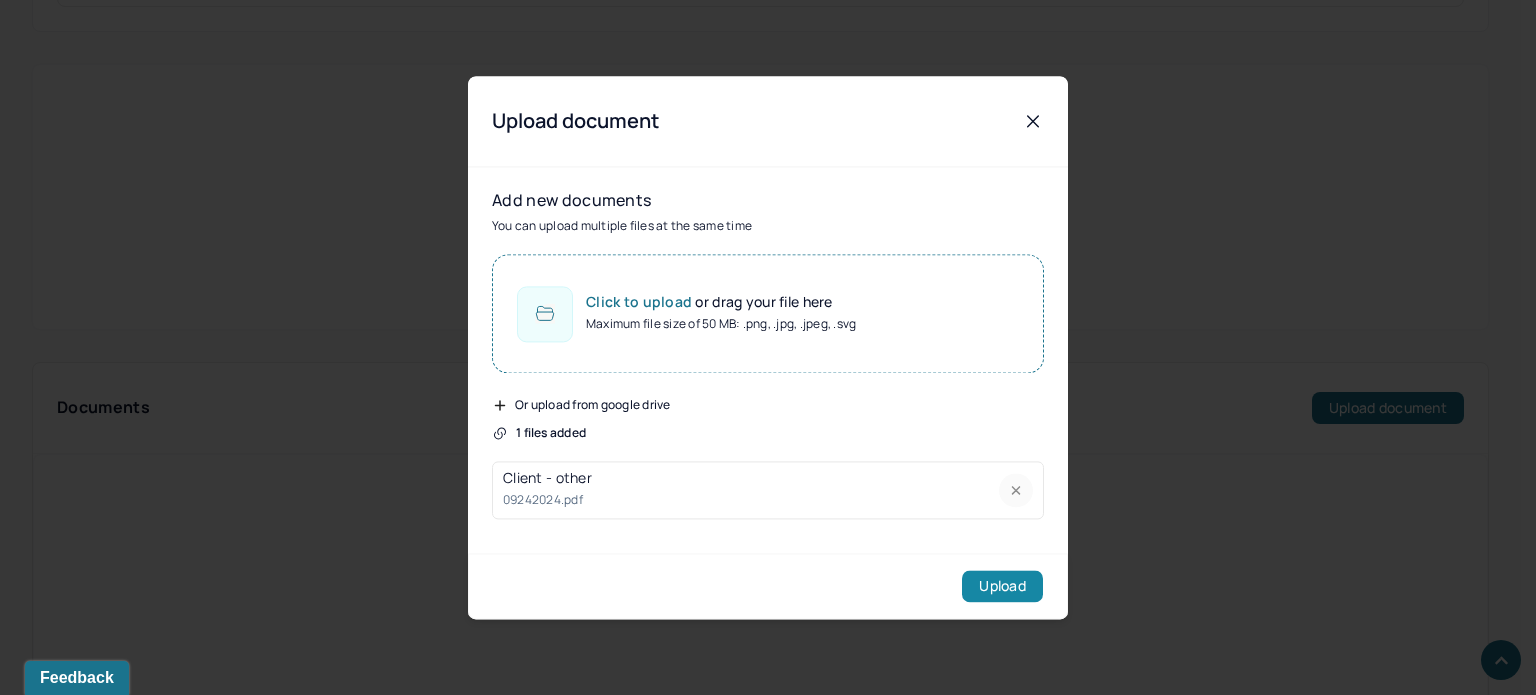 click on "Upload" at bounding box center [1002, 586] 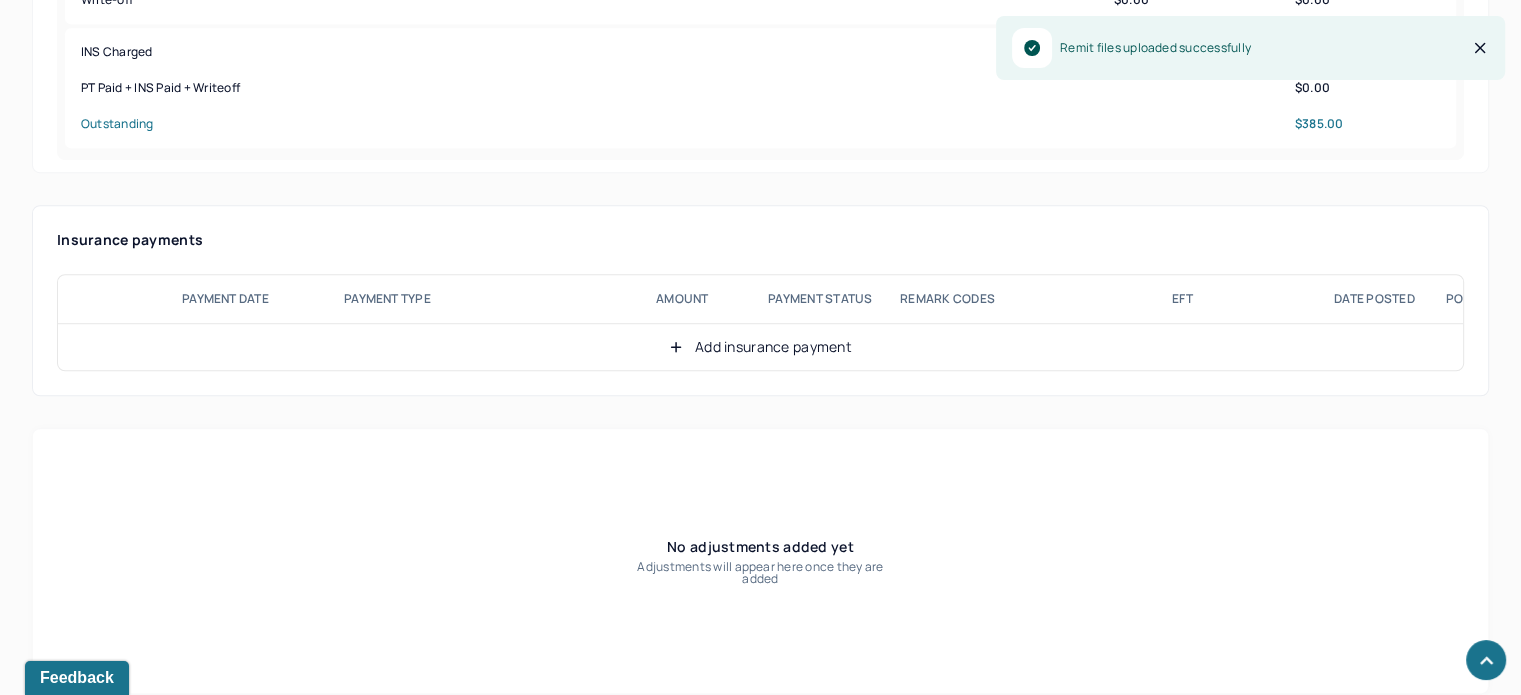 scroll, scrollTop: 1392, scrollLeft: 0, axis: vertical 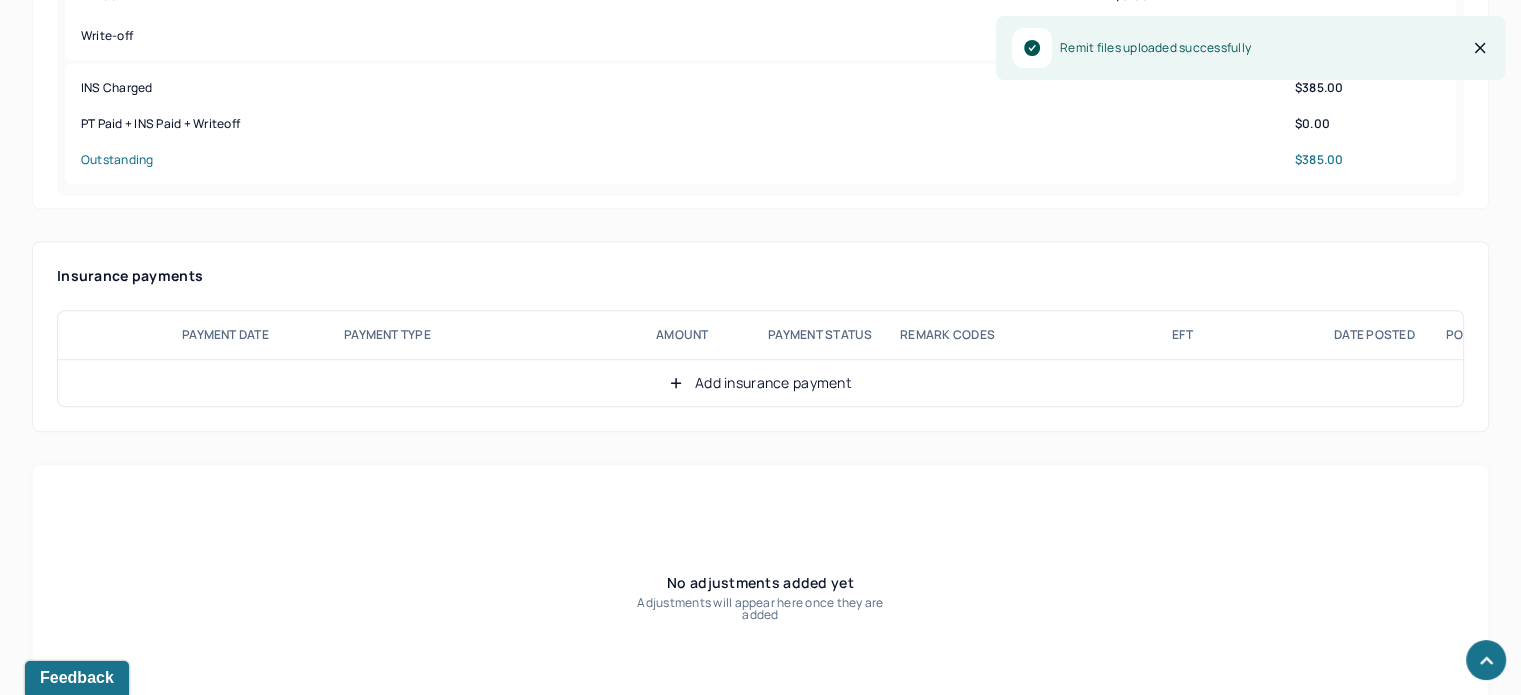 click on "Add insurance payment" at bounding box center [760, 383] 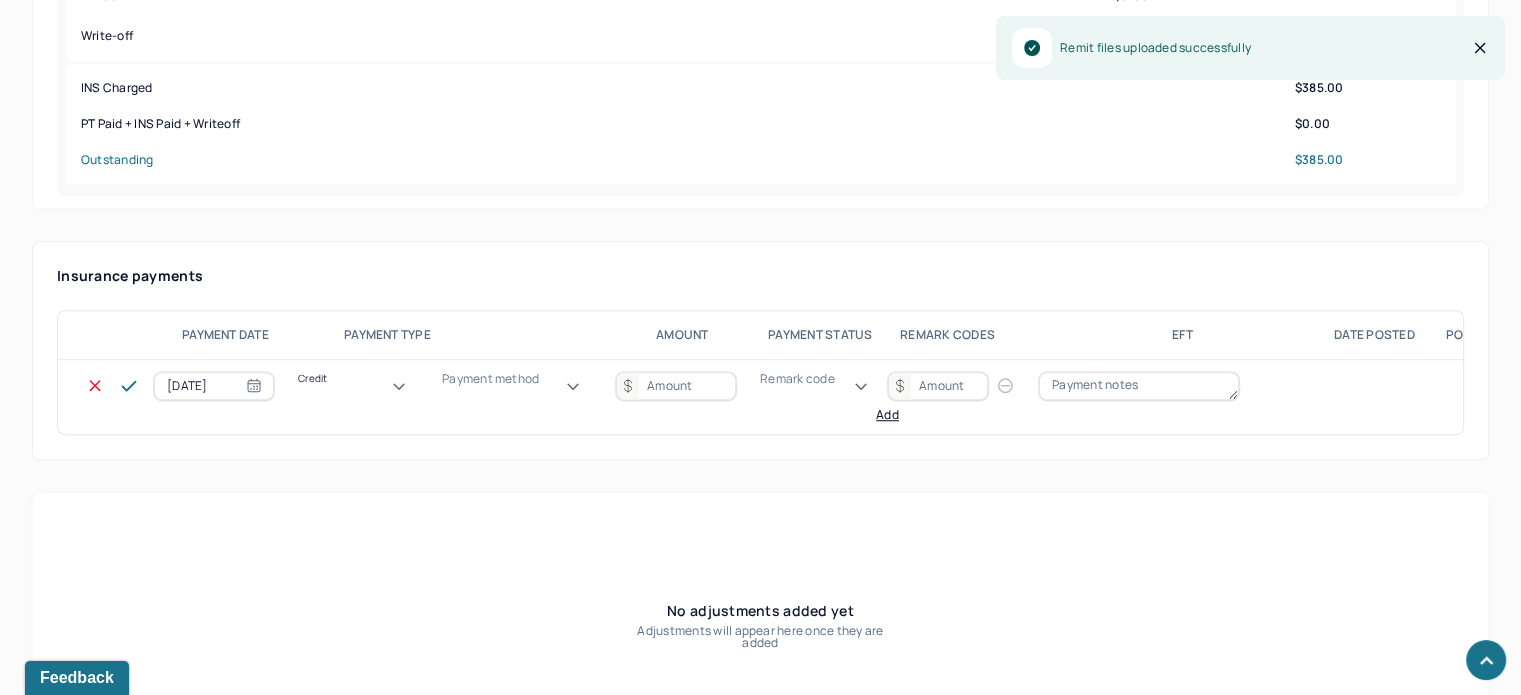 click on "Credit" at bounding box center (358, 378) 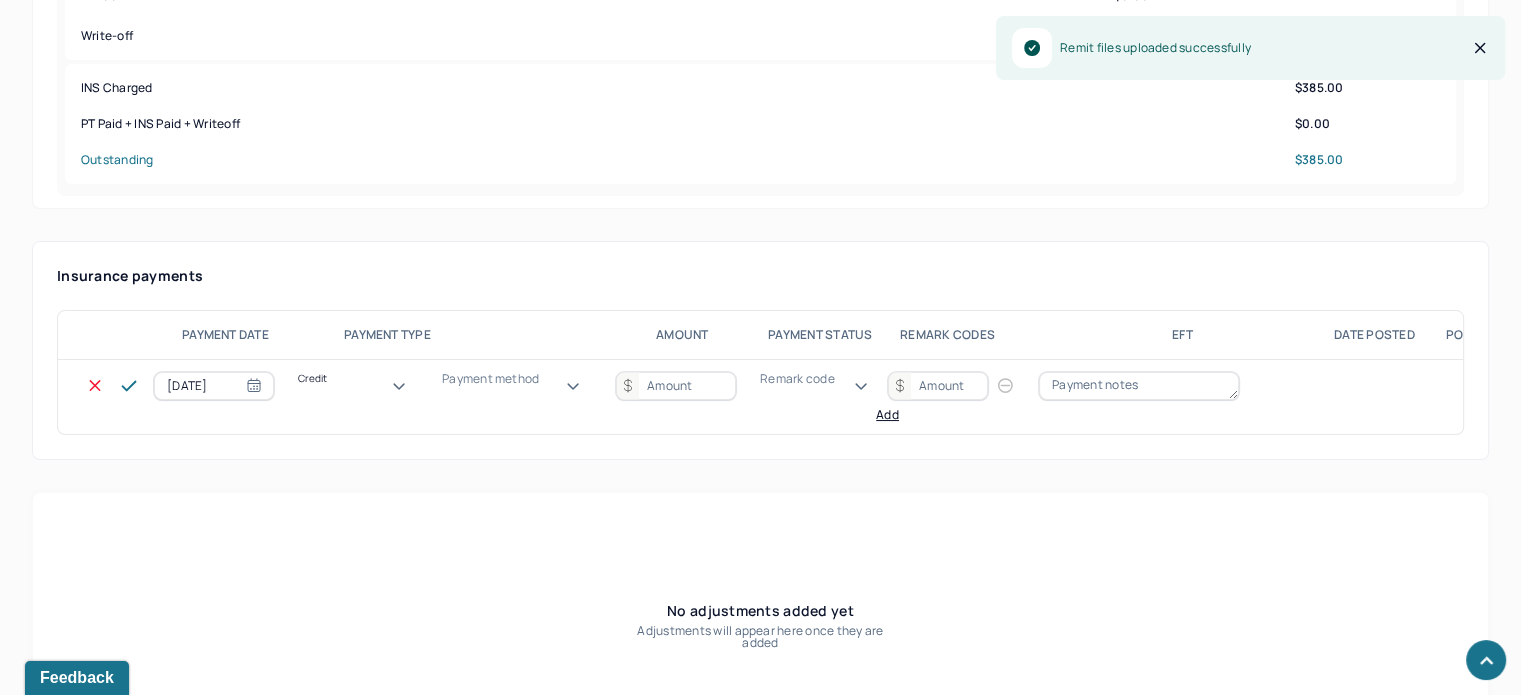 click on "Payment method" at bounding box center (517, 379) 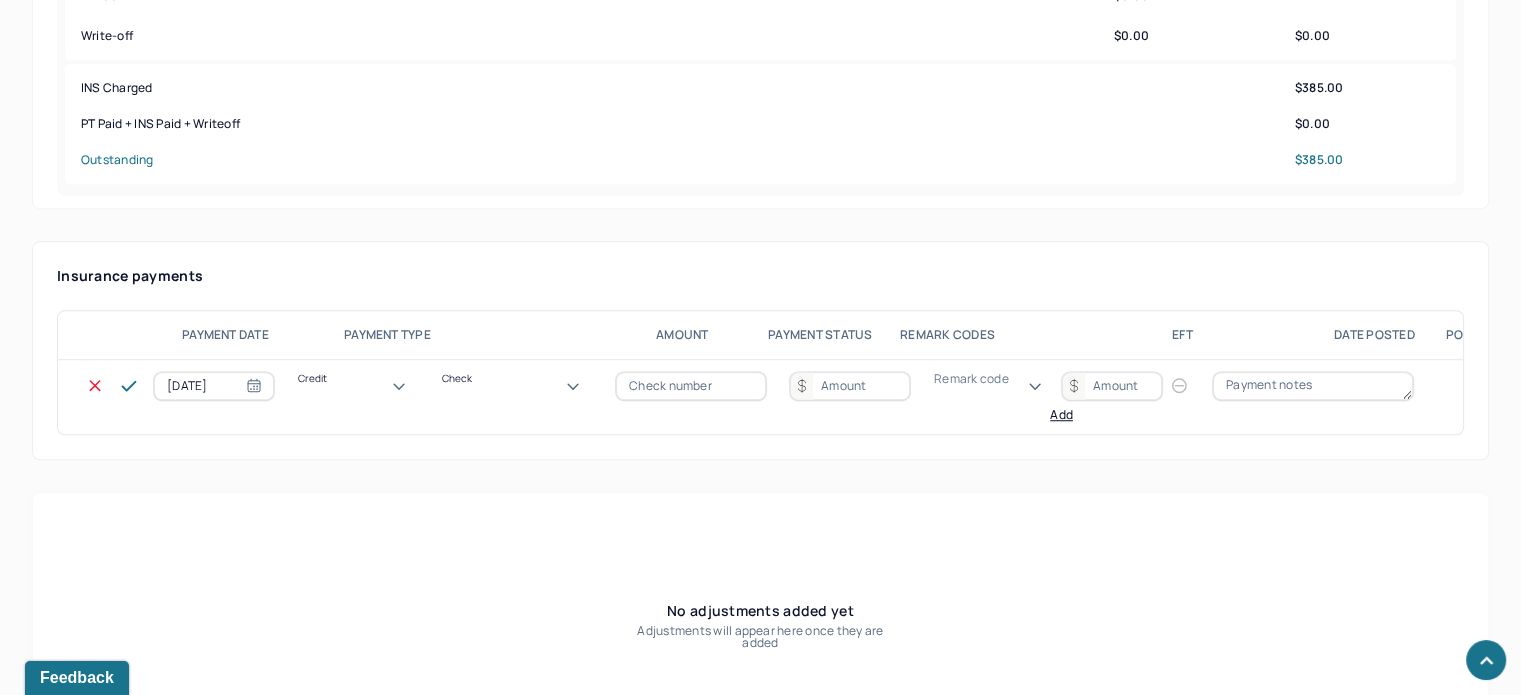 click at bounding box center [691, 386] 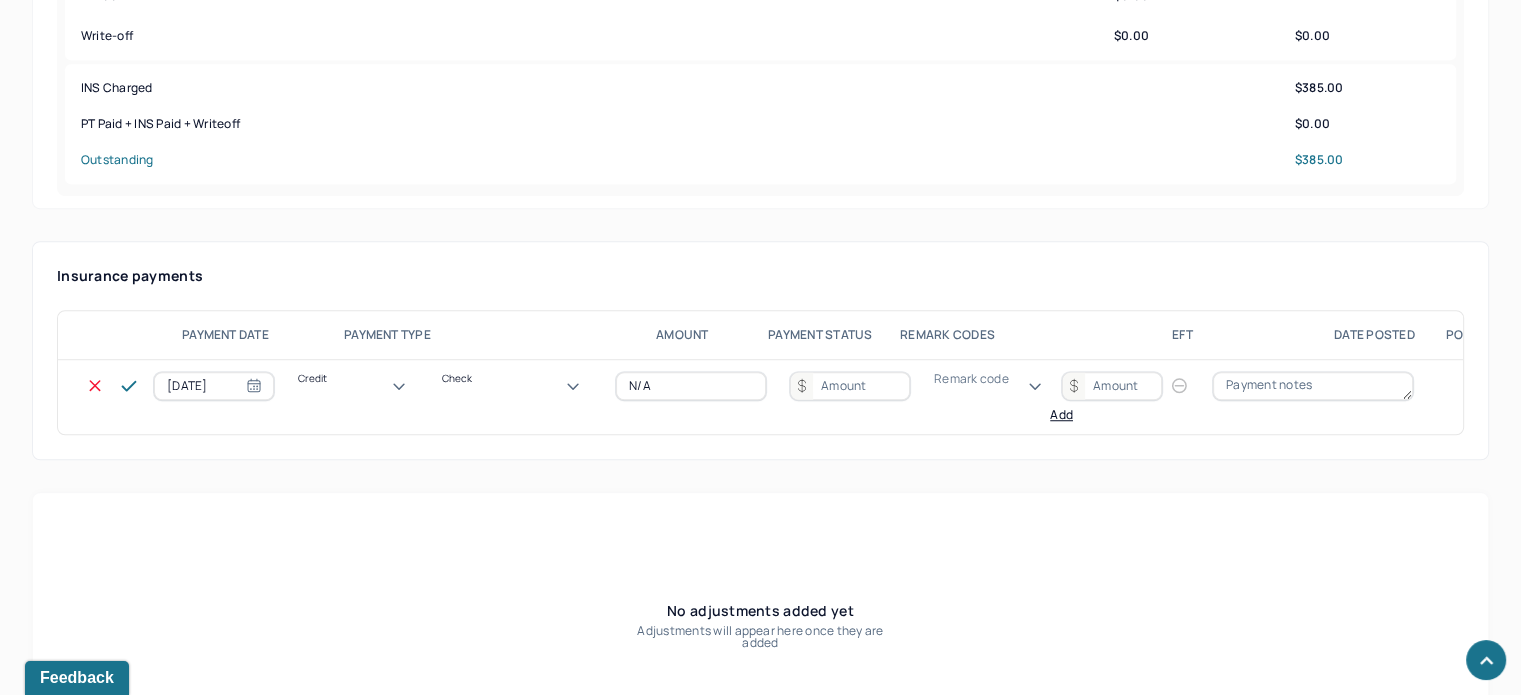 click at bounding box center (850, 386) 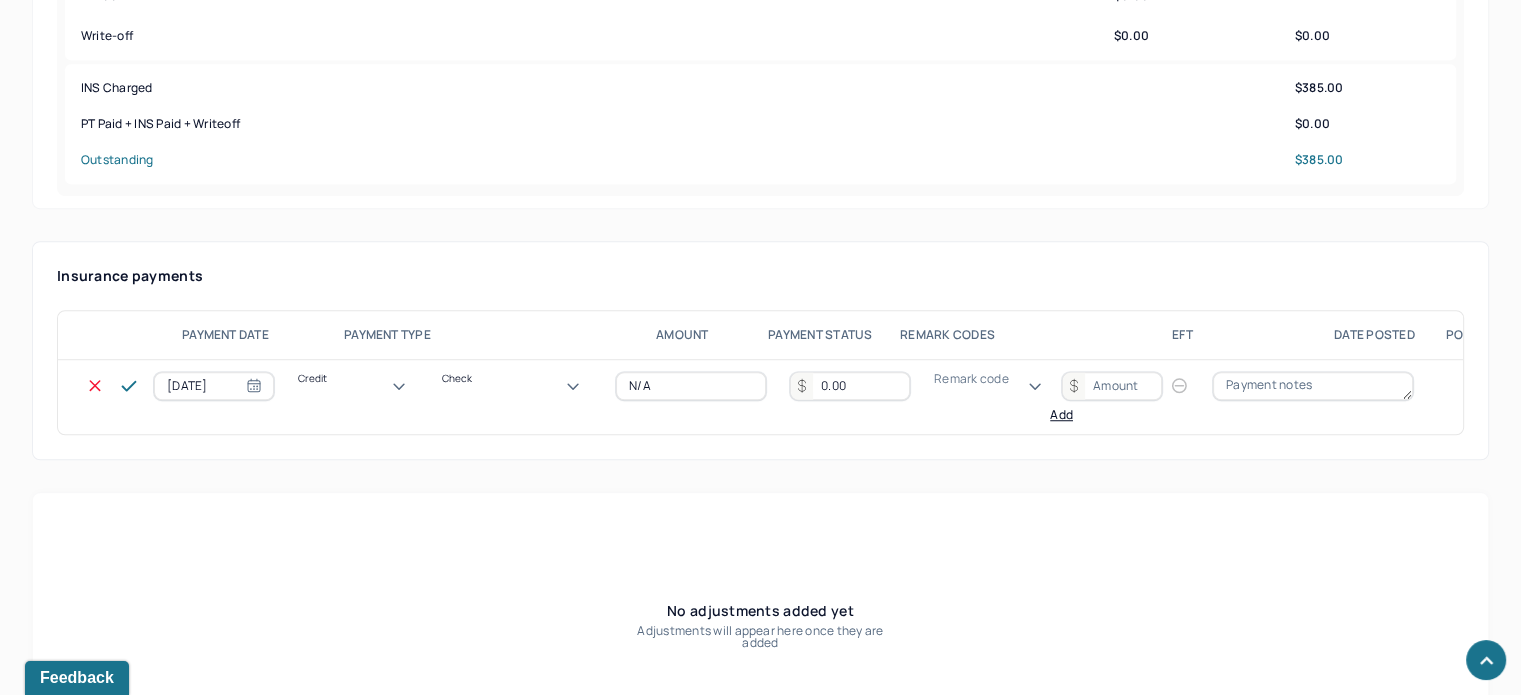 type on "0.00" 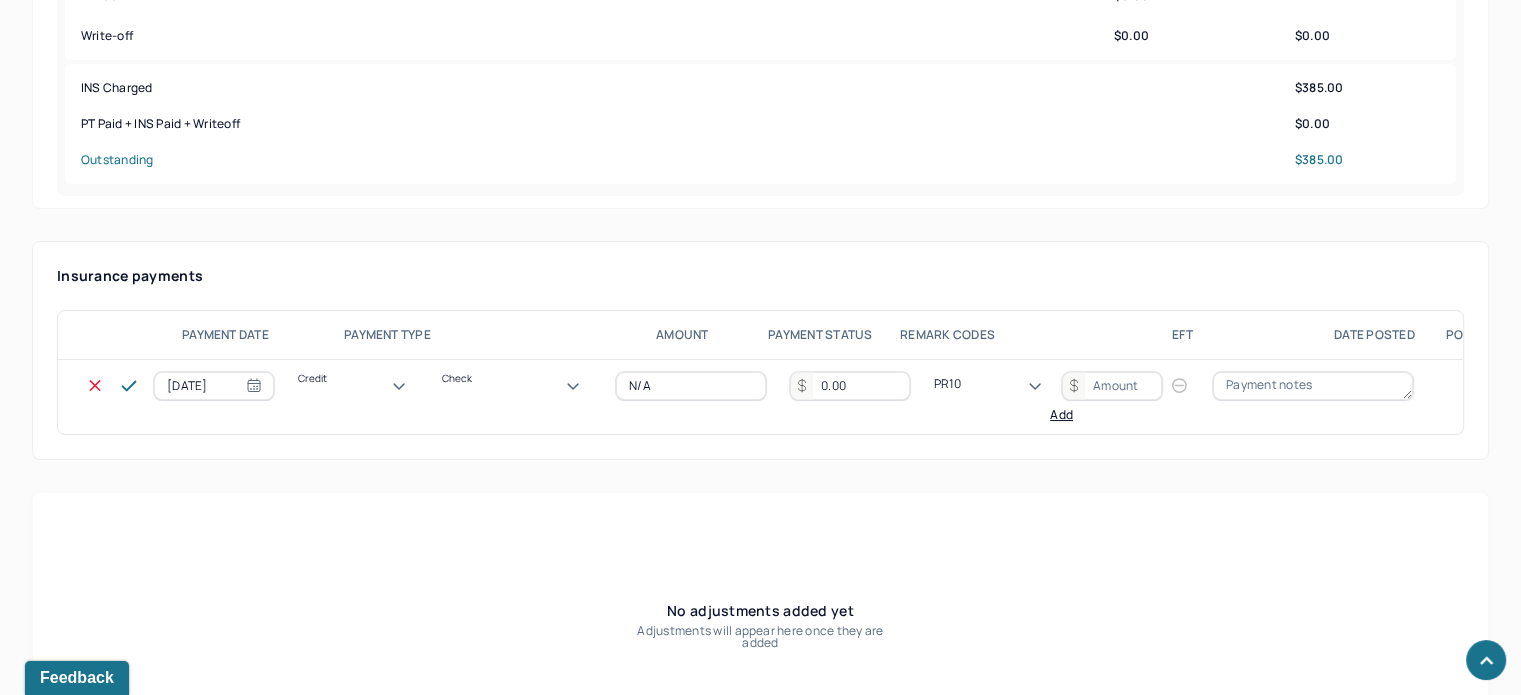 type on "PR100" 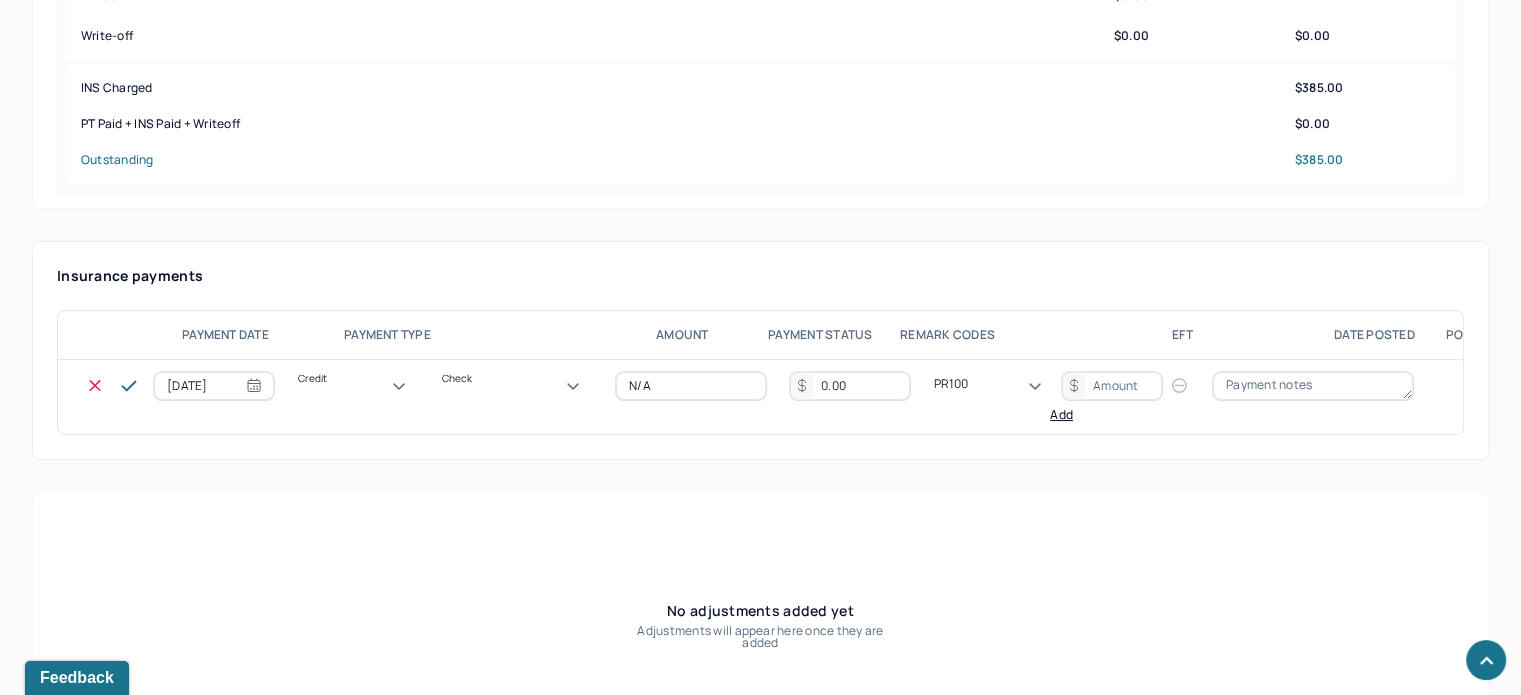 type 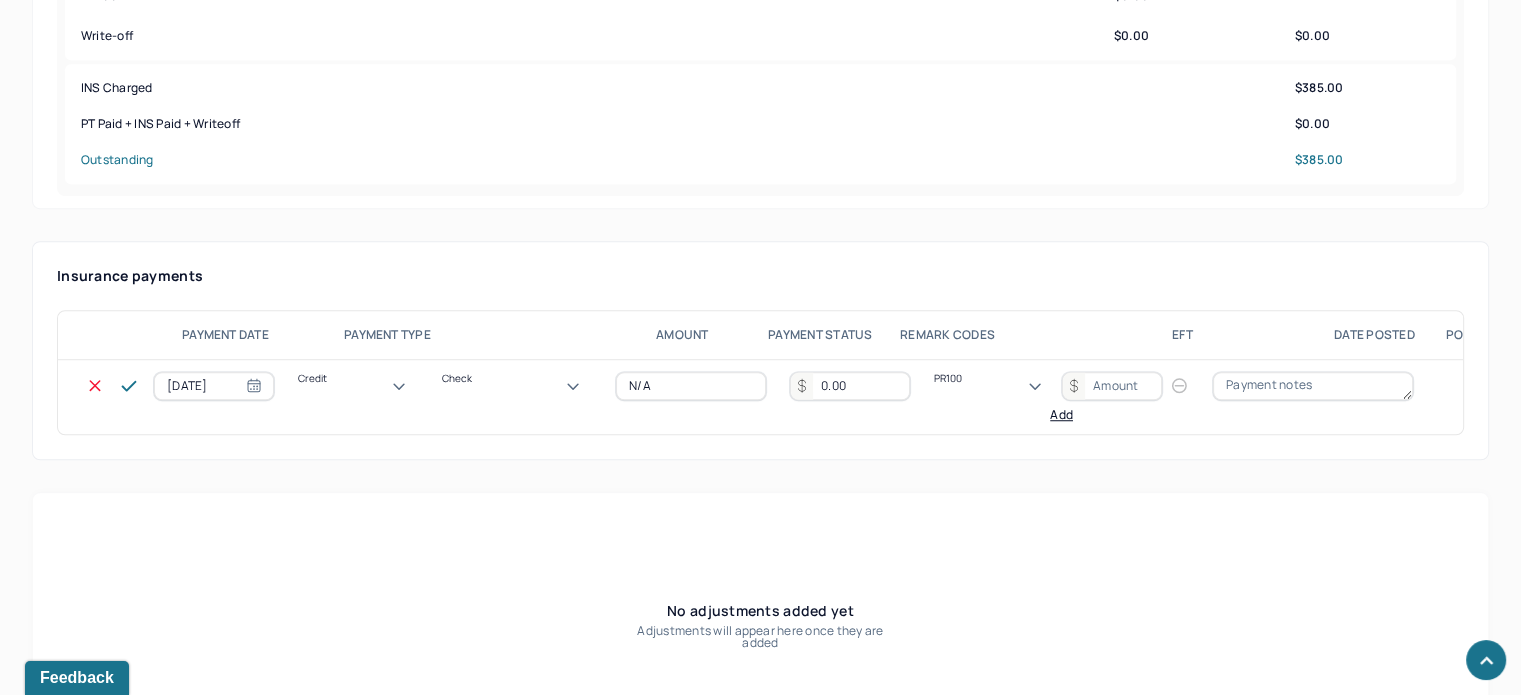type on "2" 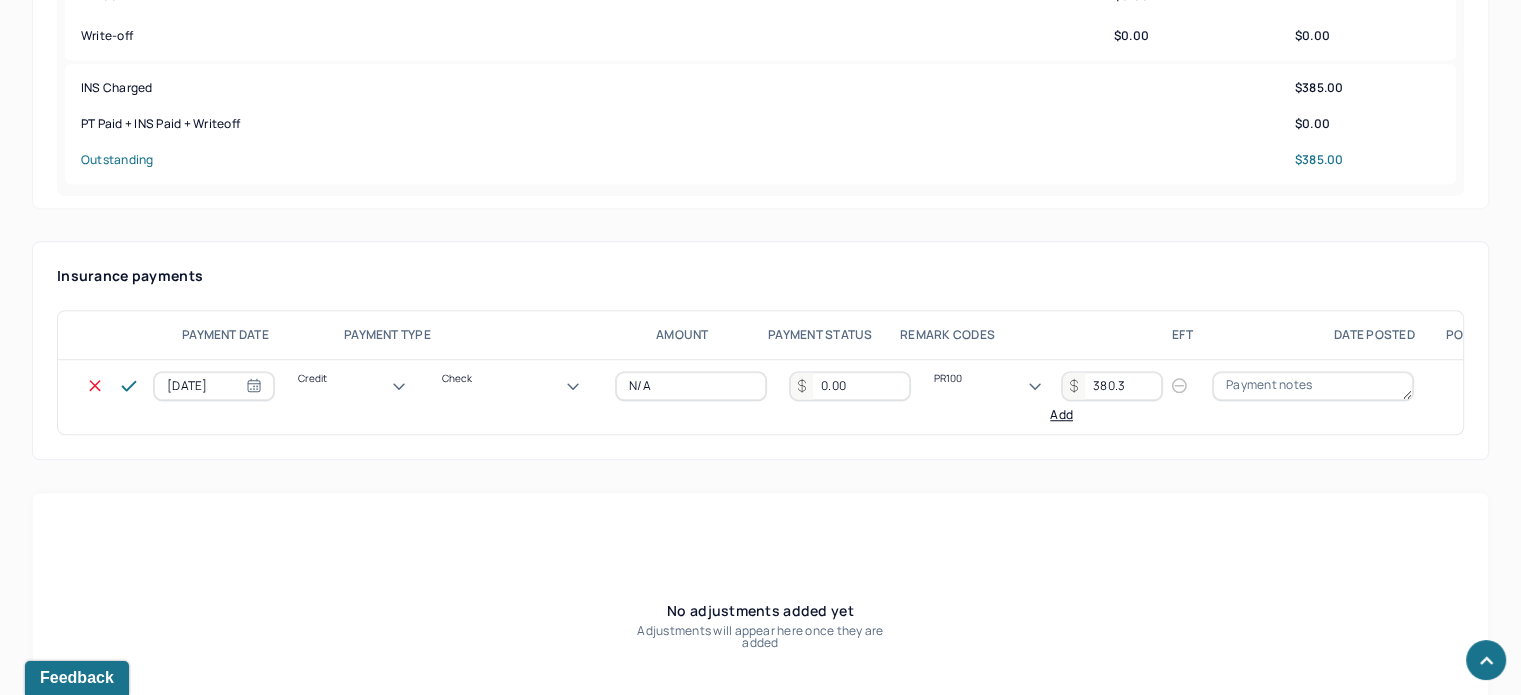 scroll, scrollTop: 1492, scrollLeft: 0, axis: vertical 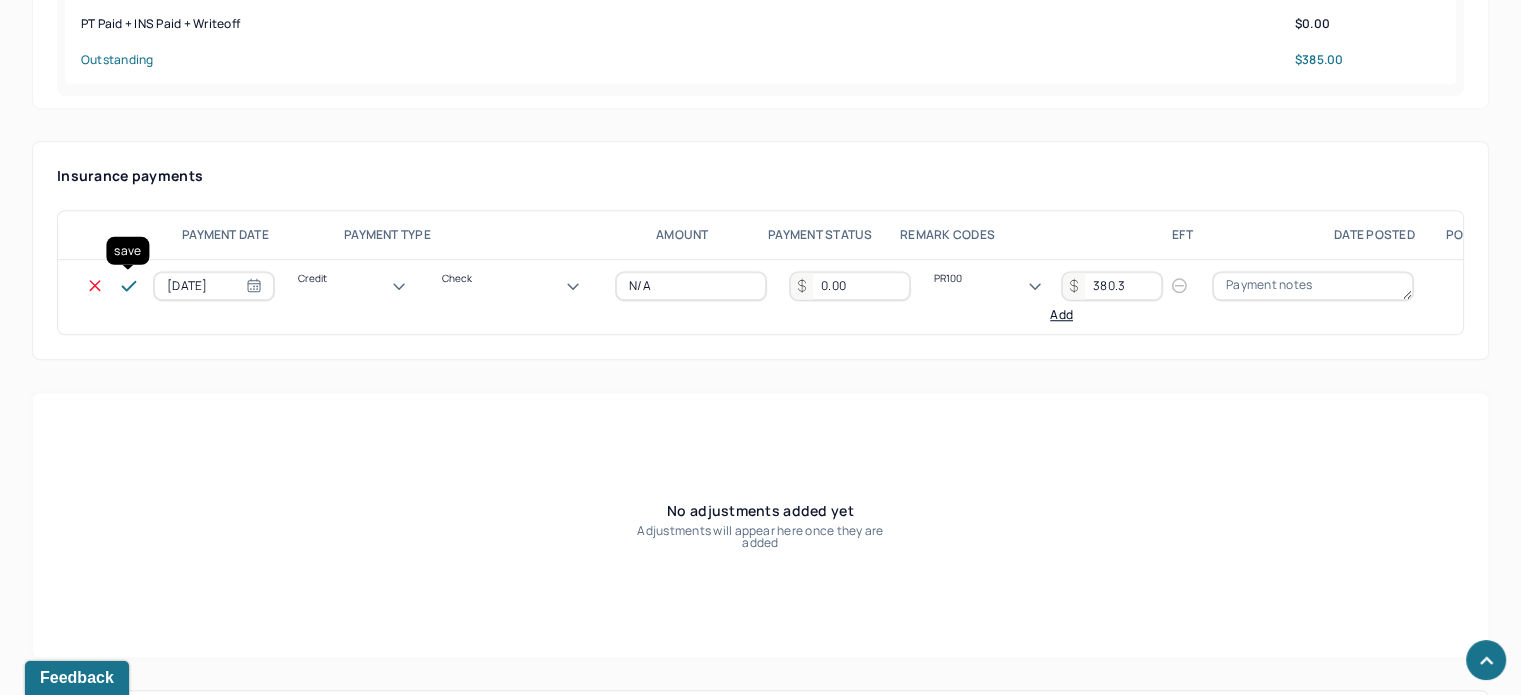 type on "380.3" 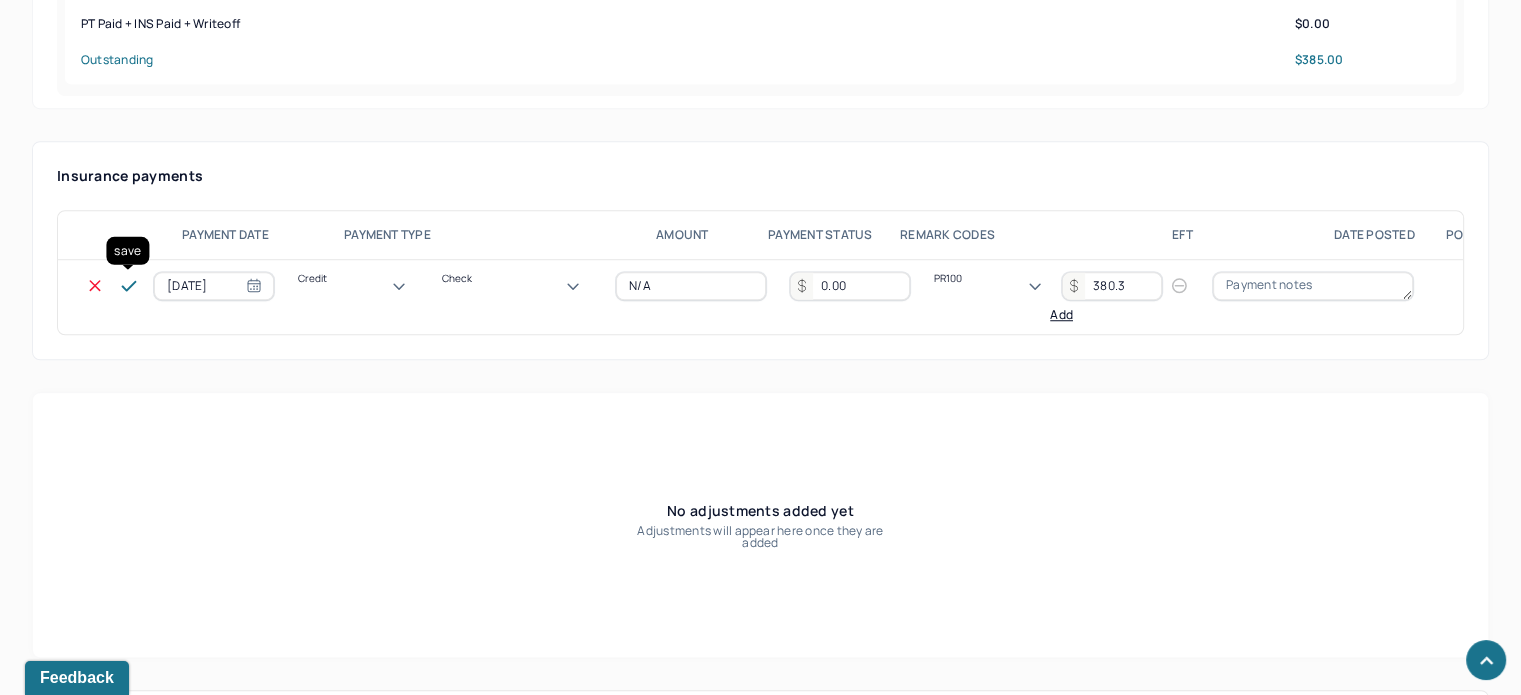 click 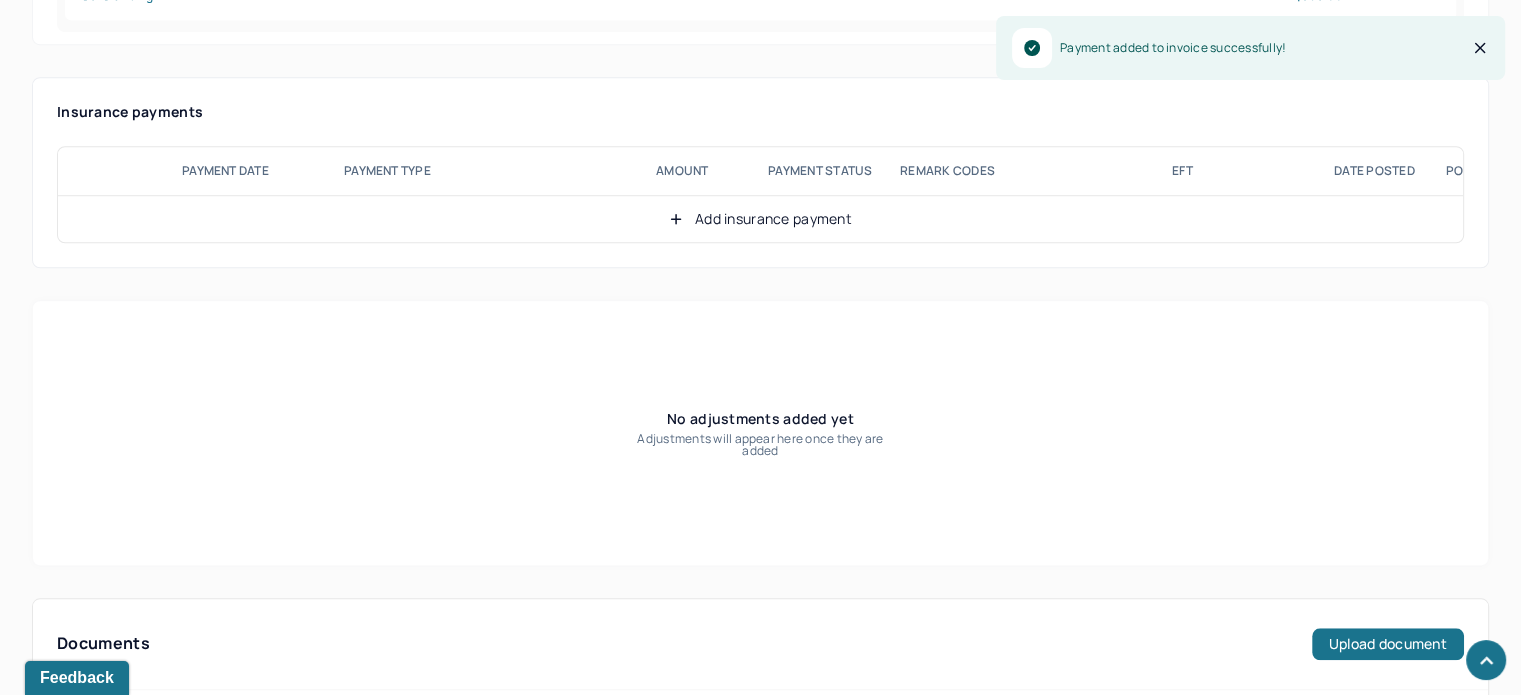 scroll, scrollTop: 1592, scrollLeft: 0, axis: vertical 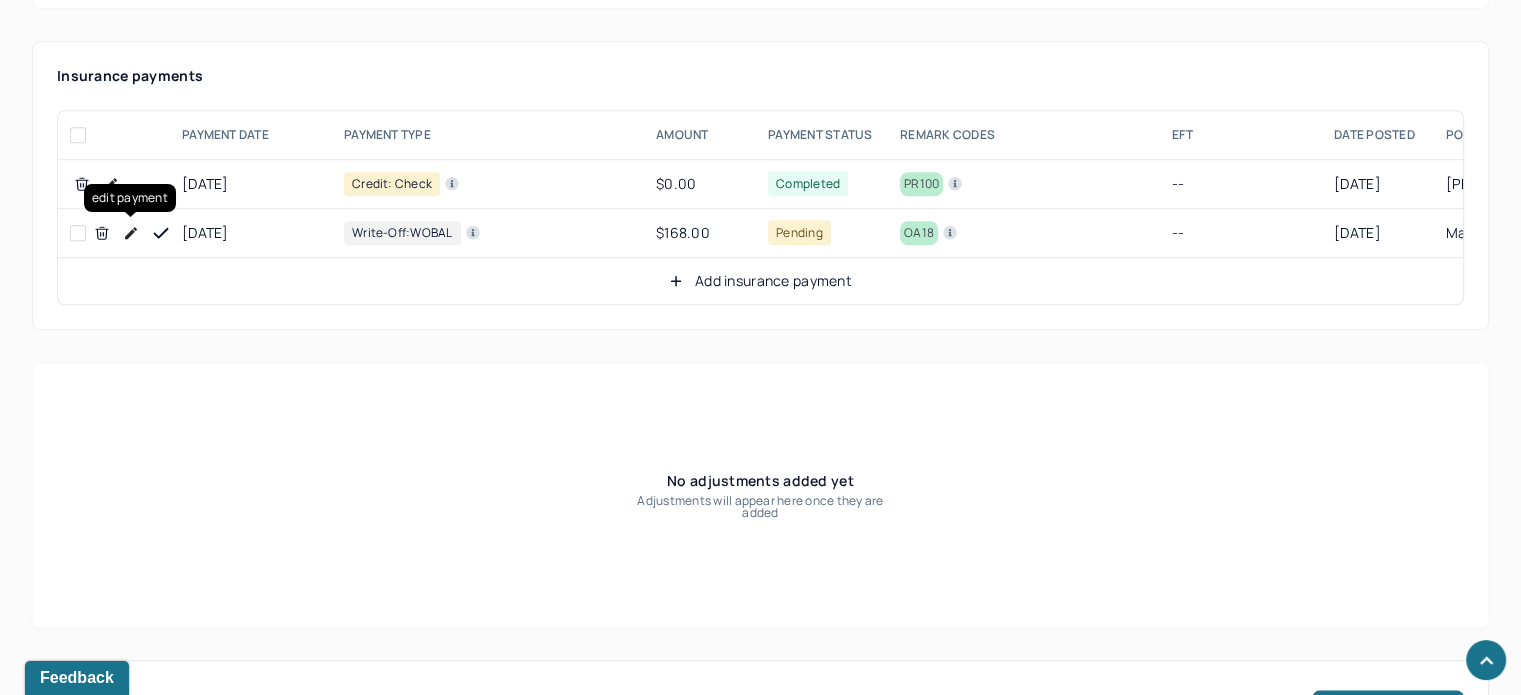click 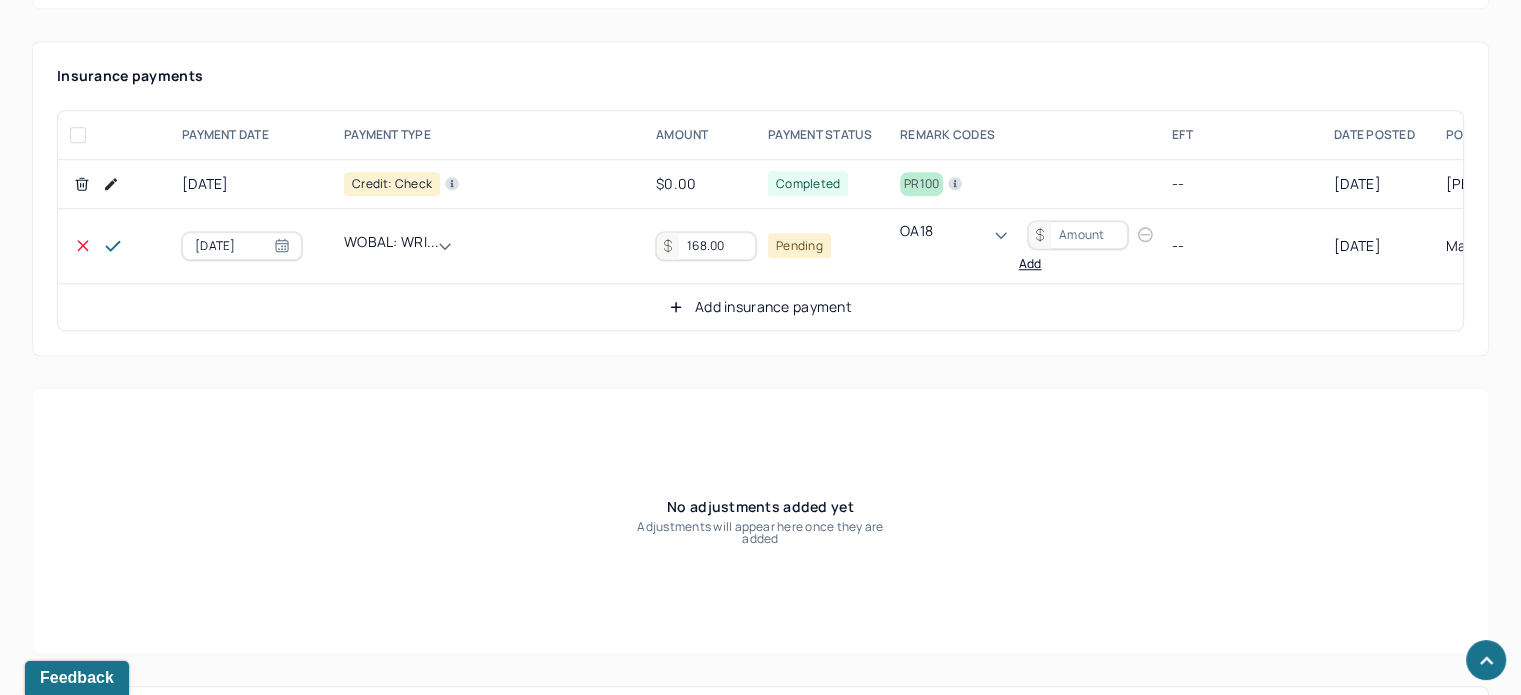 click on "168.00" at bounding box center (706, 246) 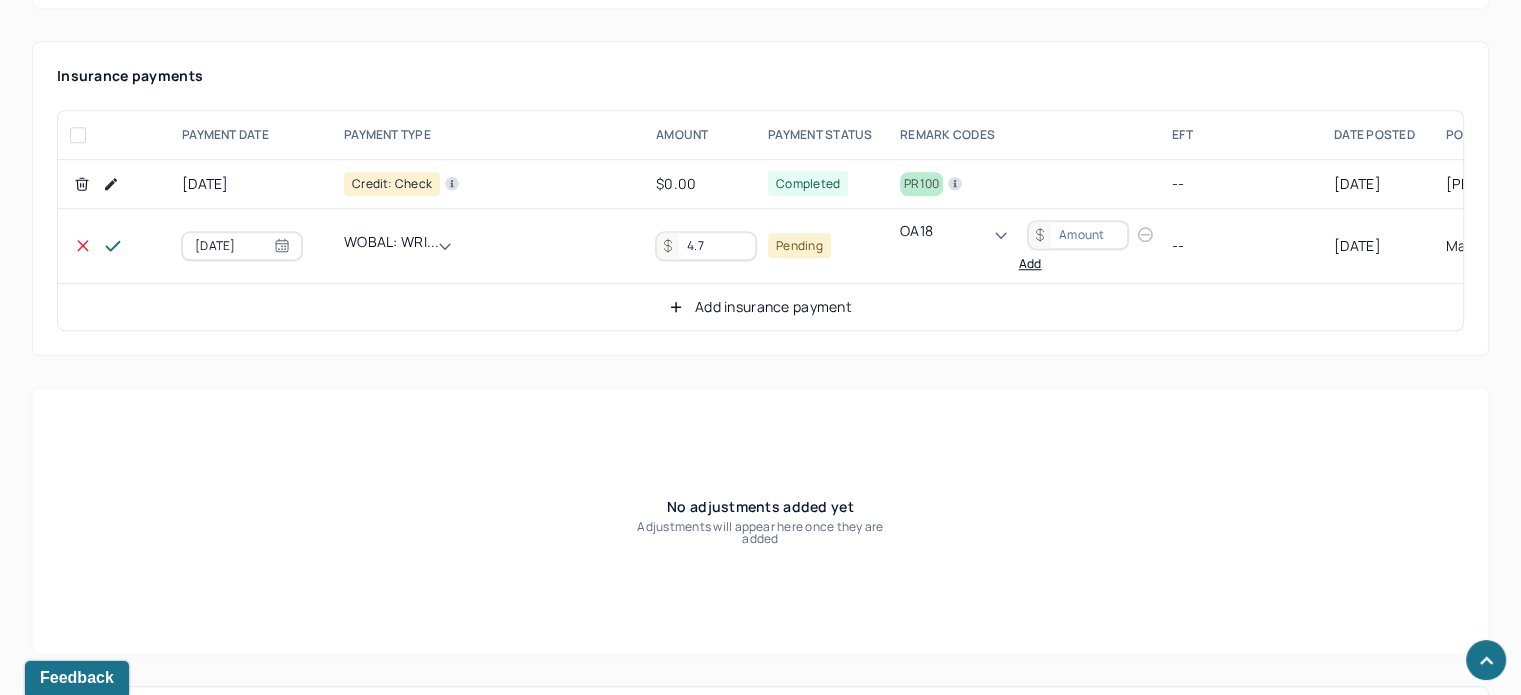 type on "4.7" 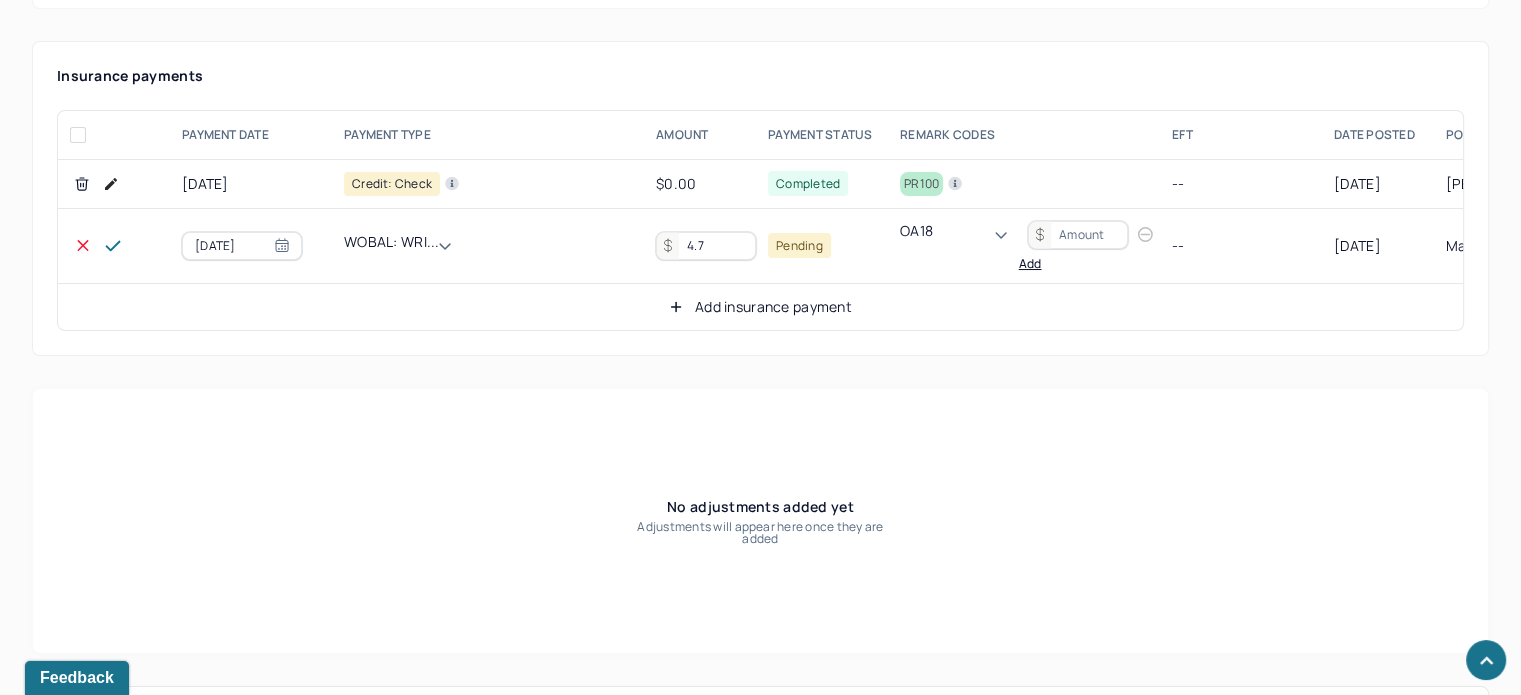 click at bounding box center [903, 251] 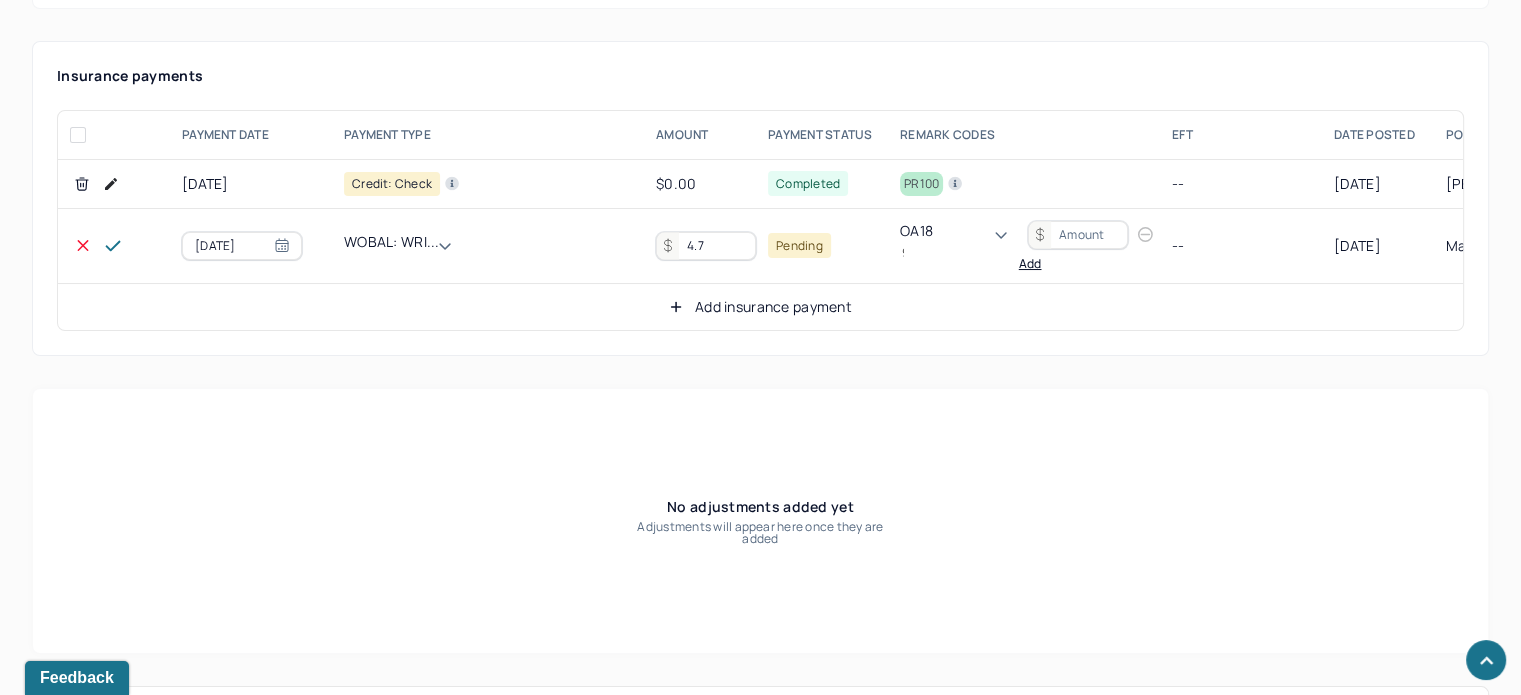 scroll, scrollTop: 124, scrollLeft: 0, axis: vertical 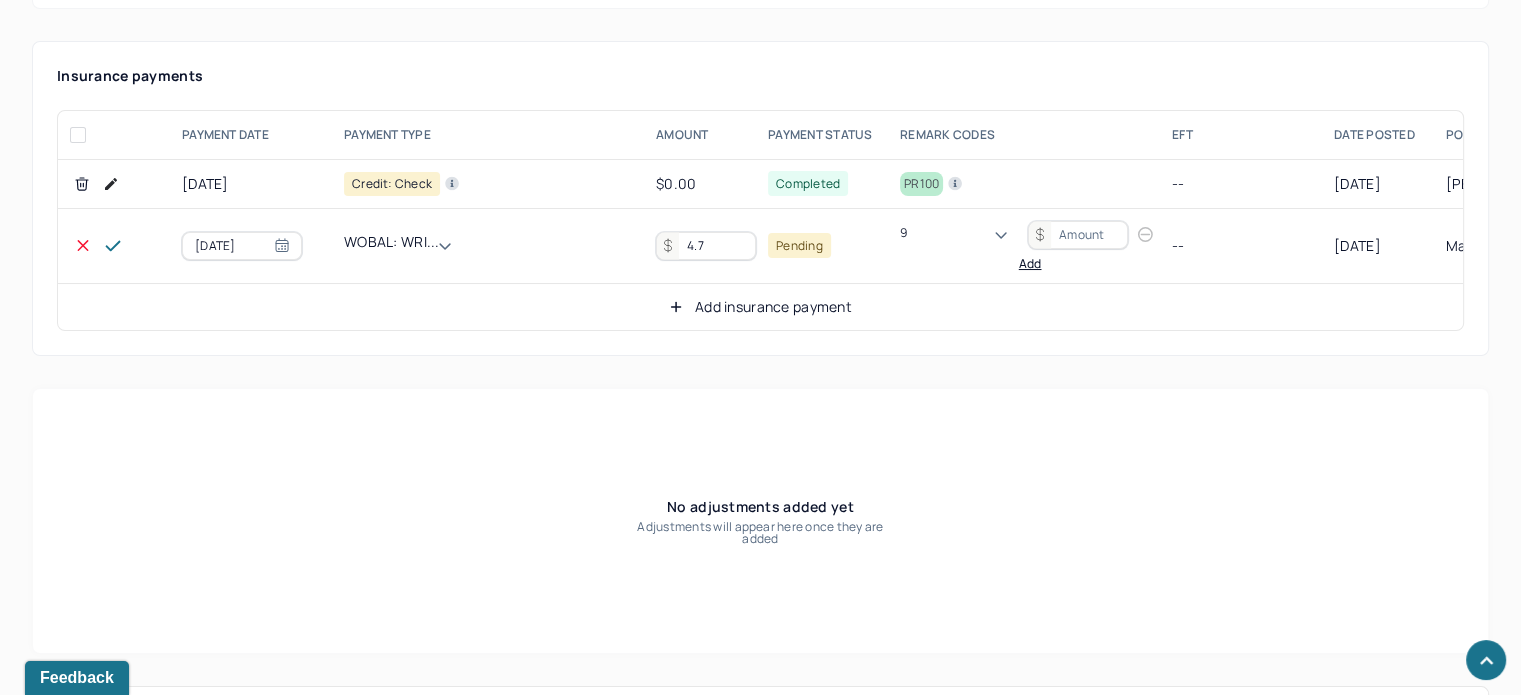 type on "96" 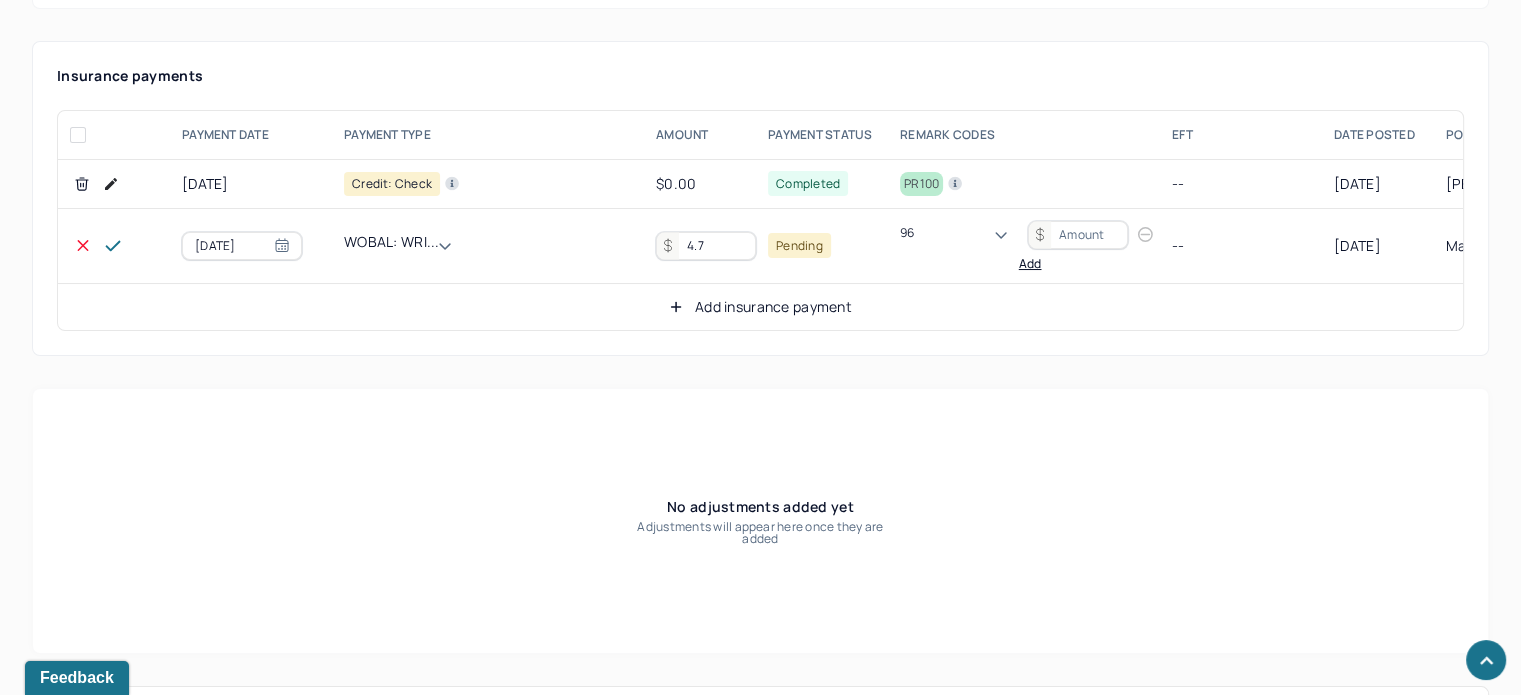 scroll, scrollTop: 0, scrollLeft: 0, axis: both 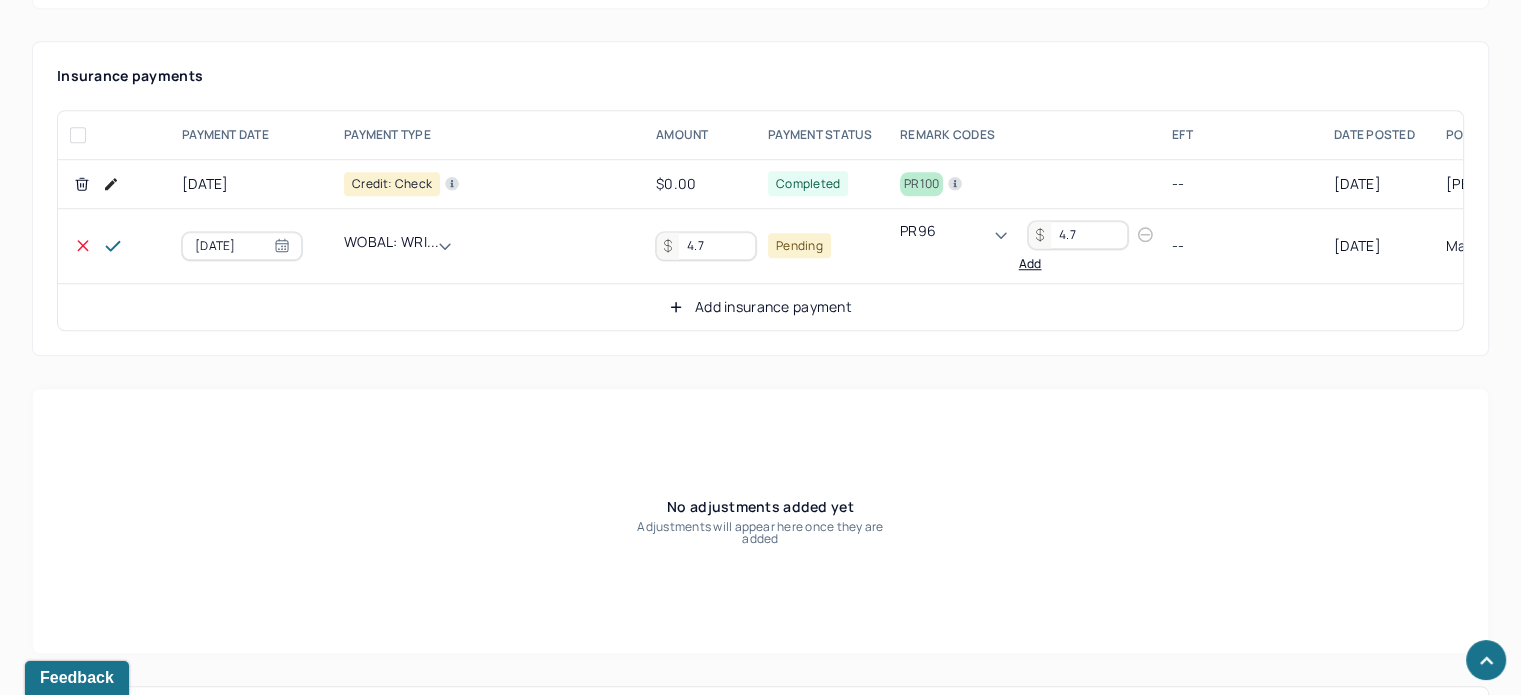 type on "4.7" 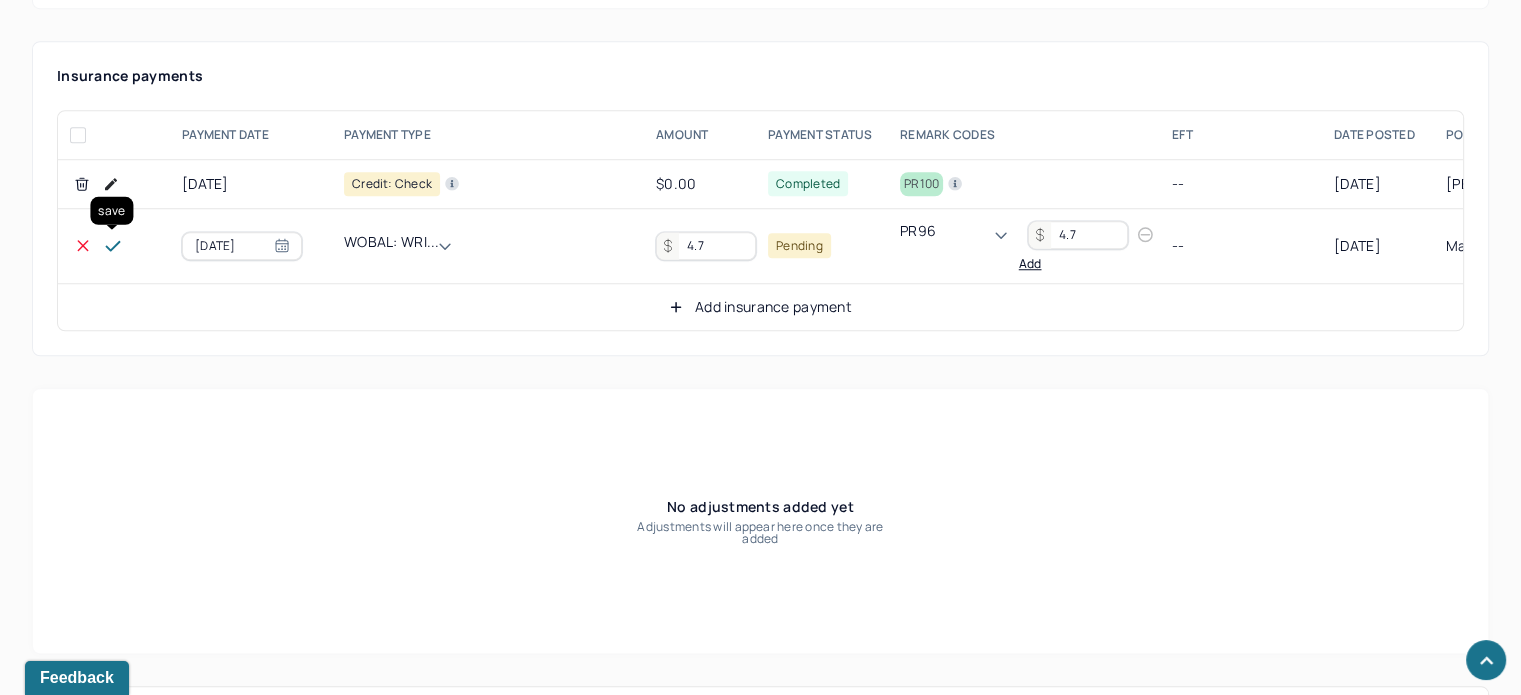 click 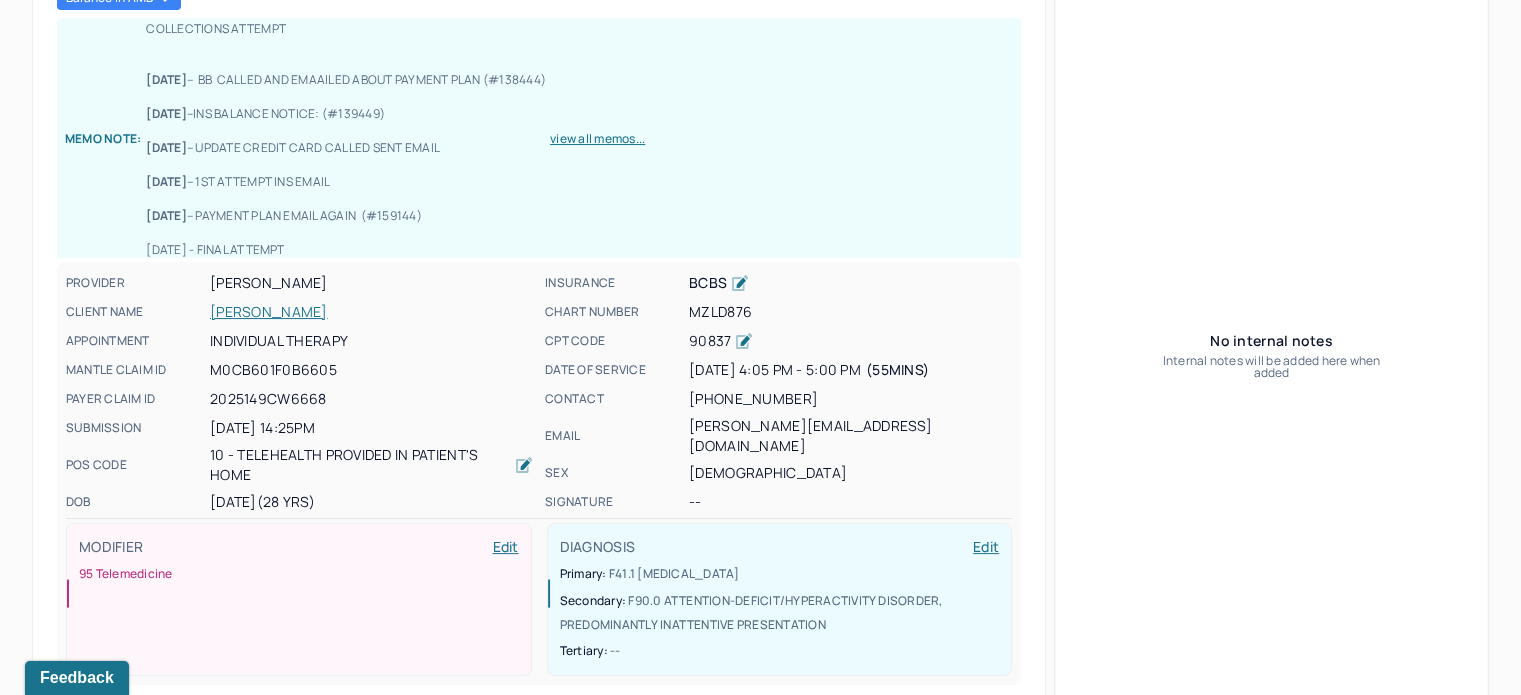 scroll, scrollTop: 0, scrollLeft: 0, axis: both 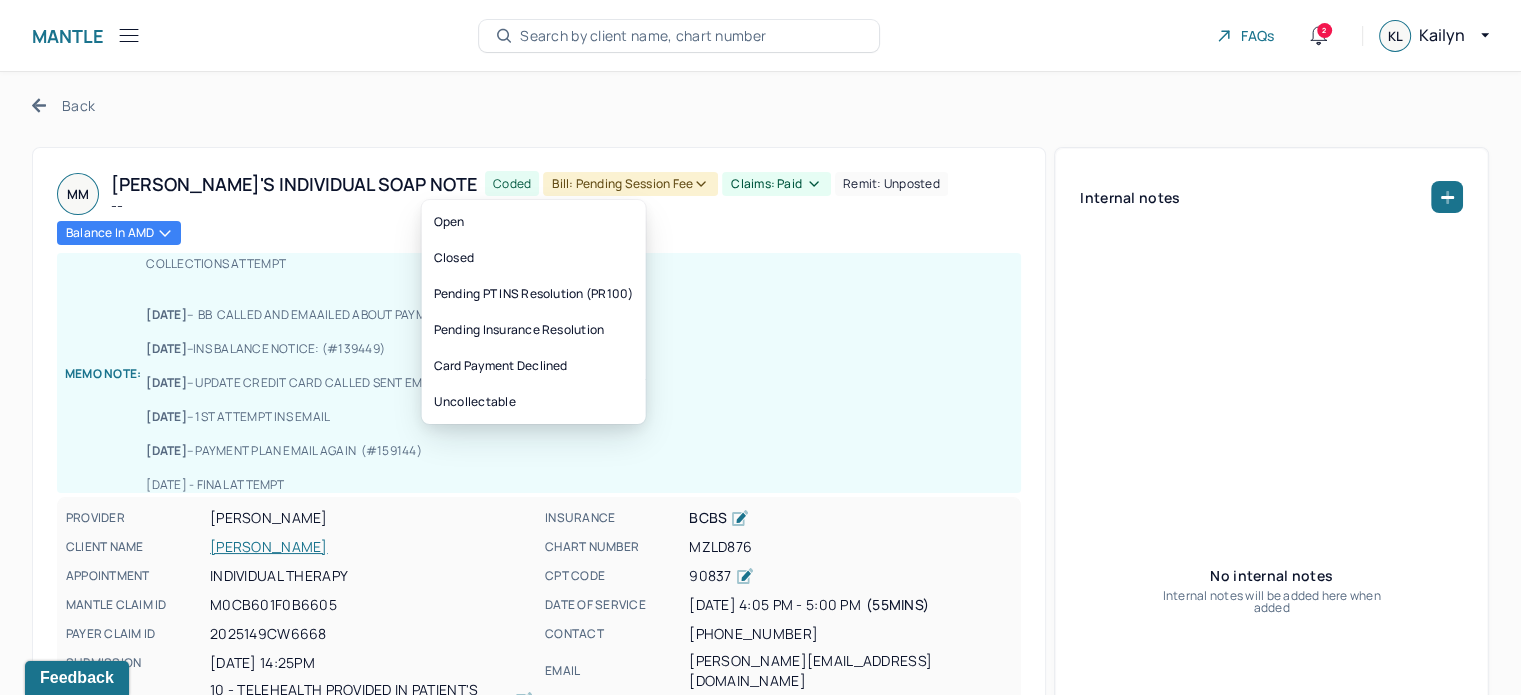 click on "Bill: Pending Session Fee" at bounding box center [630, 184] 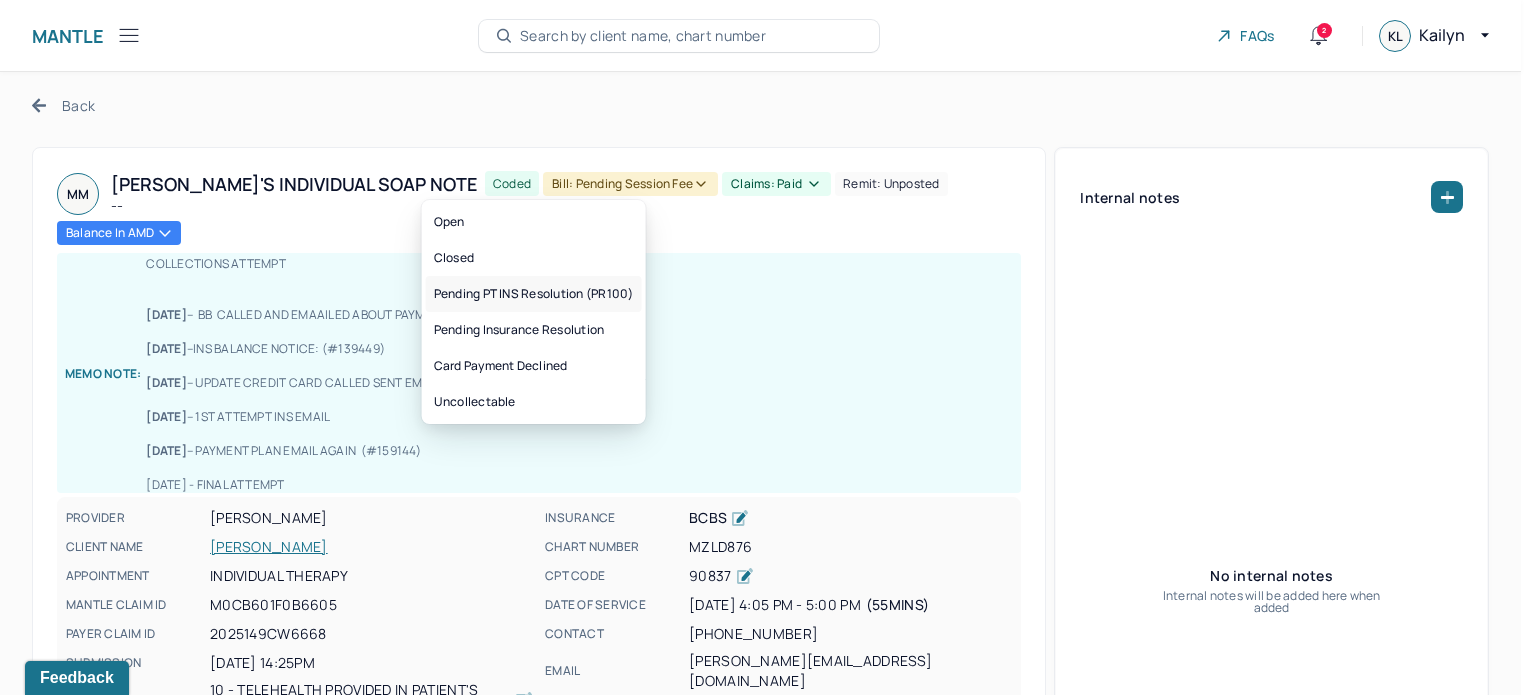 click on "Pending PT INS Resolution (PR100)" at bounding box center [534, 294] 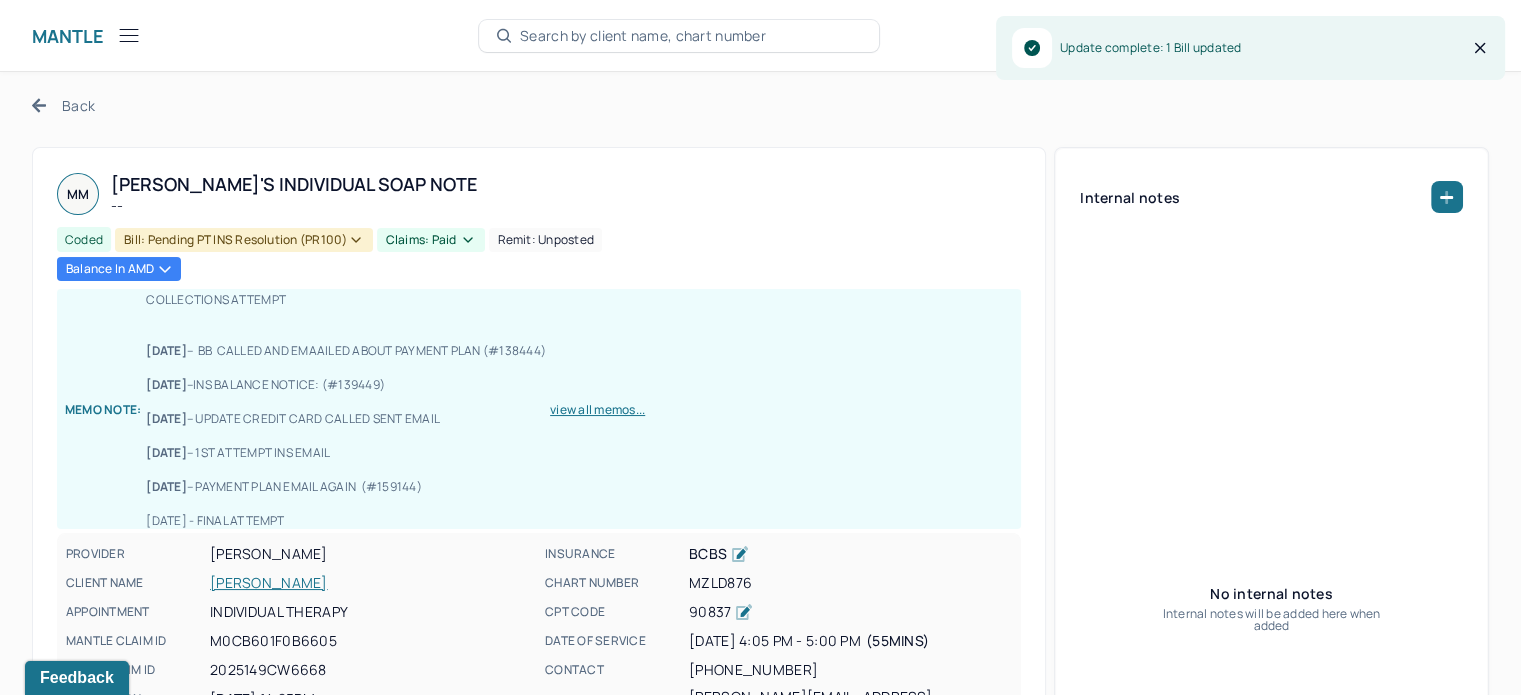 click on "Back" at bounding box center (63, 105) 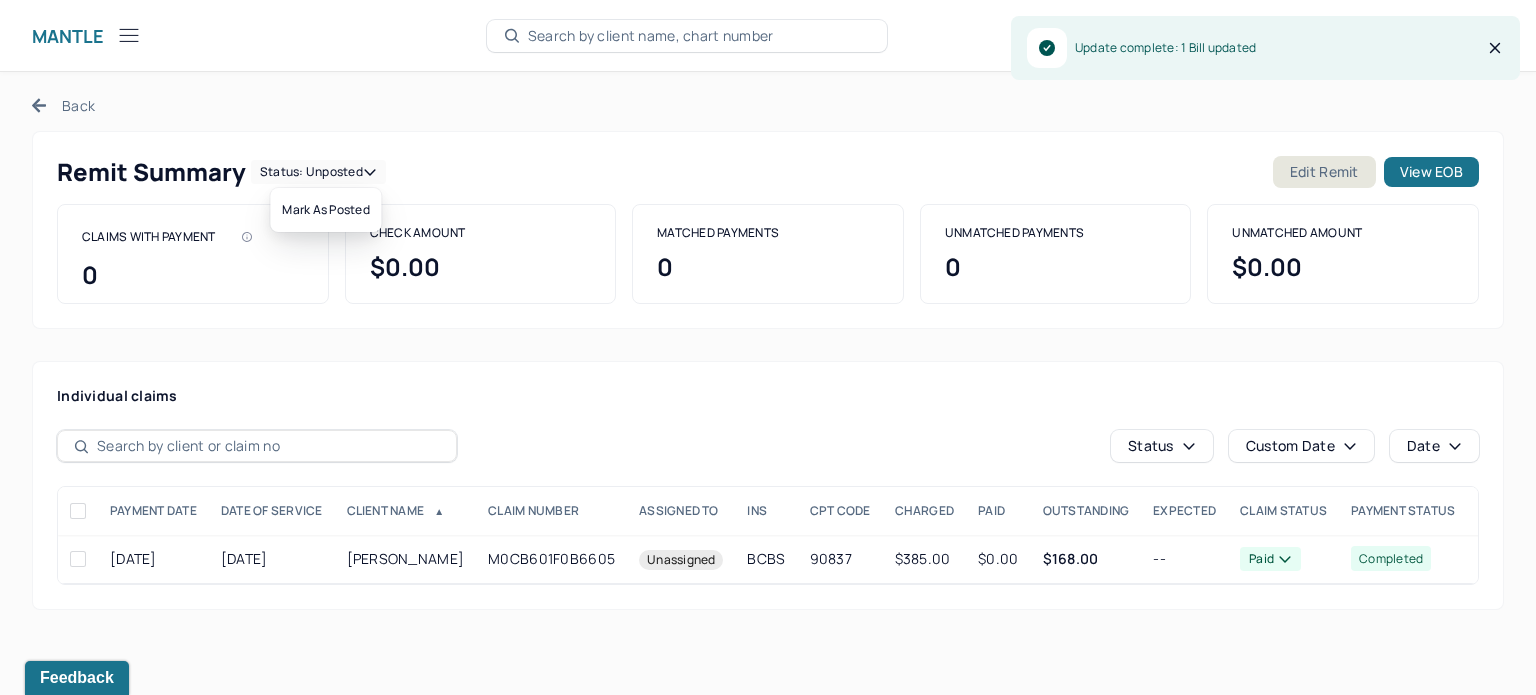 click on "Status: unposted" at bounding box center [318, 172] 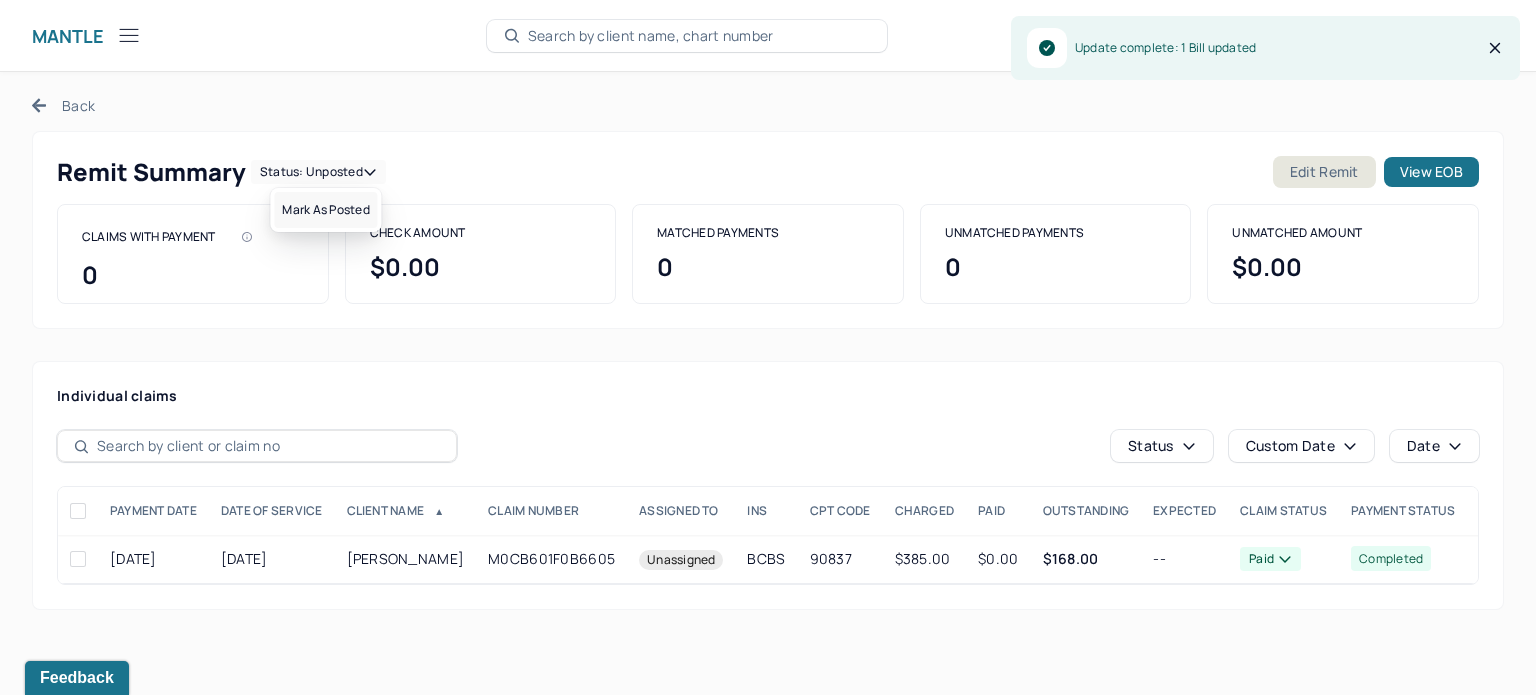click on "Mark as Posted" at bounding box center [325, 210] 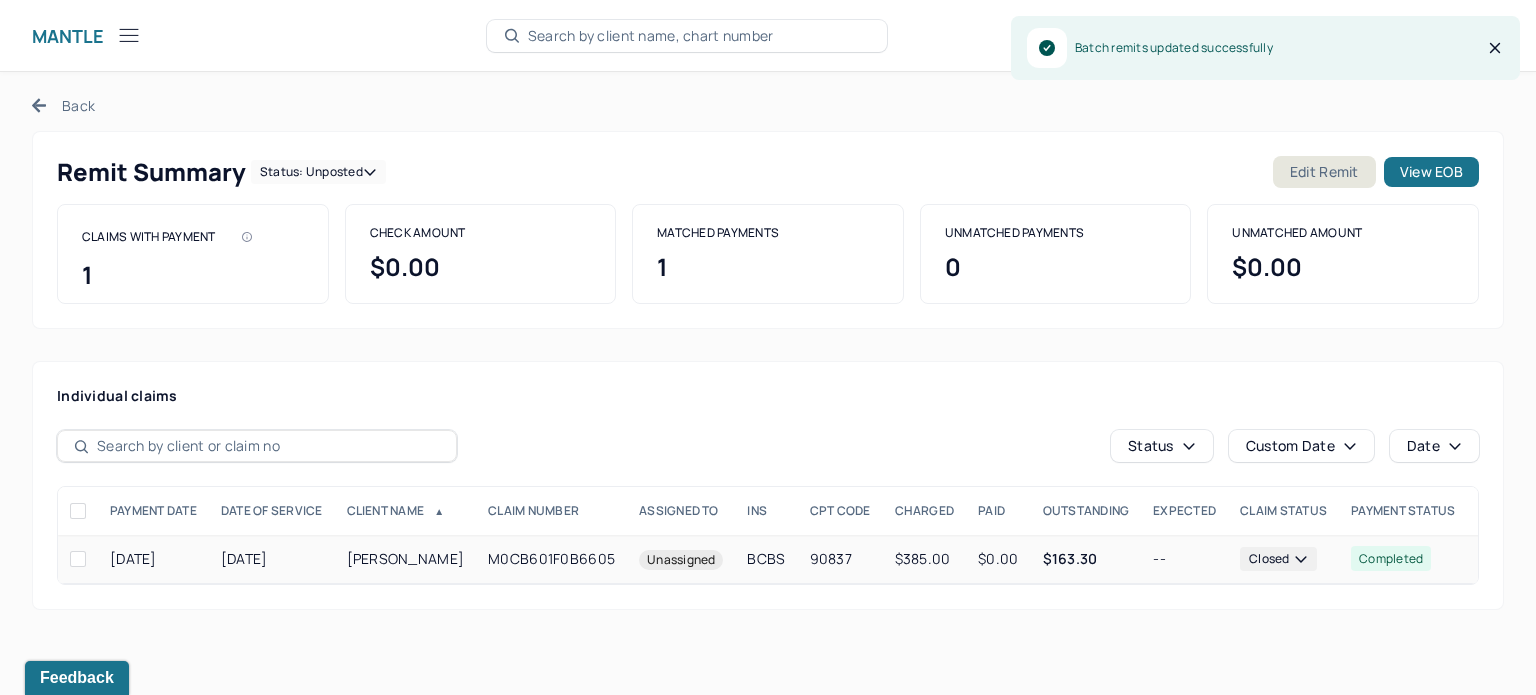 click on "M0CB601F0B6605" at bounding box center [551, 559] 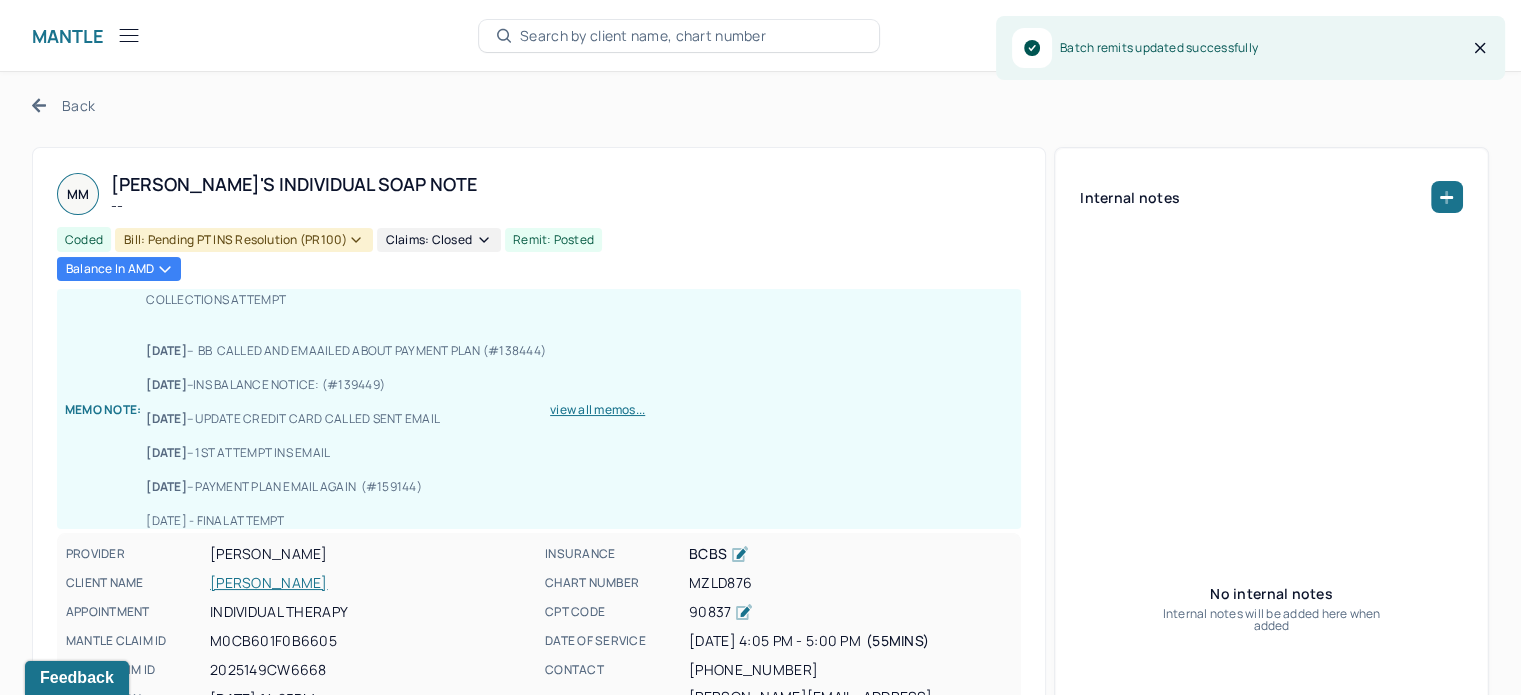 click on "[PERSON_NAME]" at bounding box center (371, 583) 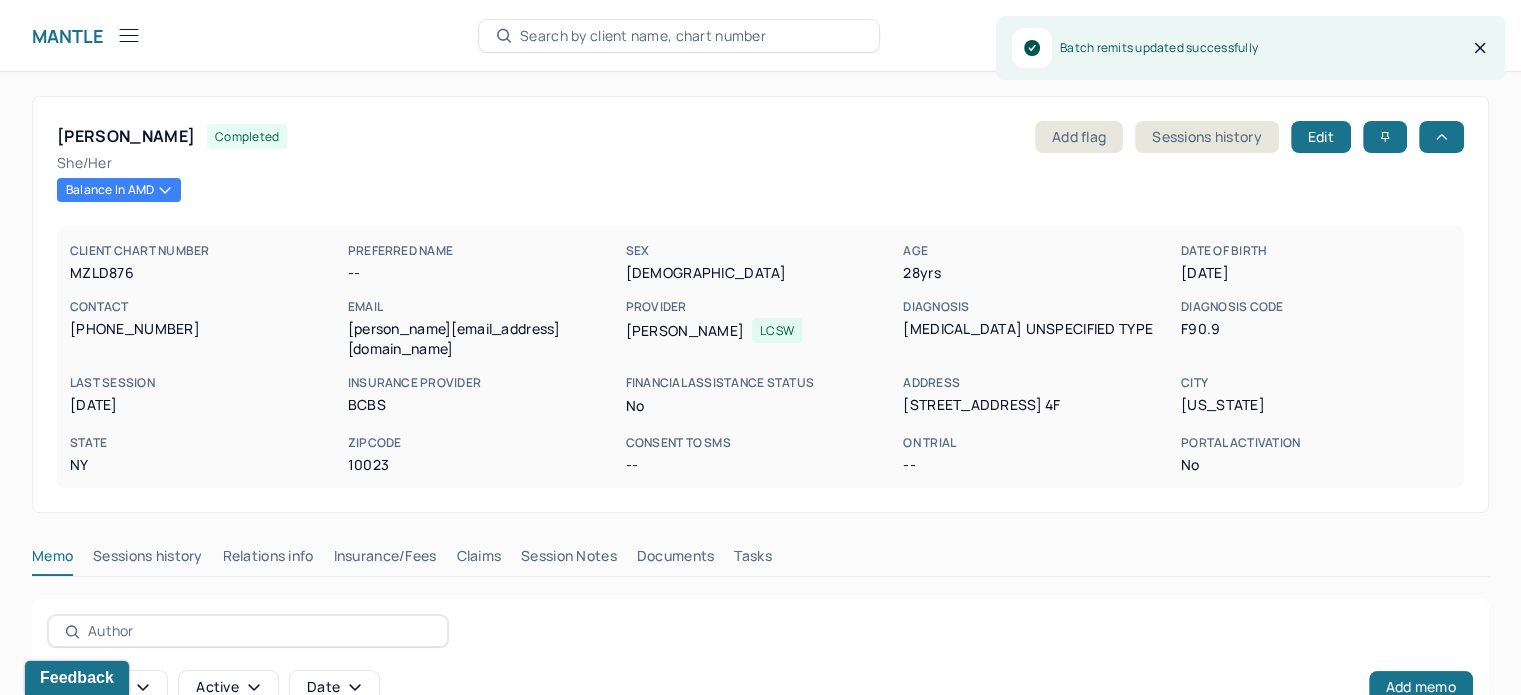 click on "Claims" at bounding box center [478, 560] 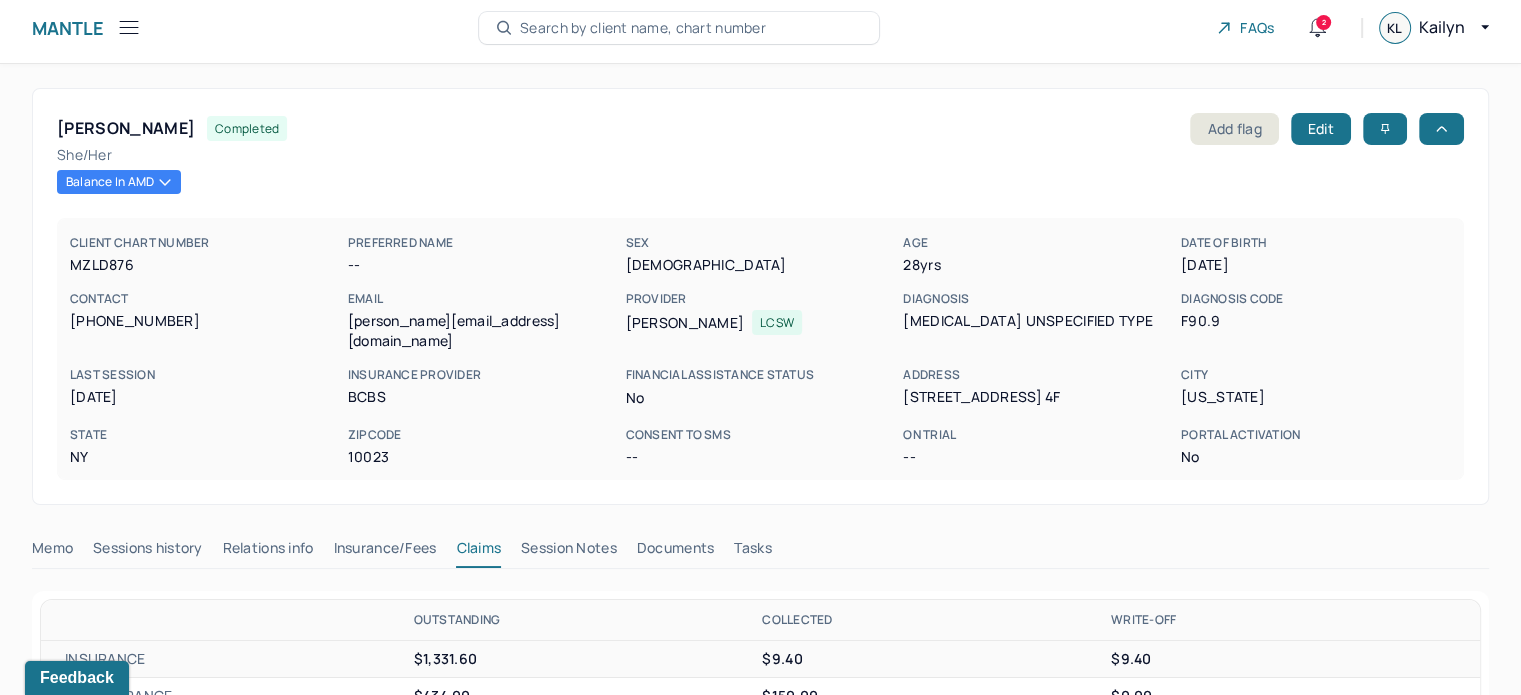 scroll, scrollTop: 0, scrollLeft: 0, axis: both 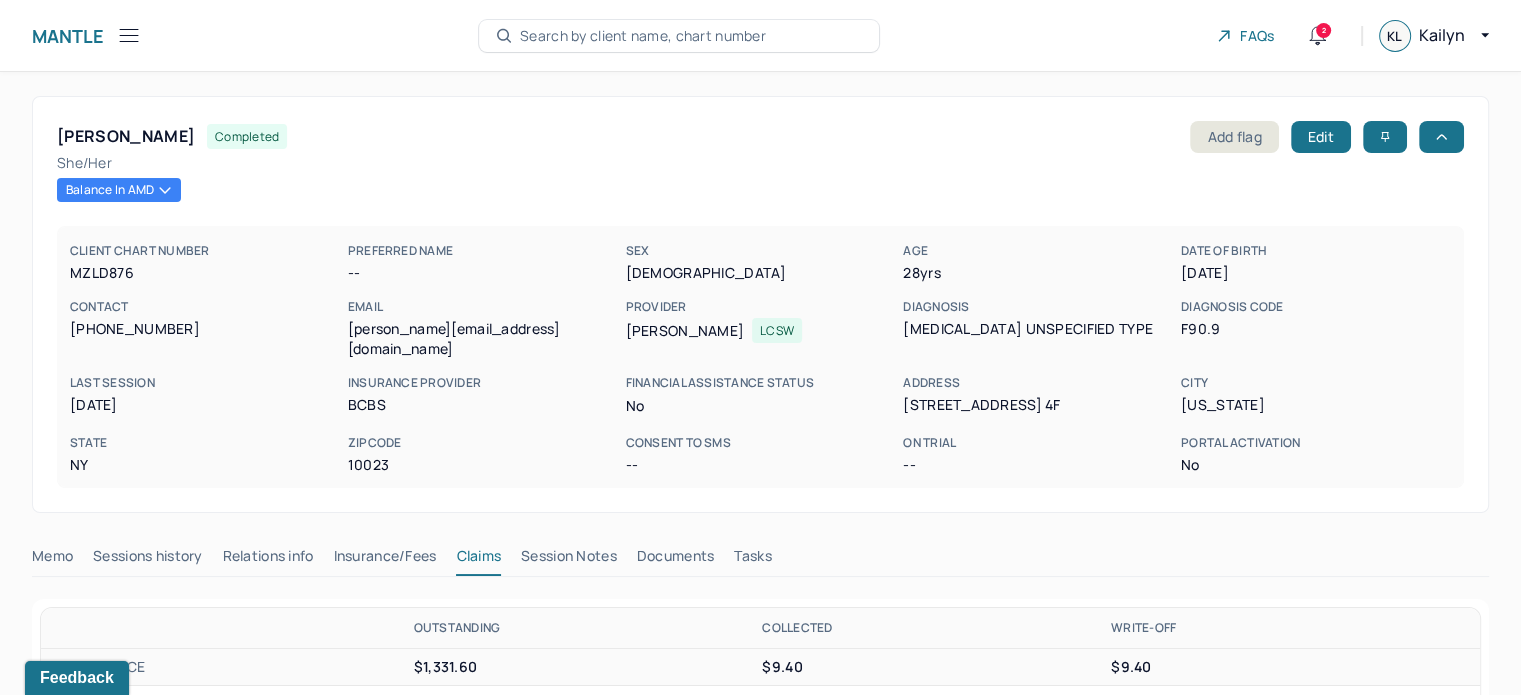 click 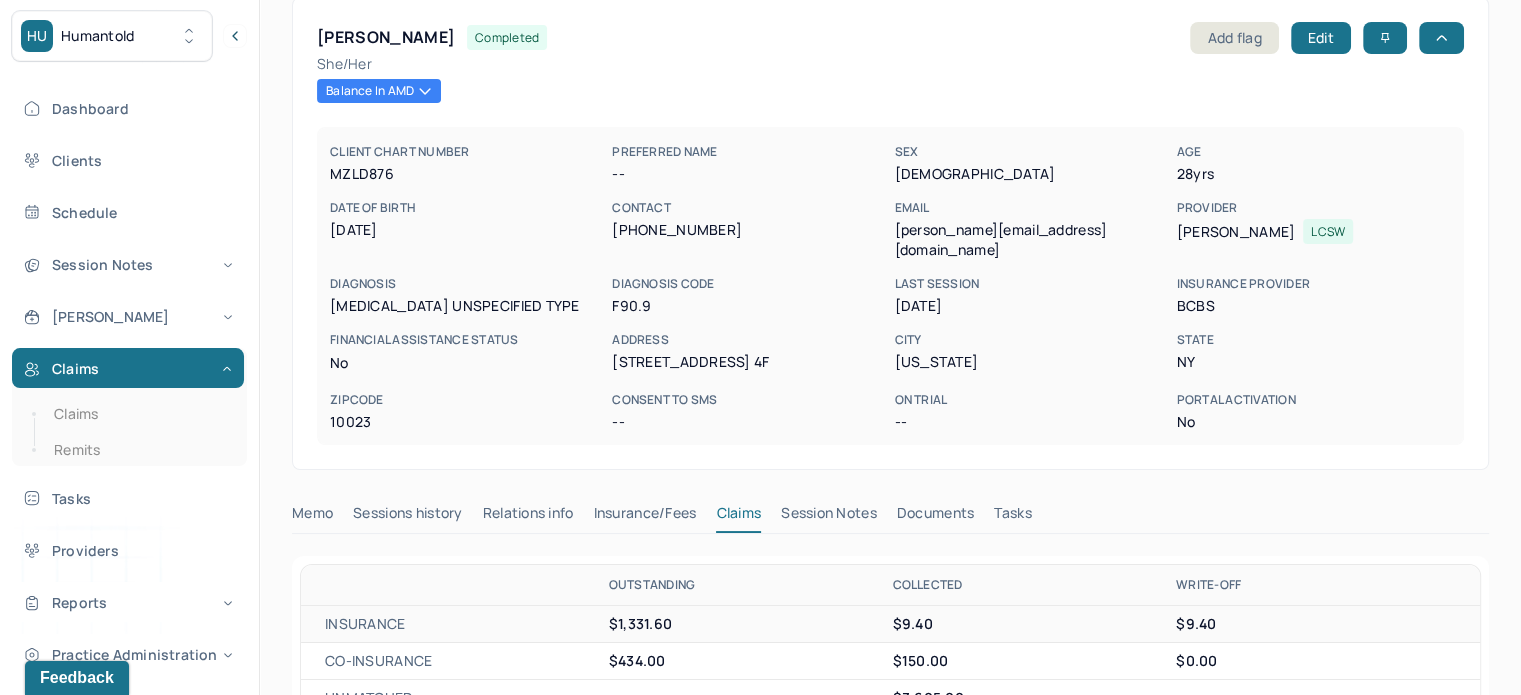 scroll, scrollTop: 0, scrollLeft: 0, axis: both 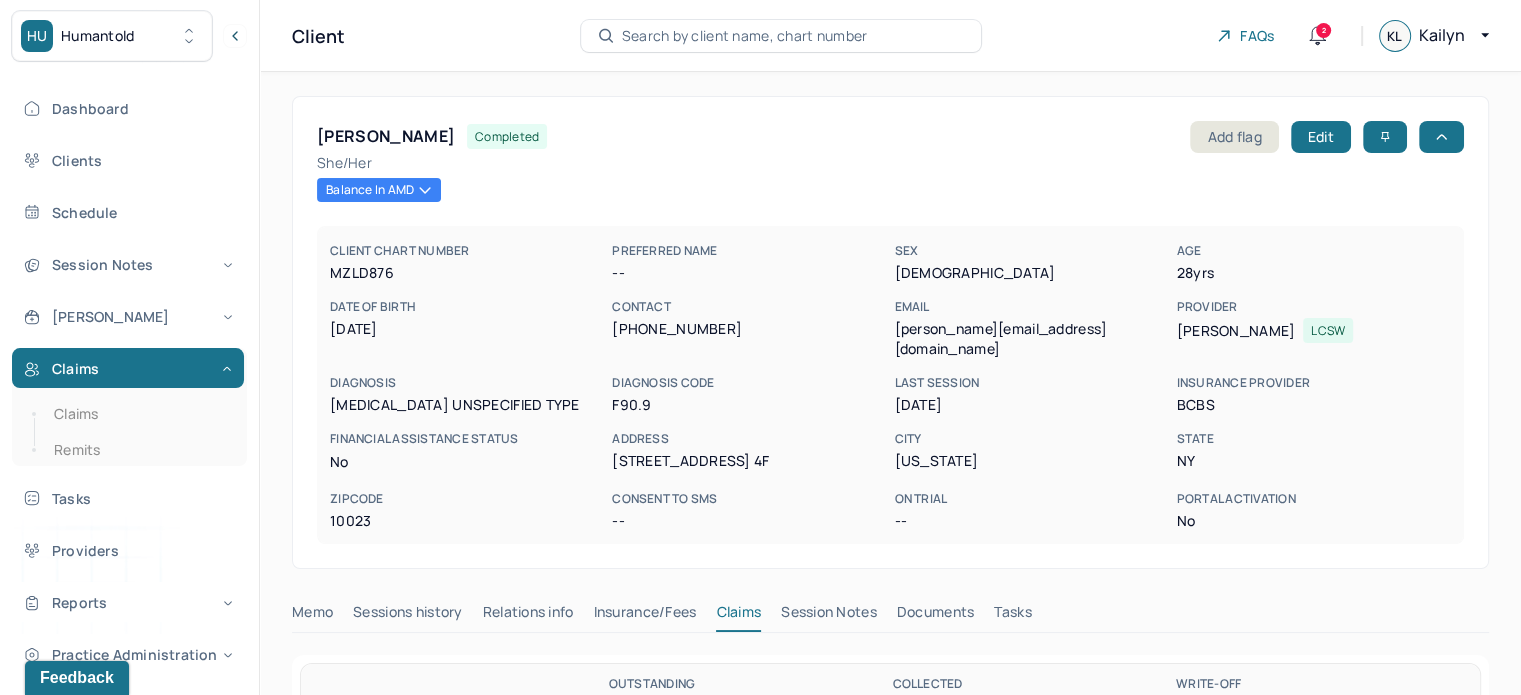 click on "Search by client name, chart number" at bounding box center [745, 36] 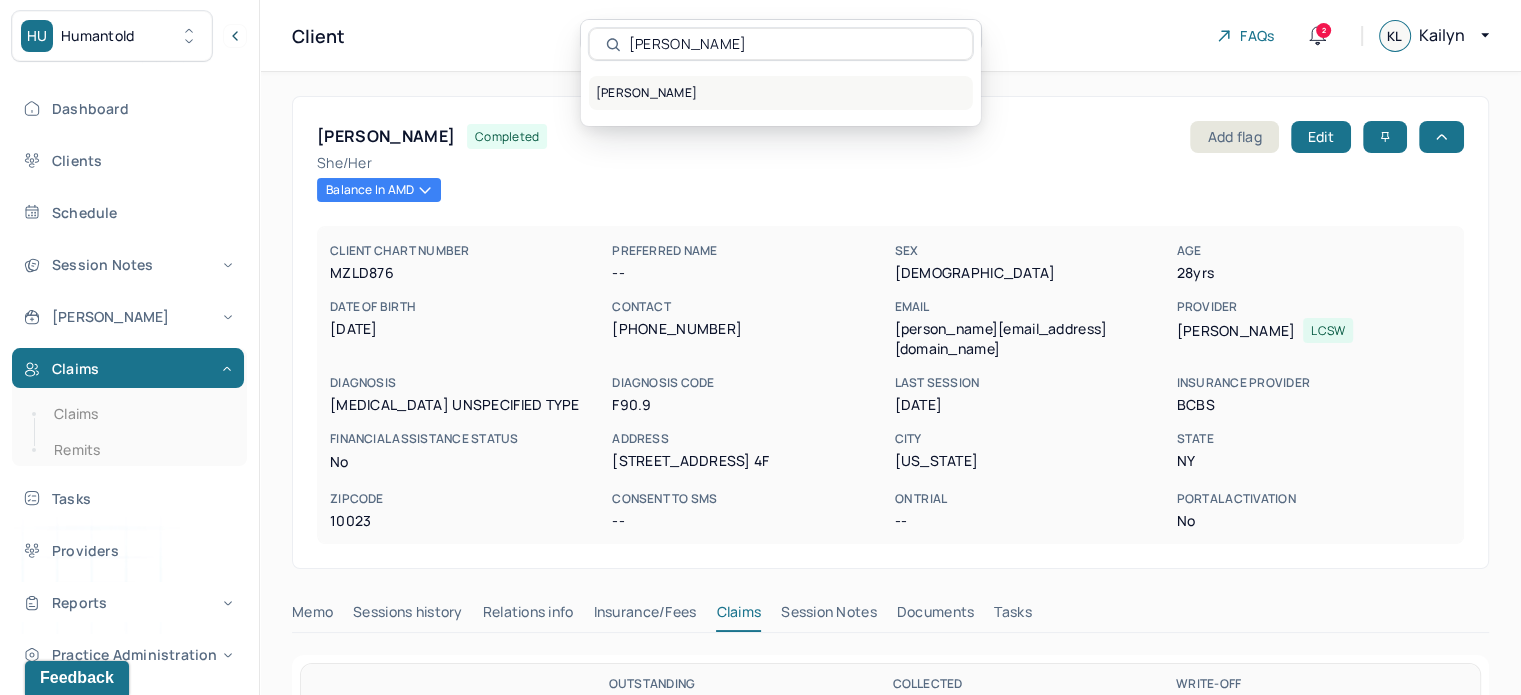 type on "[PERSON_NAME]" 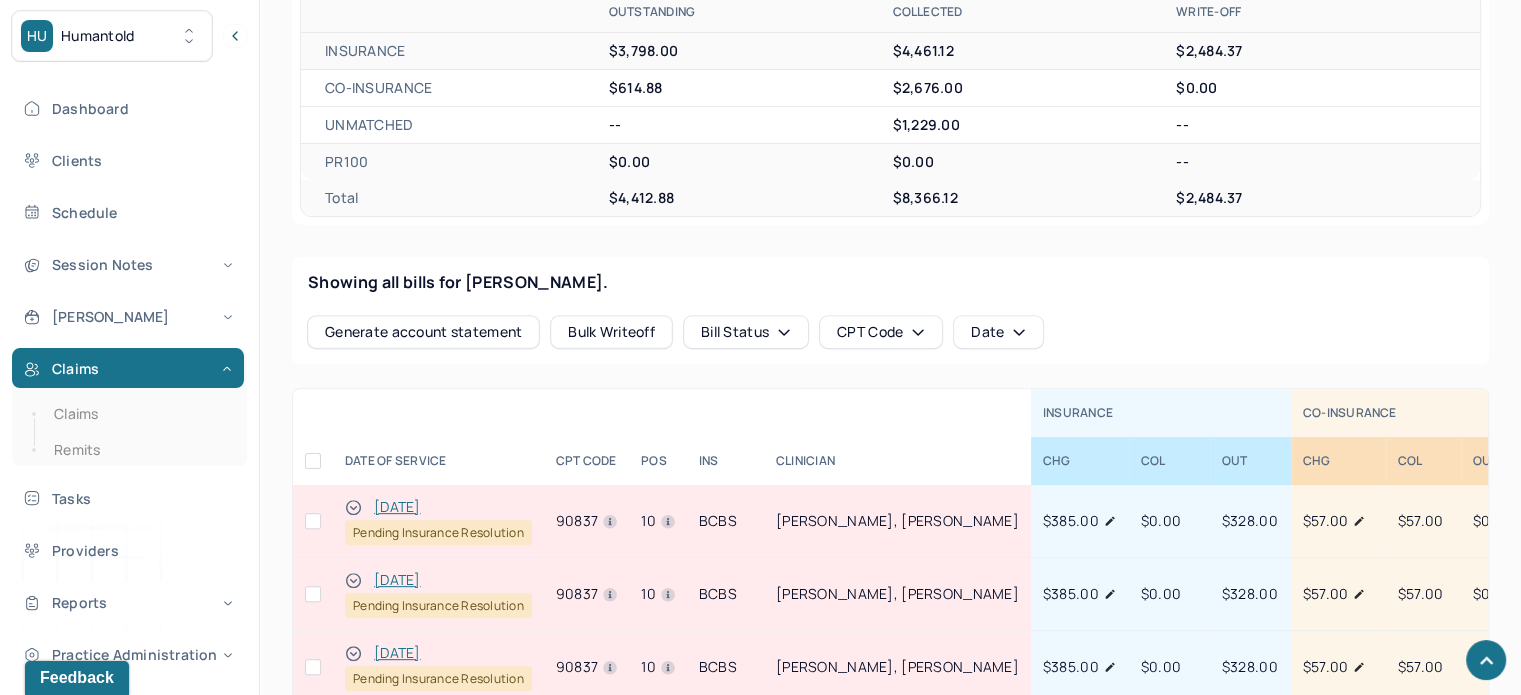 scroll, scrollTop: 800, scrollLeft: 0, axis: vertical 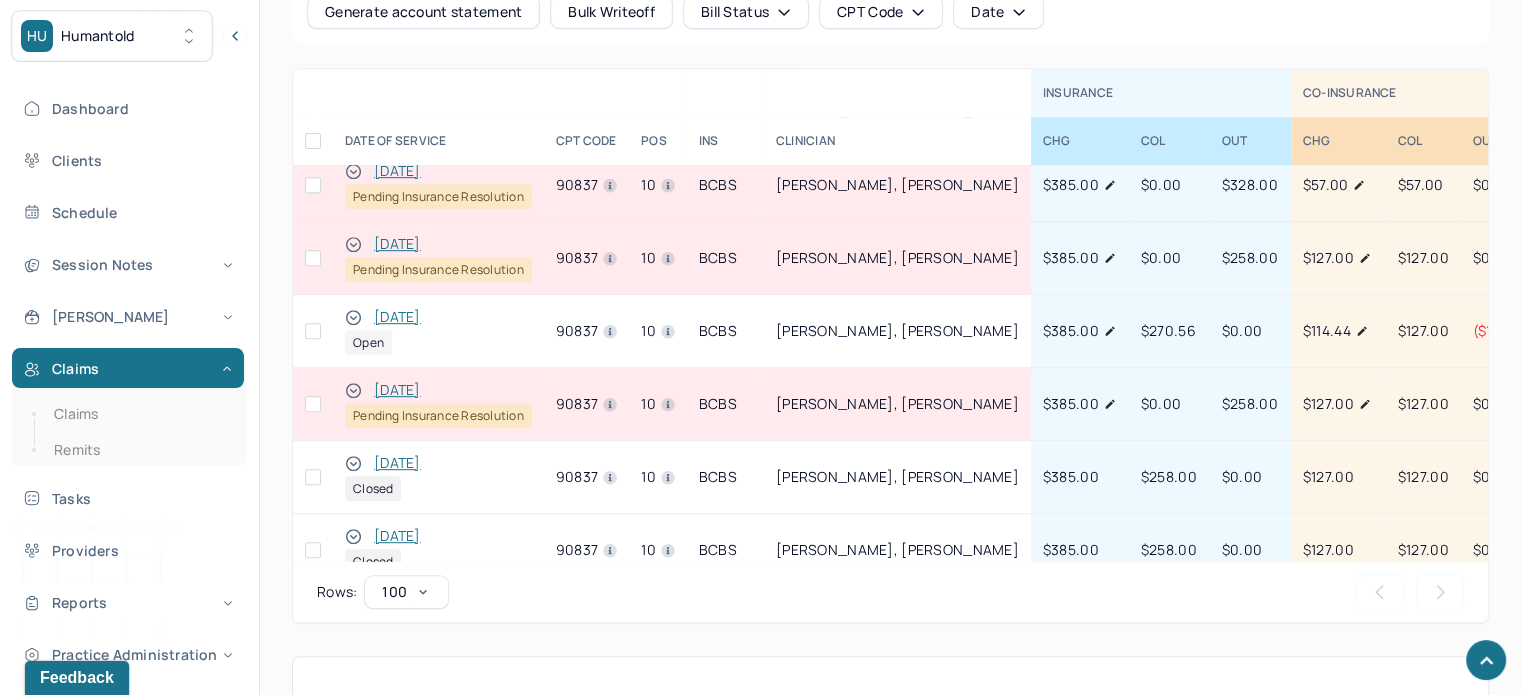 drag, startPoint x: 229, startPoint y: 30, endPoint x: 264, endPoint y: 46, distance: 38.483765 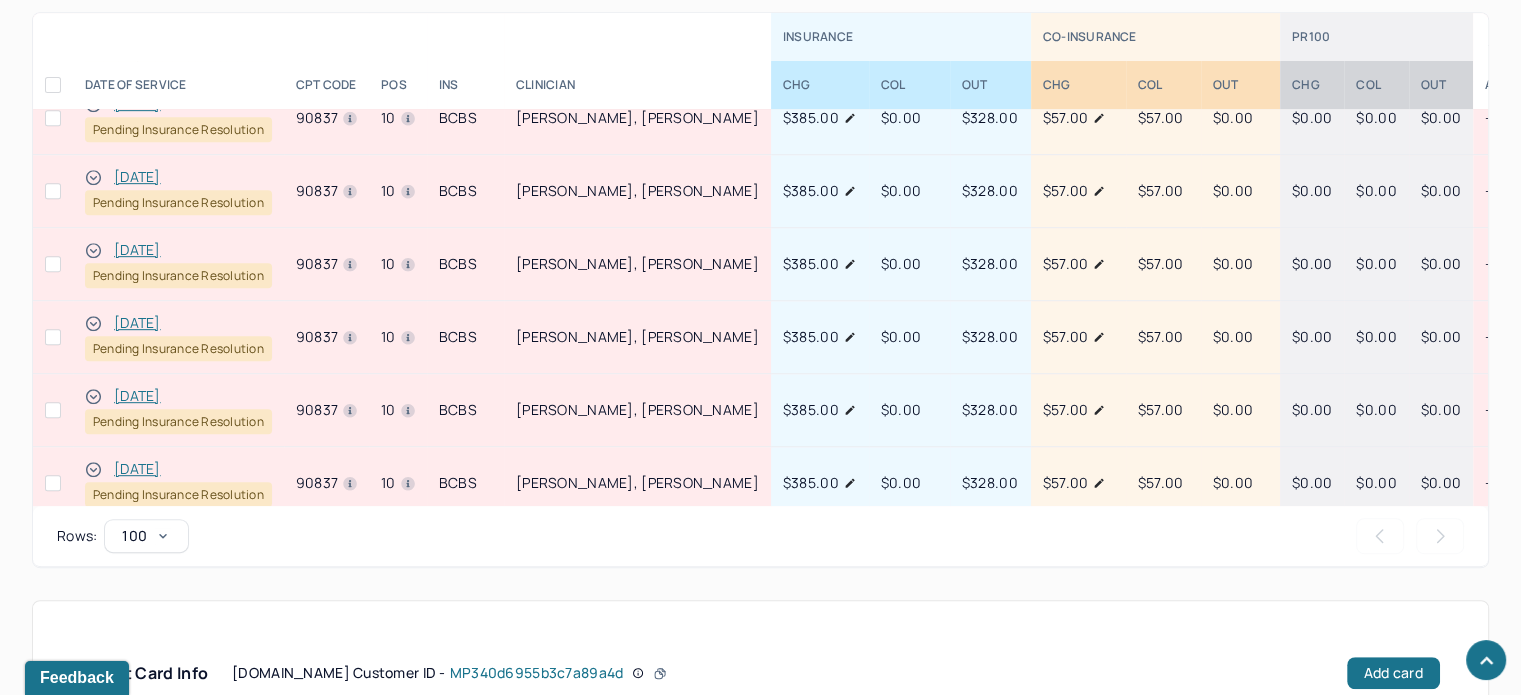 scroll, scrollTop: 0, scrollLeft: 0, axis: both 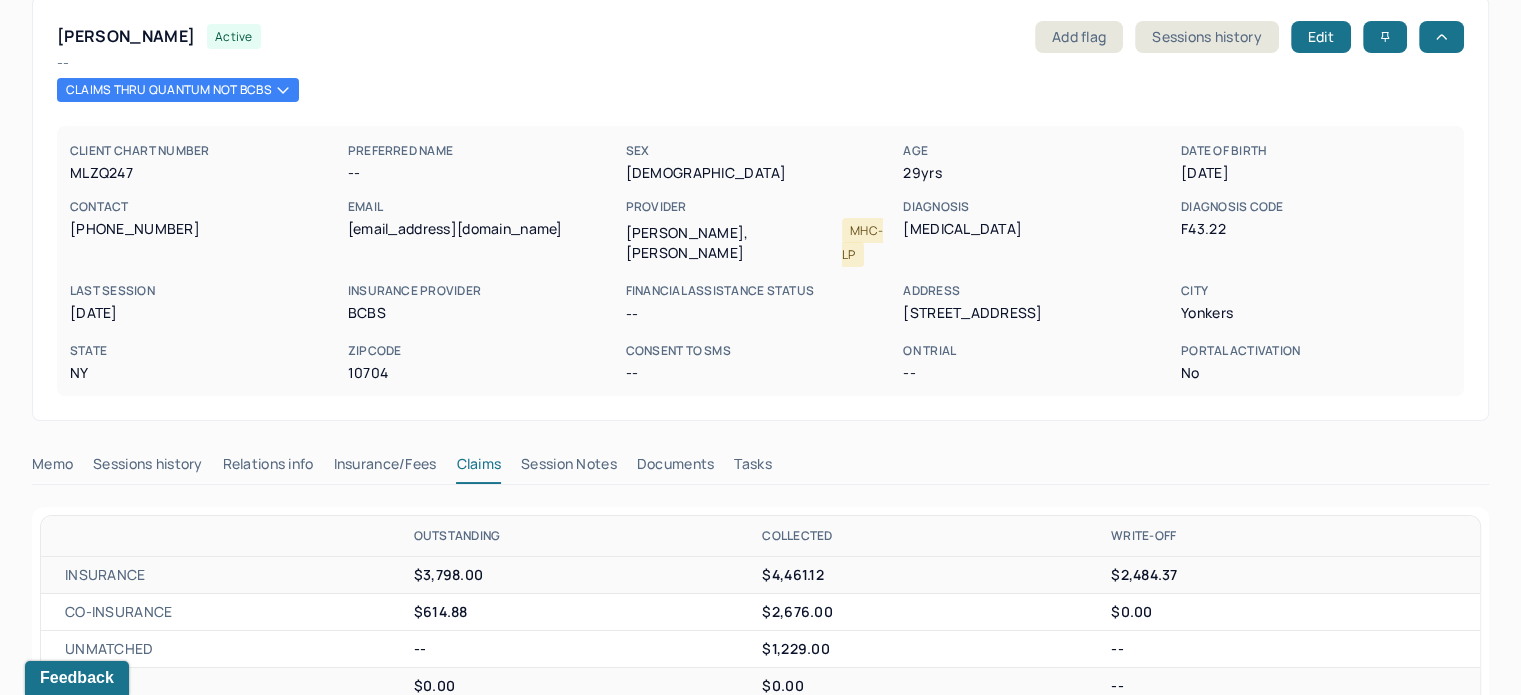 click on "Insurance/Fees" at bounding box center [385, 468] 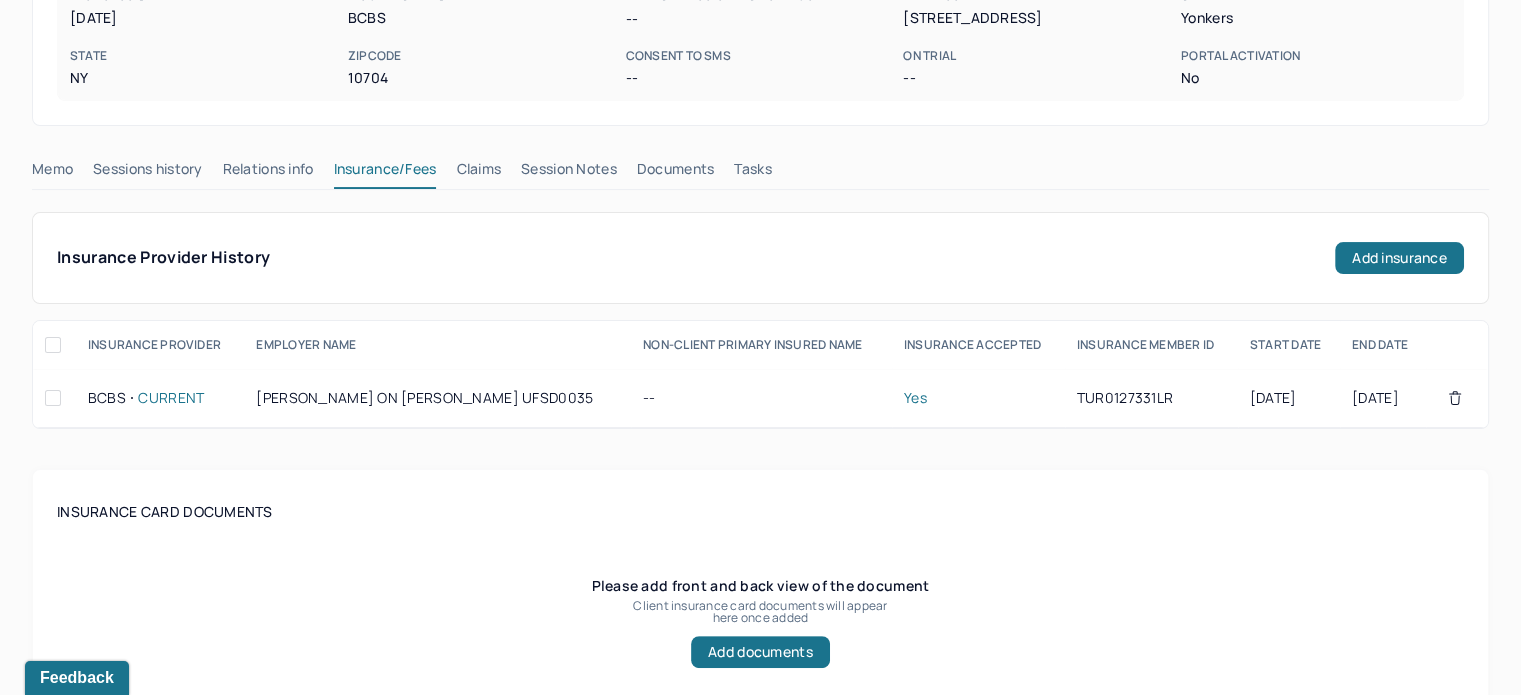 scroll, scrollTop: 400, scrollLeft: 0, axis: vertical 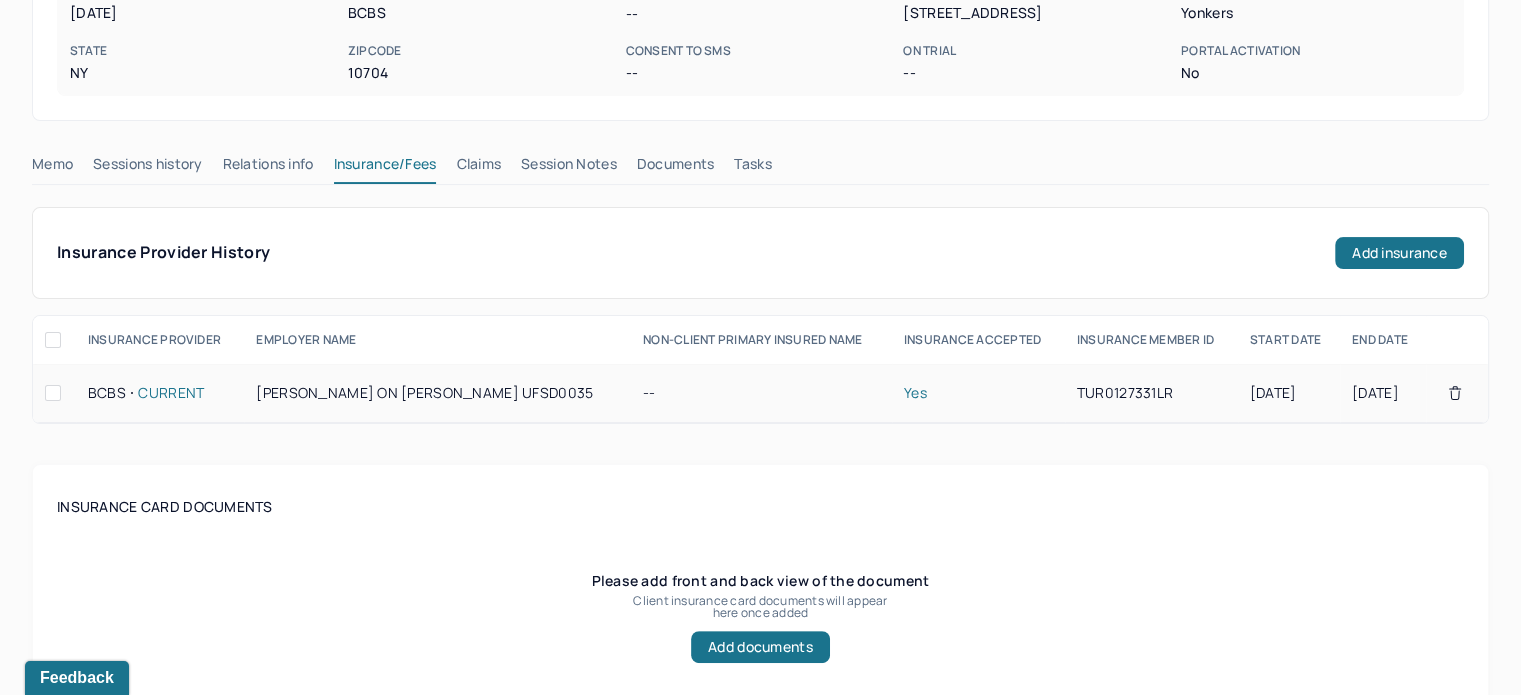 click on "TUR0127331LR" at bounding box center (1151, 393) 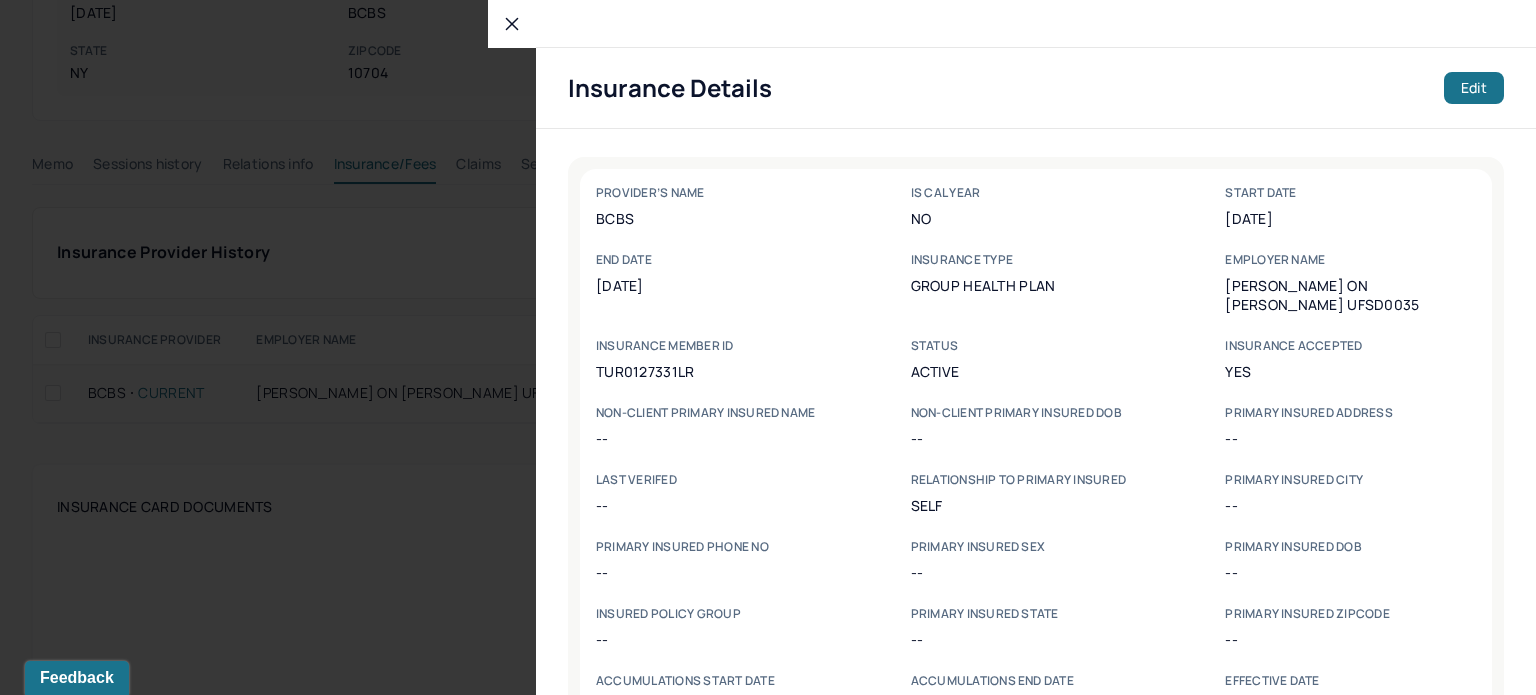 click on "PROVIDER’s NAME BCBS Is Cal Year No start date [DATE] end date [DATE] Insurance type group health plan Employer name HASTINGS ON [PERSON_NAME] UFSD0035 INSURANCE MEMBER ID TUR0127331LR Status active Insurance accepted Yes NON-CLIENT PRIMARY INSURED NAME -- NON-CLIENT PRIMARY INSURED DOB -- PRIMARY INSURED address -- LAST VERIFED -- Relationship to primary insured self Primary insured city -- Primary insured phone no -- Primary insured sex -- Primary insured dob -- Insured policy group -- Primary insured state -- Primary insured zipcode -- Accumulations start date [DATE] Accumulations end date [DATE] Effective date -- Policy Effective start date -- Policy Effective end date --" at bounding box center (1036, 484) 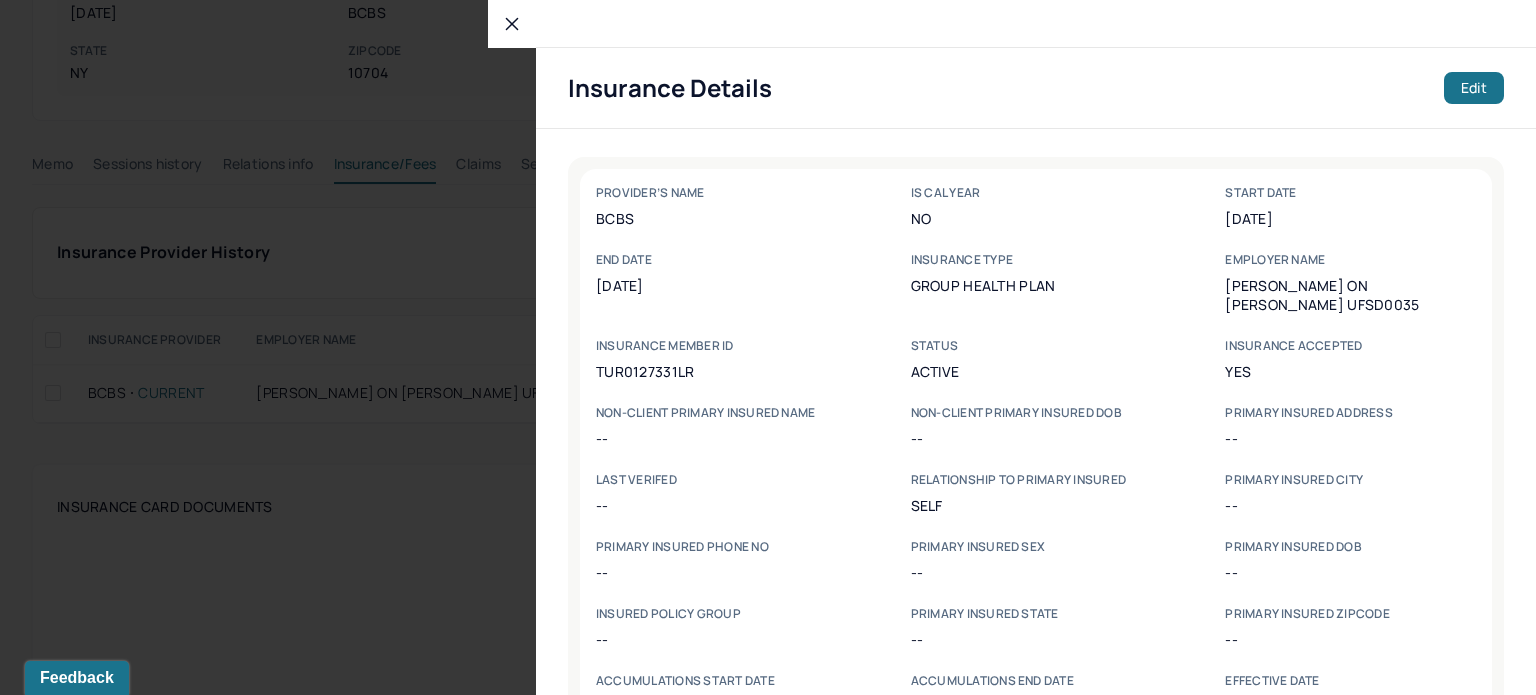 click on "TUR0127331LR" at bounding box center (721, 371) 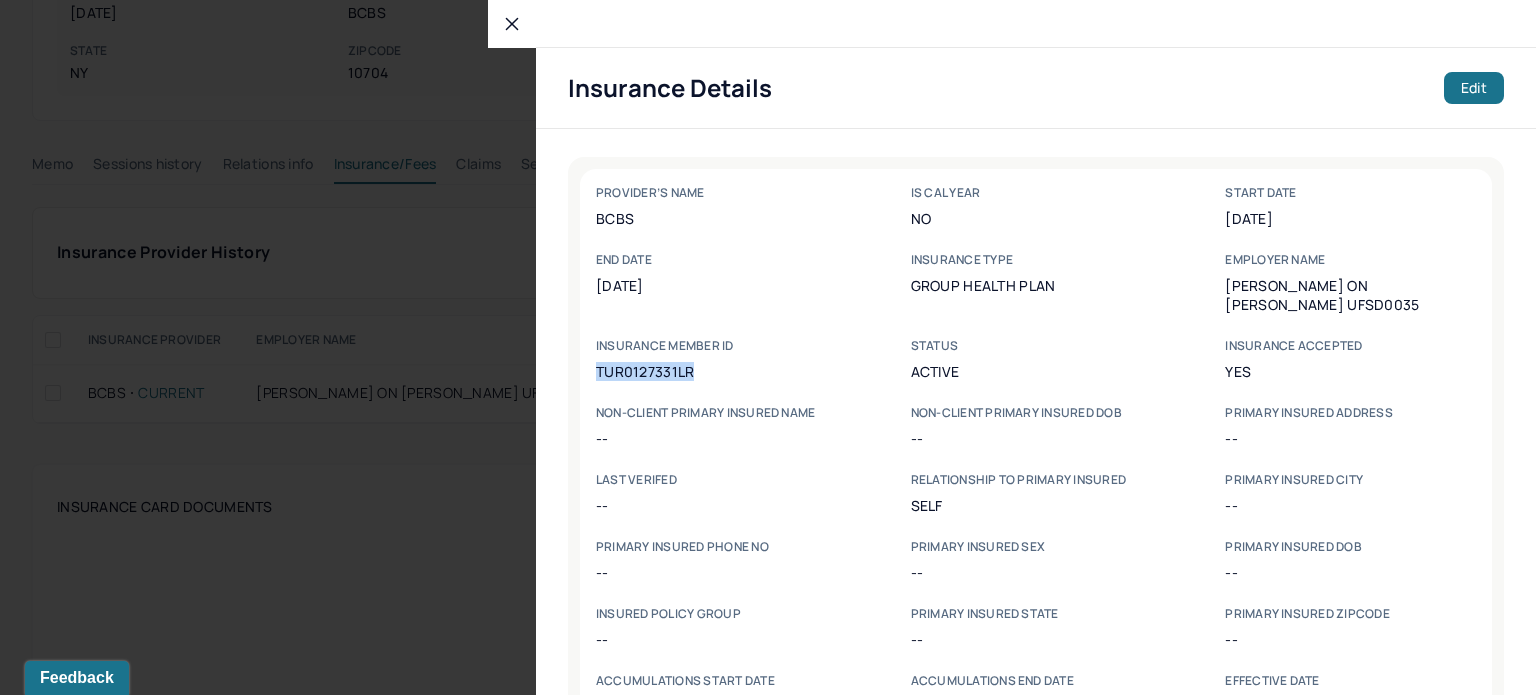 click on "TUR0127331LR" at bounding box center (721, 371) 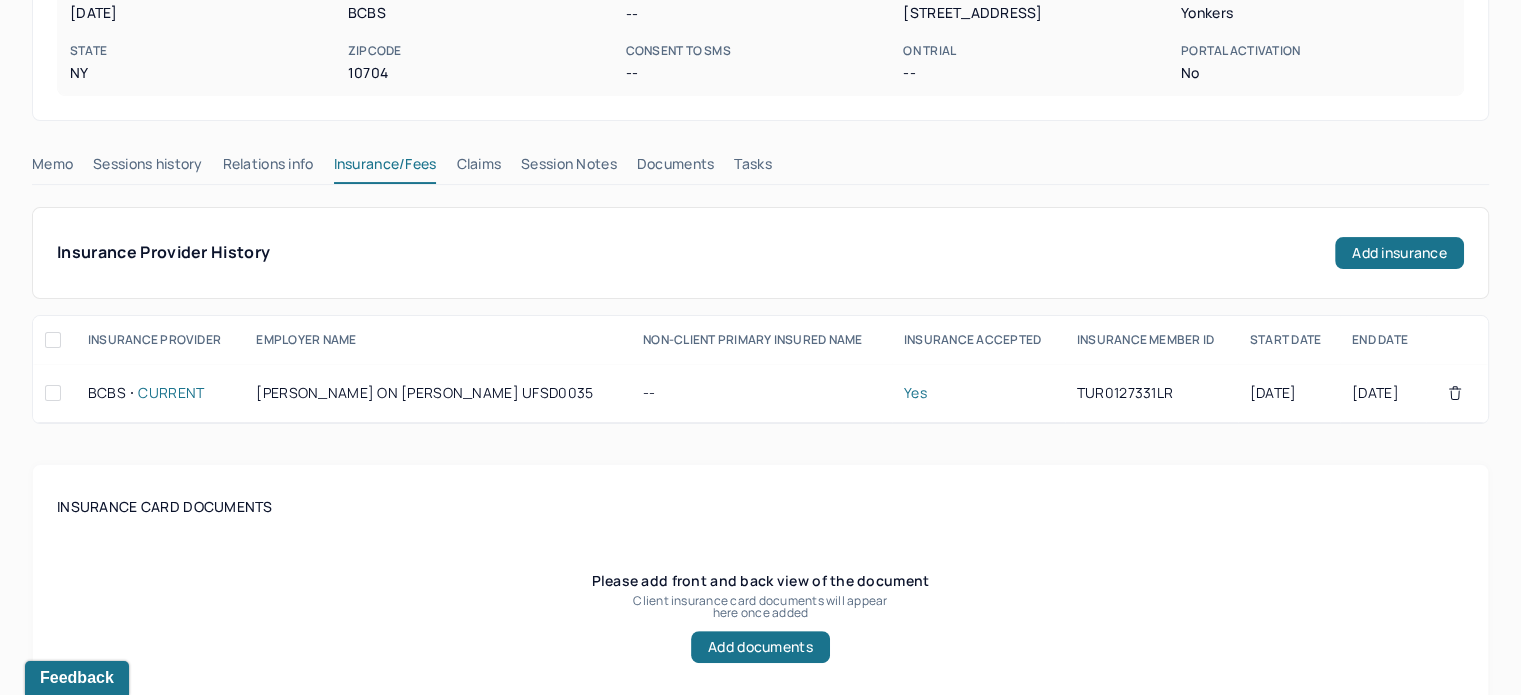 click on "Claims" at bounding box center [478, 168] 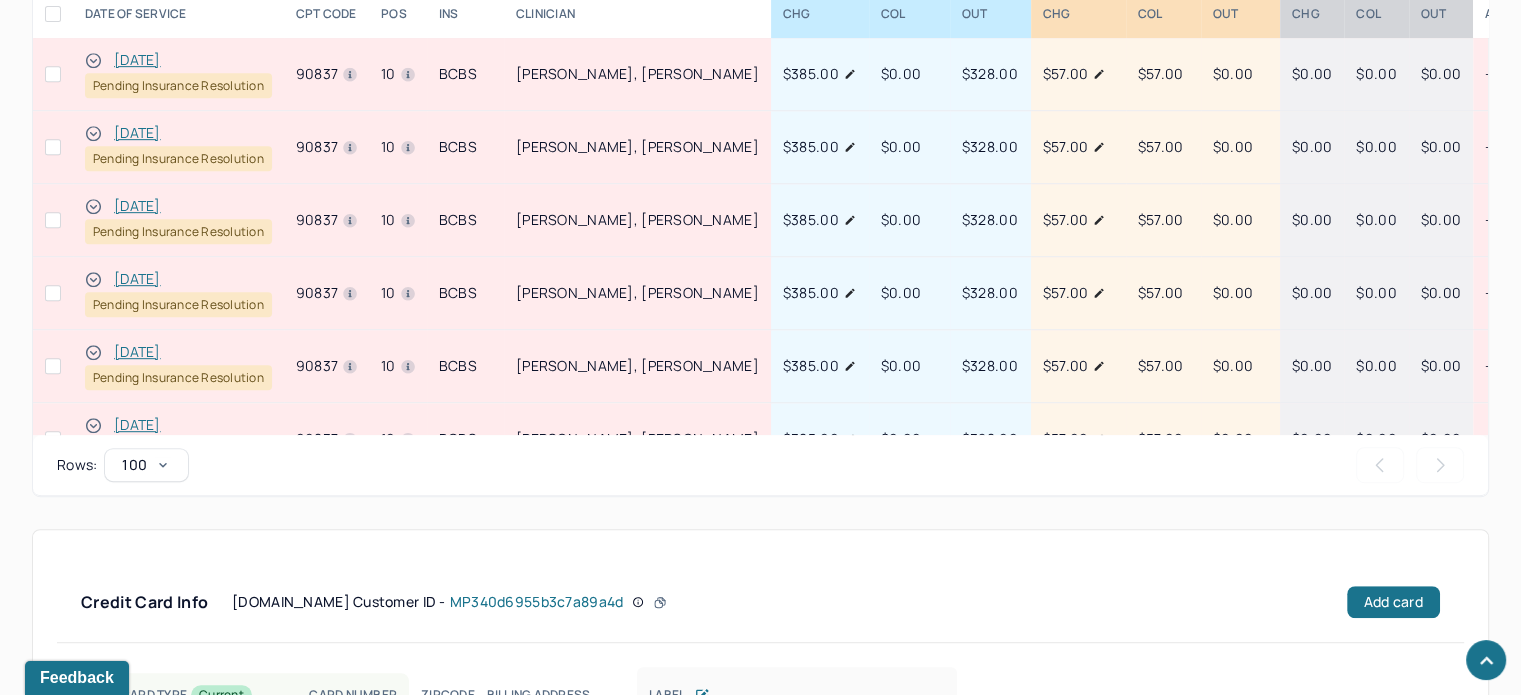 scroll, scrollTop: 970, scrollLeft: 0, axis: vertical 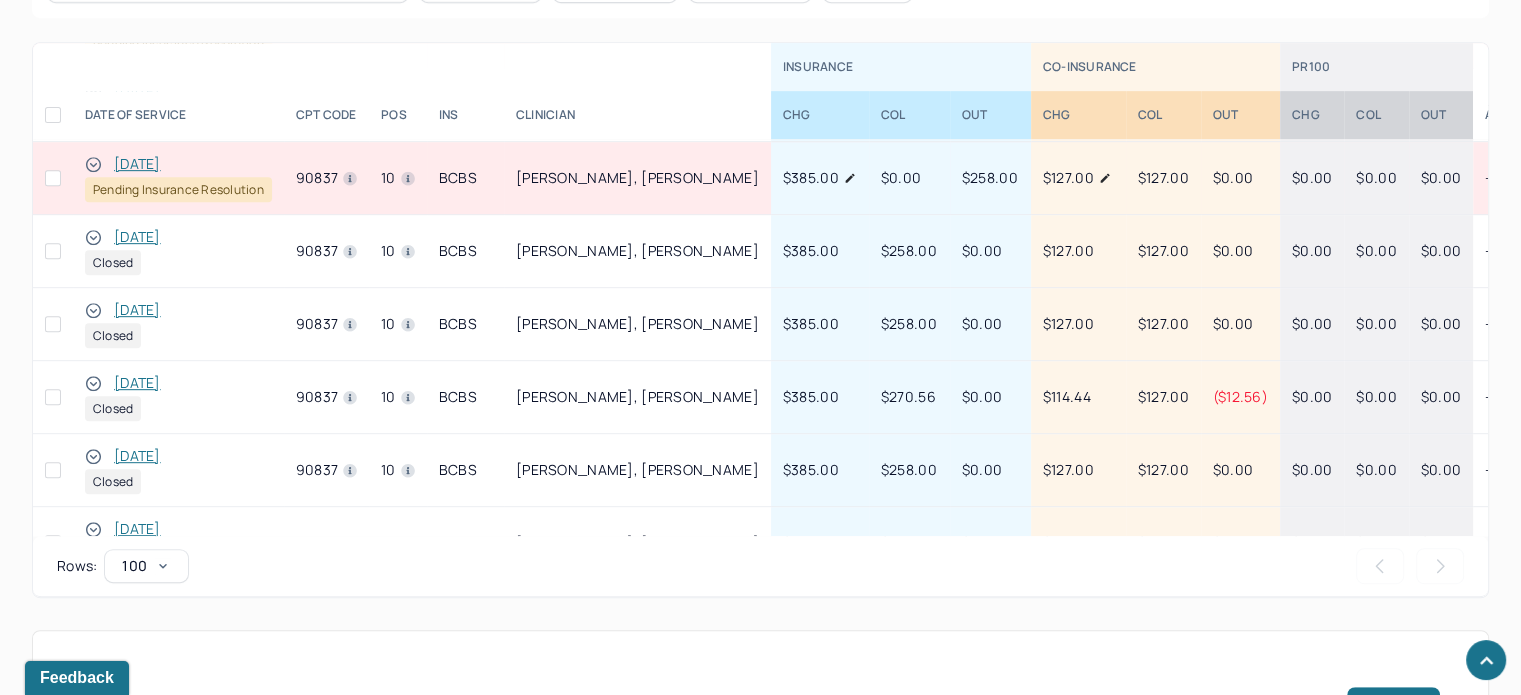 click 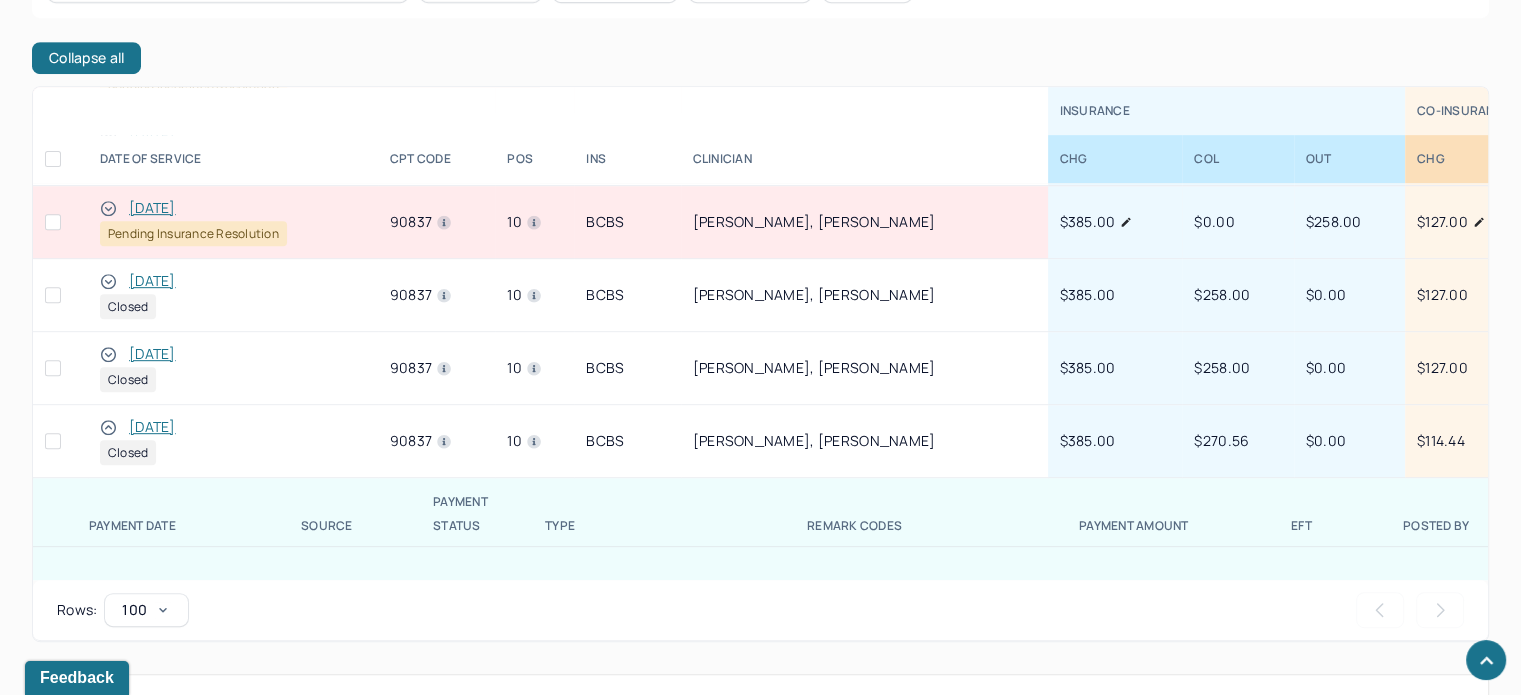 scroll, scrollTop: 1014, scrollLeft: 0, axis: vertical 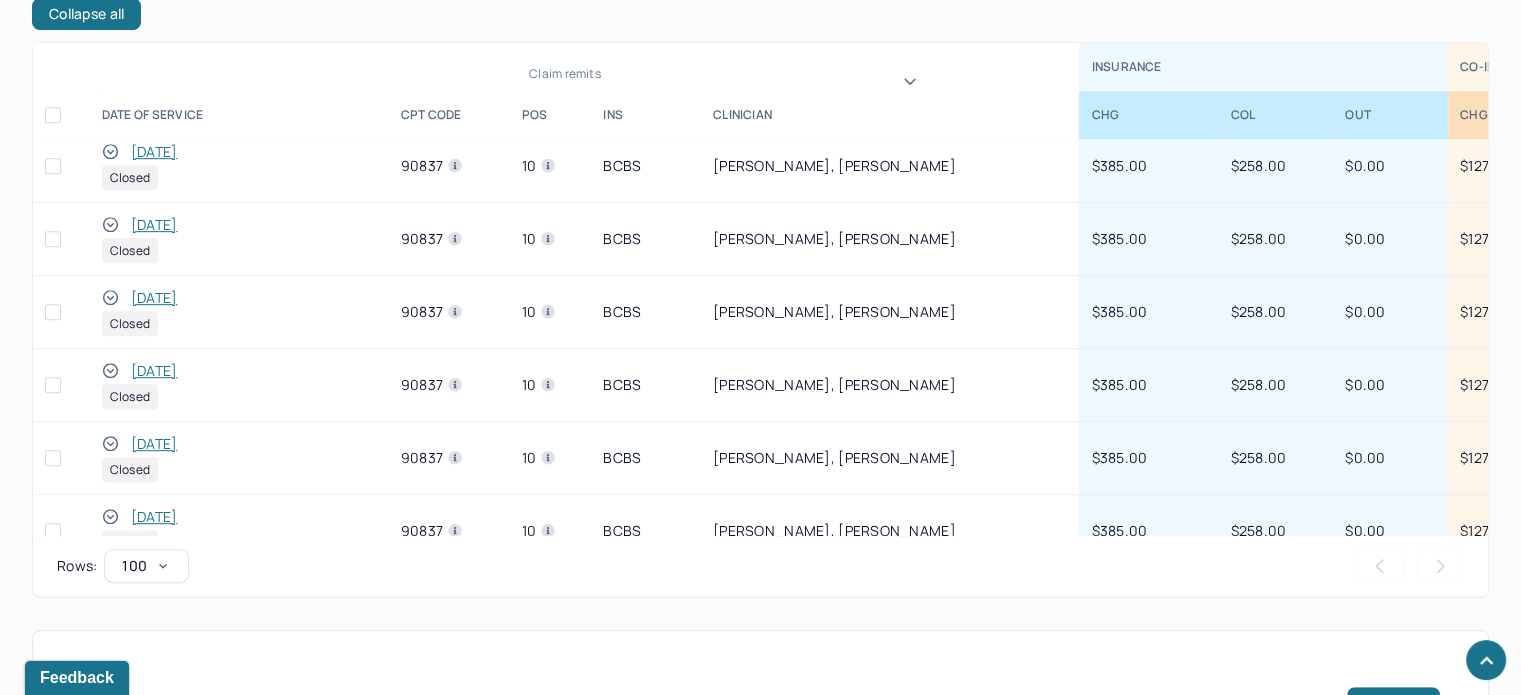 click 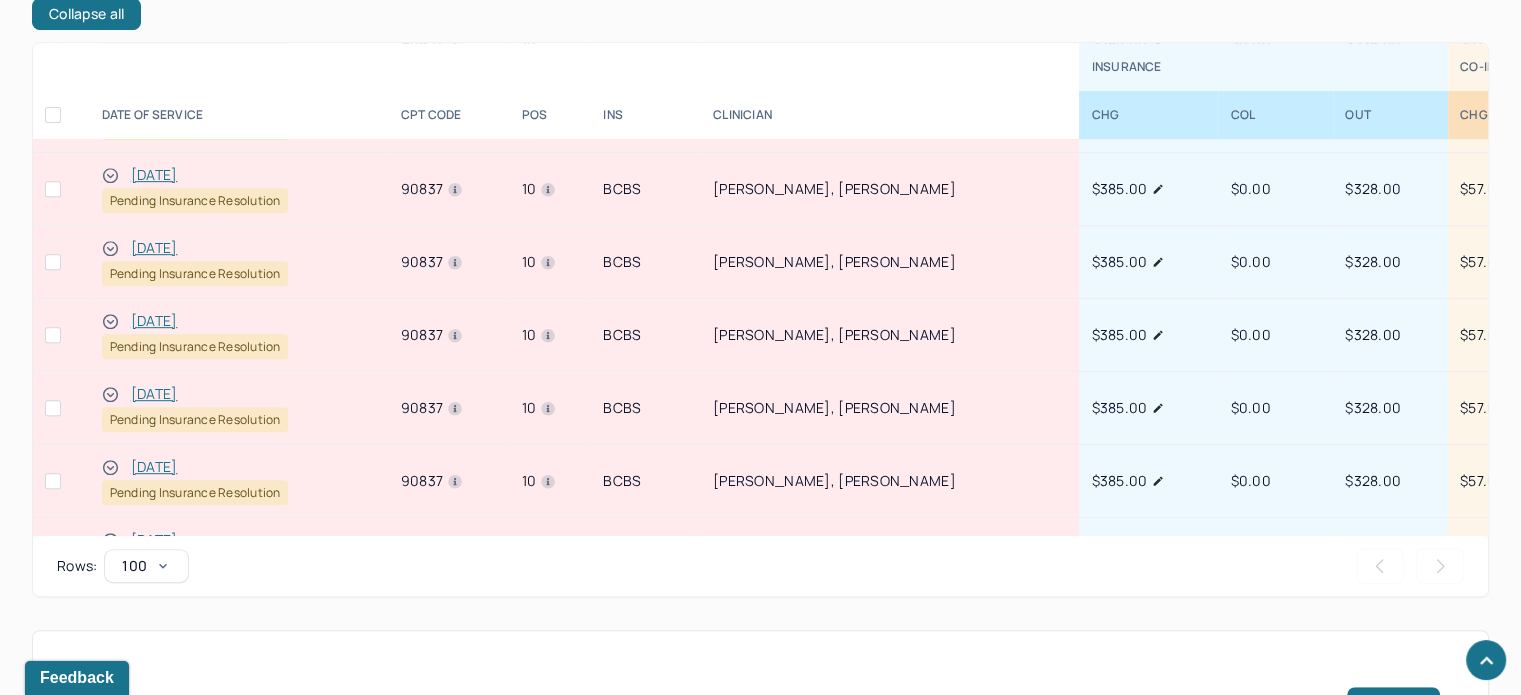 scroll, scrollTop: 0, scrollLeft: 0, axis: both 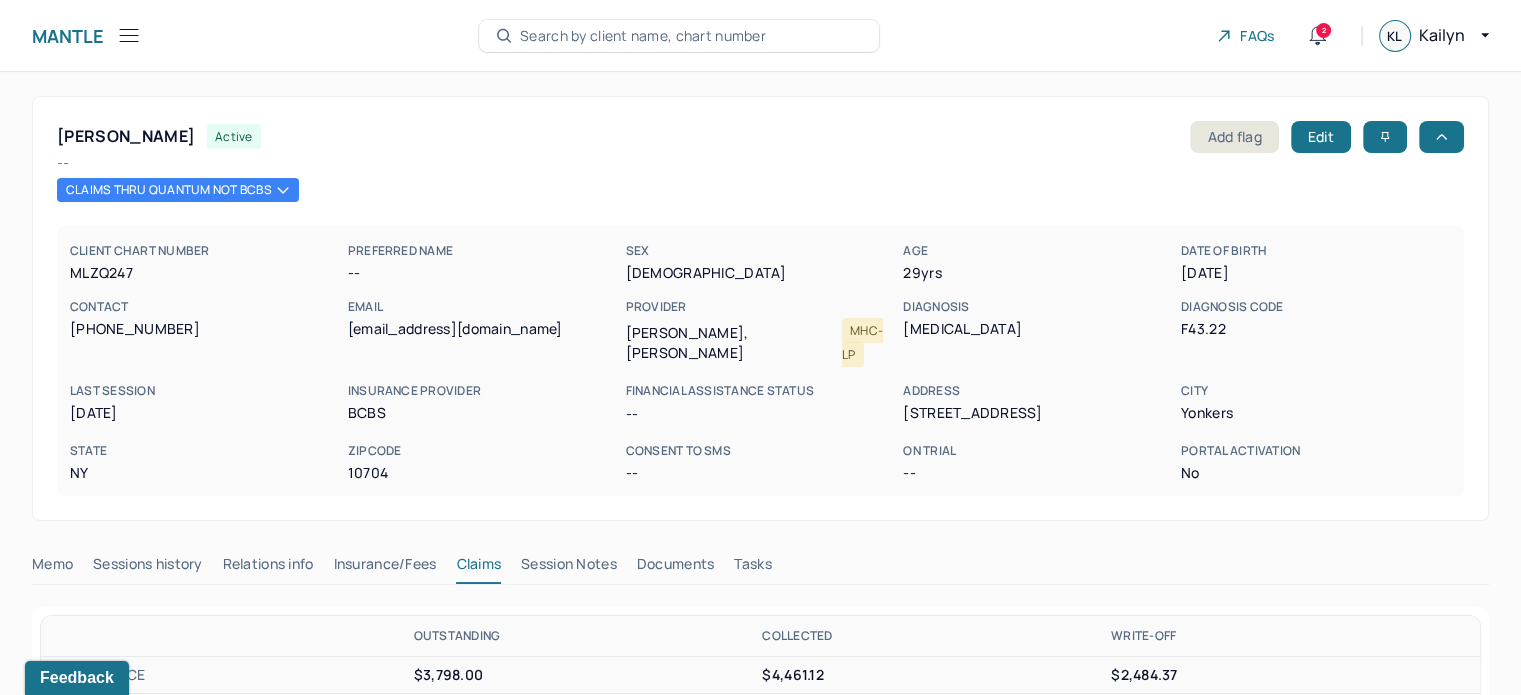 drag, startPoint x: 118, startPoint y: 36, endPoint x: 146, endPoint y: 35, distance: 28.01785 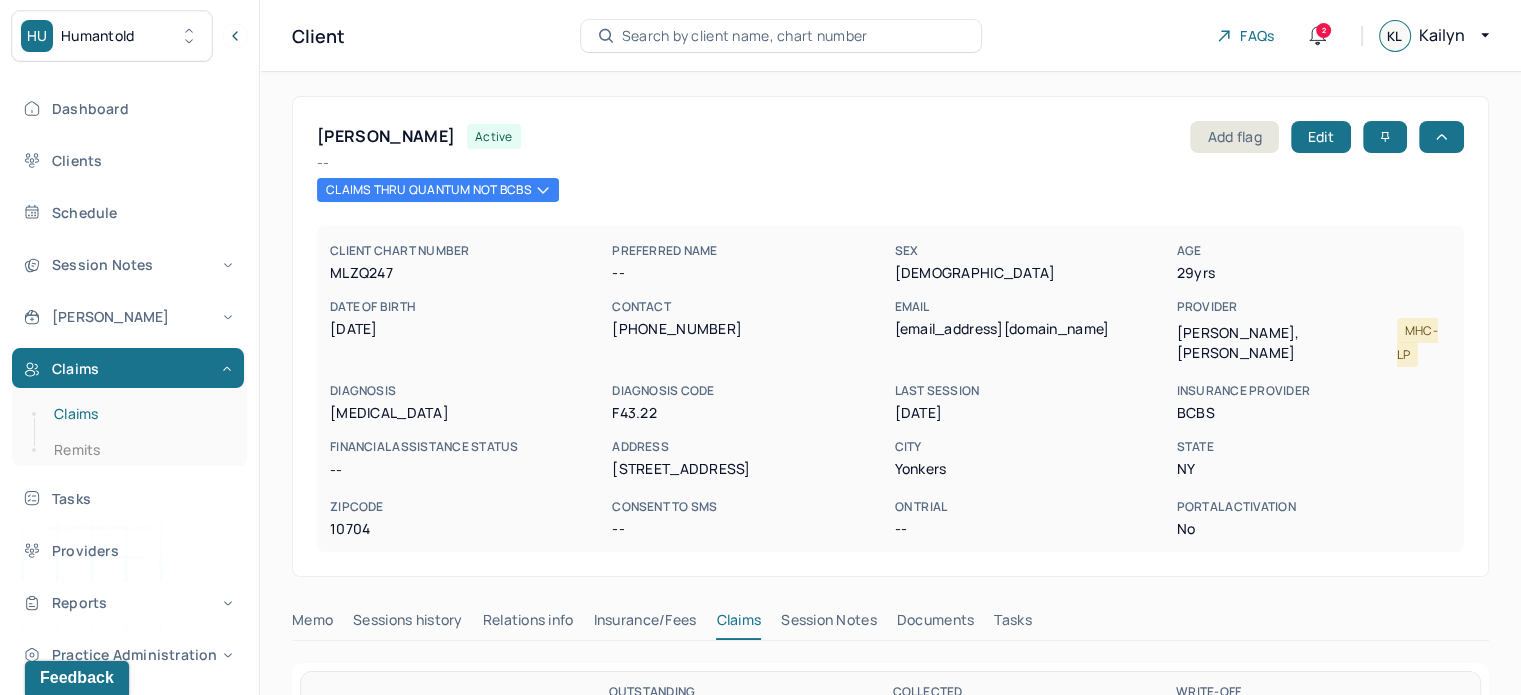 click on "Claims" at bounding box center [139, 414] 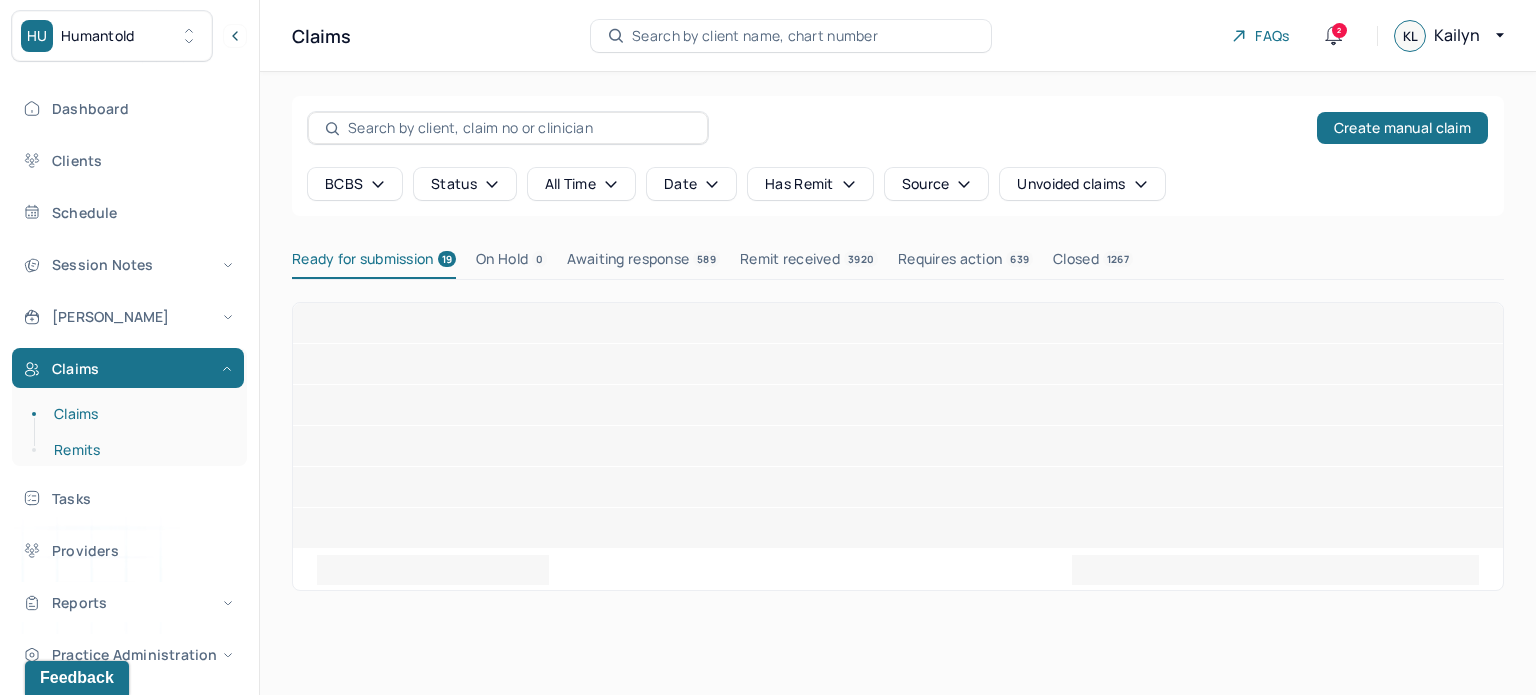 click on "Remits" at bounding box center (139, 450) 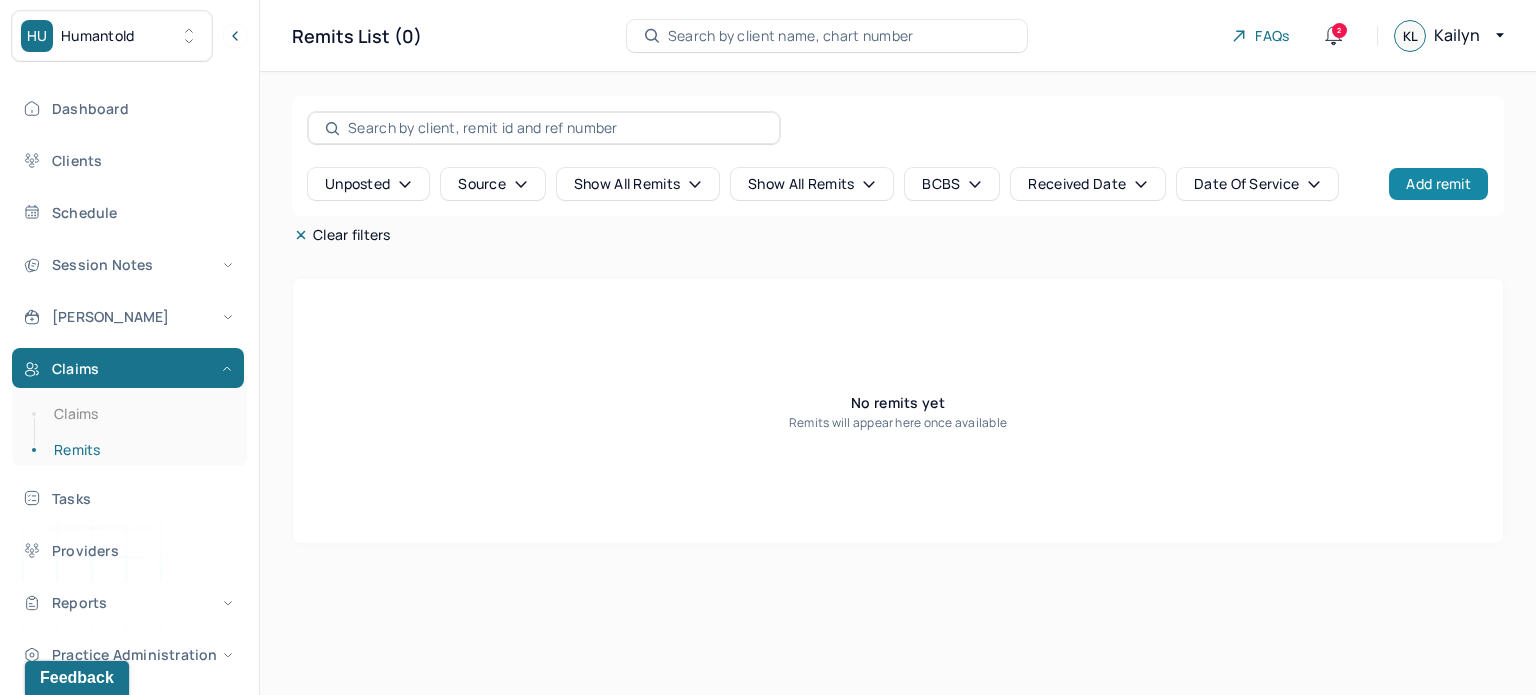 click on "Add remit" at bounding box center (1438, 184) 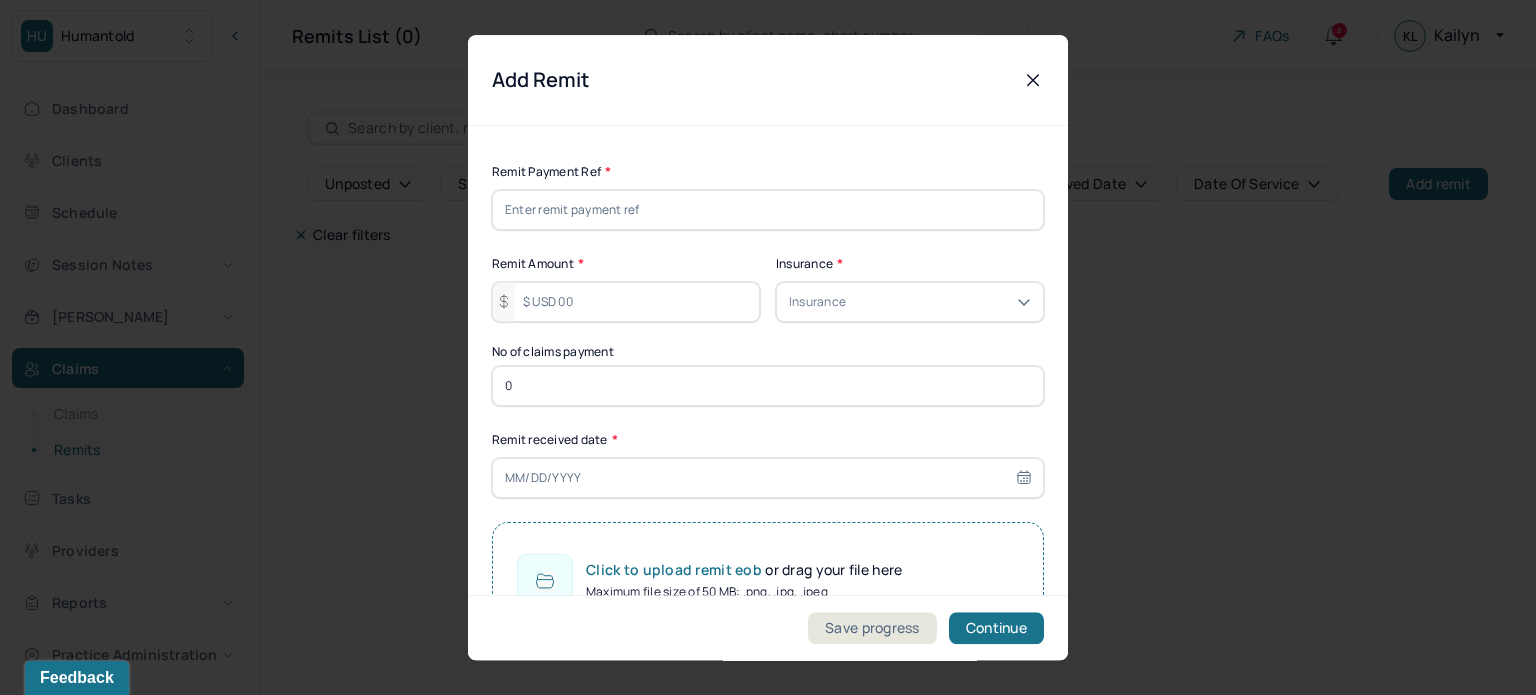 click at bounding box center (768, 210) 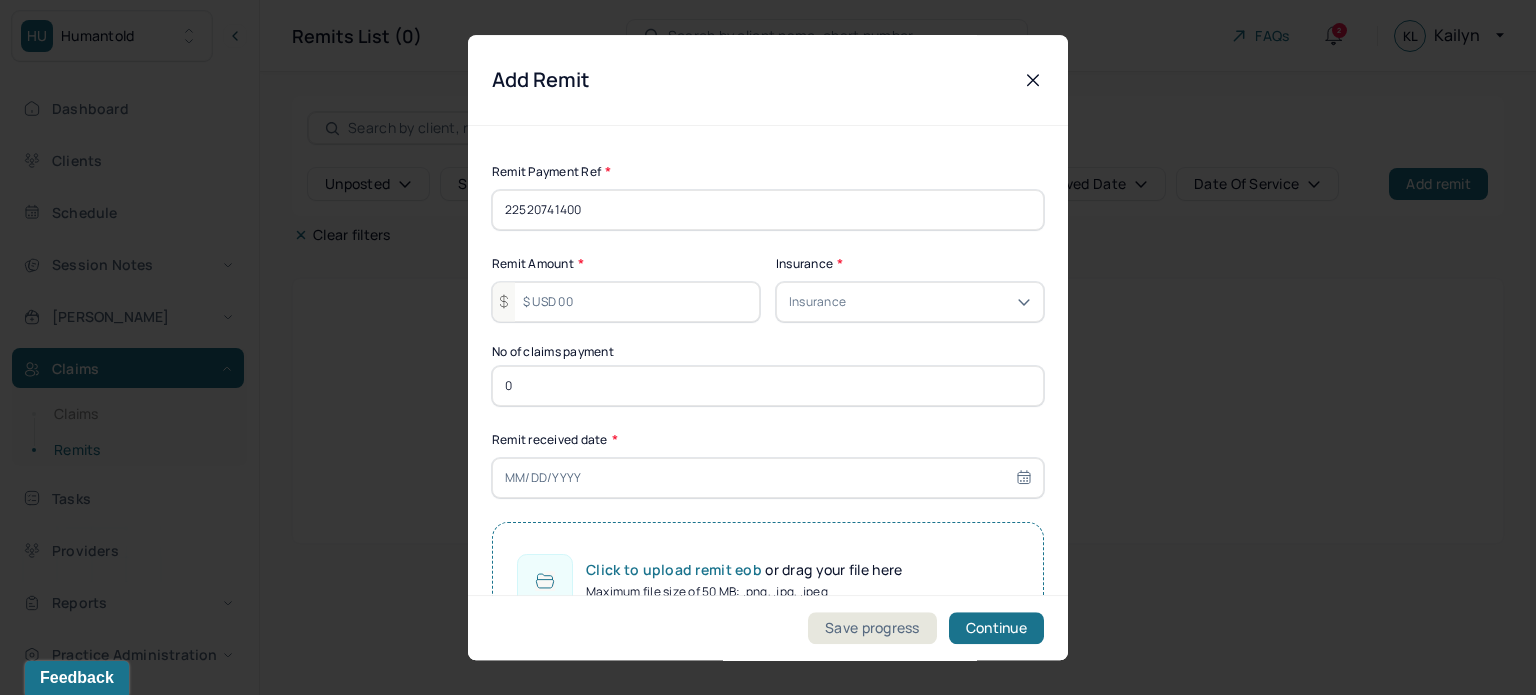 type on "22520741400" 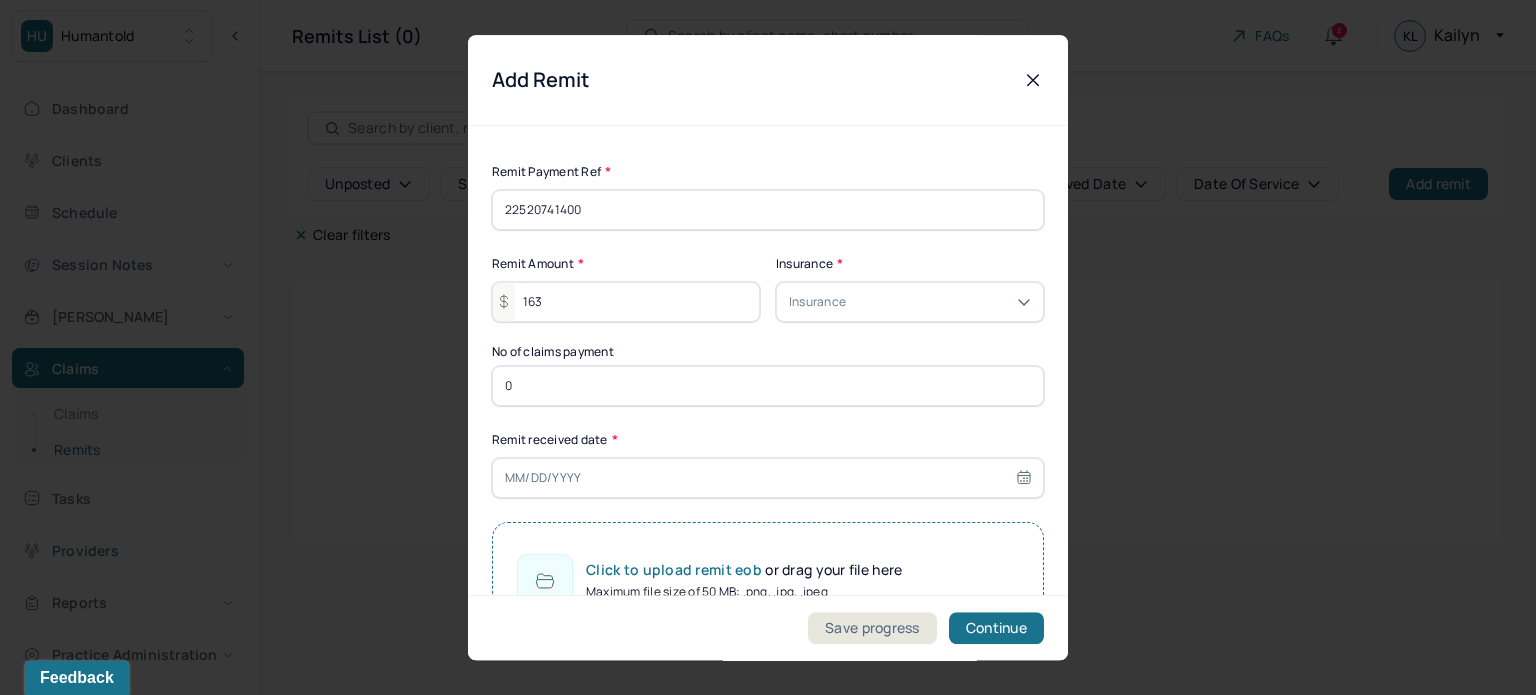 type on "163" 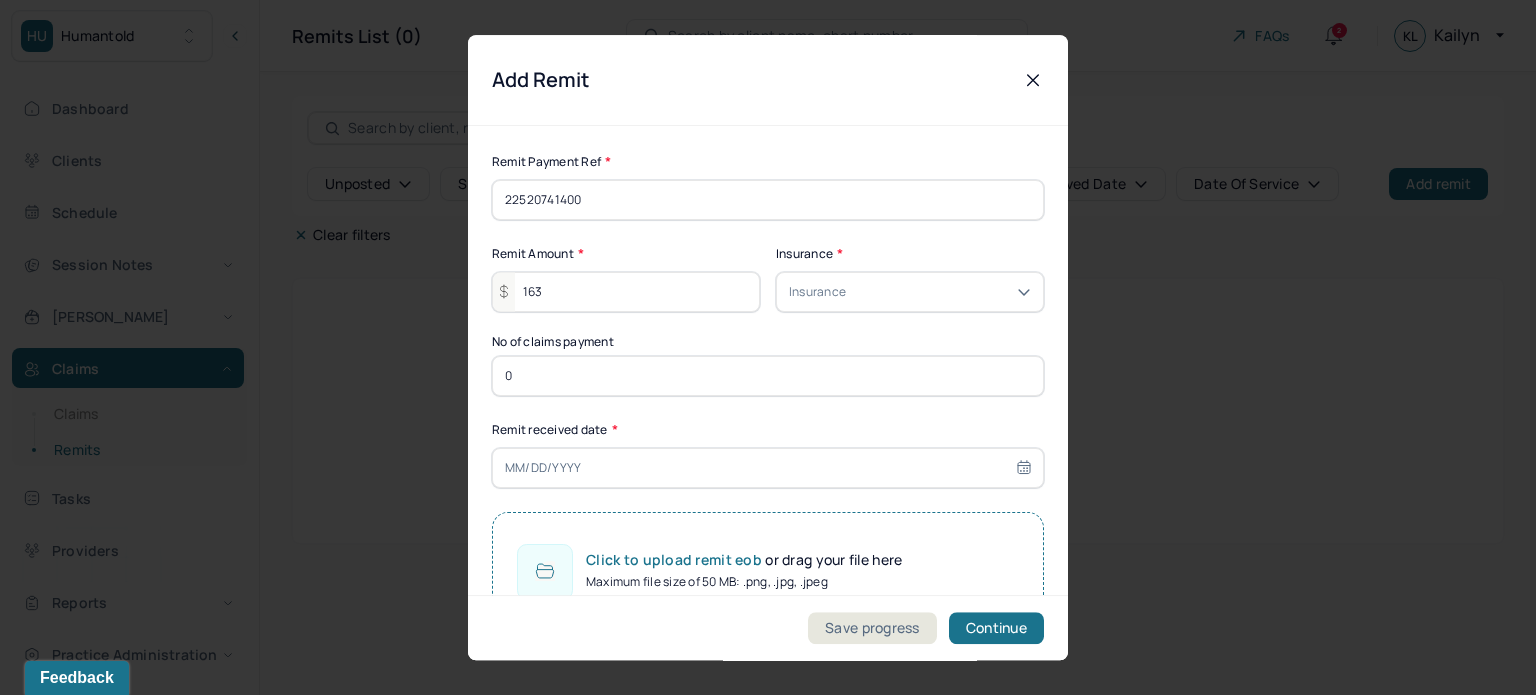 scroll, scrollTop: 12, scrollLeft: 0, axis: vertical 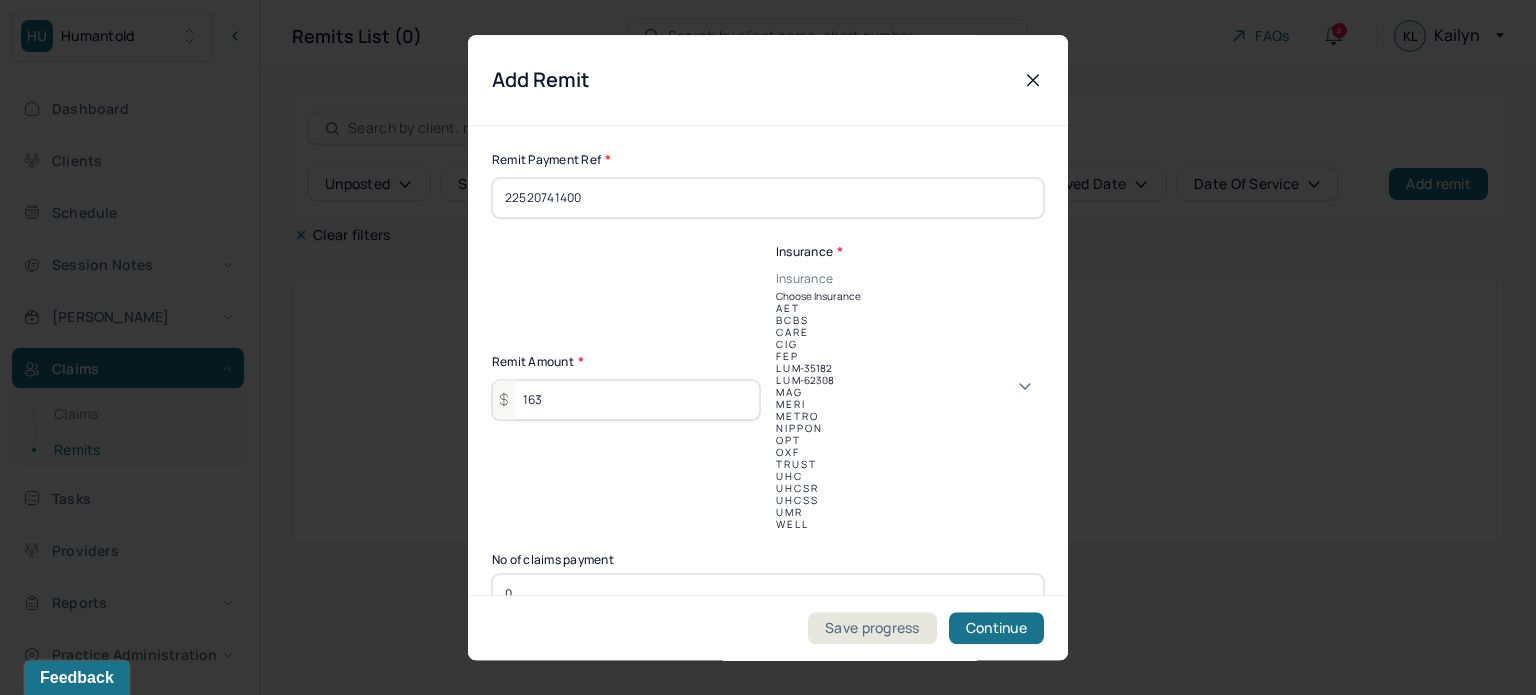 click on "B C B S" at bounding box center (910, 320) 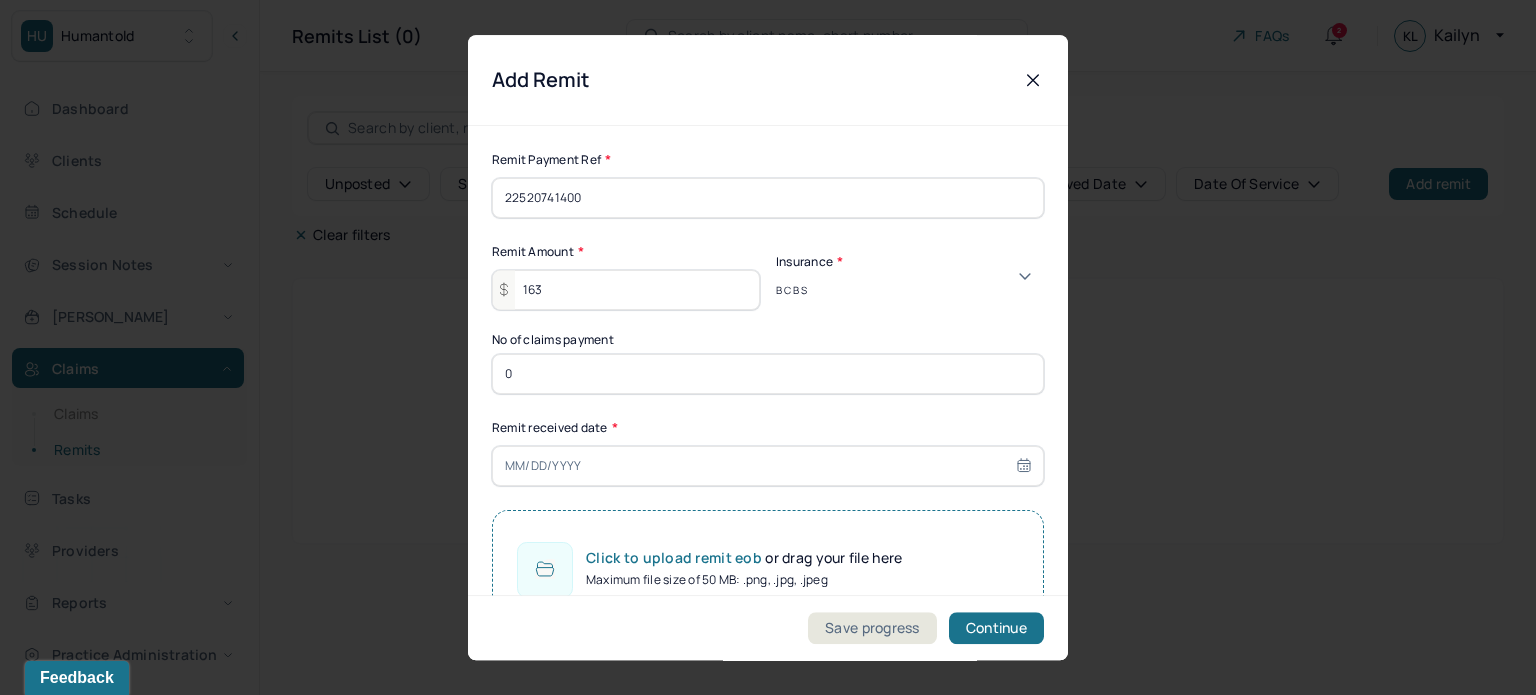 click on "0" at bounding box center (768, 374) 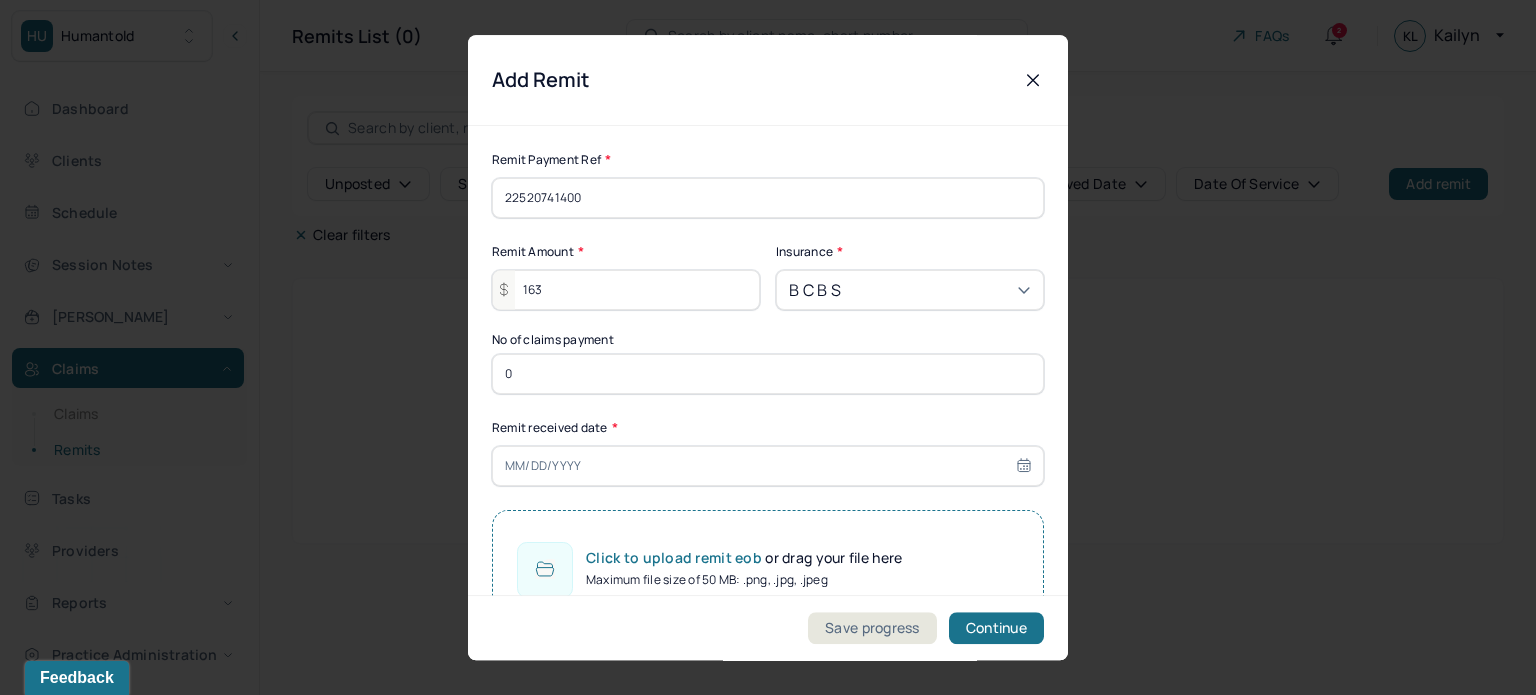 click on "0" at bounding box center (768, 374) 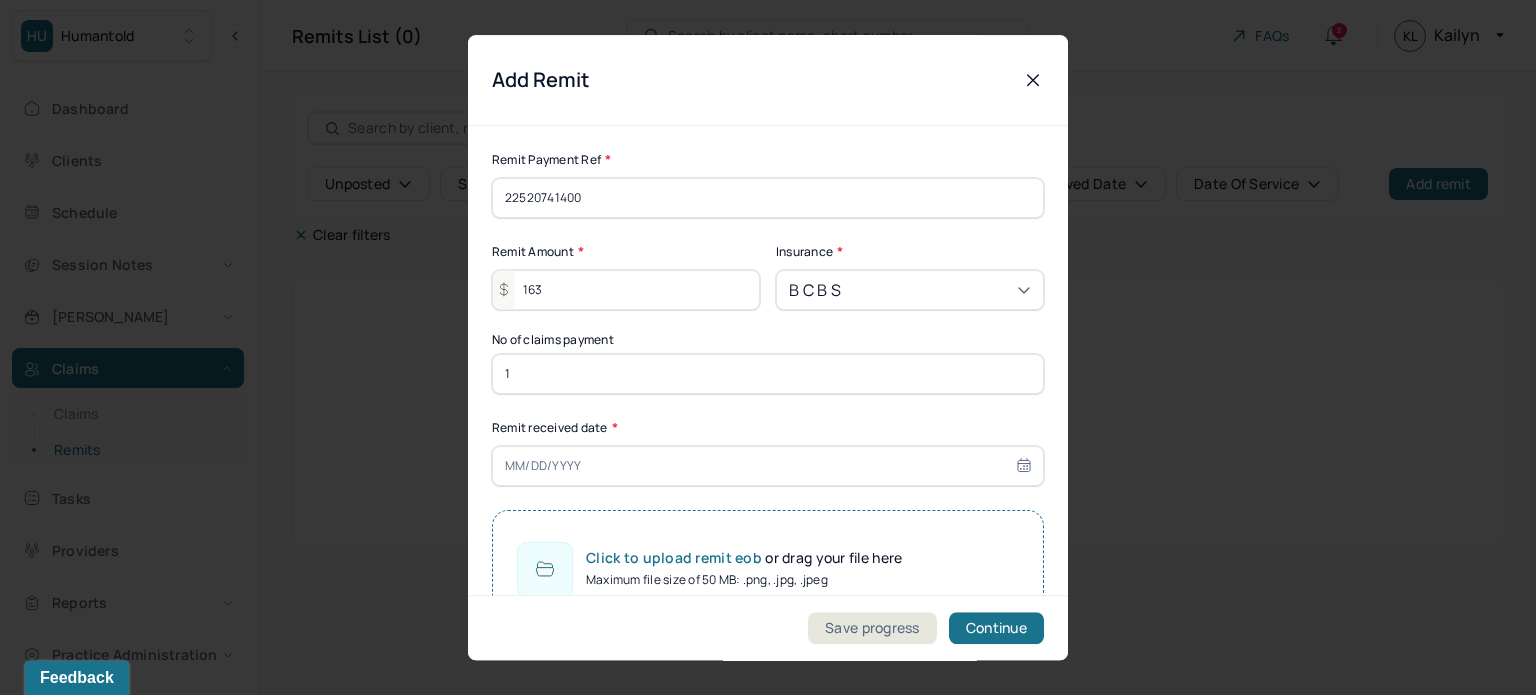 type on "1" 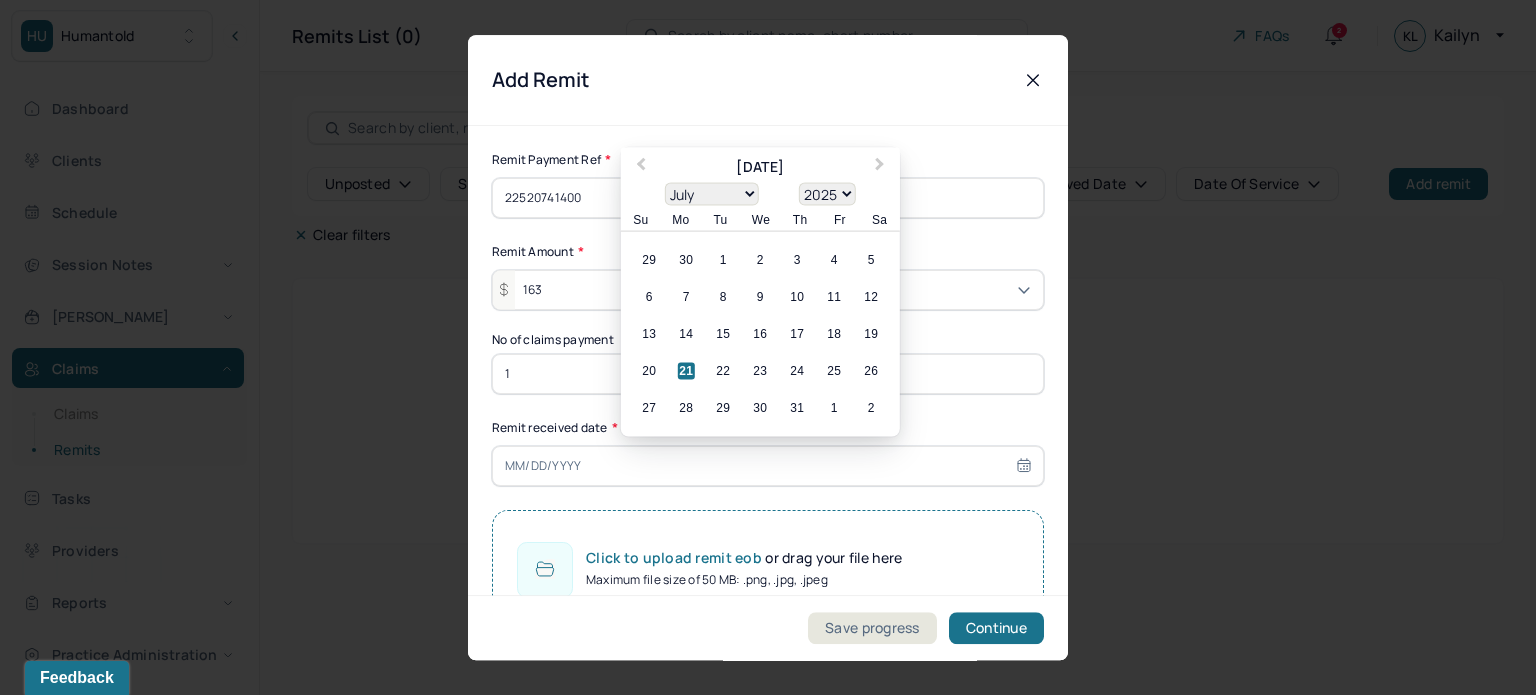 click at bounding box center [768, 466] 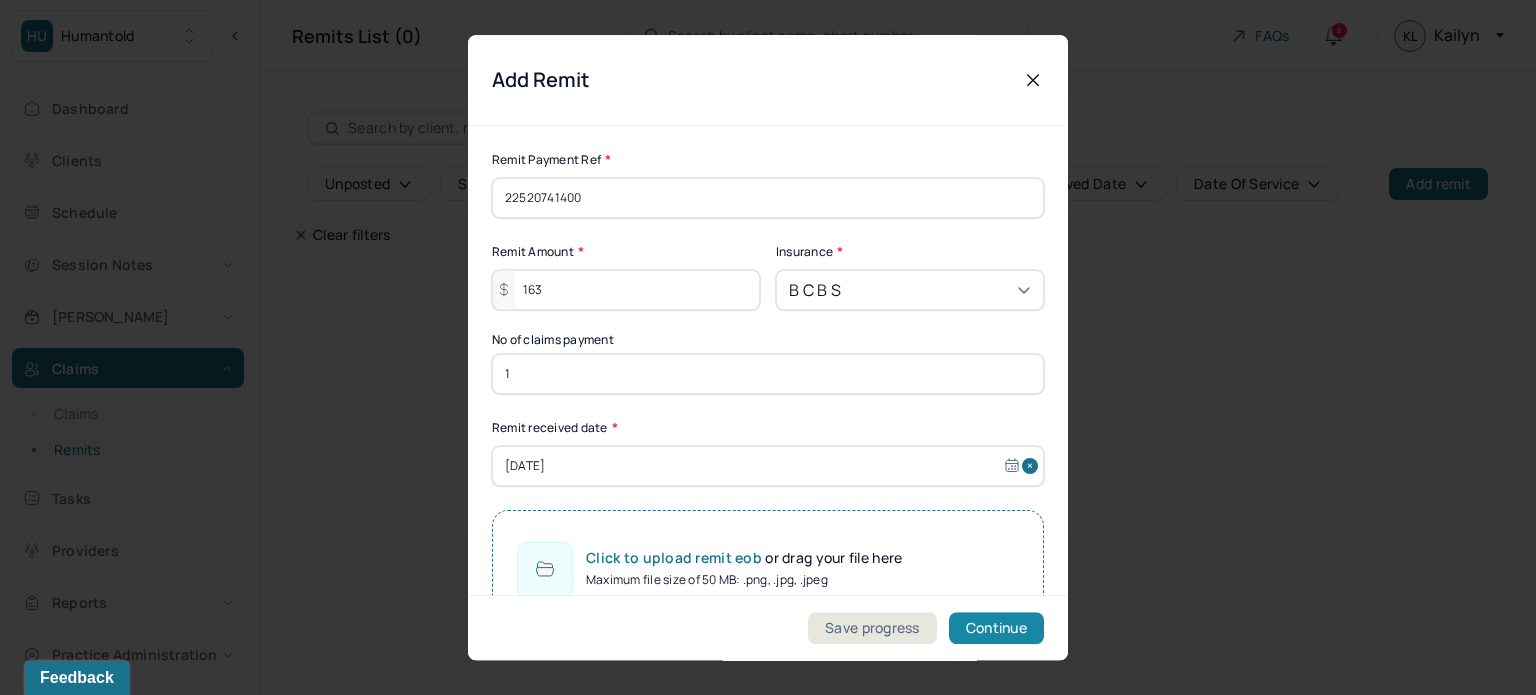 click on "Continue" at bounding box center [996, 628] 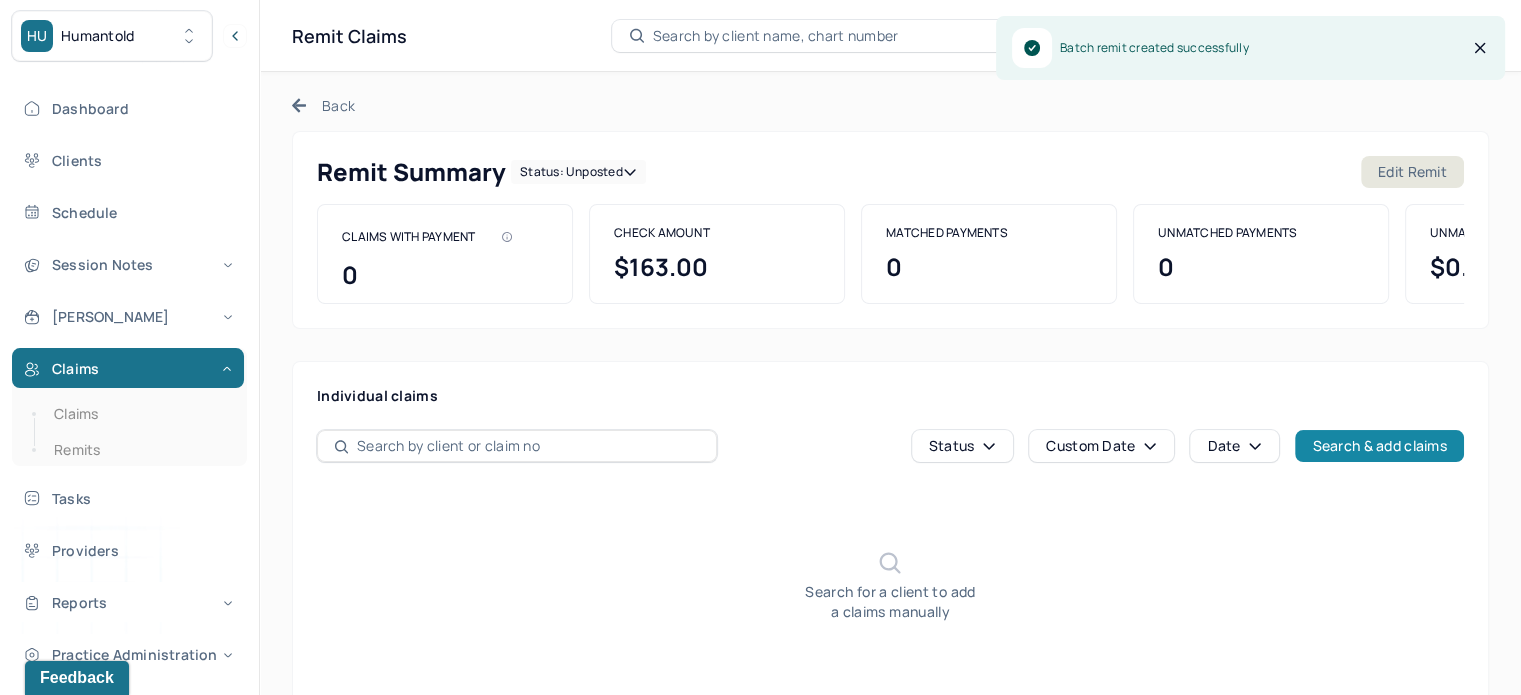 click on "Search & add claims" at bounding box center (1379, 446) 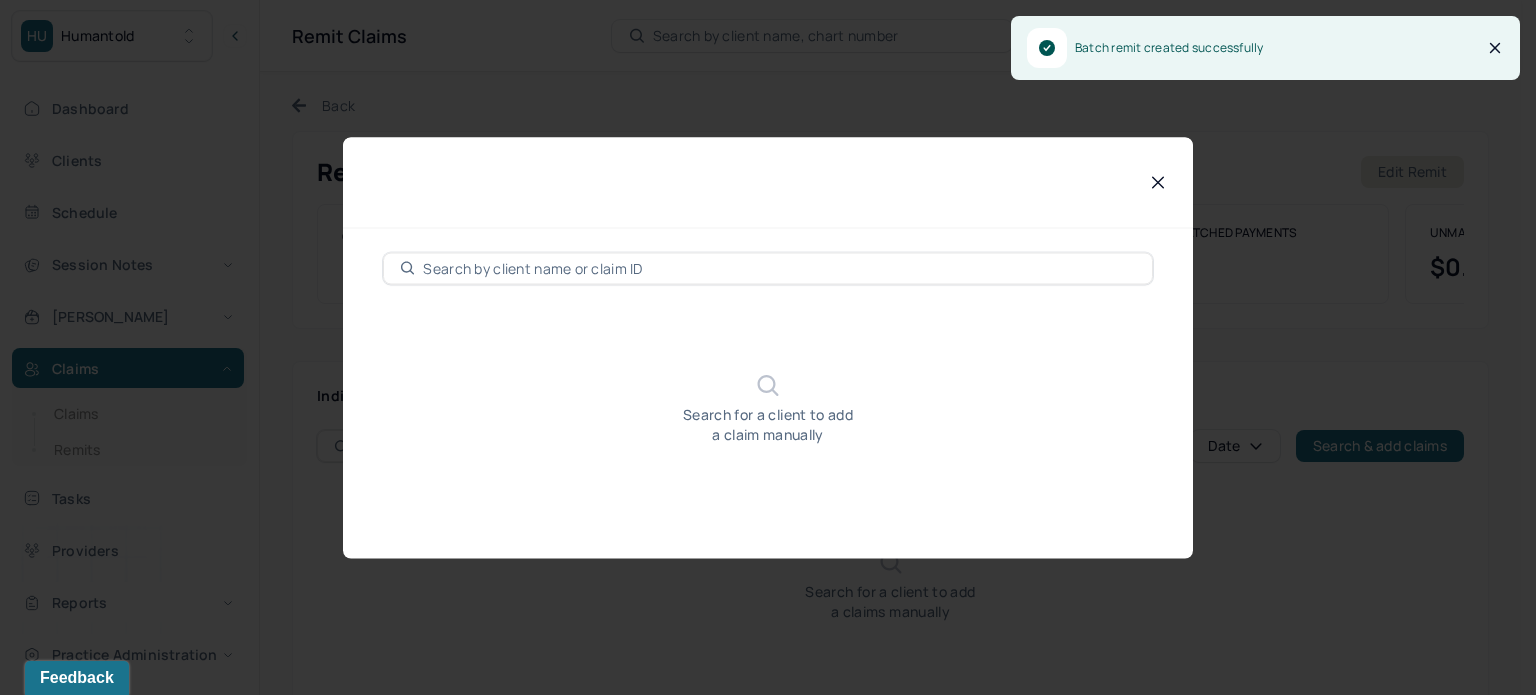 click at bounding box center [779, 268] 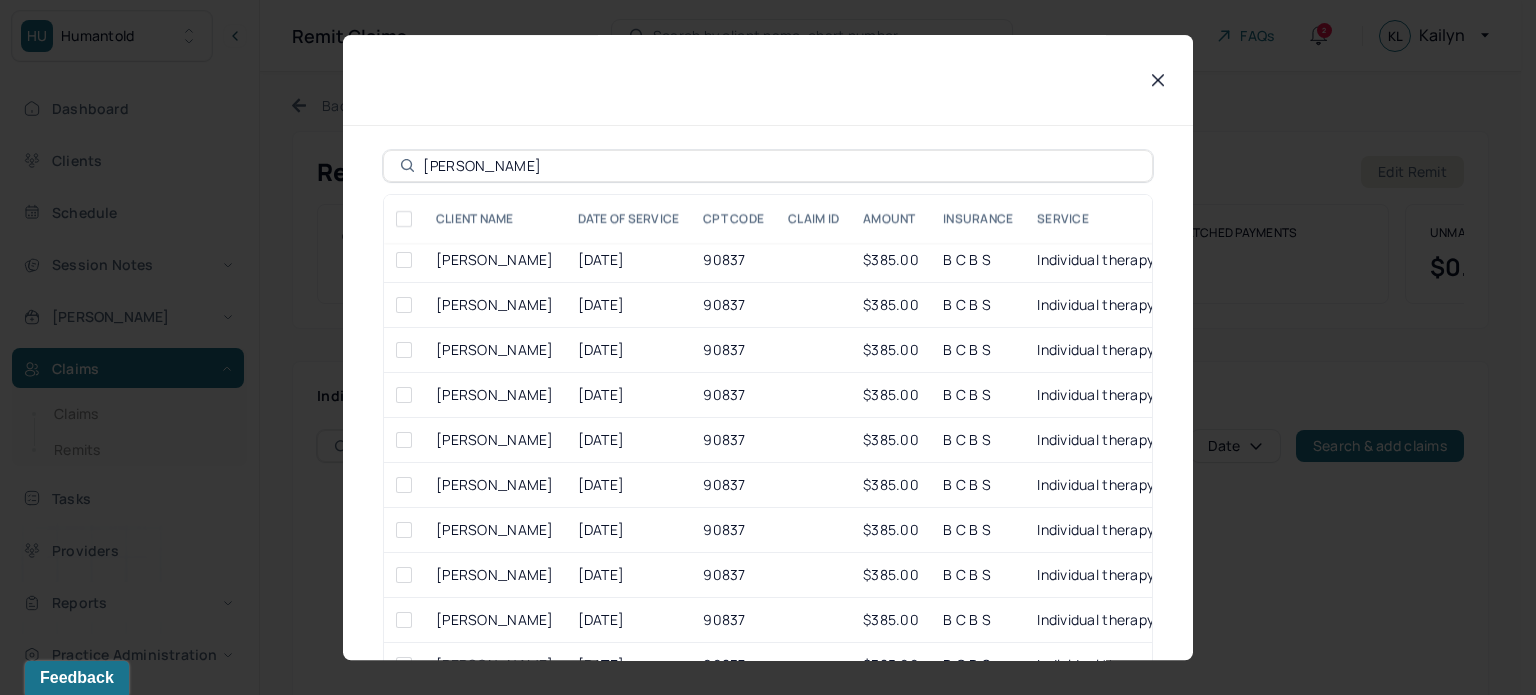 scroll, scrollTop: 600, scrollLeft: 0, axis: vertical 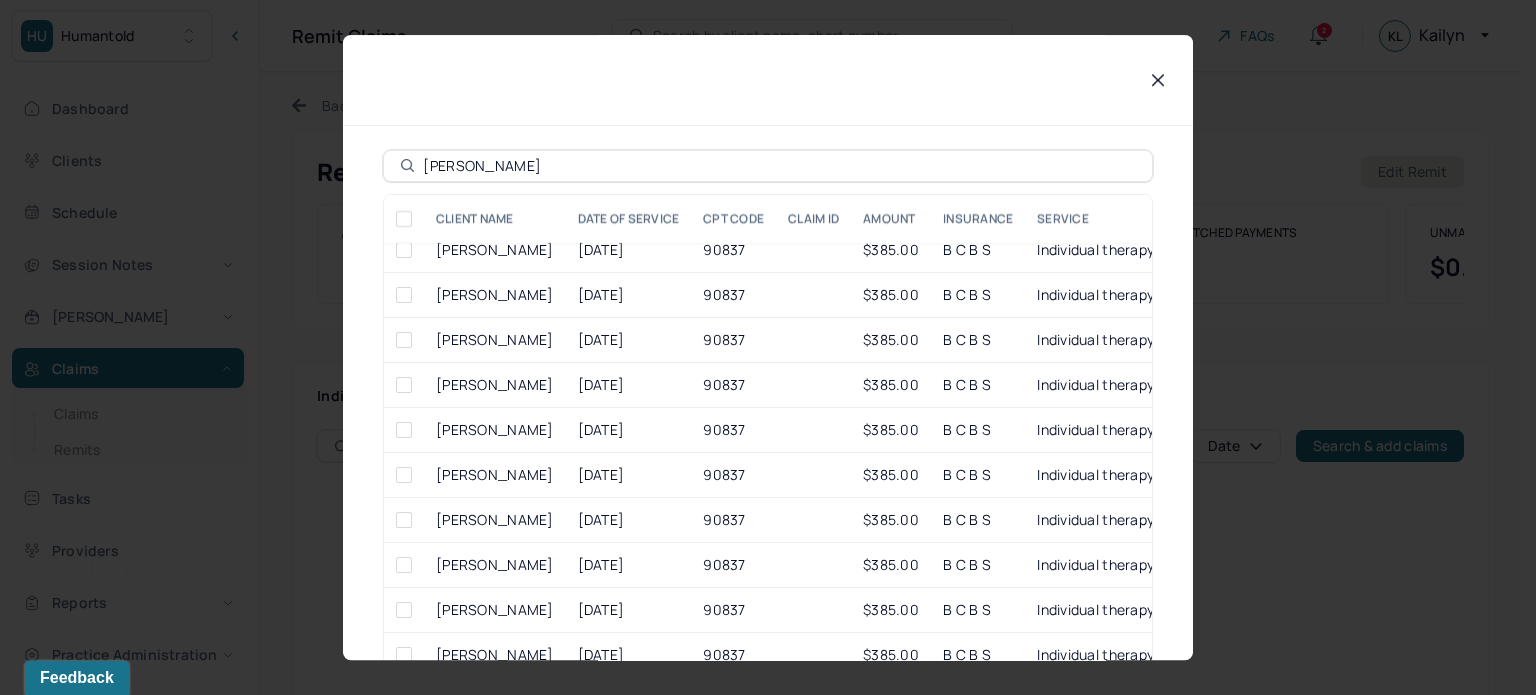 type on "[PERSON_NAME]" 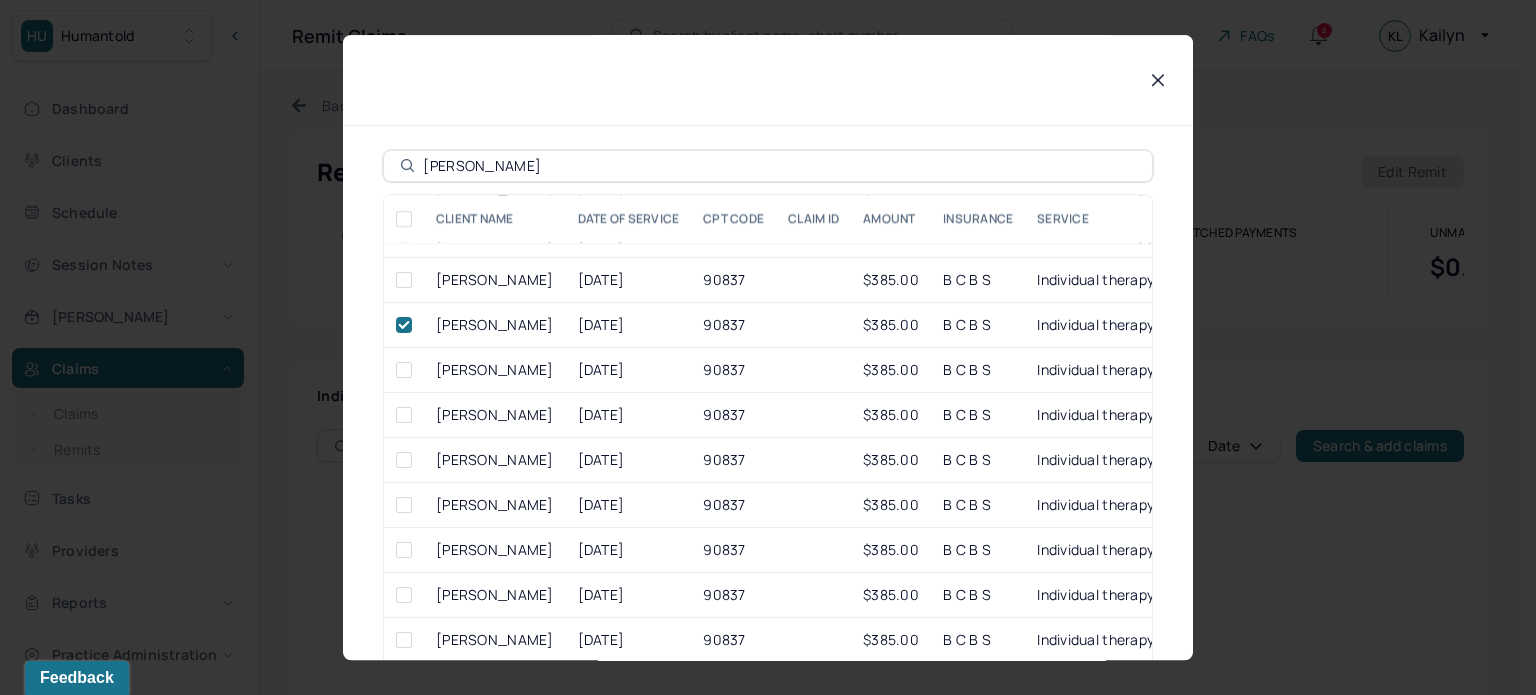 scroll, scrollTop: 808, scrollLeft: 0, axis: vertical 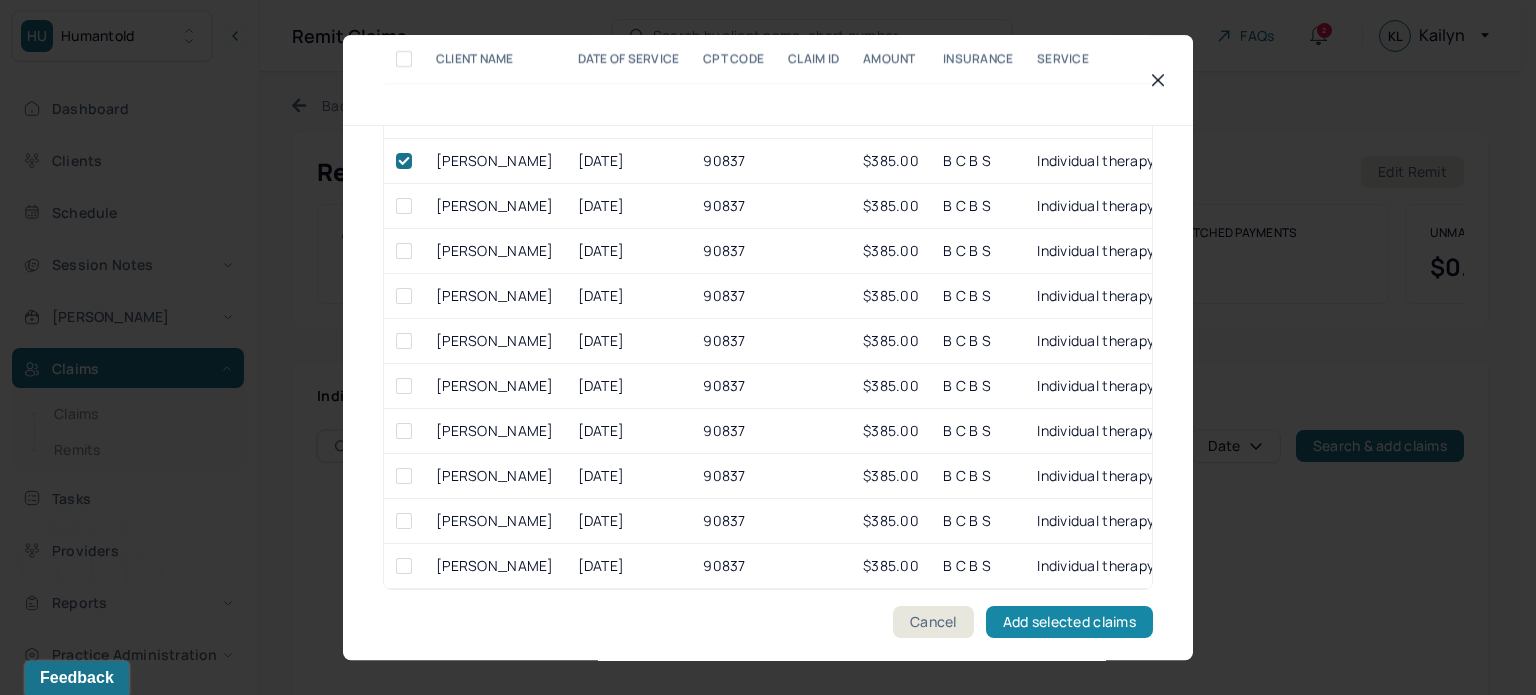 click on "Add selected claims" at bounding box center (1069, 622) 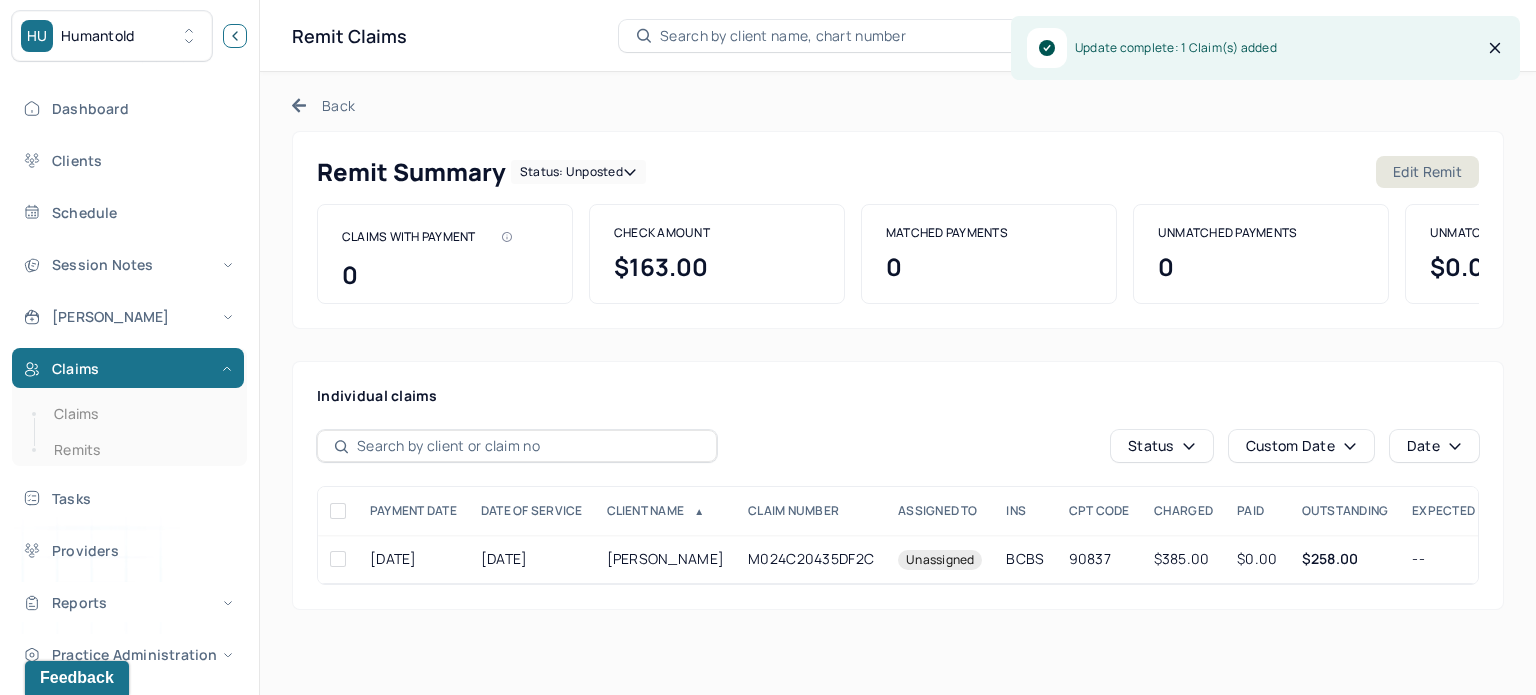 click at bounding box center (235, 36) 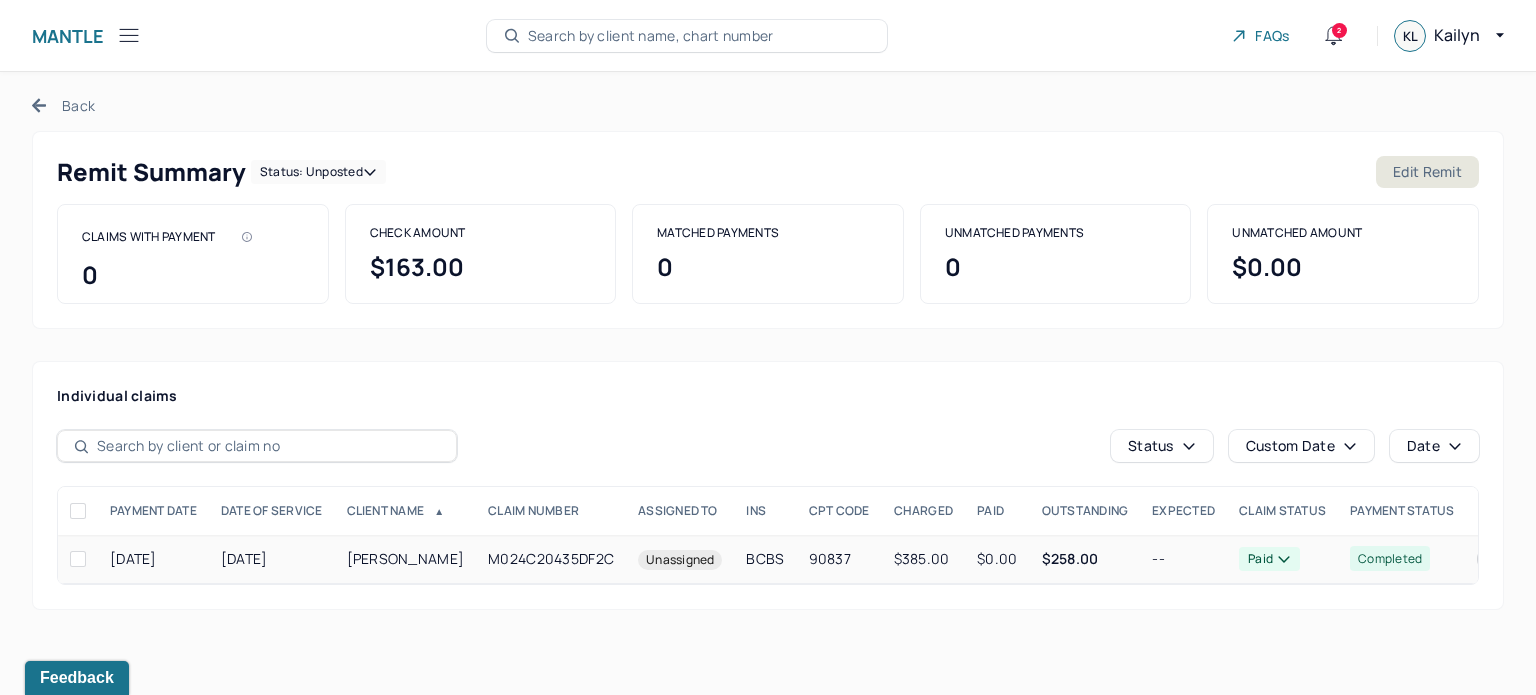 click on "$258.00" at bounding box center (1070, 558) 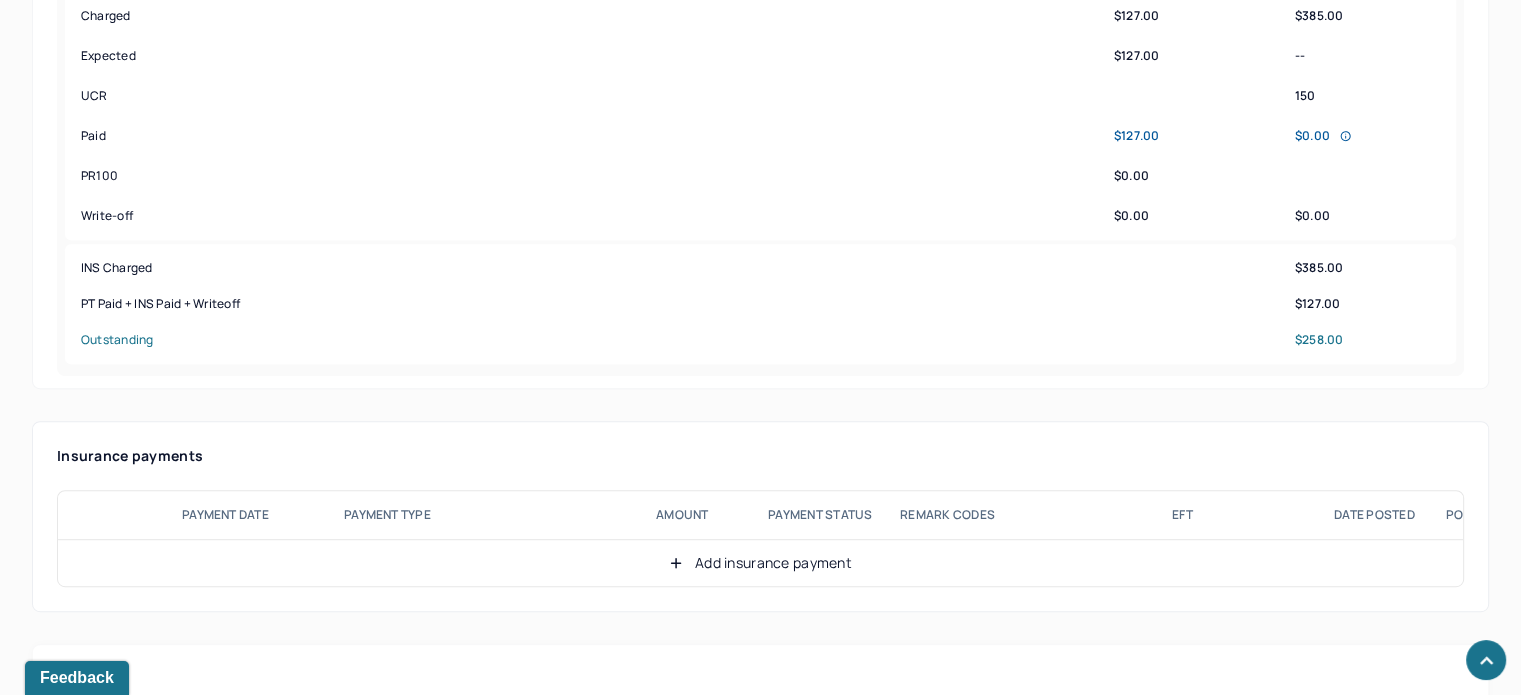 scroll, scrollTop: 1100, scrollLeft: 0, axis: vertical 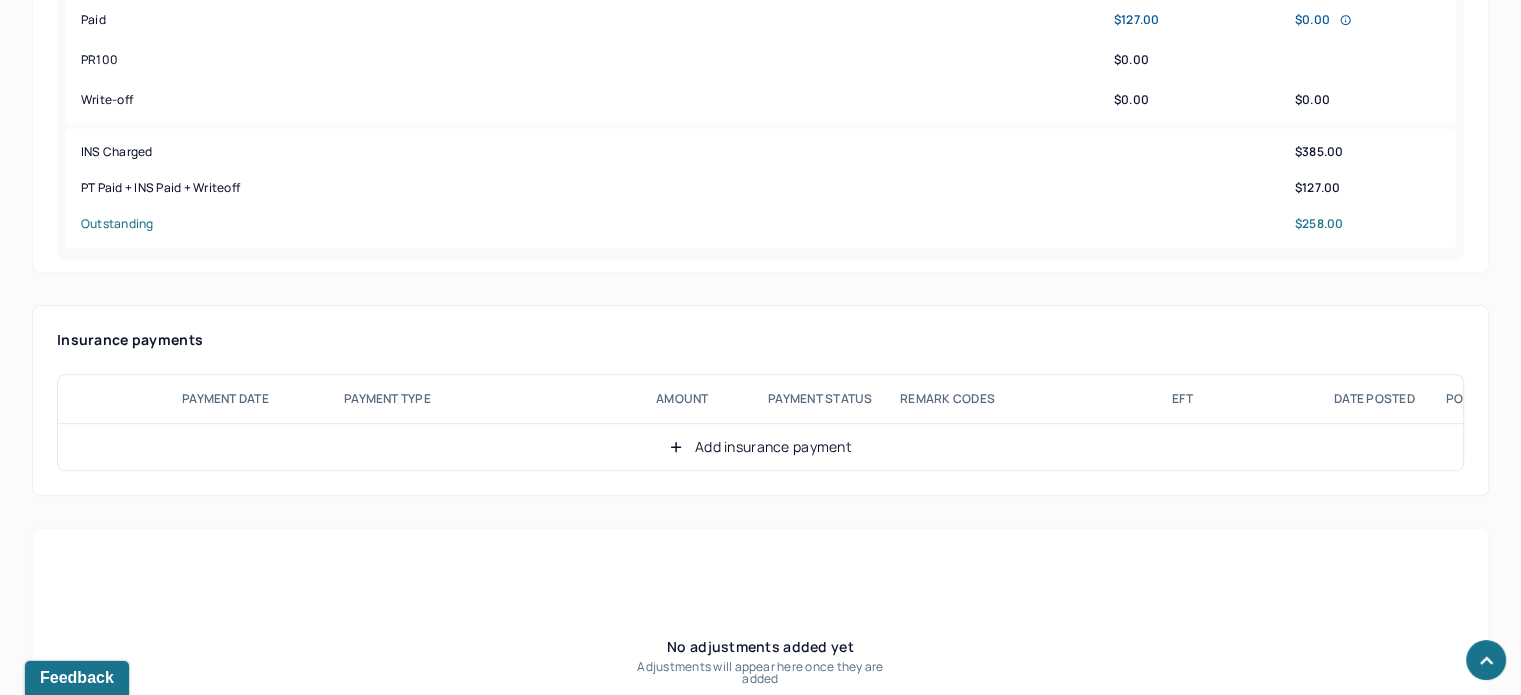 click on "Add insurance payment" at bounding box center (760, 447) 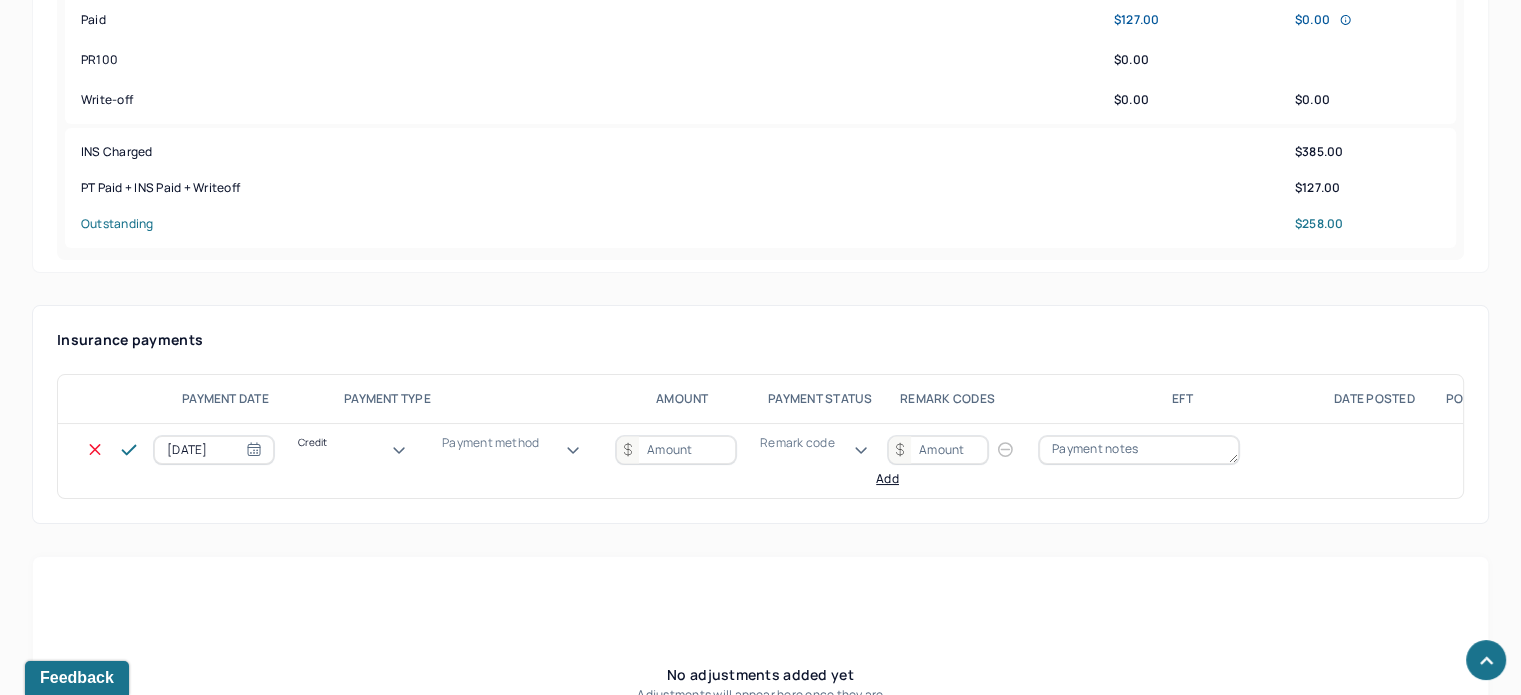 click on "Payment method" at bounding box center (517, 443) 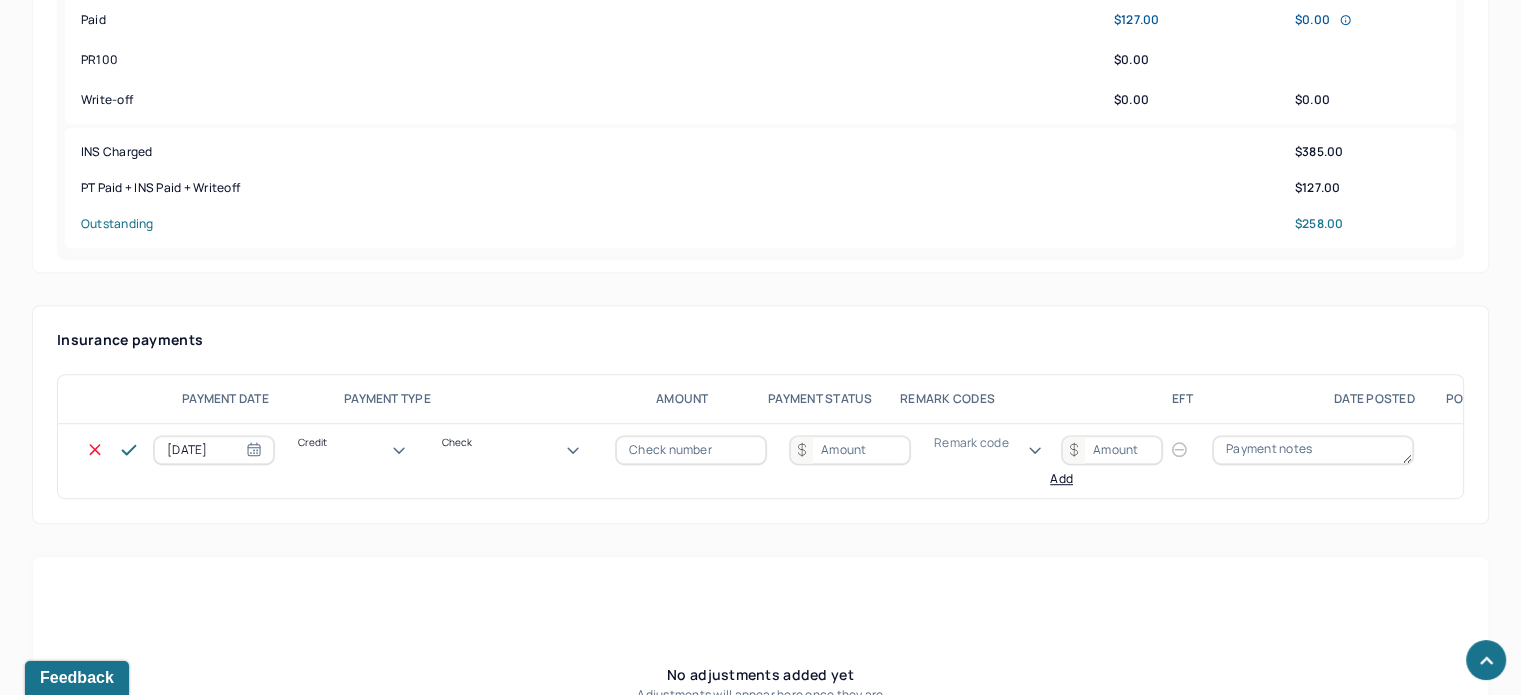 click at bounding box center [691, 450] 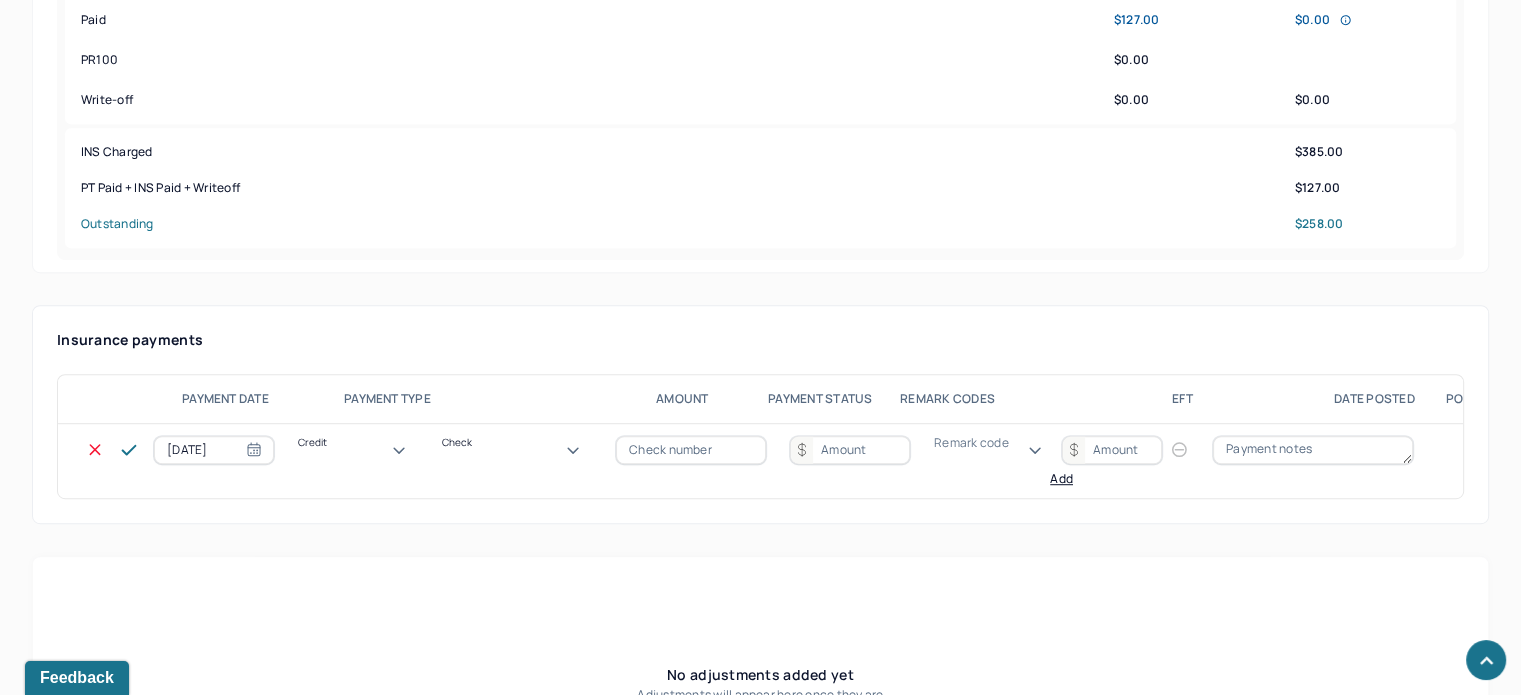 type on "N/A" 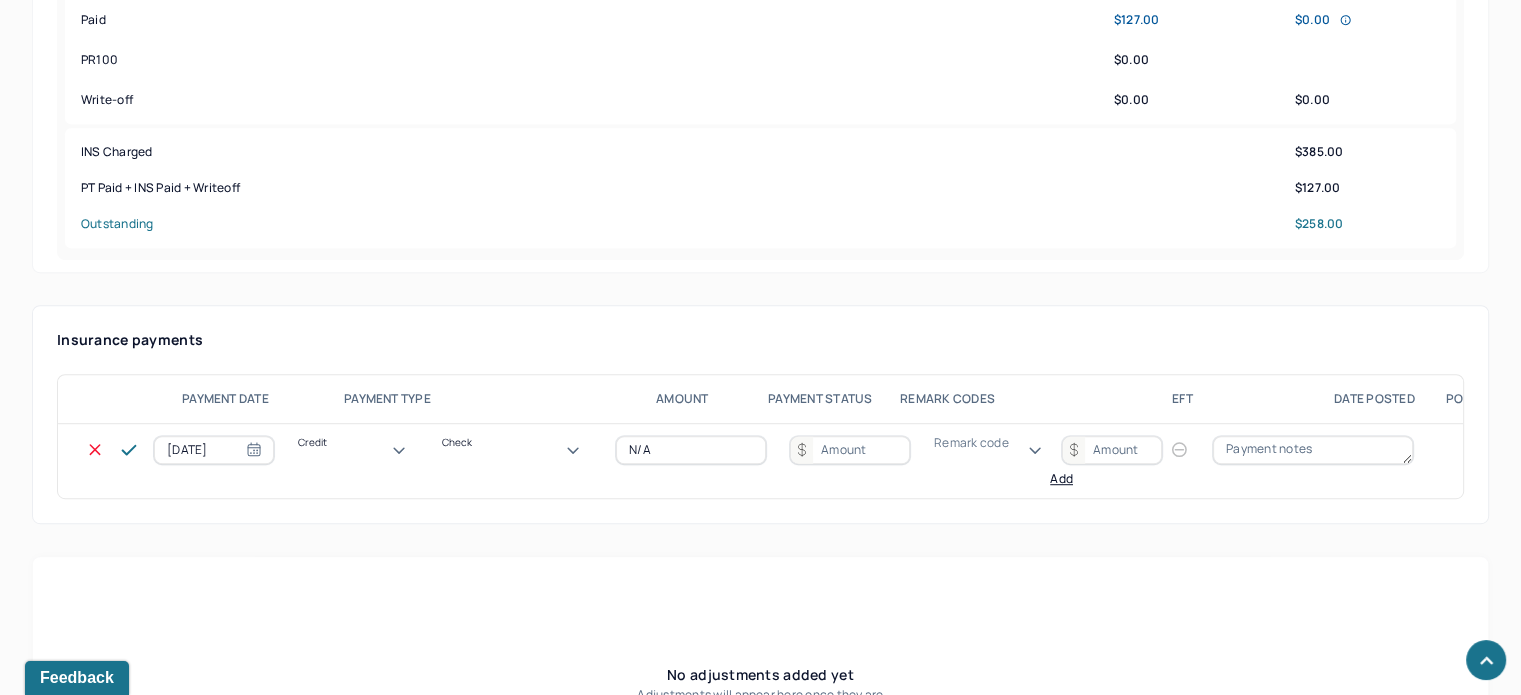 scroll, scrollTop: 1200, scrollLeft: 0, axis: vertical 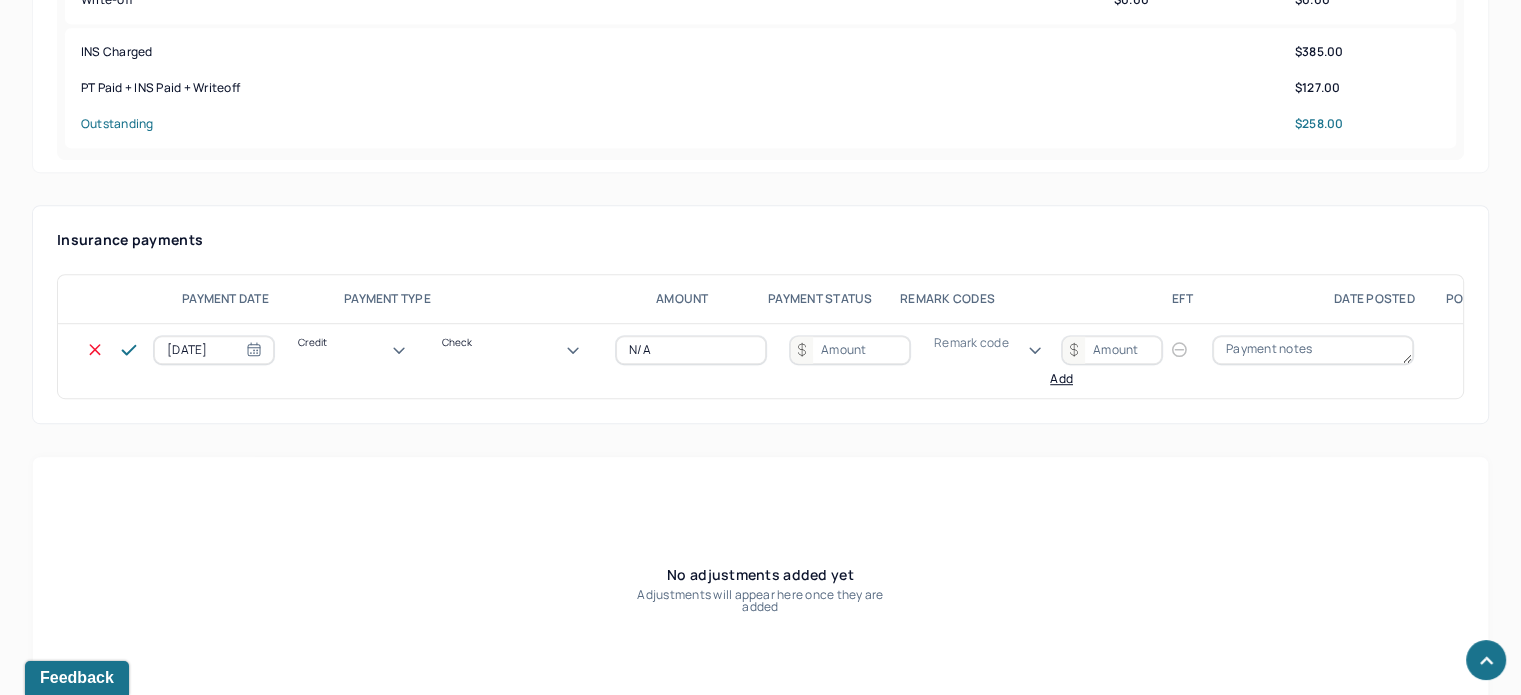 click at bounding box center [850, 350] 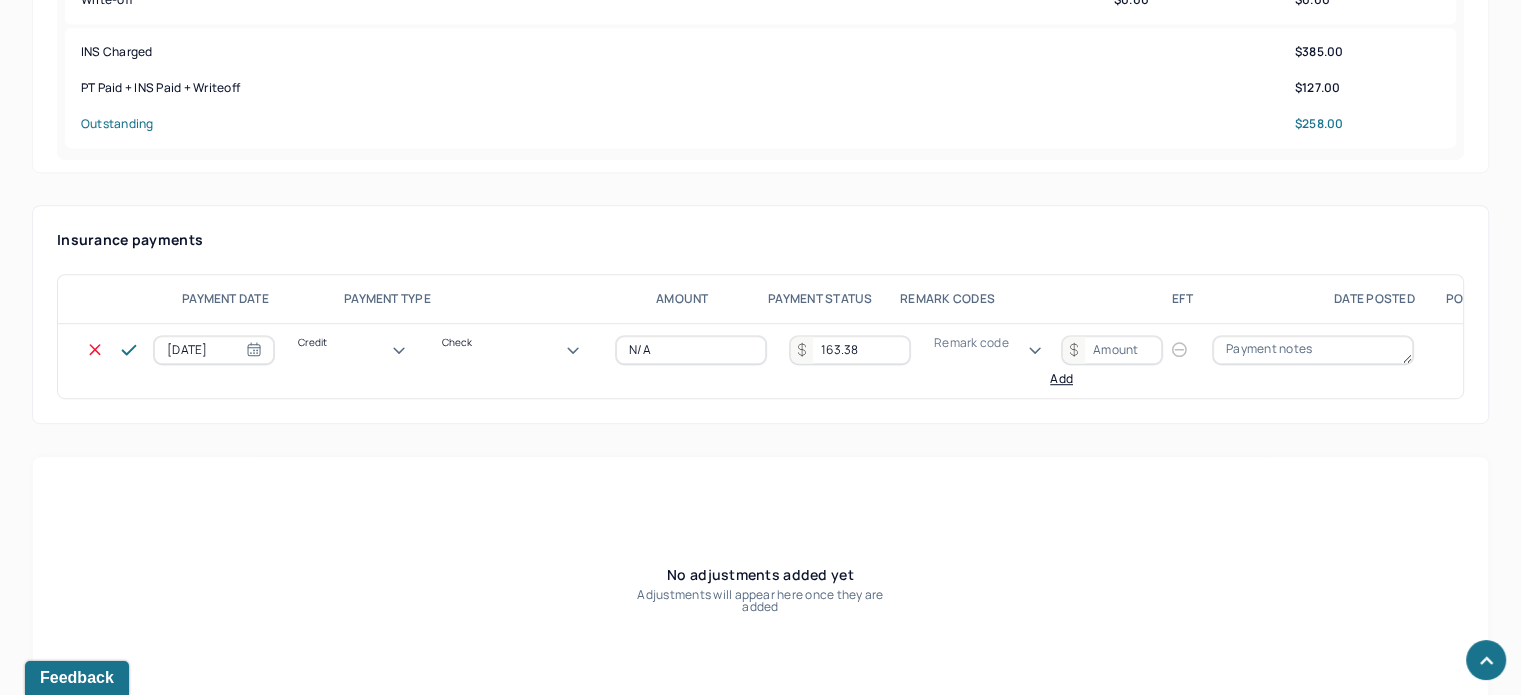 type on "163.38" 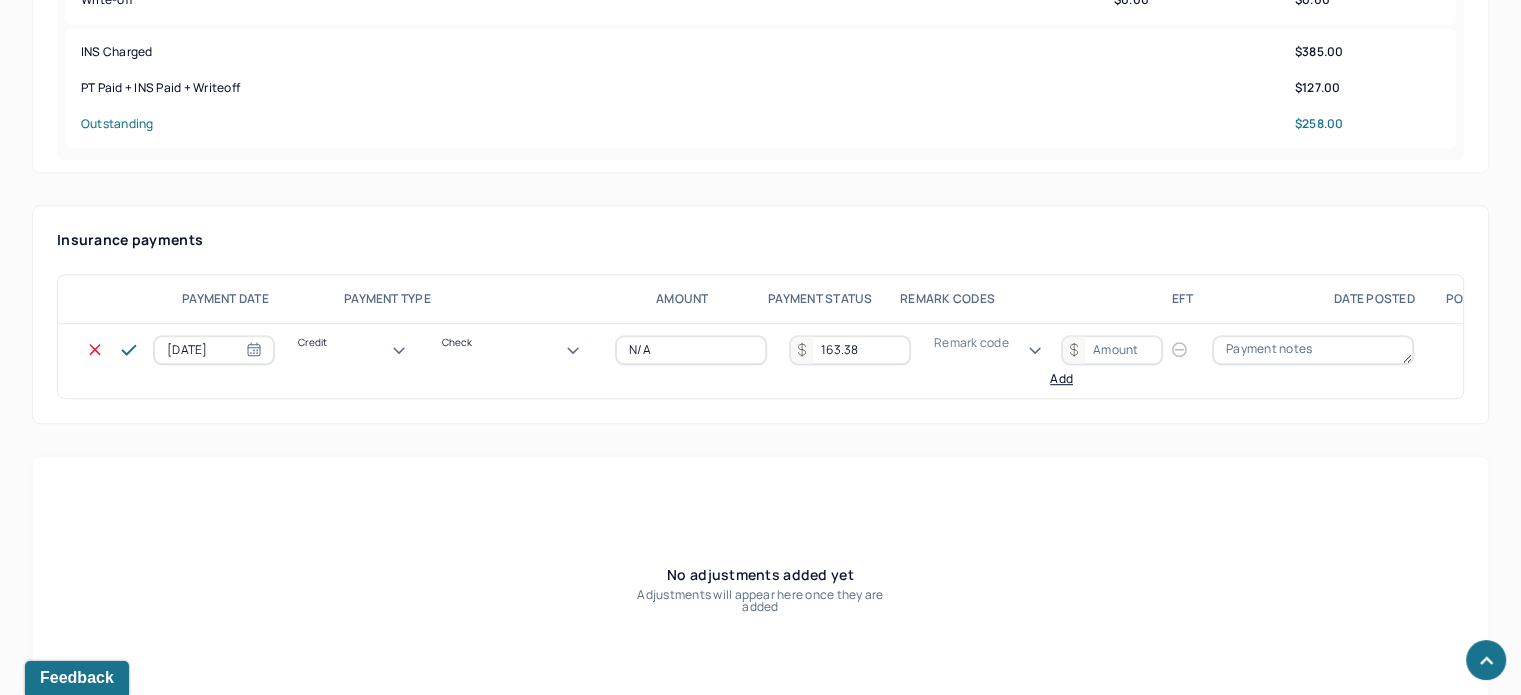paste on "22520741400" 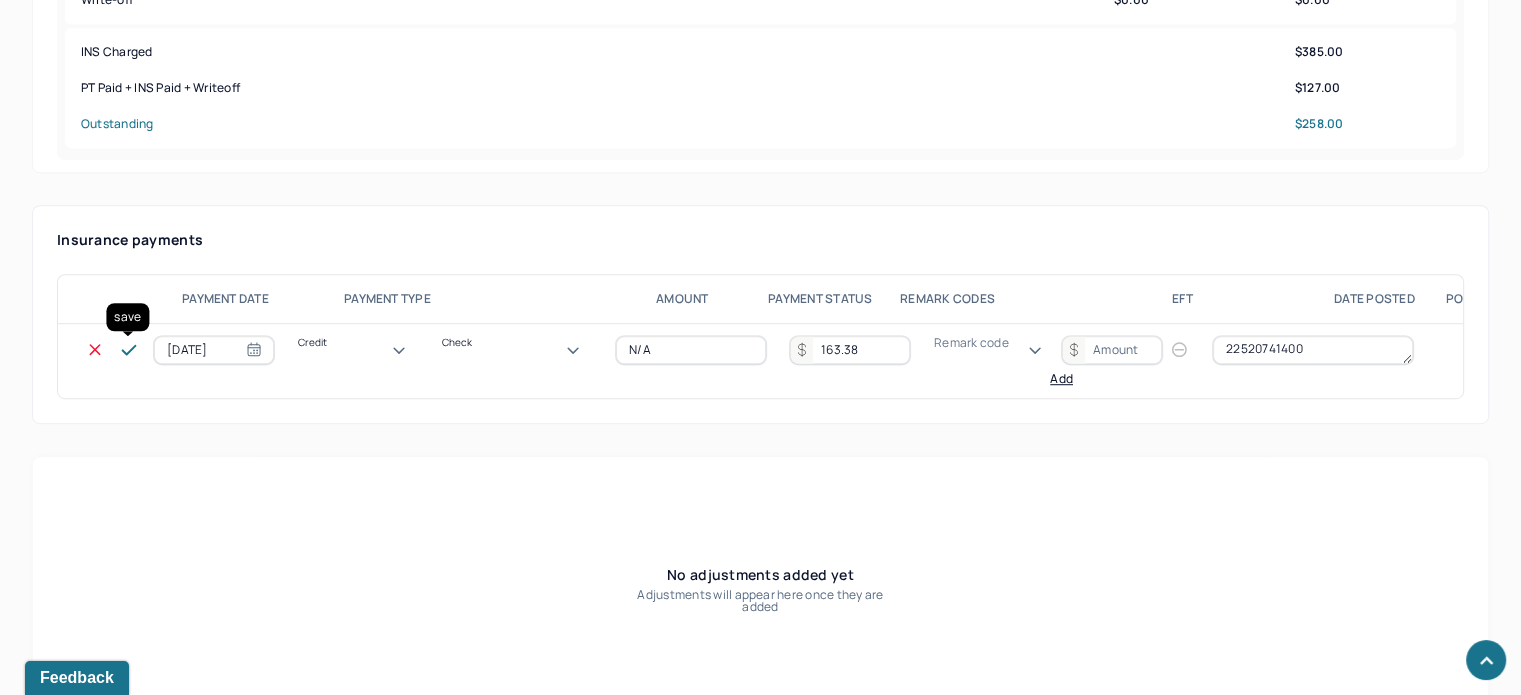 type on "22520741400" 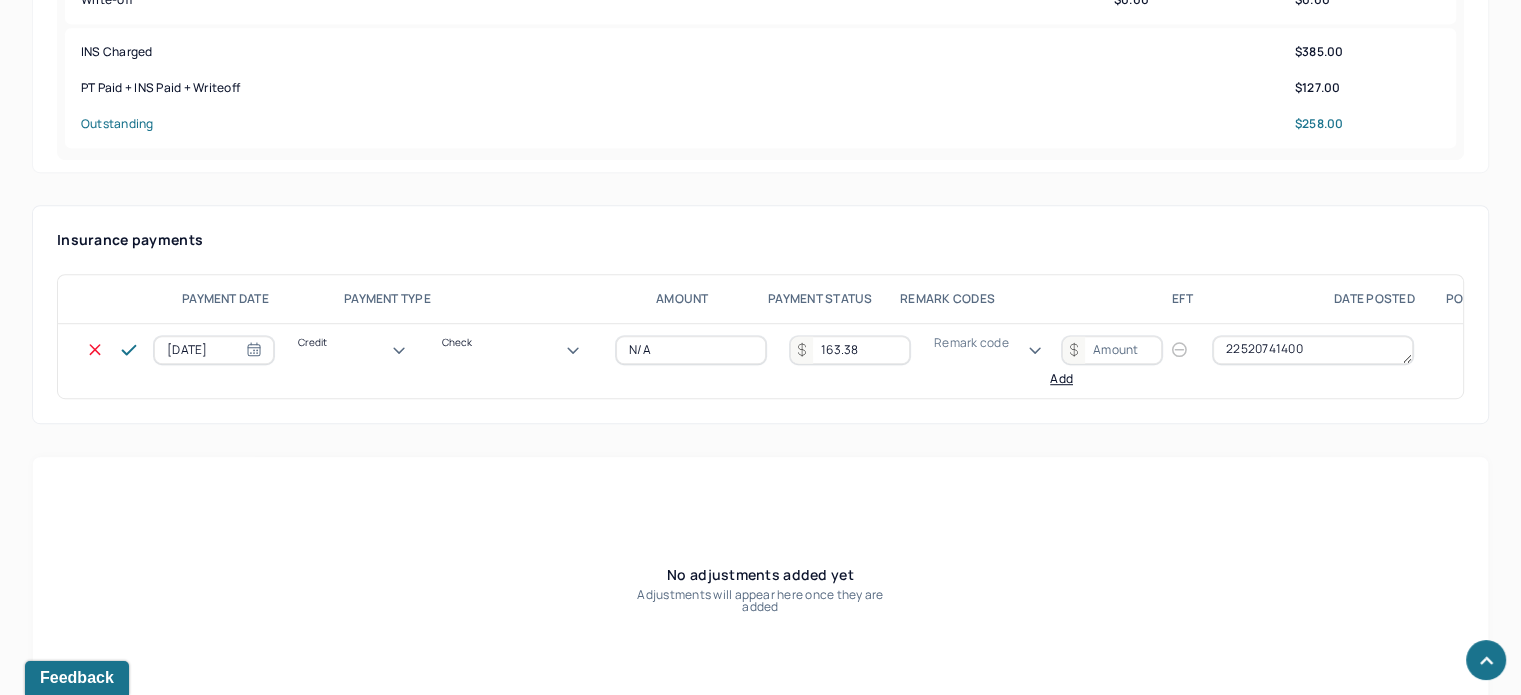 click 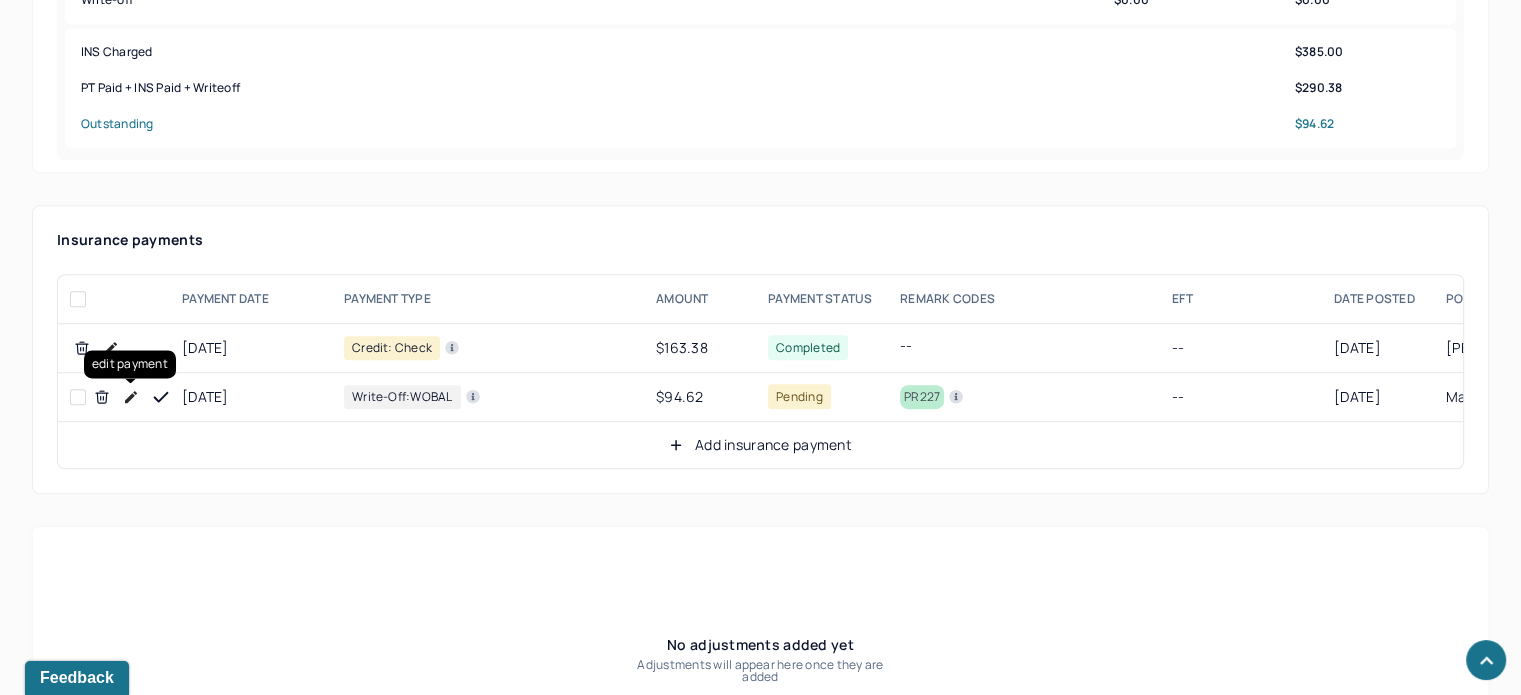 click 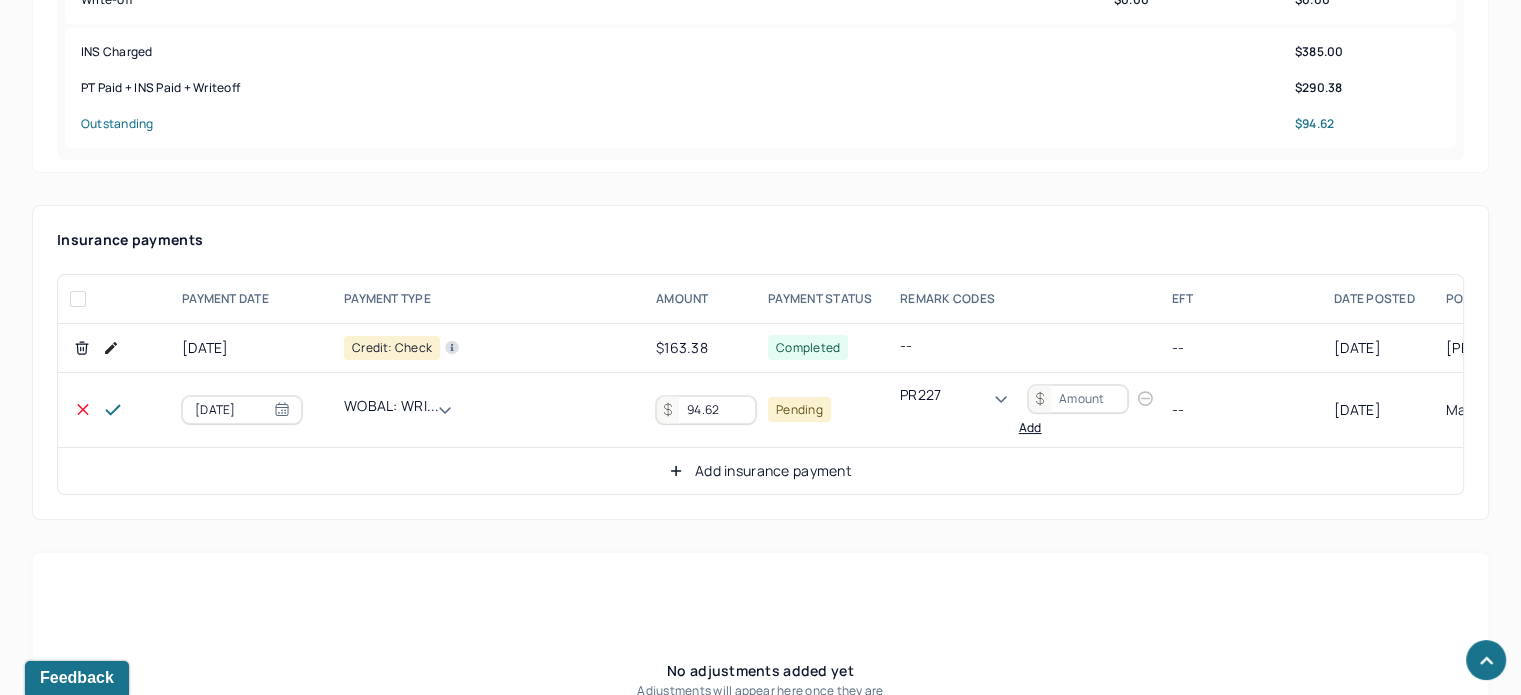 click on "PR227" at bounding box center (960, 395) 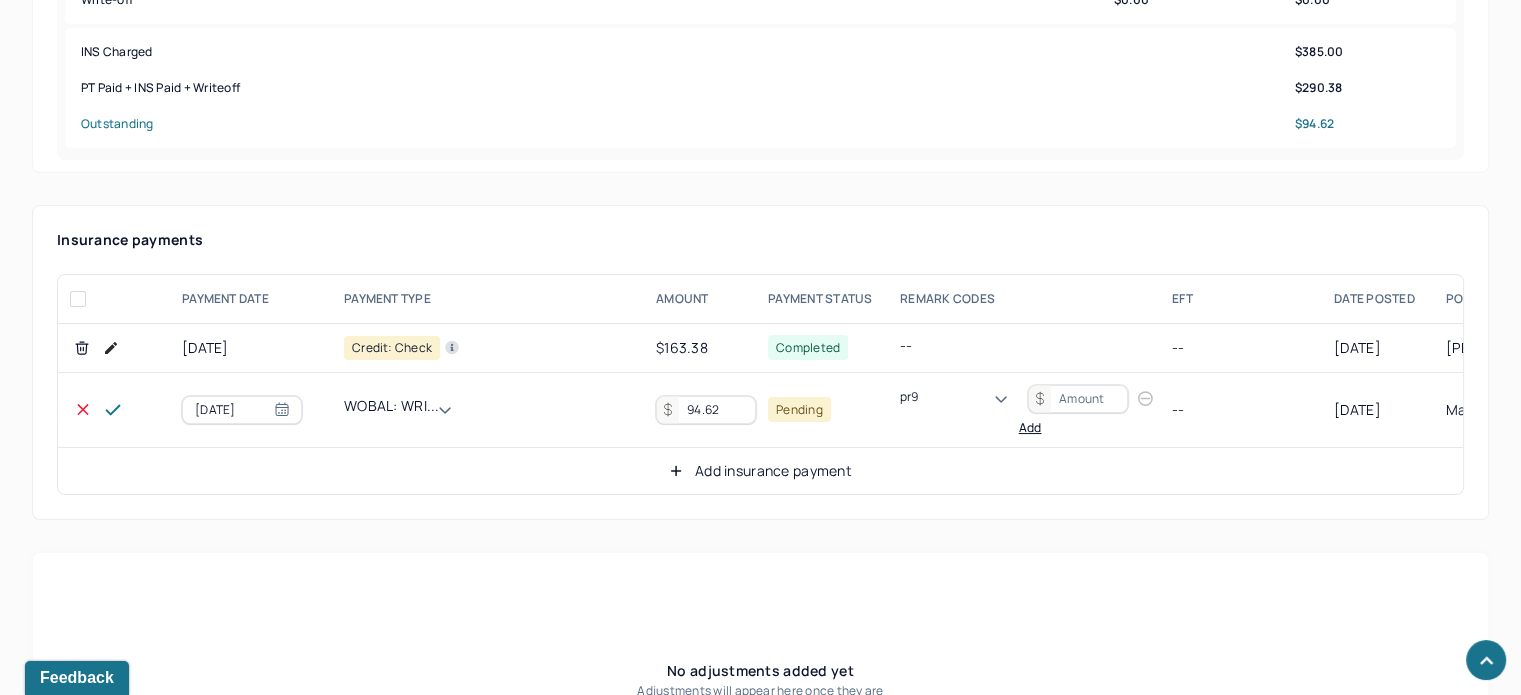 type on "pr96" 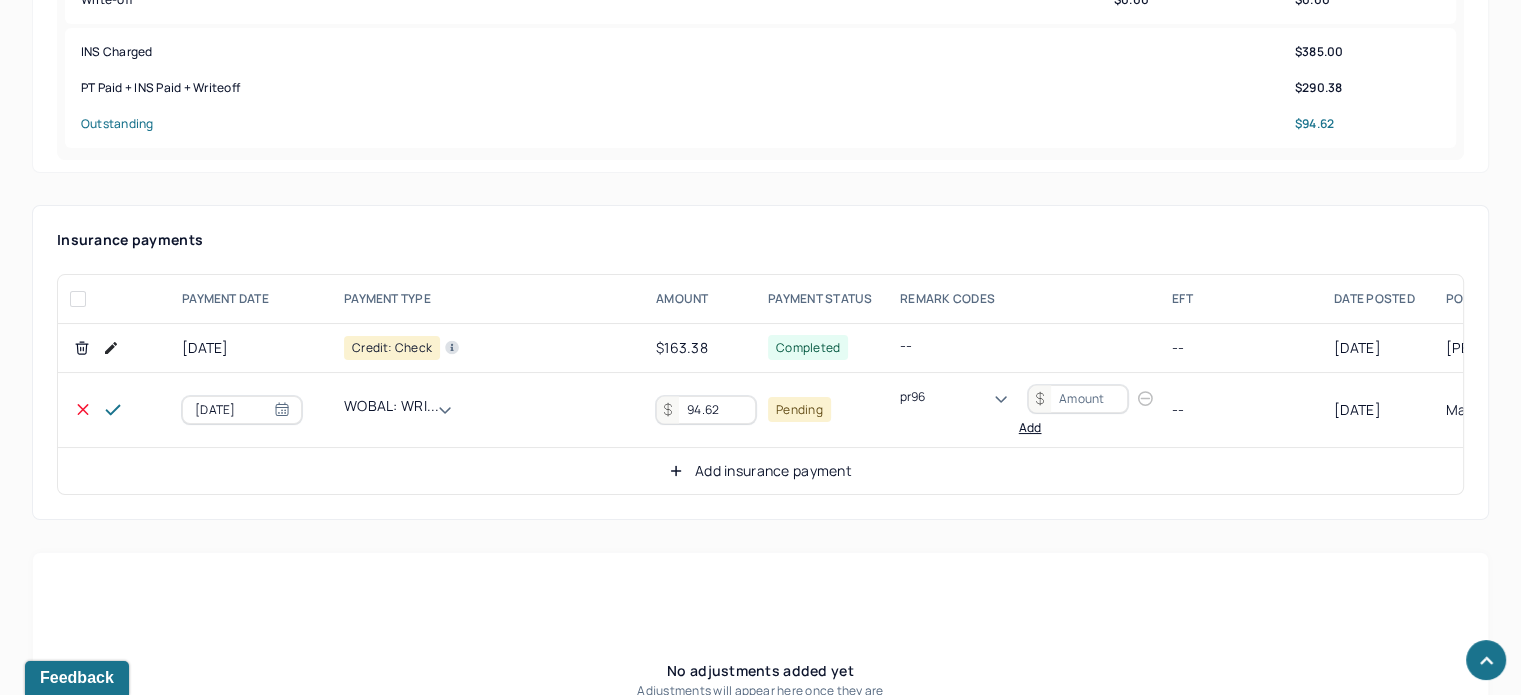 type 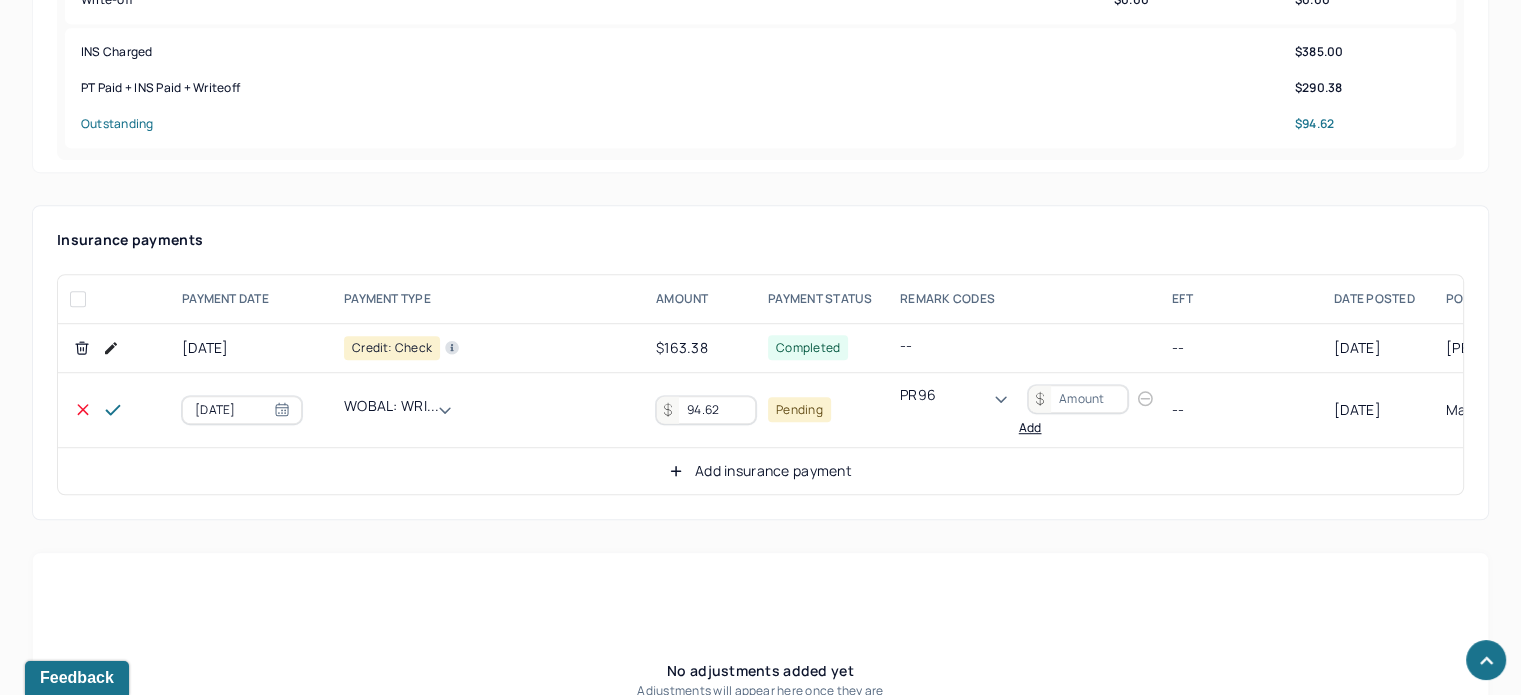click at bounding box center (1078, 399) 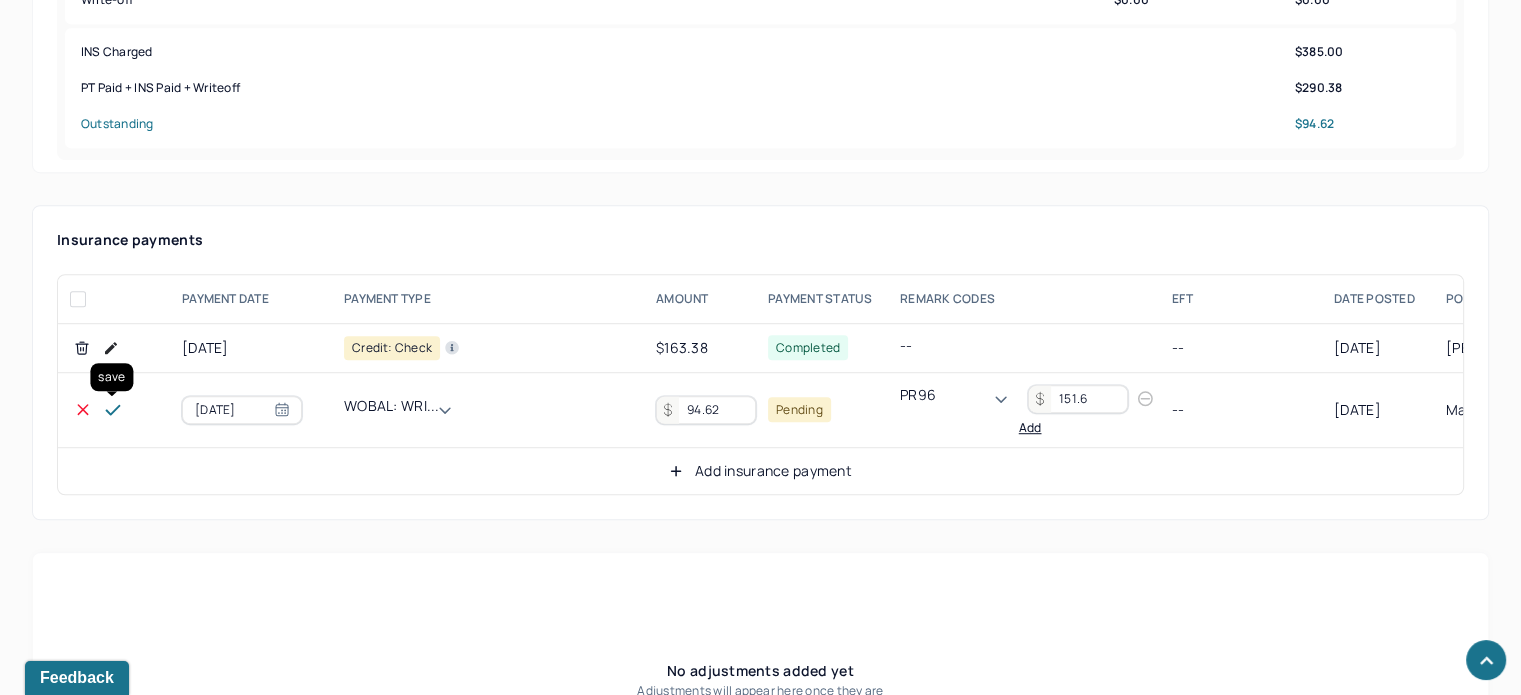 type on "151.6" 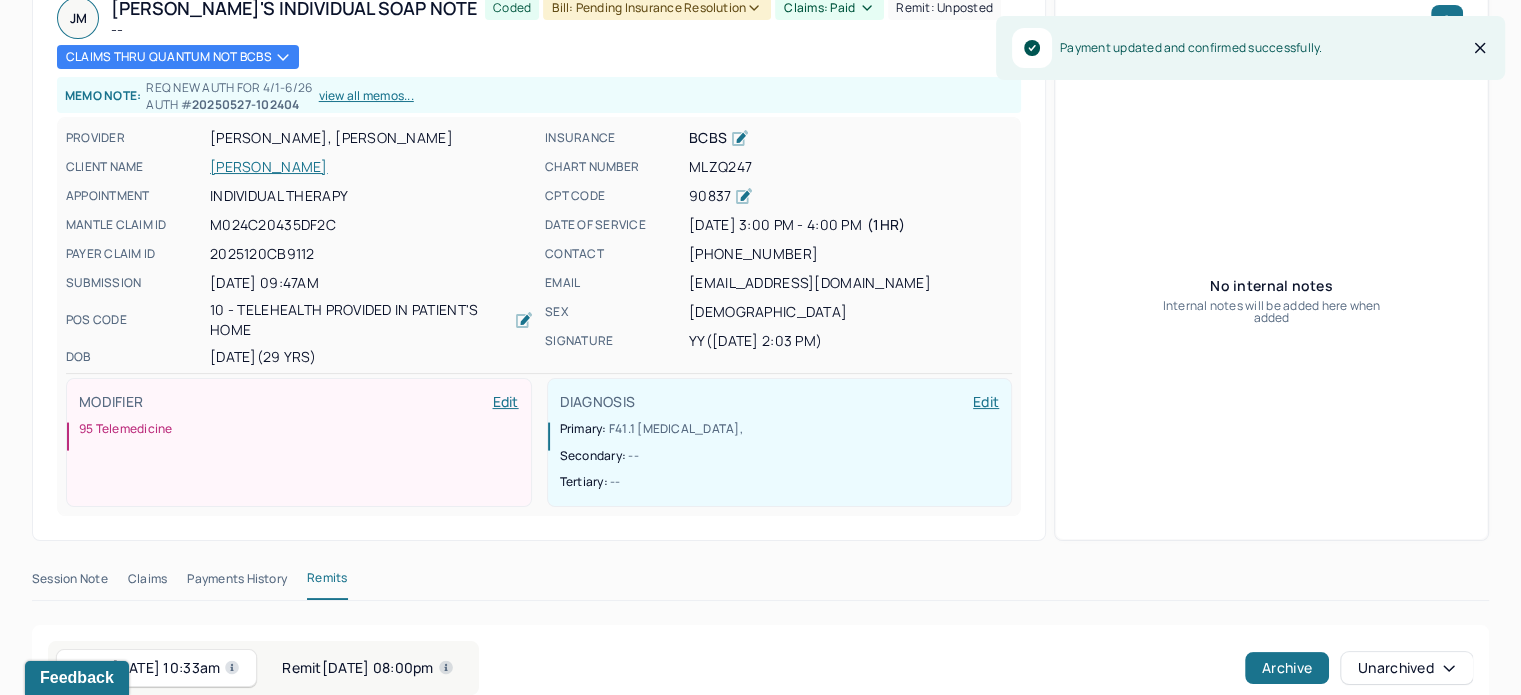 scroll, scrollTop: 0, scrollLeft: 0, axis: both 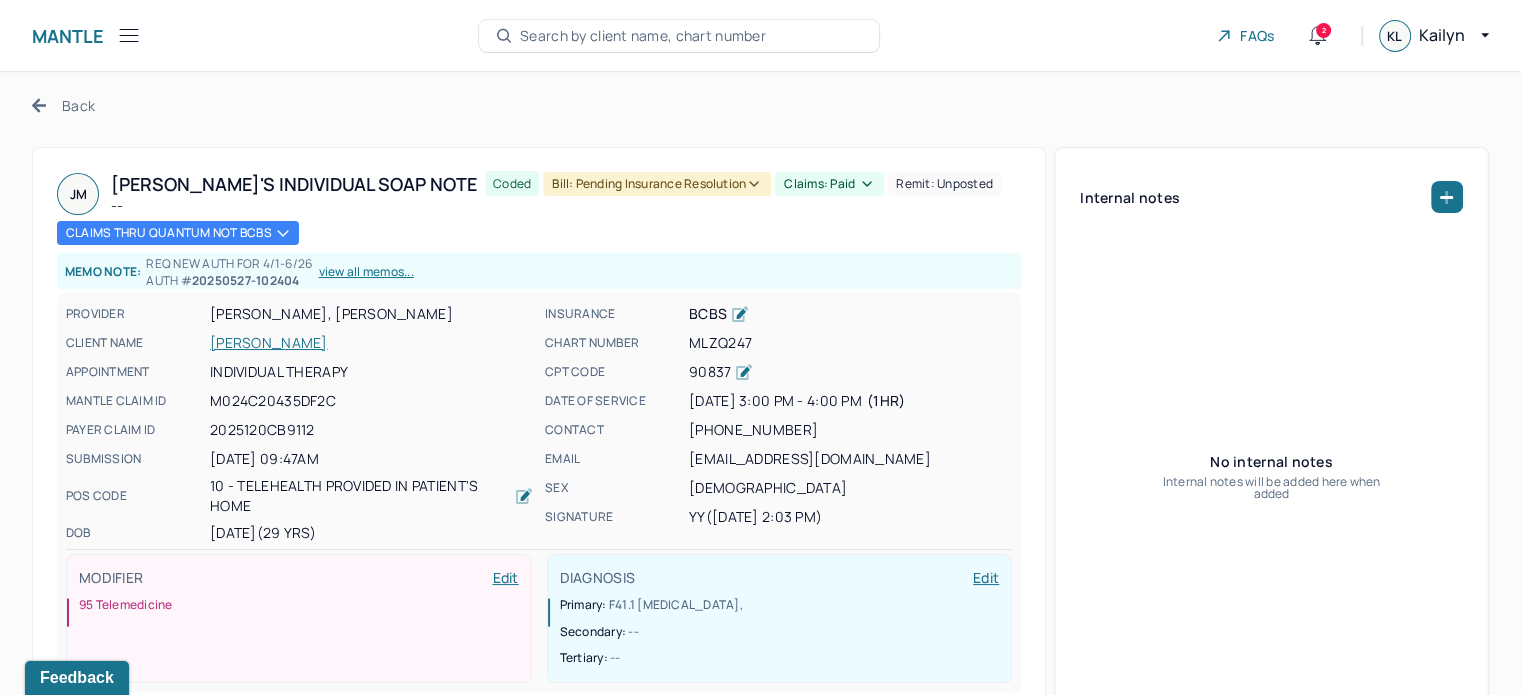 click on "Claims: paid" at bounding box center [829, 184] 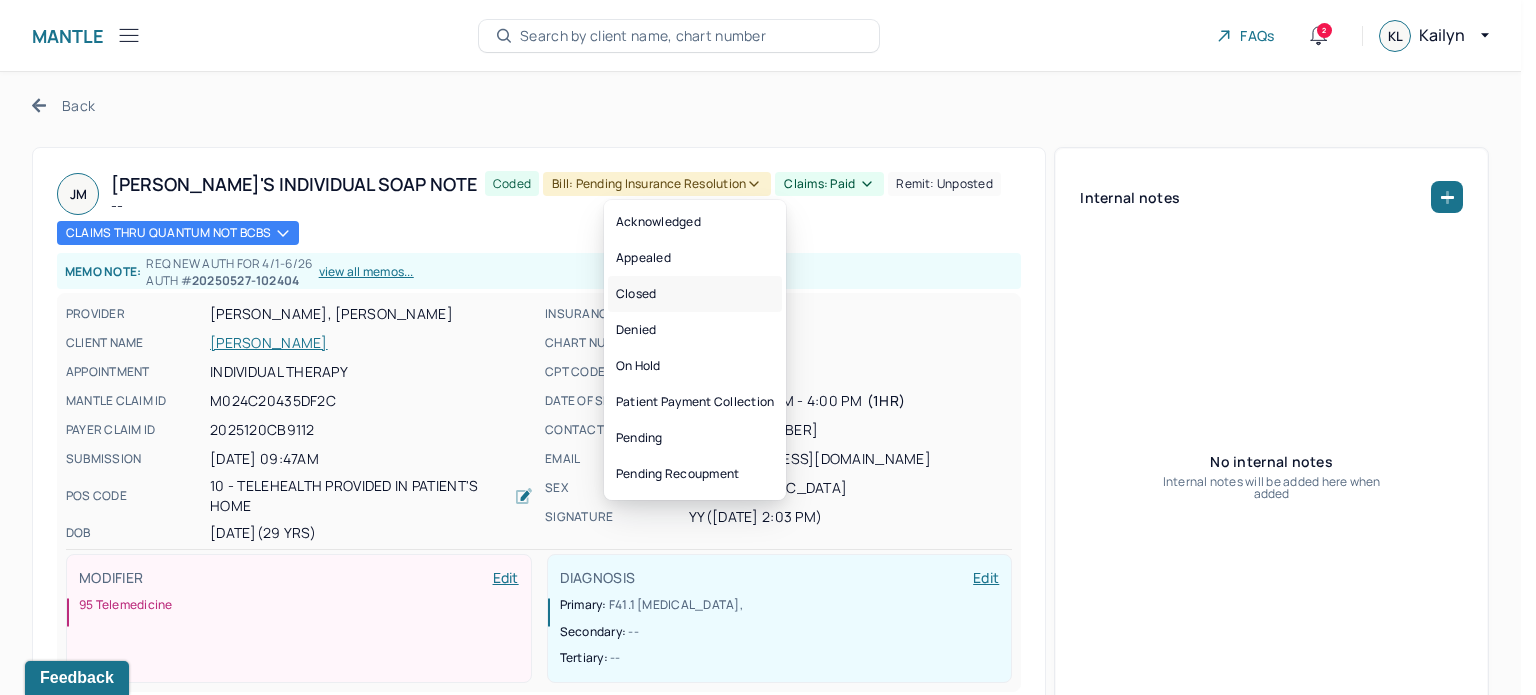 click on "Closed" at bounding box center (695, 294) 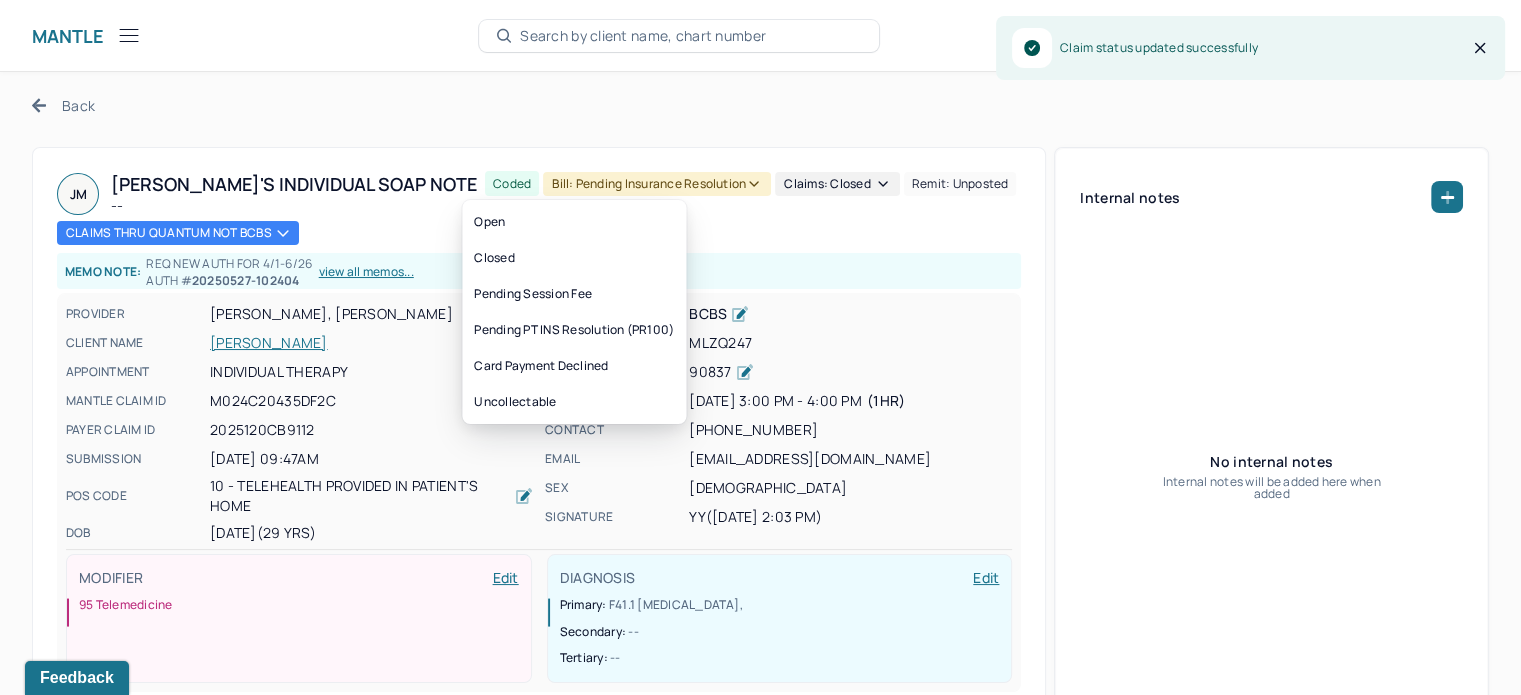click on "Bill: Pending Insurance Resolution" at bounding box center (657, 184) 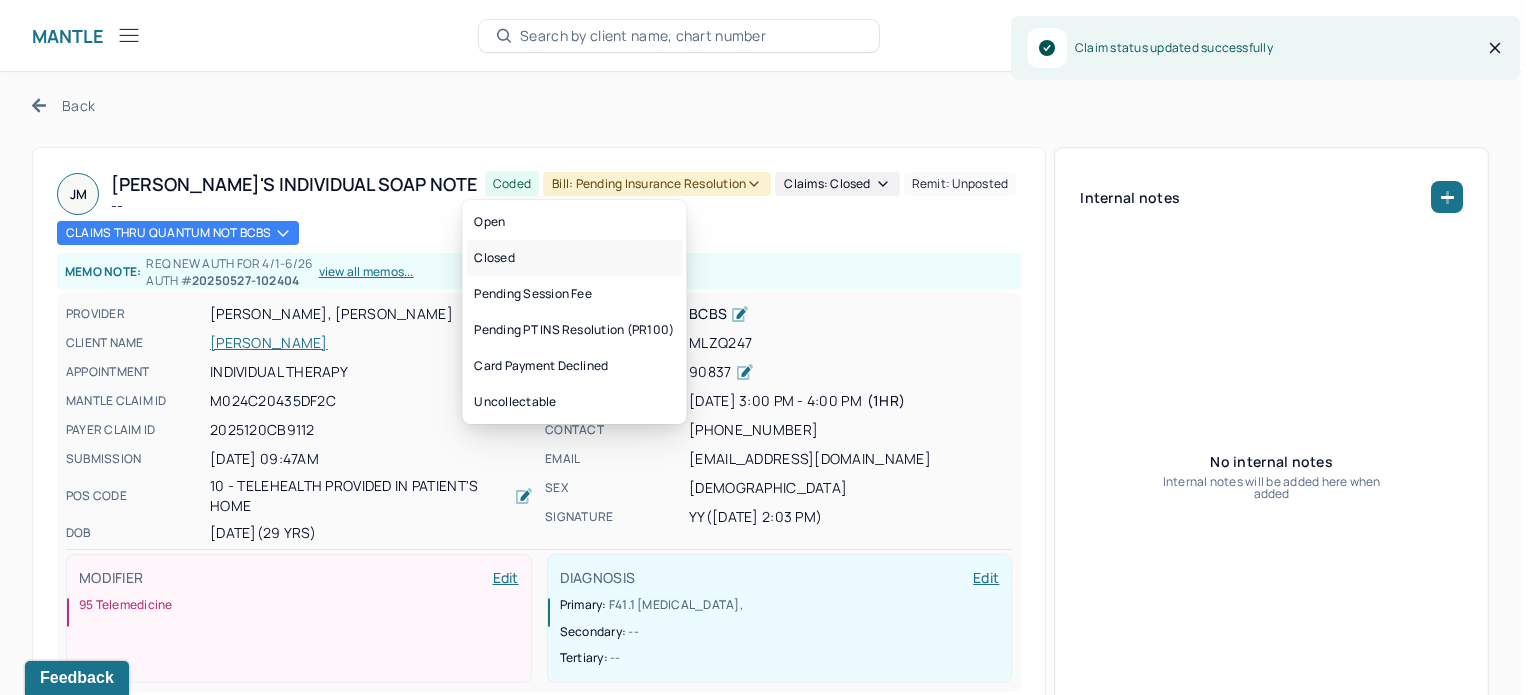 click on "Closed" at bounding box center [574, 258] 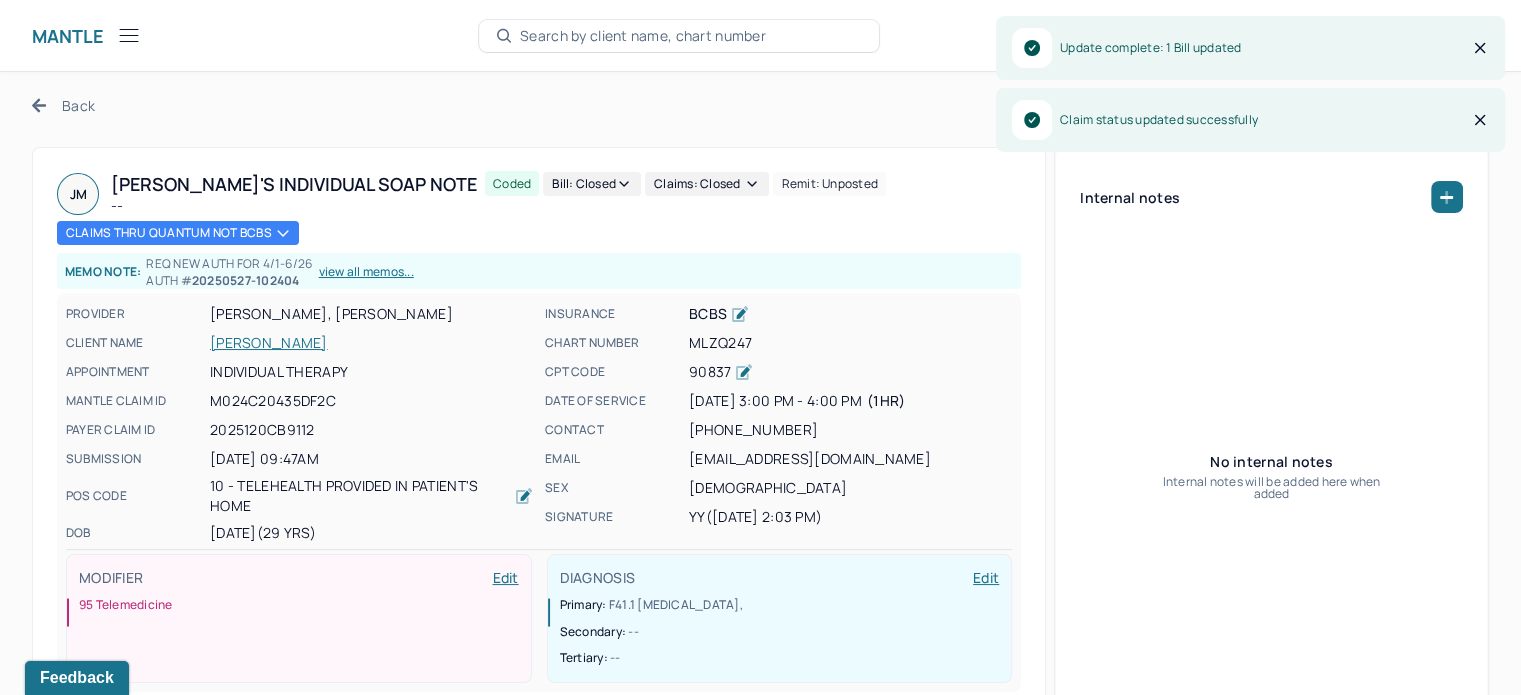 click on "Back" at bounding box center [63, 105] 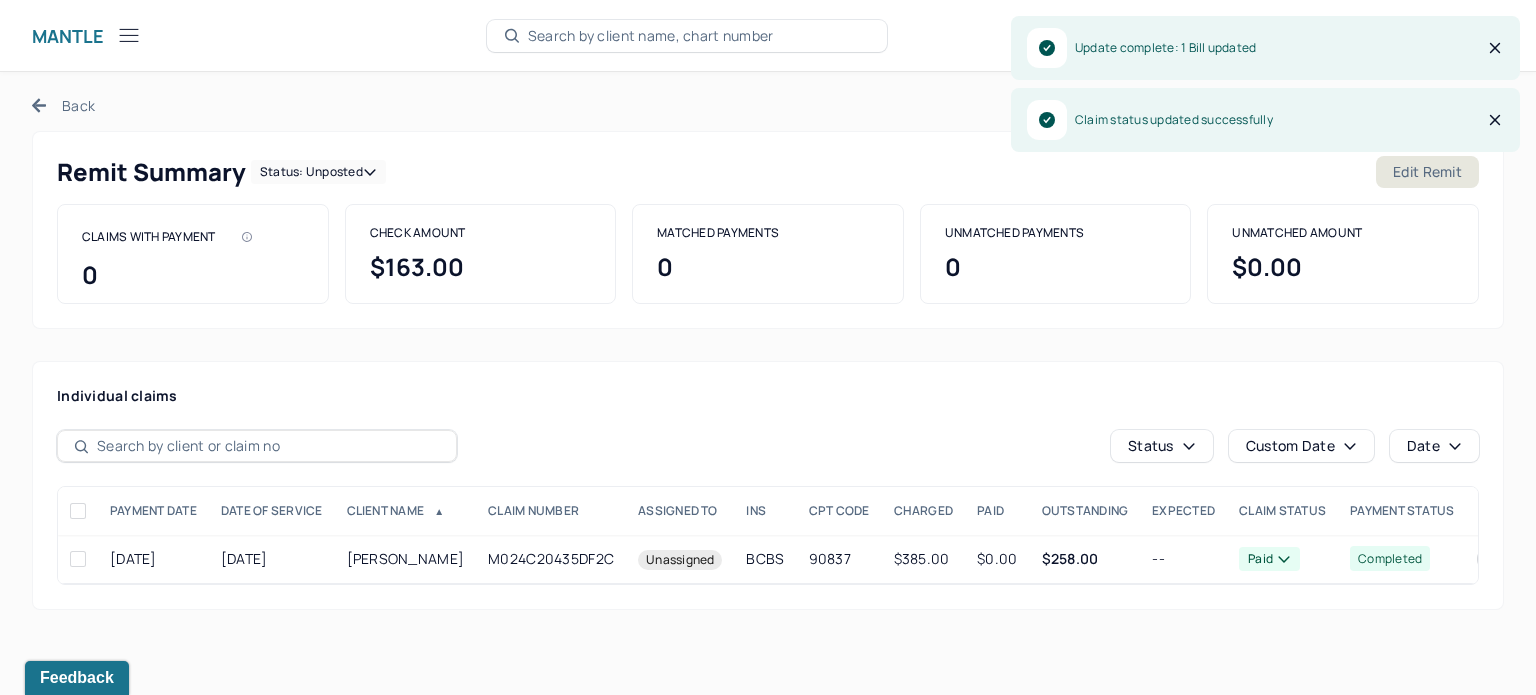 click on "Remit Summary   Status: unposted     Edit Remit" at bounding box center (768, 172) 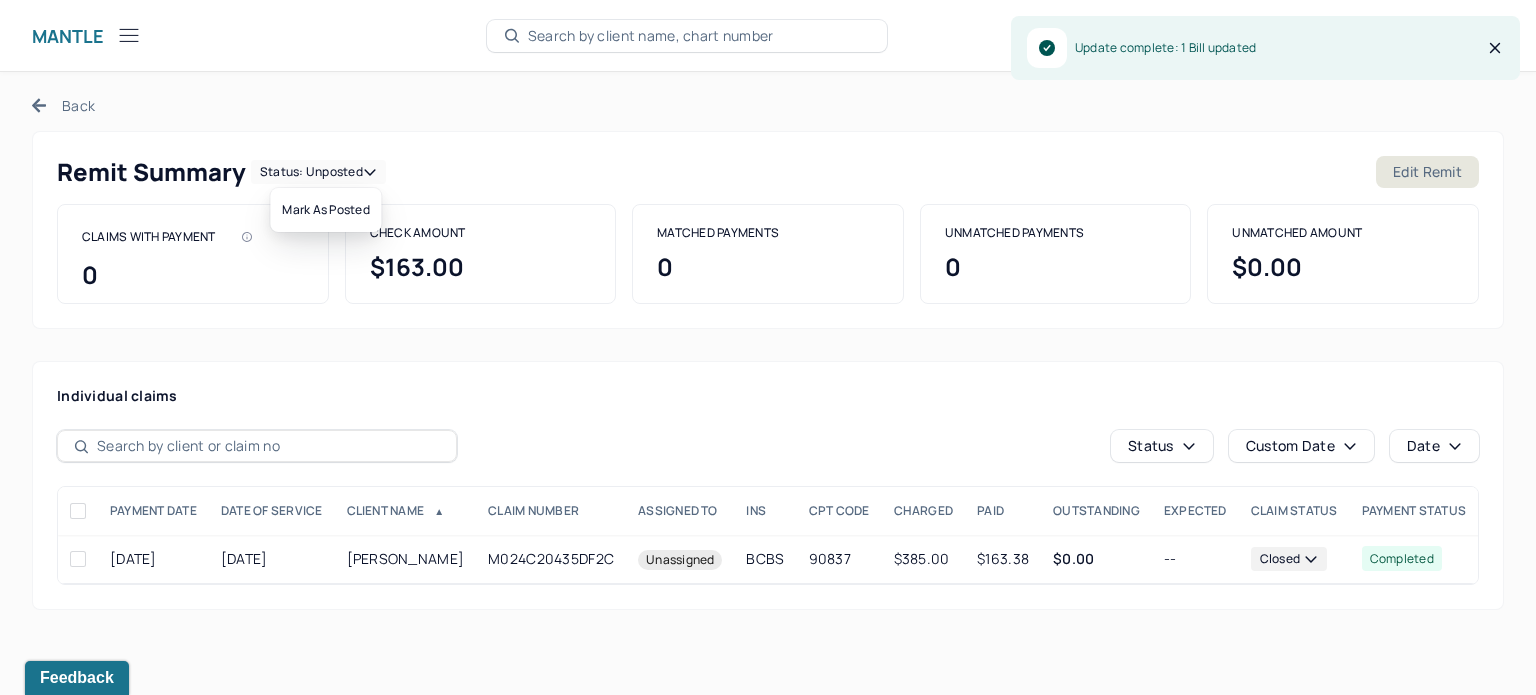 click on "Status: unposted" at bounding box center (318, 172) 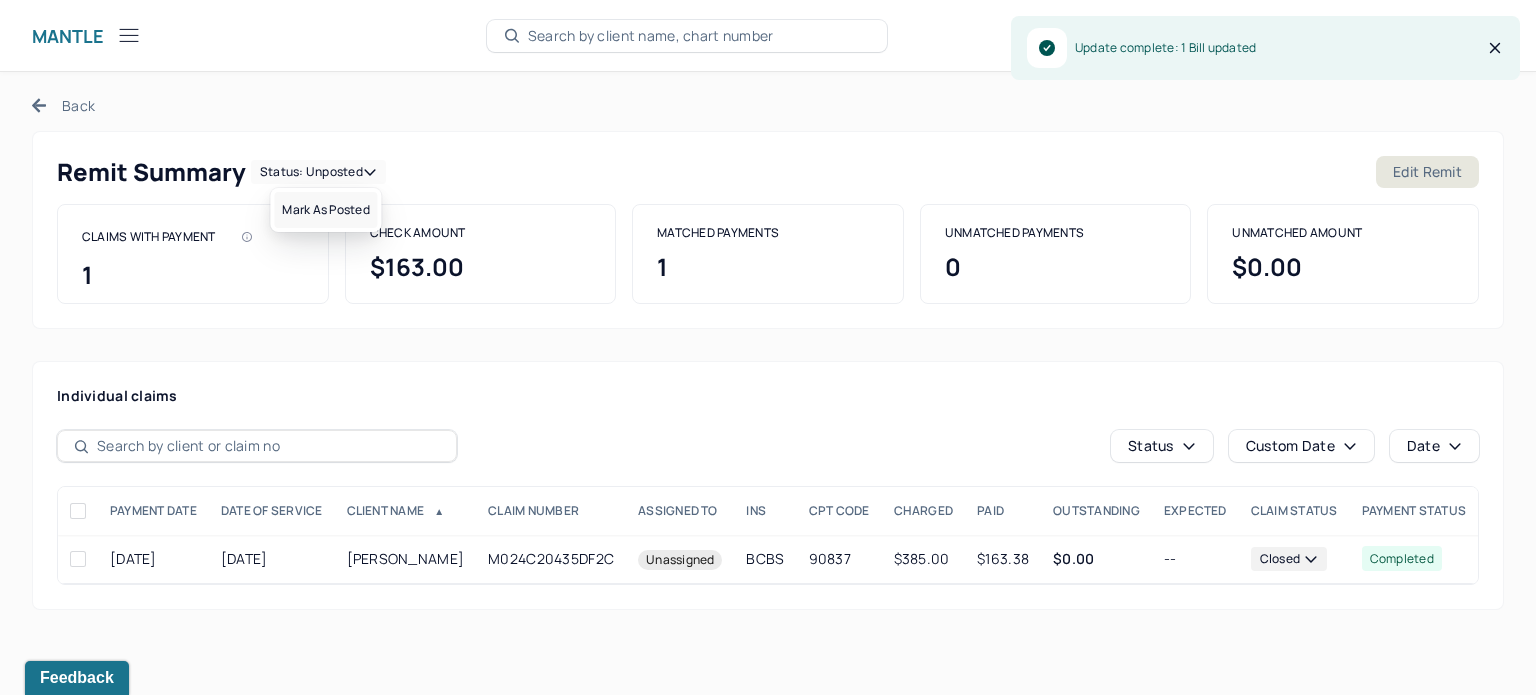 click on "Mark as Posted" at bounding box center [325, 210] 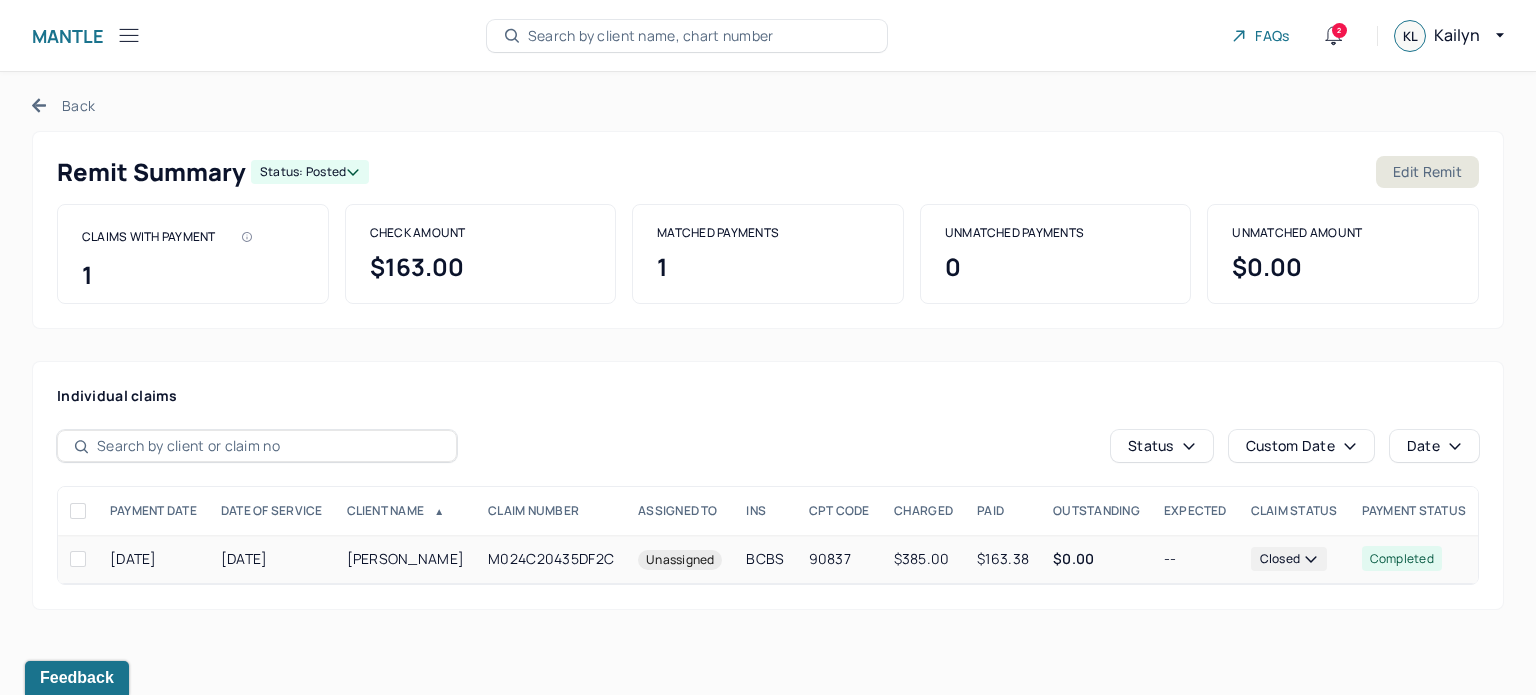 click on "M024C20435DF2C" at bounding box center (551, 559) 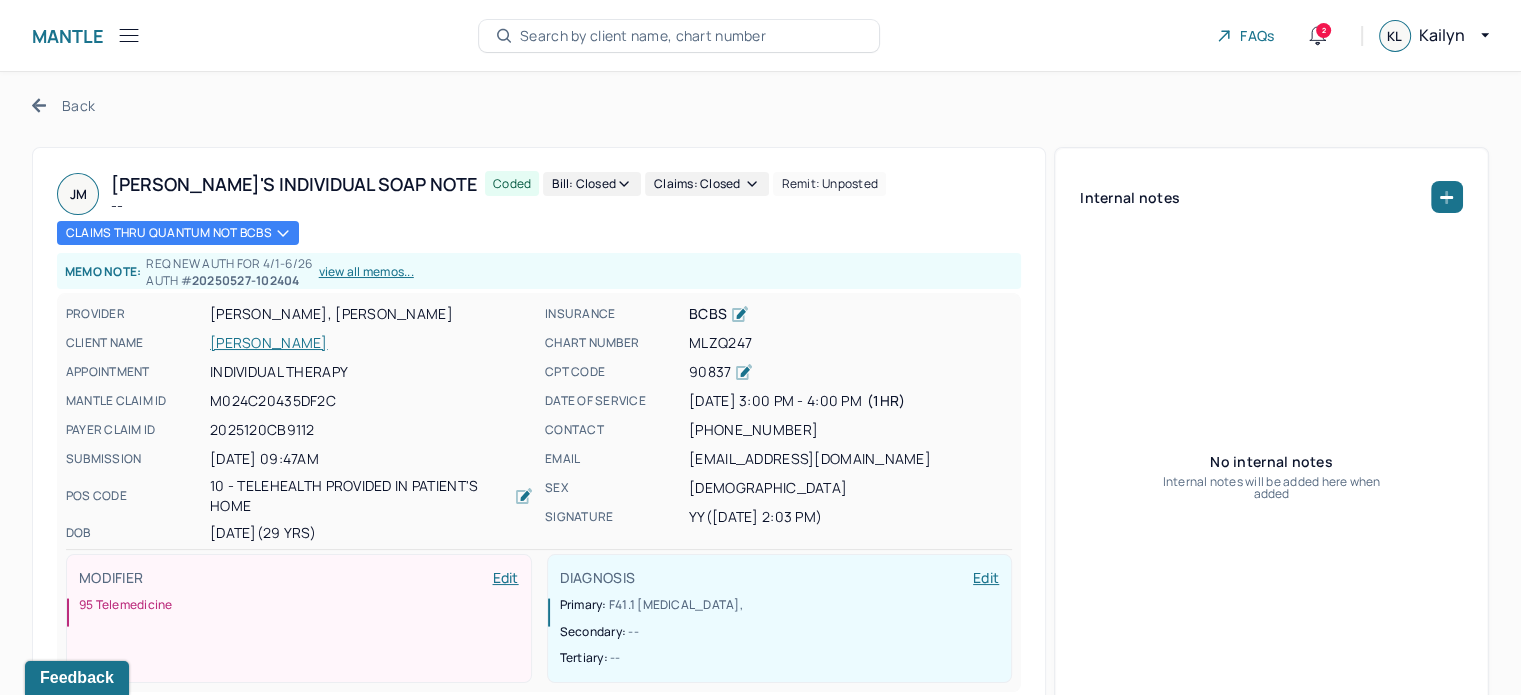click on "[PERSON_NAME]" at bounding box center (371, 343) 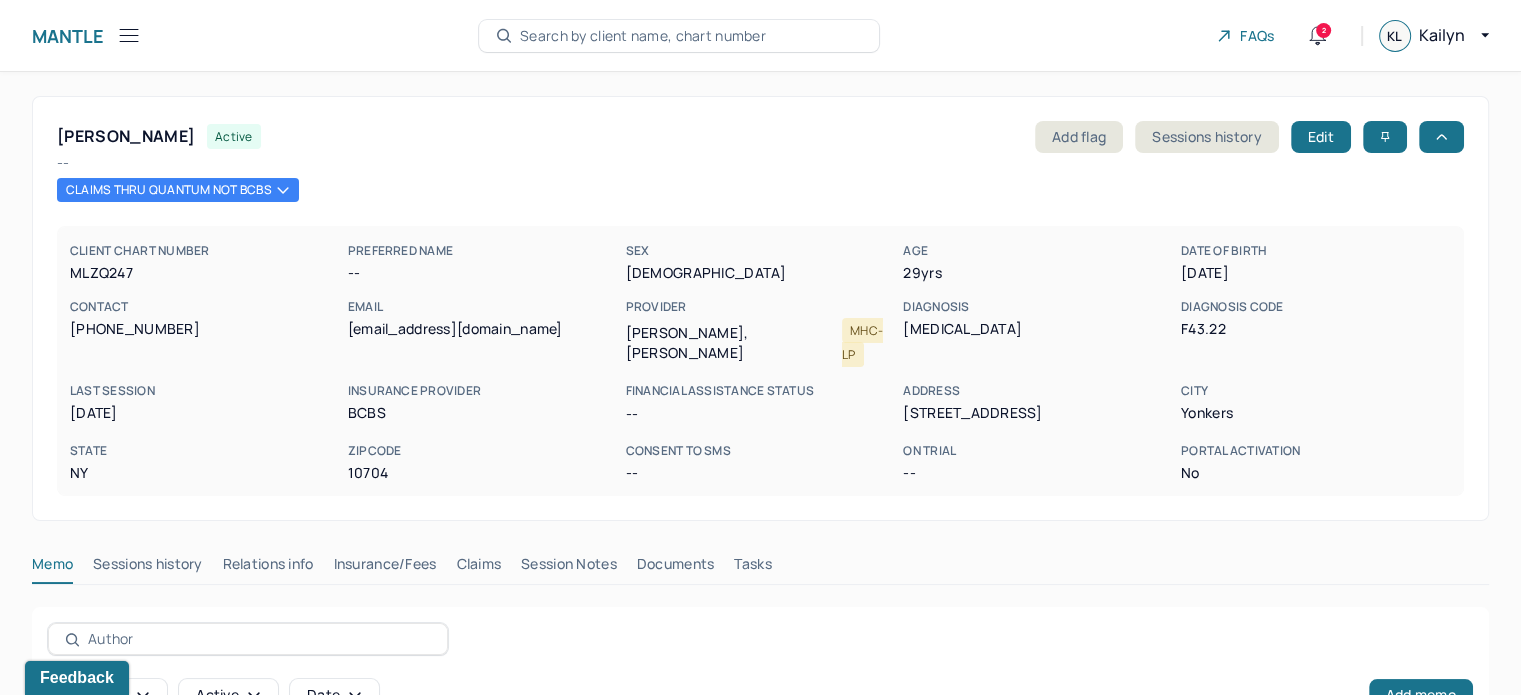 click on "Claims" at bounding box center (478, 568) 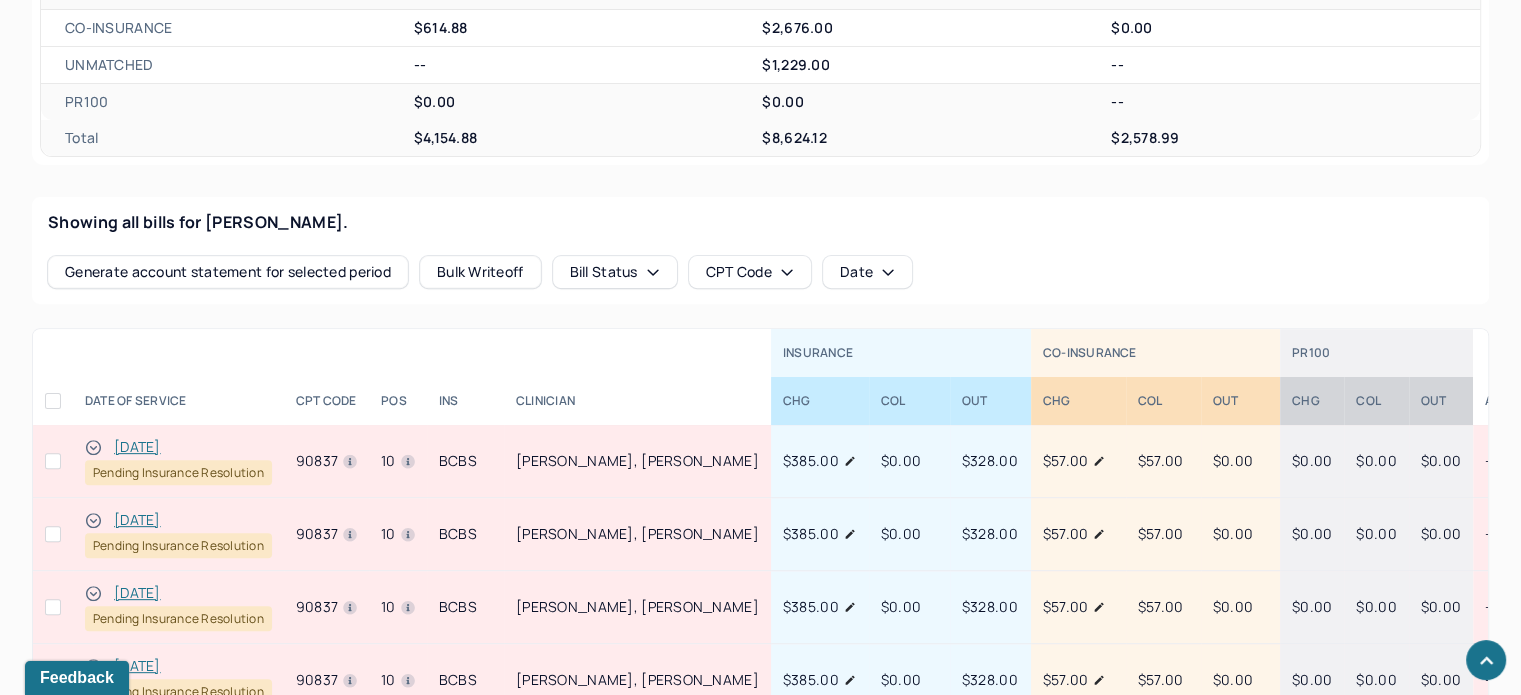 scroll, scrollTop: 900, scrollLeft: 0, axis: vertical 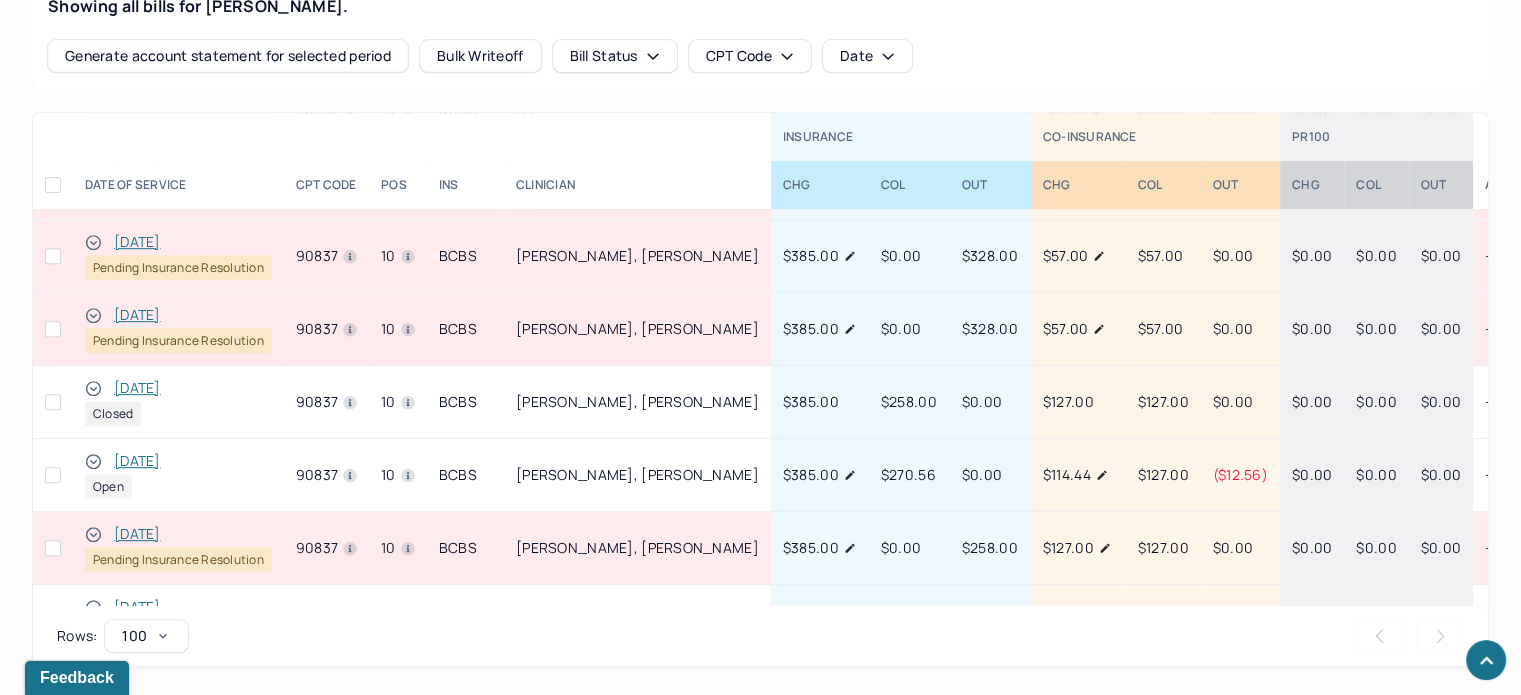 click on "[DATE] Open" at bounding box center [178, 475] 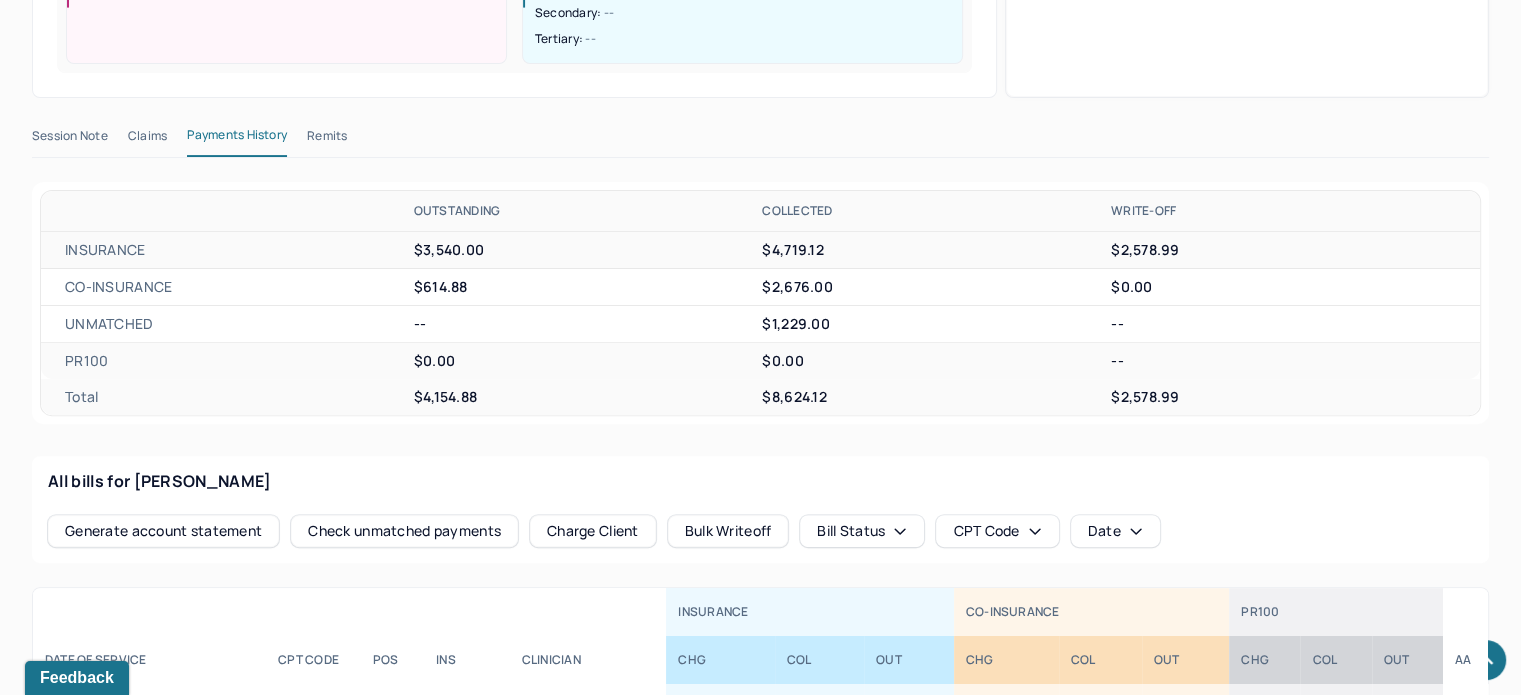 click on "Remits" at bounding box center [327, 140] 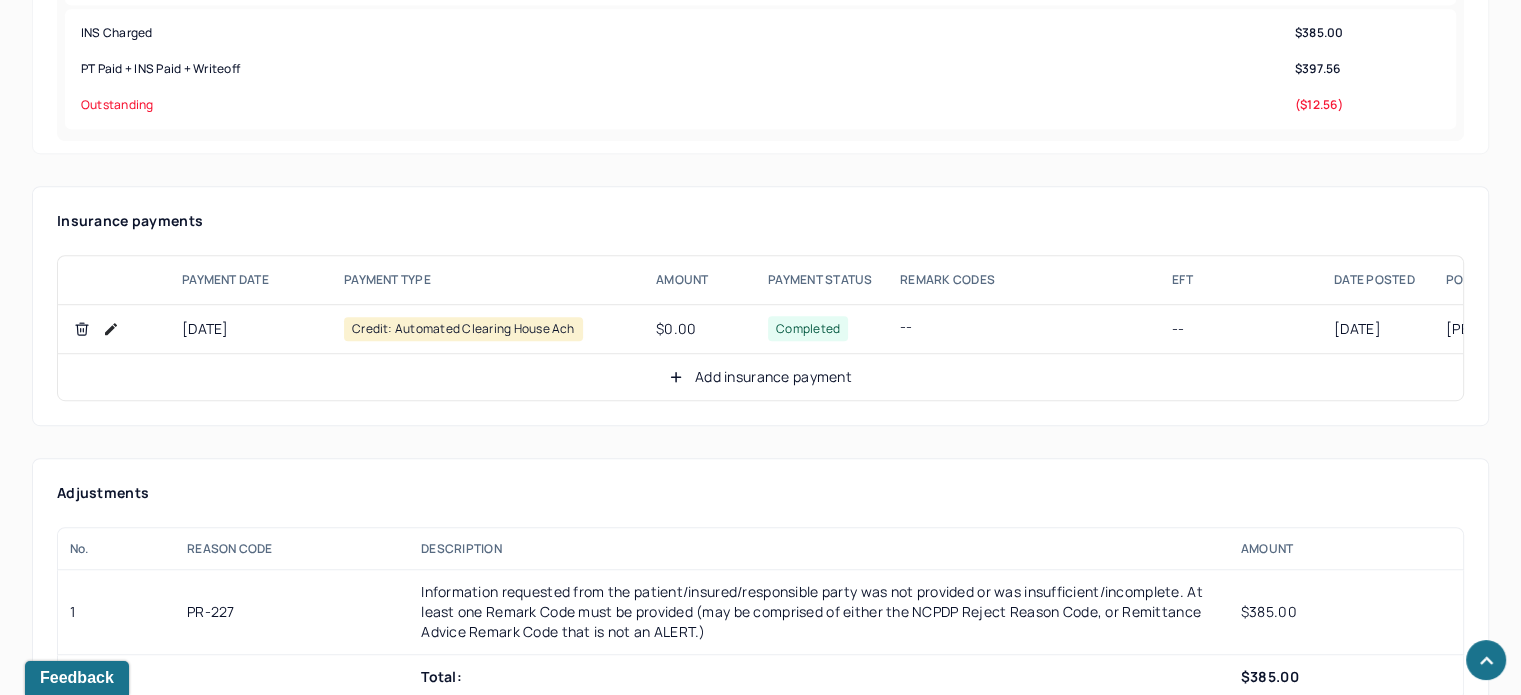 scroll, scrollTop: 1214, scrollLeft: 0, axis: vertical 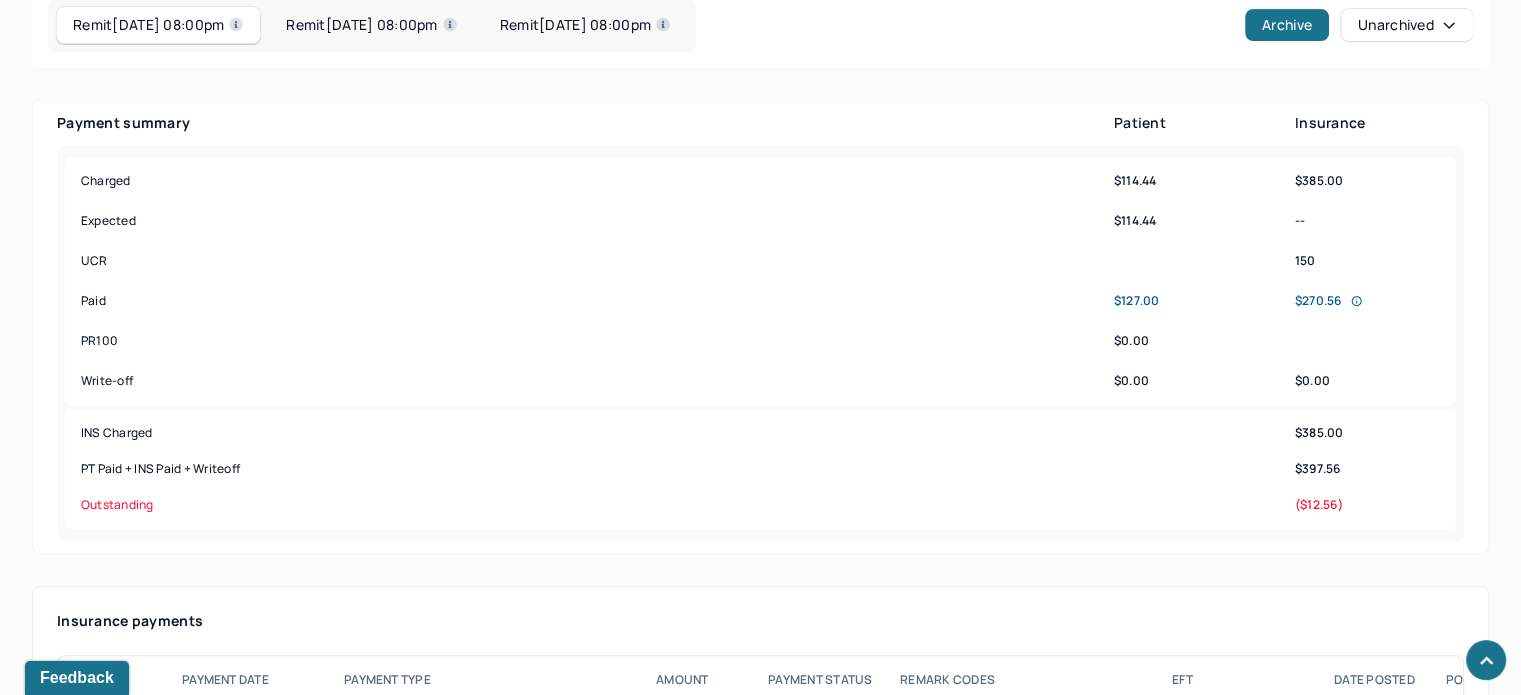 click on "Remit [DATE] 08:00pm" at bounding box center (371, 25) 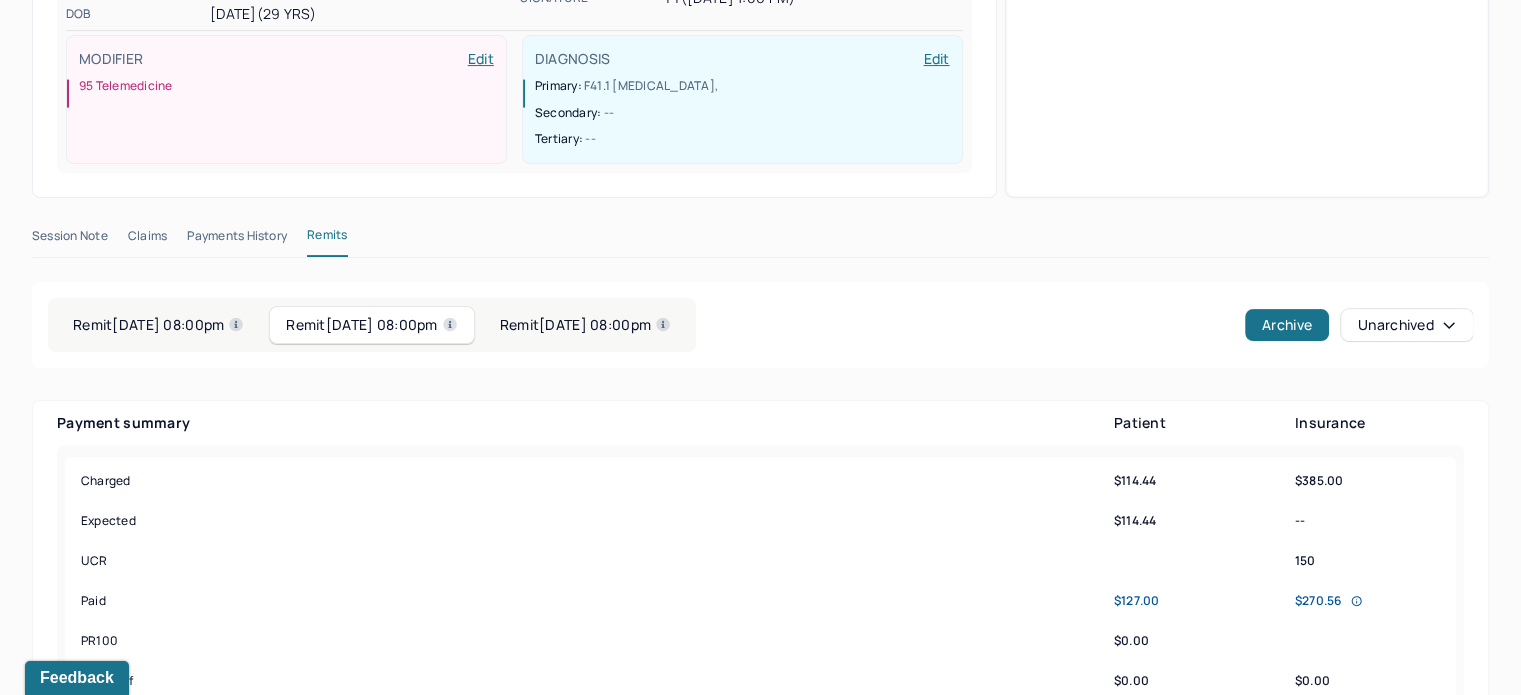 click on "Remit [DATE] 08:00pm" at bounding box center [585, 325] 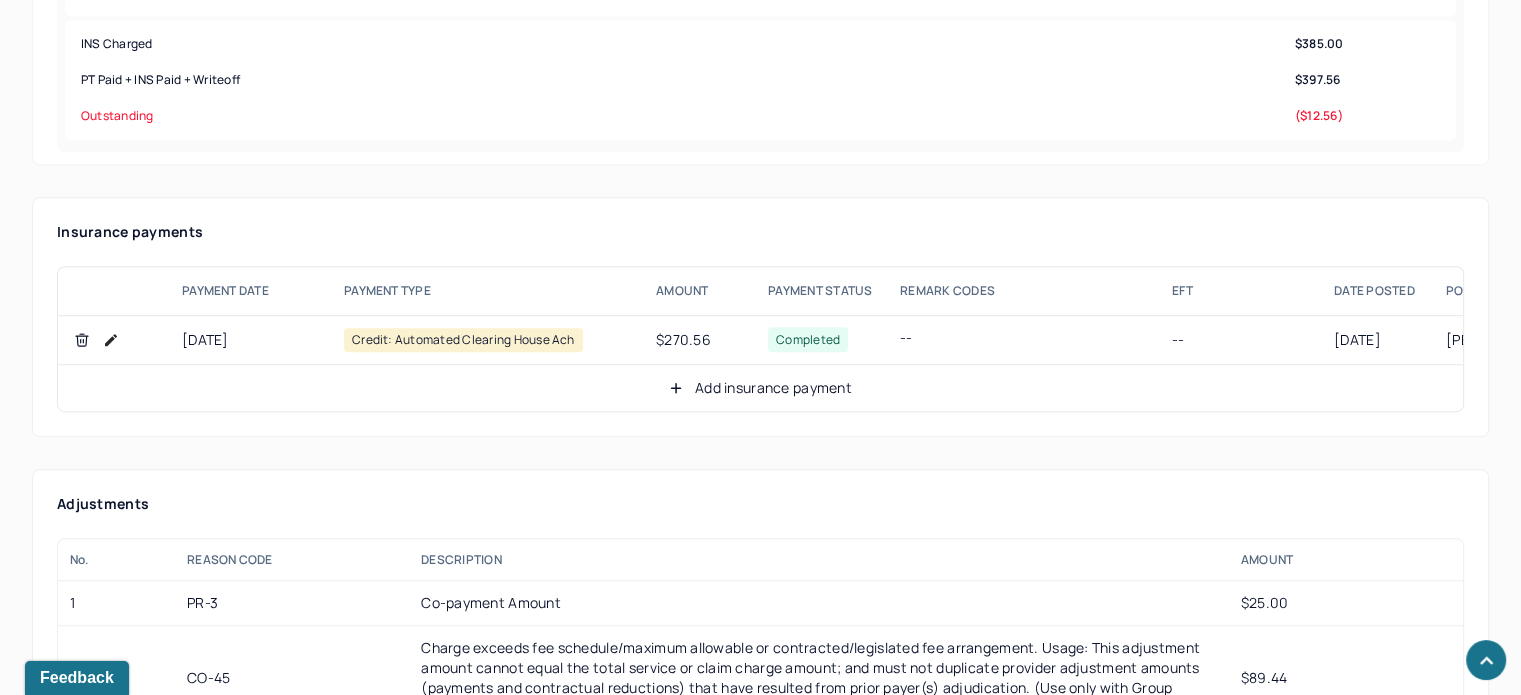scroll, scrollTop: 1214, scrollLeft: 0, axis: vertical 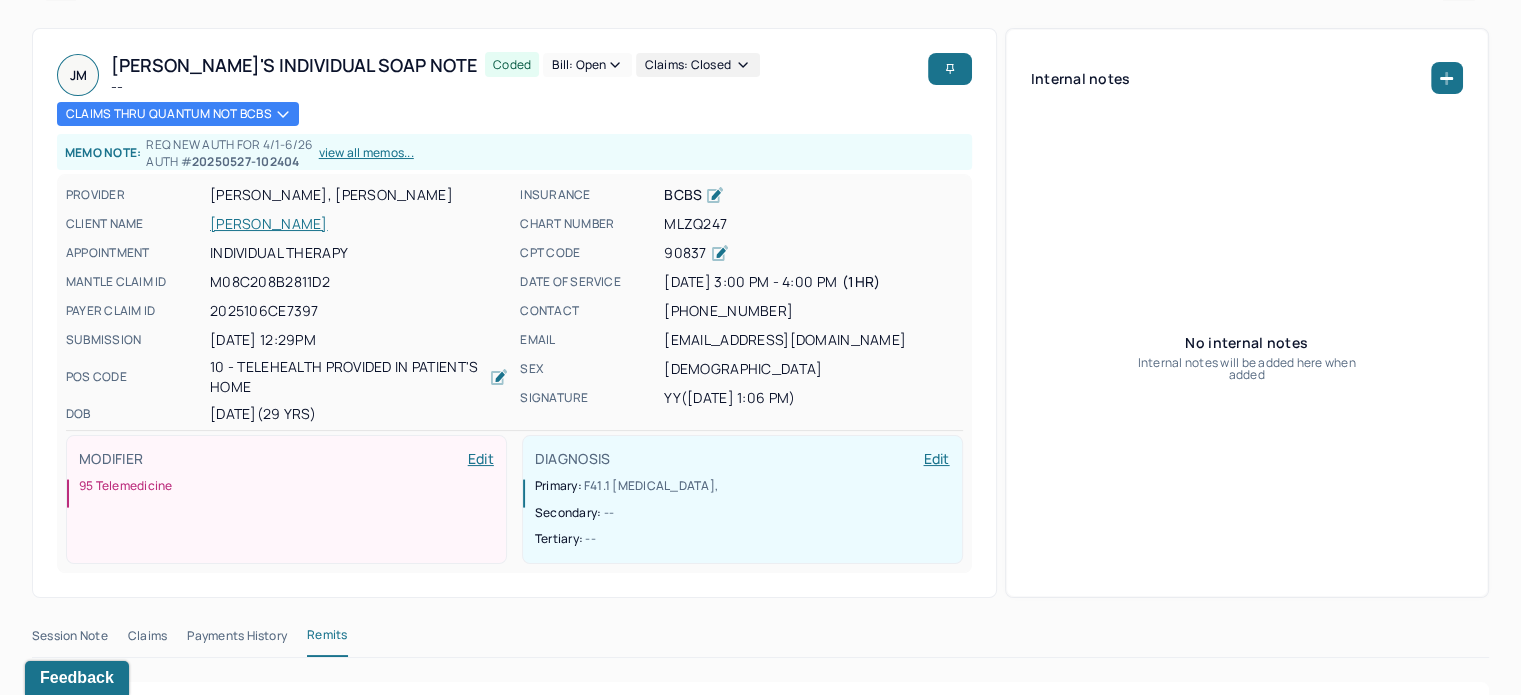click on "[PERSON_NAME]" at bounding box center [359, 224] 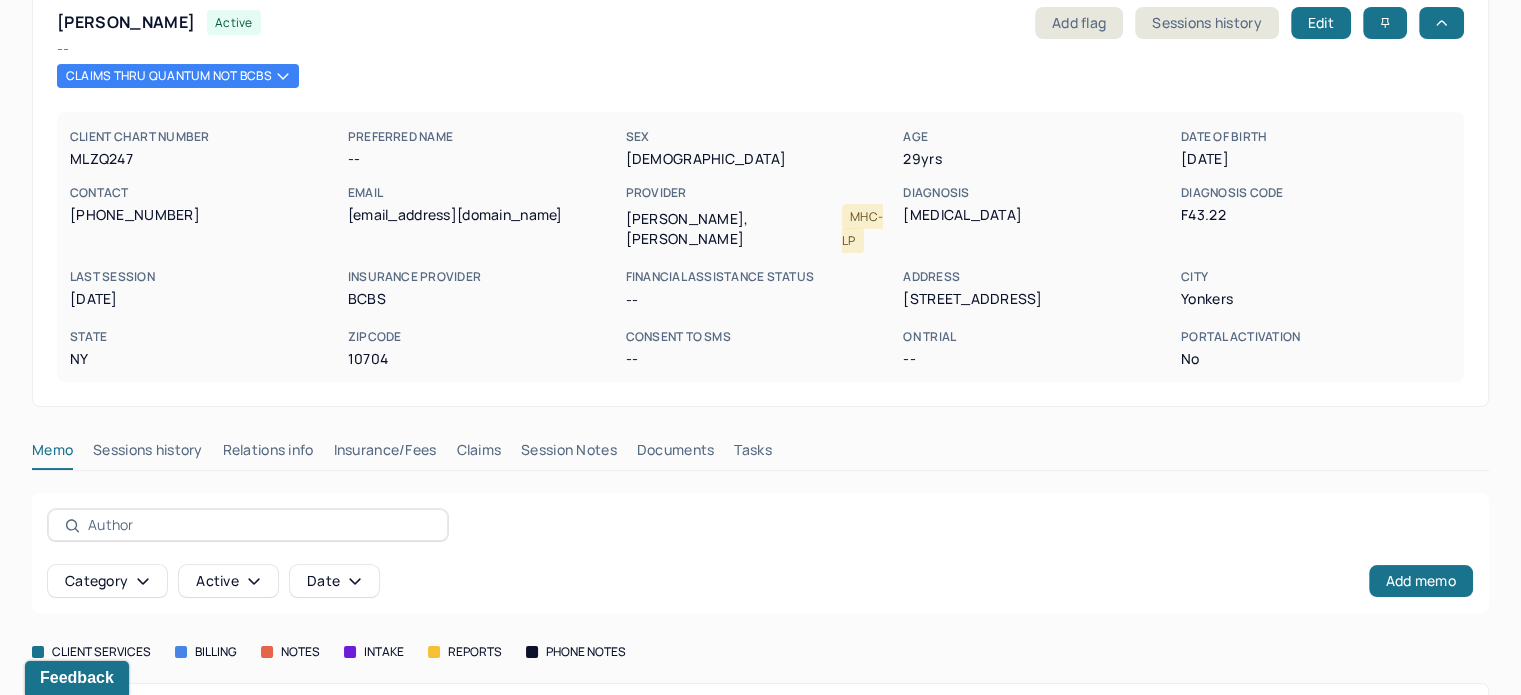 scroll, scrollTop: 42, scrollLeft: 0, axis: vertical 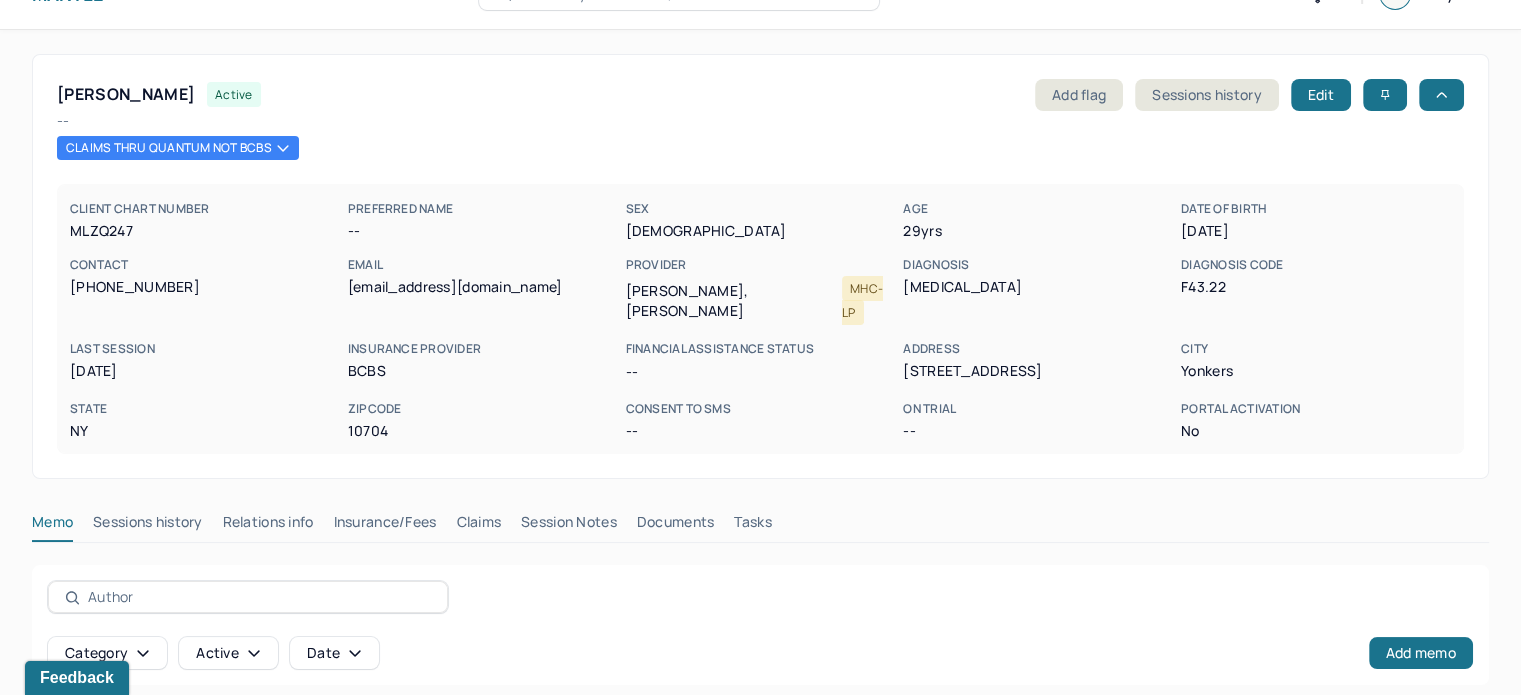 click on "Claims" at bounding box center (478, 526) 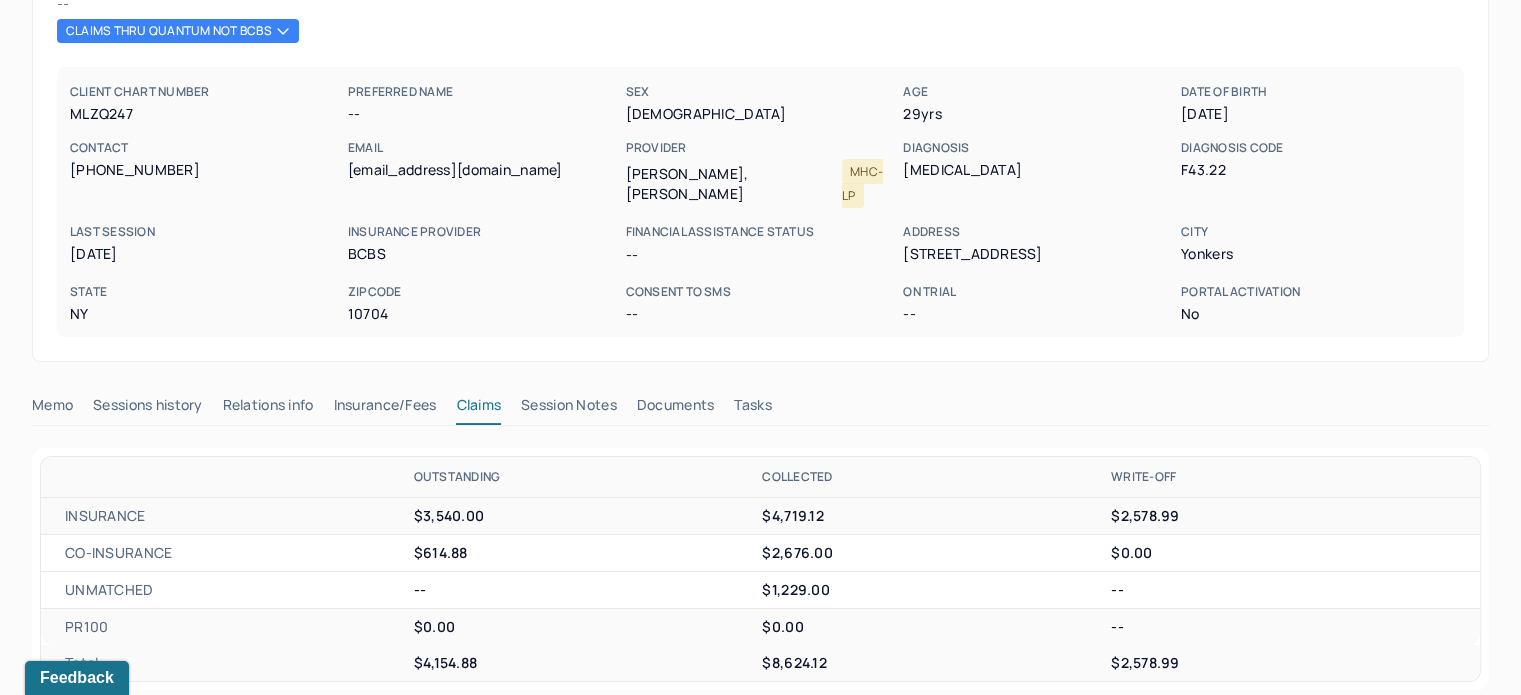 scroll, scrollTop: 0, scrollLeft: 0, axis: both 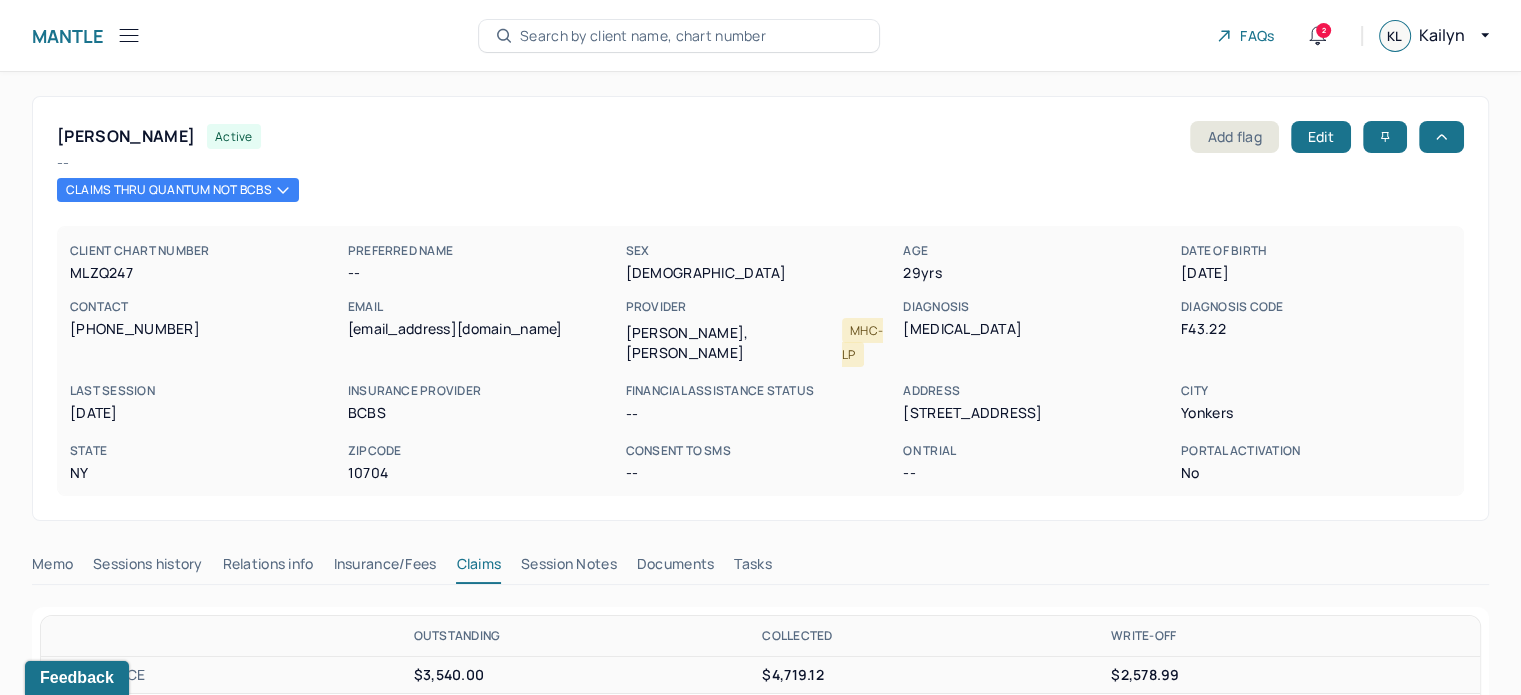 click on "[PERSON_NAME] active   Add flag     Edit               --   CLAIMS THRU QUANTUM NOT BCBS   CLIENT CHART NUMBER MLZQ247 PREFERRED NAME -- SEX [DEMOGRAPHIC_DATA] AGE [DEMOGRAPHIC_DATA]  yrs DATE OF BIRTH [DEMOGRAPHIC_DATA]  CONTACT [PHONE_NUMBER] EMAIL [EMAIL_ADDRESS][DOMAIN_NAME] PROVIDER [PERSON_NAME], YOSHINORI MHC-LP DIAGNOSIS [MEDICAL_DATA] DIAGNOSIS CODE F43.22 LAST SESSION [DATE] insurance provider BCBS FINANCIAL ASSISTANCE STATUS -- Address [STREET_ADDRESS][US_STATE] Consent to Sms -- On Trial -- Portal Activation No" at bounding box center [760, 308] 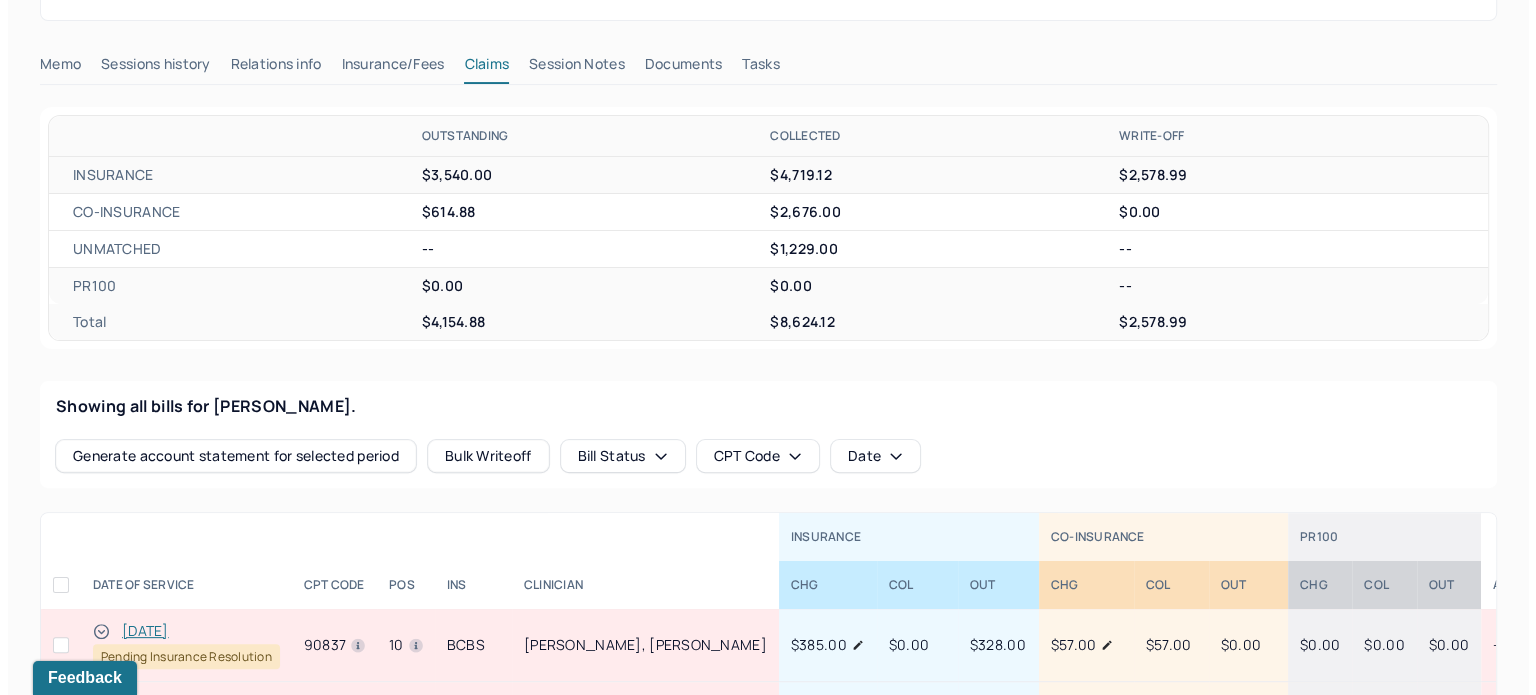 scroll, scrollTop: 0, scrollLeft: 0, axis: both 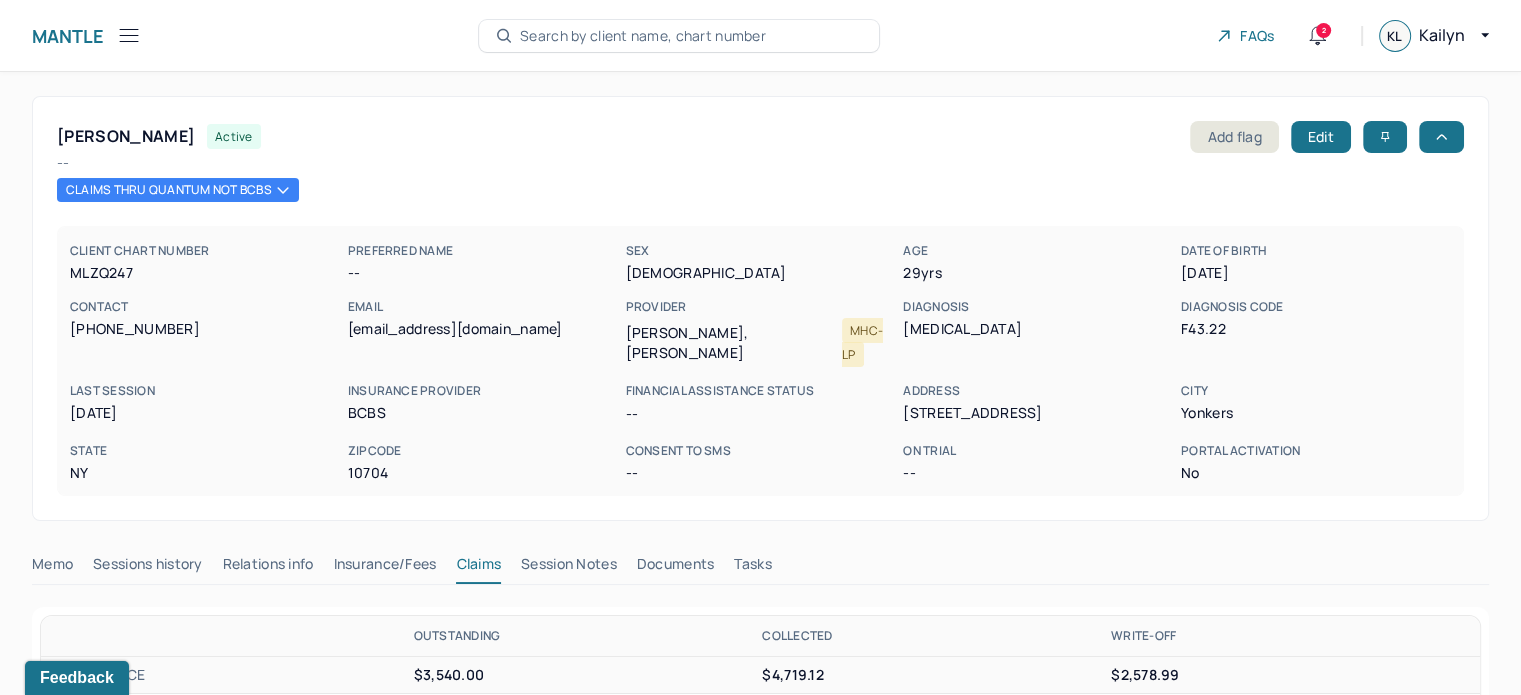 drag, startPoint x: 131, startPoint y: 41, endPoint x: 152, endPoint y: 58, distance: 27.018513 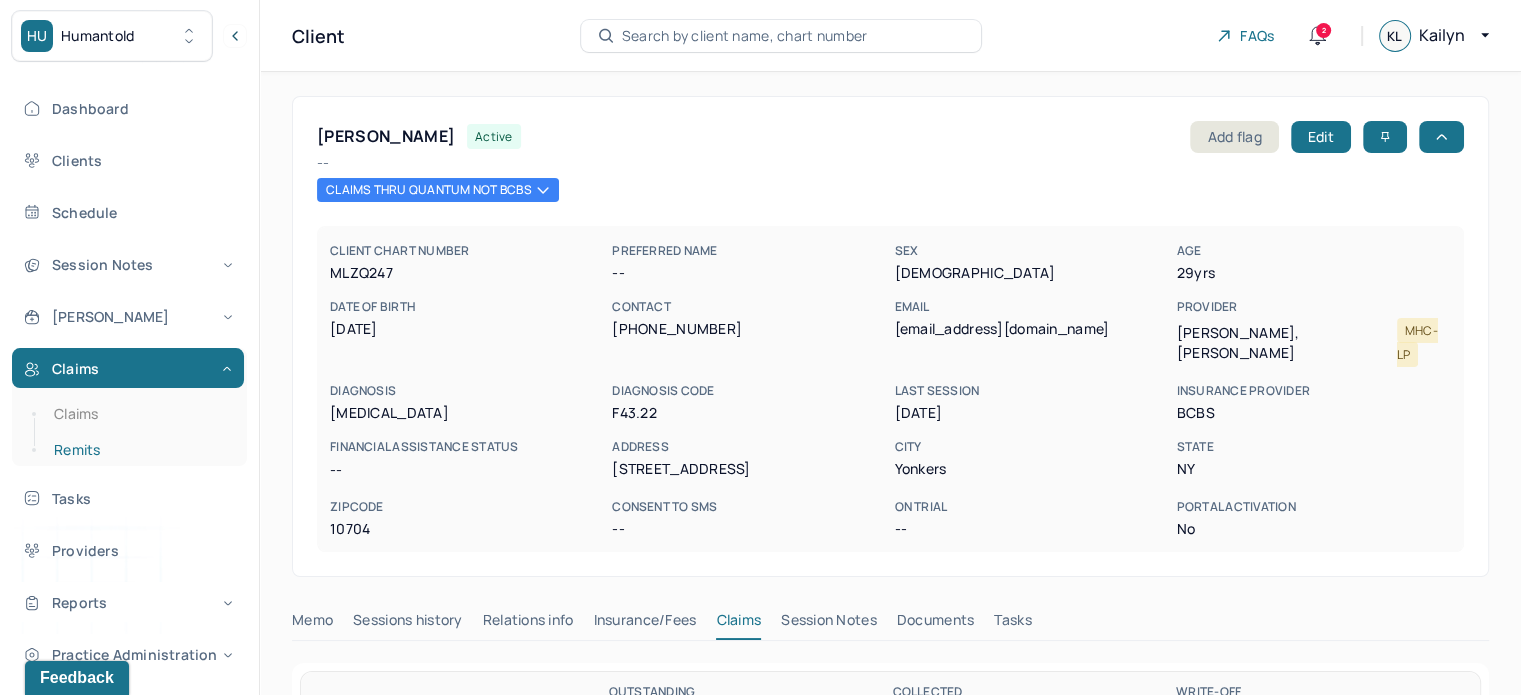 click on "Remits" at bounding box center [139, 450] 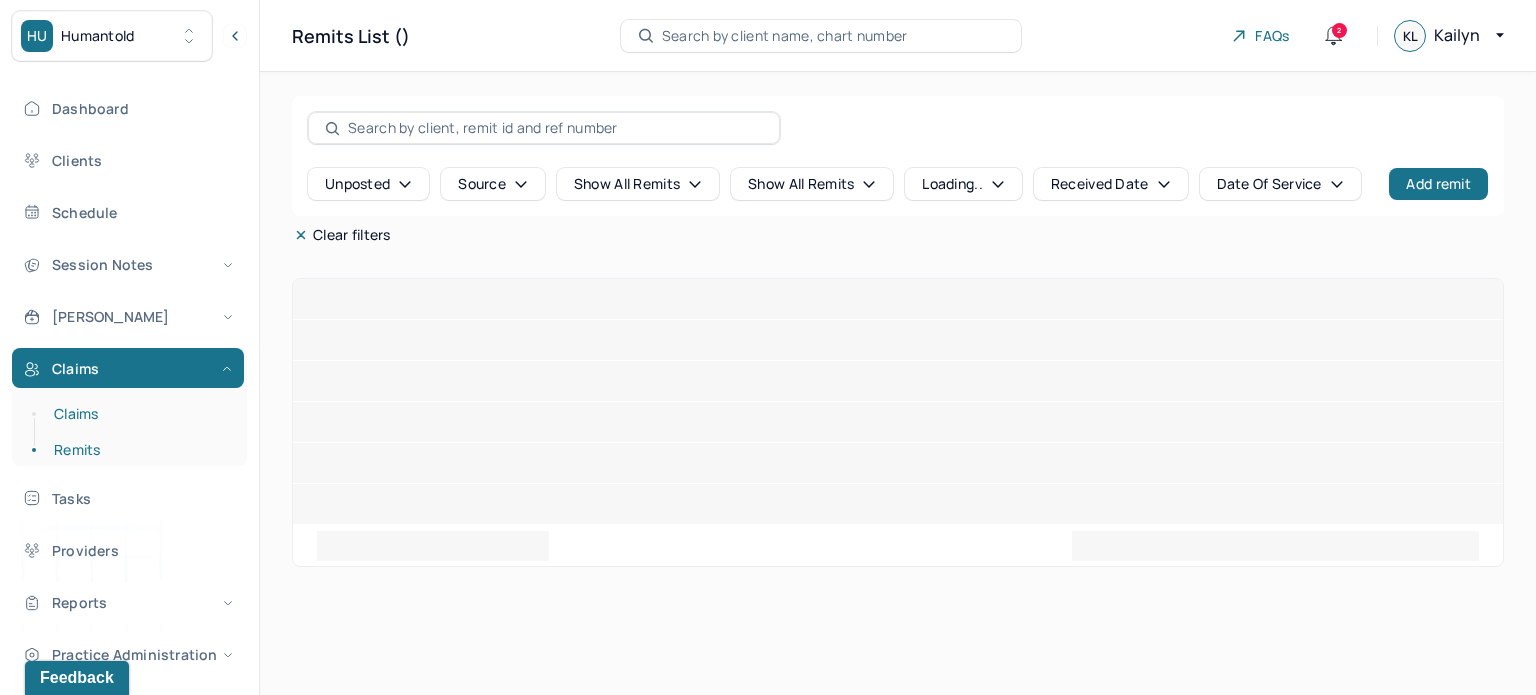 click on "Claims" at bounding box center [139, 414] 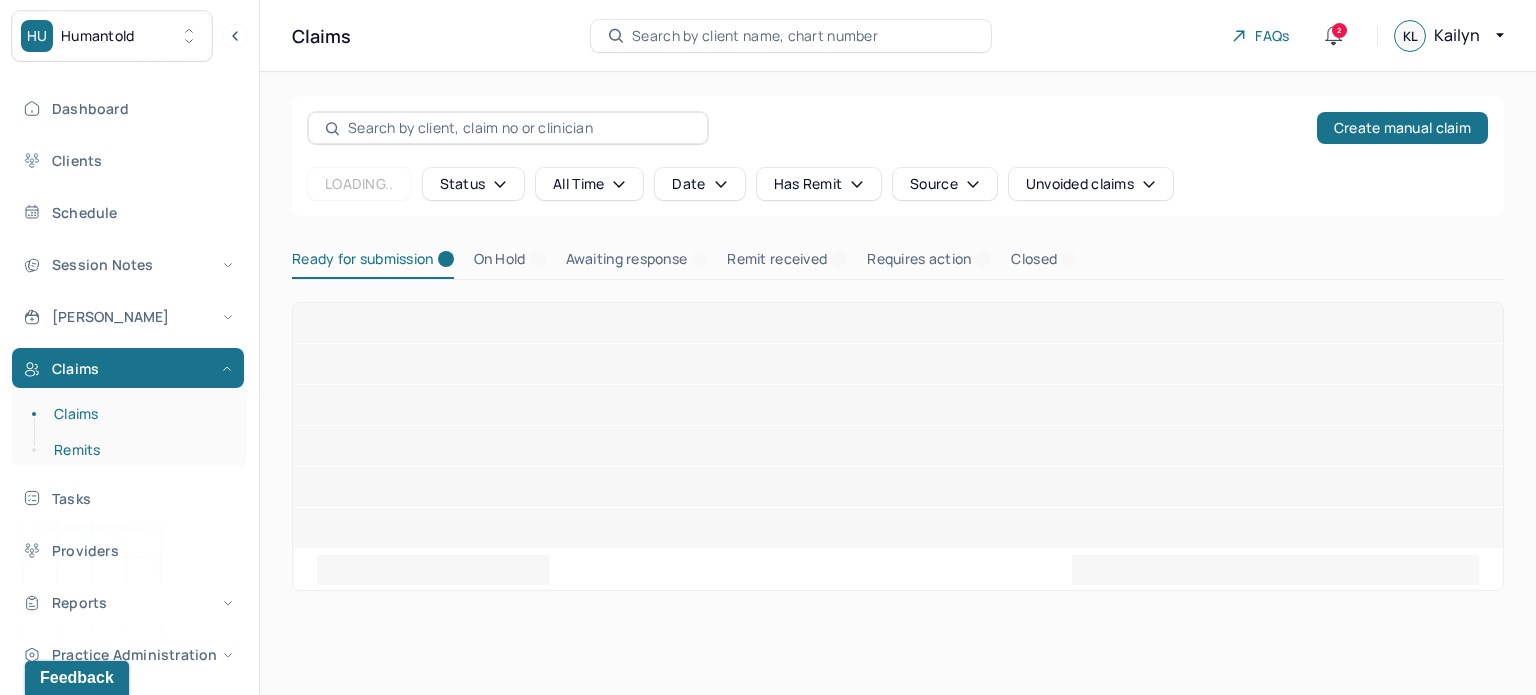click on "Remits" at bounding box center [139, 450] 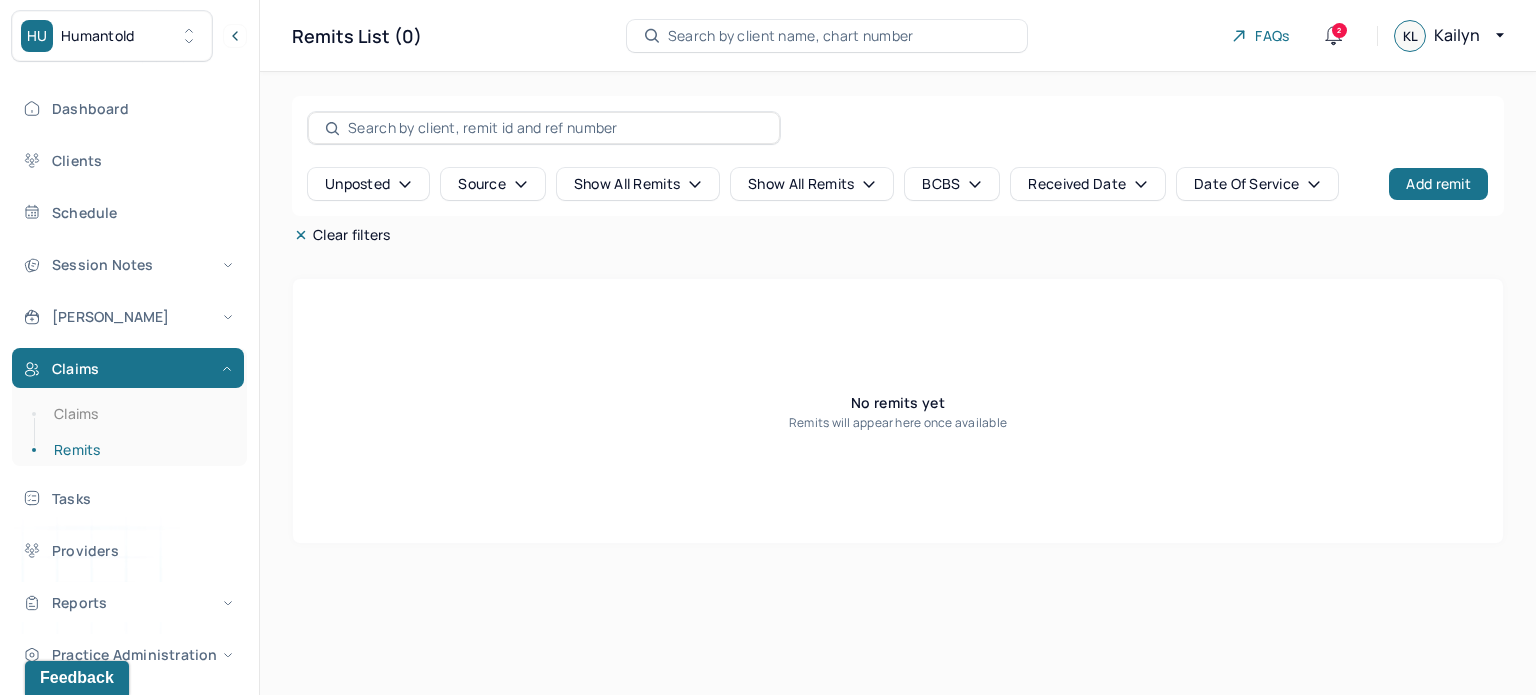 click on "Search by client name, chart number" at bounding box center (791, 36) 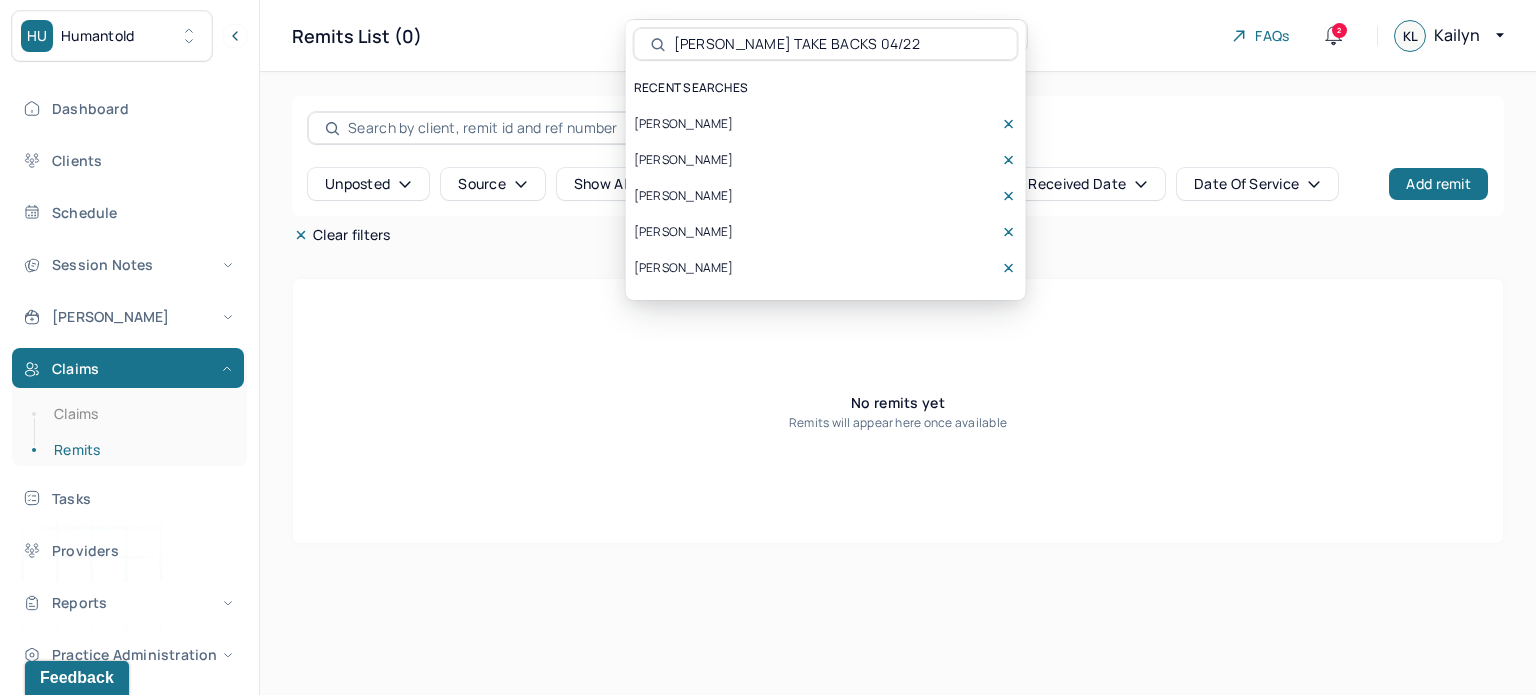 scroll, scrollTop: 0, scrollLeft: 93, axis: horizontal 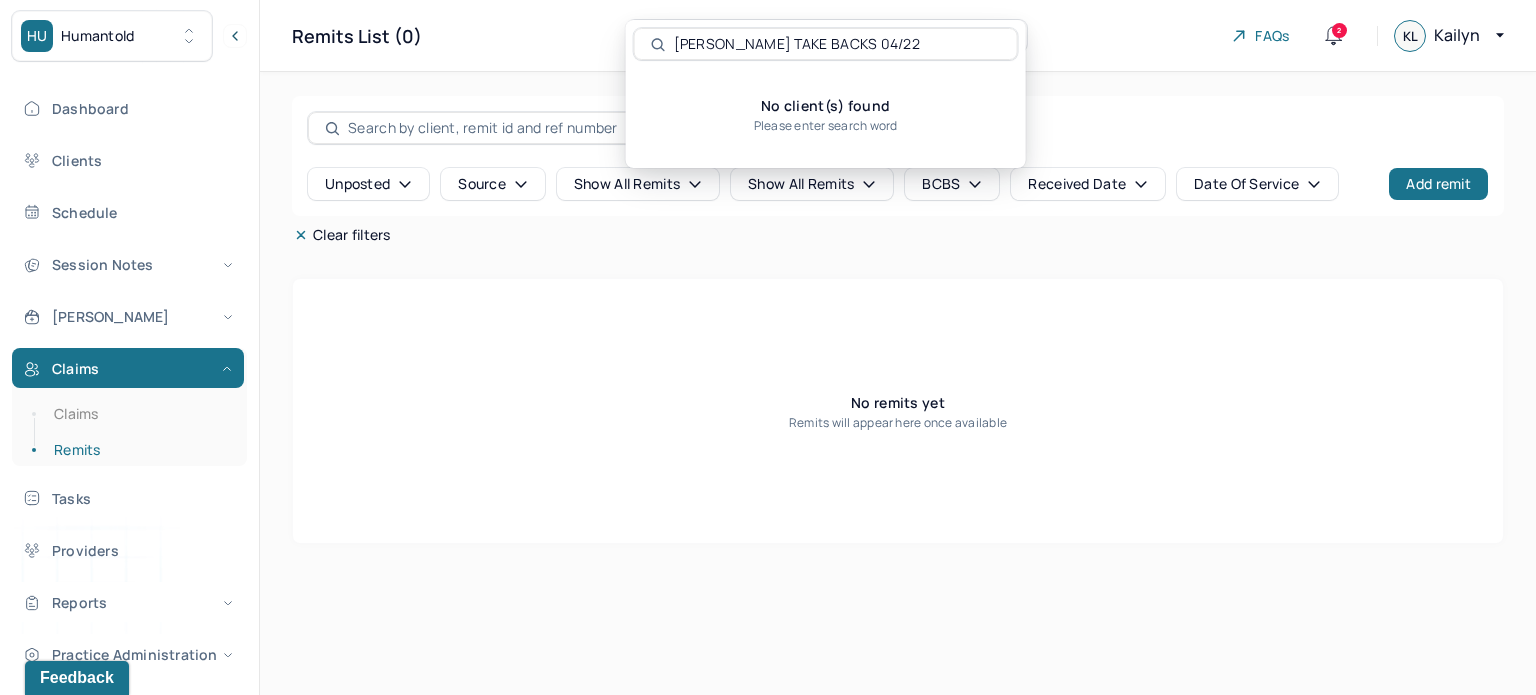 drag, startPoint x: 885, startPoint y: 34, endPoint x: 321, endPoint y: 34, distance: 564 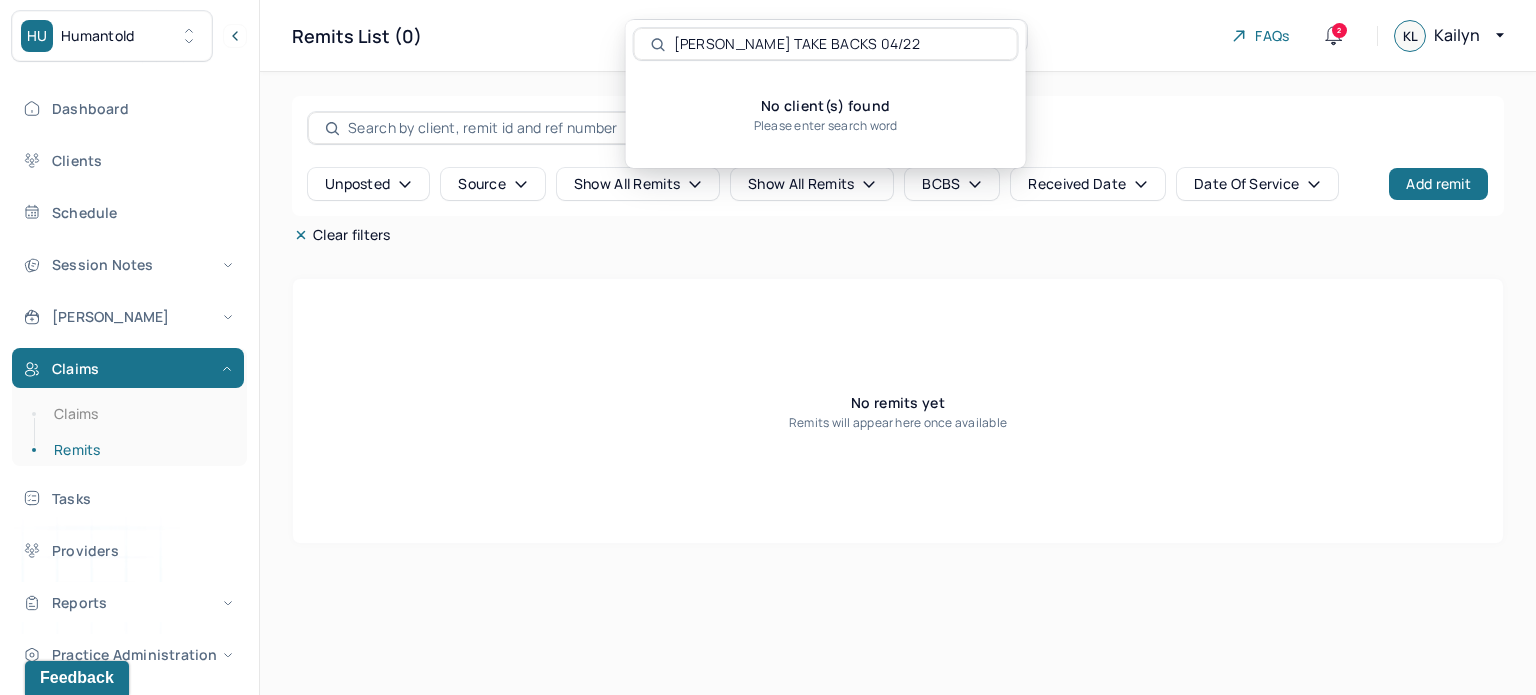 click on "HU Humantold       Dashboard Clients Schedule Session Notes [PERSON_NAME] Claims Claims Remits Tasks Providers Reports Practice Administration Tools KL [PERSON_NAME],billeradmin,clientsupport,coder   Logout Remits List (0)   Search by client name, chart number     FAQs   2   KL Kailyn   unposted     Source     Show all remits     Show all remits     BCBS     Received Date     Date of service     Add remit      Clear filters   No remits yet Remits will appear here once available
[PERSON_NAME]	TAKE BACKS 04/22						FALSE No client(s) found Please enter search word" at bounding box center [768, 347] 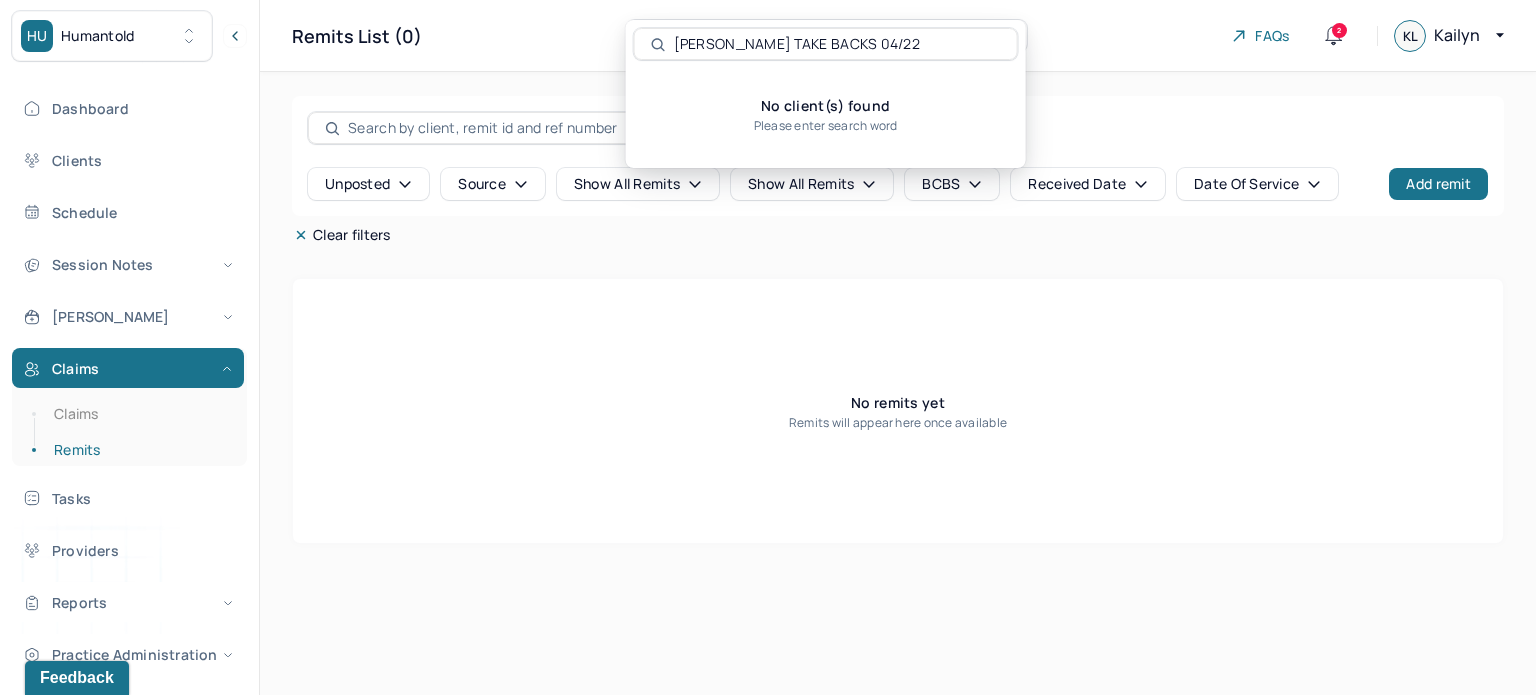 drag, startPoint x: 944, startPoint y: 39, endPoint x: 320, endPoint y: 43, distance: 624.0128 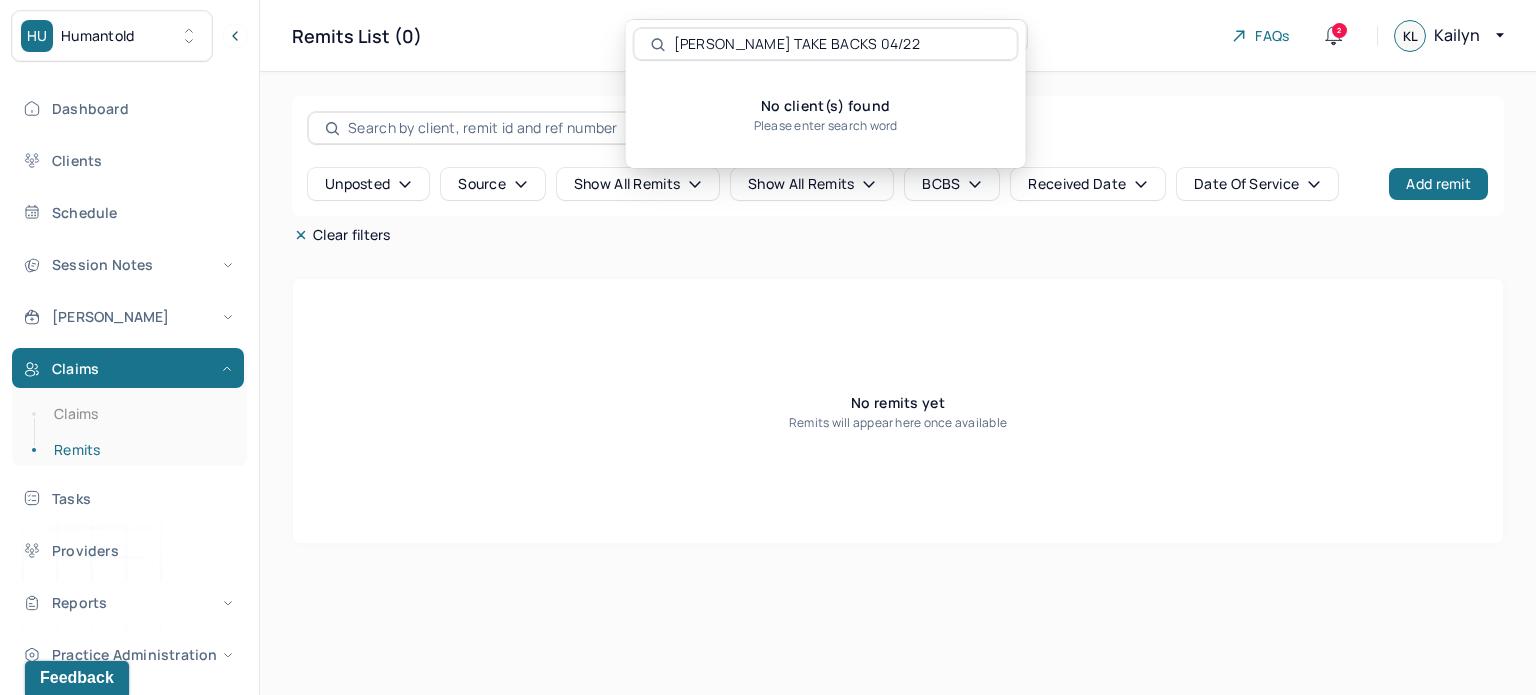 click on "HU Humantold       Dashboard Clients Schedule Session Notes [PERSON_NAME] Claims Claims Remits Tasks Providers Reports Practice Administration Tools KL [PERSON_NAME],billeradmin,clientsupport,coder   Logout Remits List (0)   Search by client name, chart number     FAQs   2   KL Kailyn   unposted     Source     Show all remits     Show all remits     BCBS     Received Date     Date of service     Add remit      Clear filters   No remits yet Remits will appear here once available
[PERSON_NAME]	TAKE BACKS 04/22						FALSE No client(s) found Please enter search word" at bounding box center (768, 347) 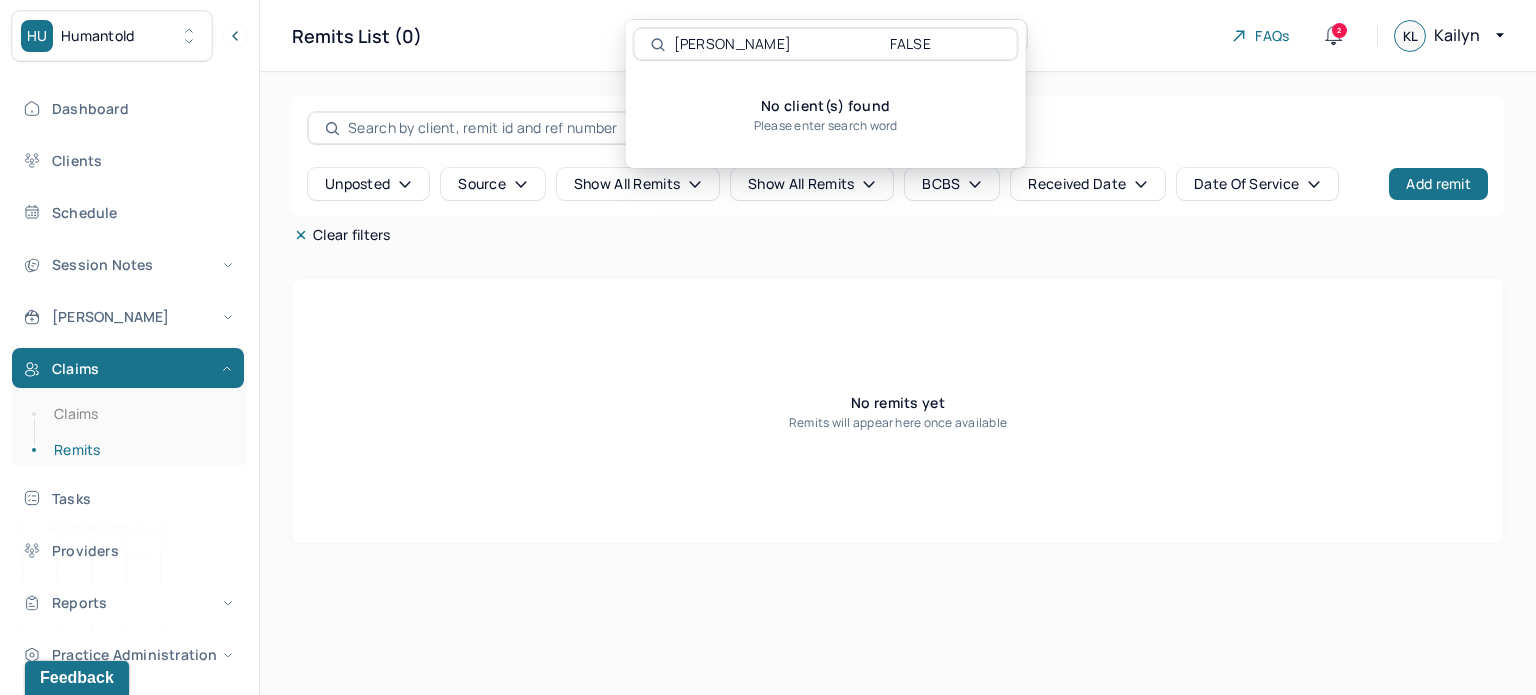 click on "[PERSON_NAME]					FALSE" at bounding box center (837, 44) 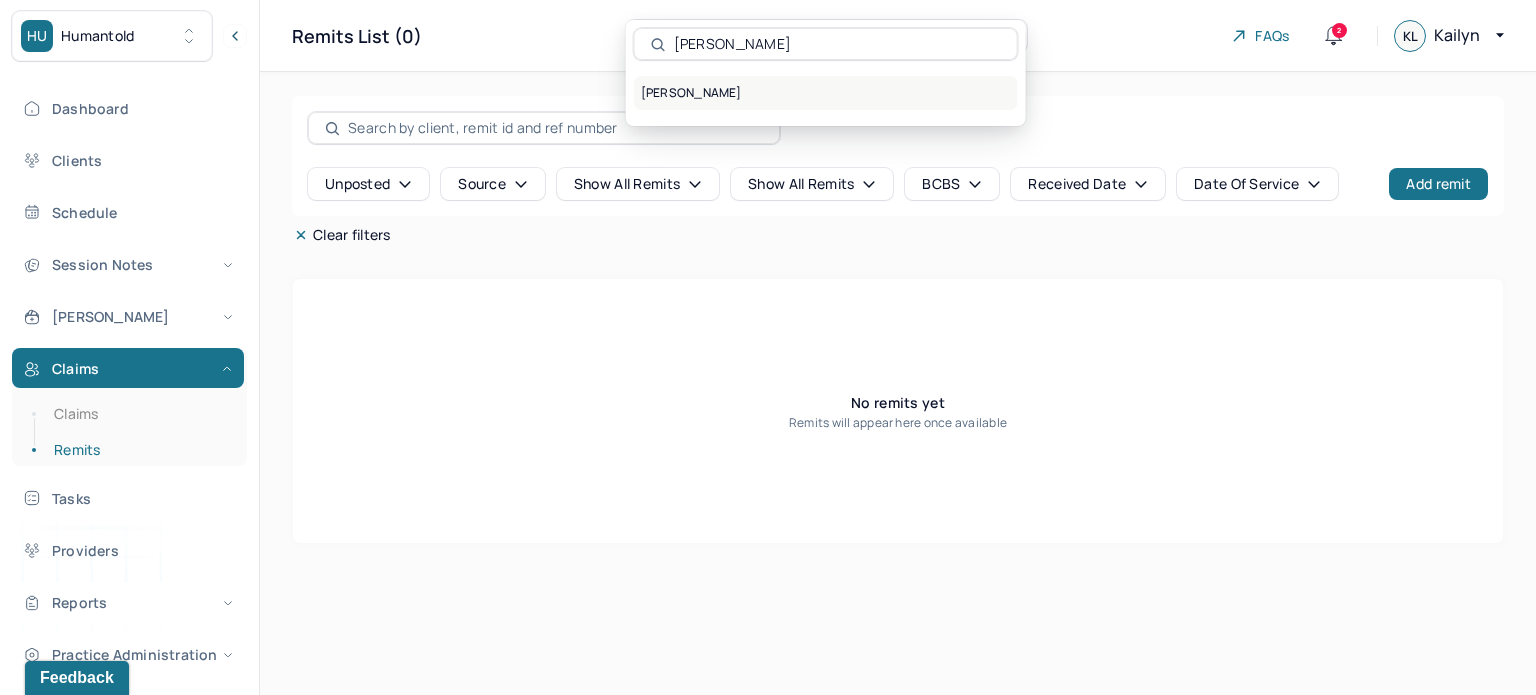 type on "[PERSON_NAME]" 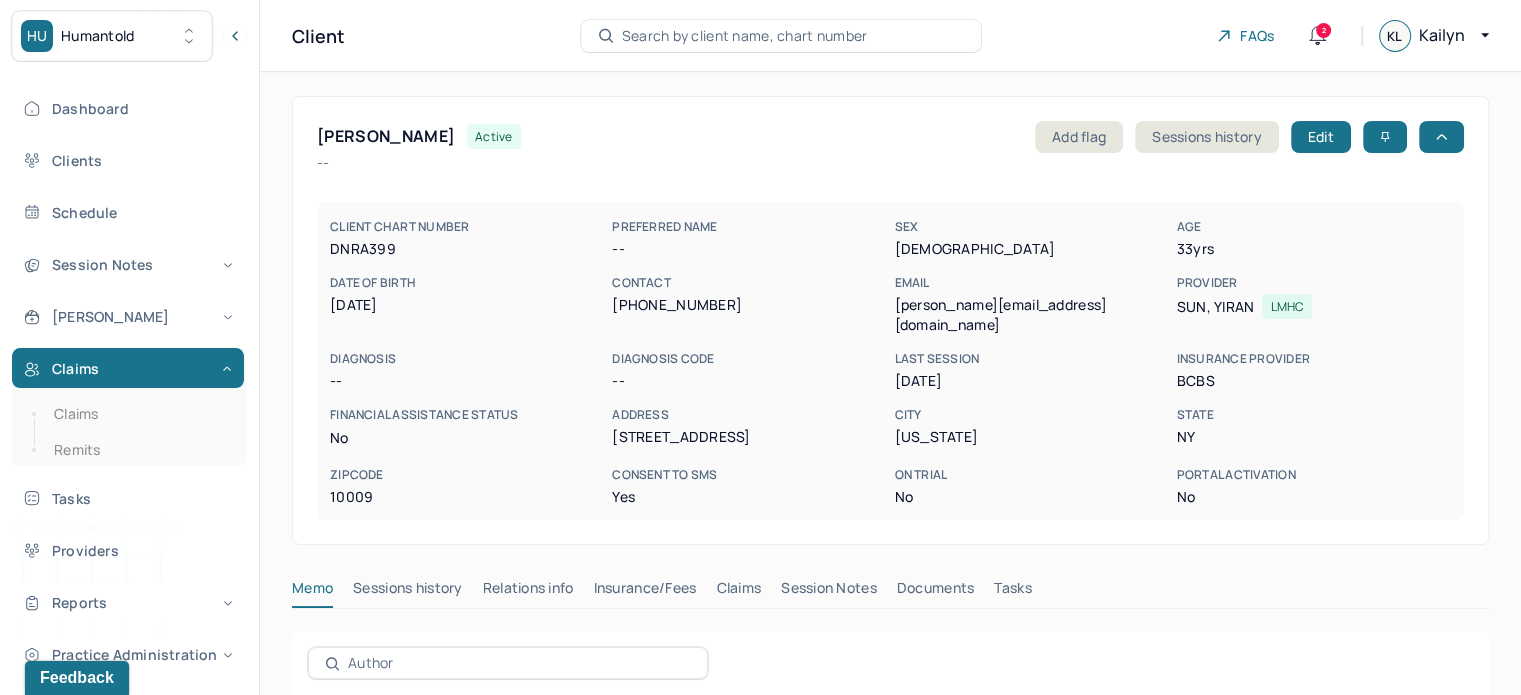 click on "Claims" at bounding box center (738, 592) 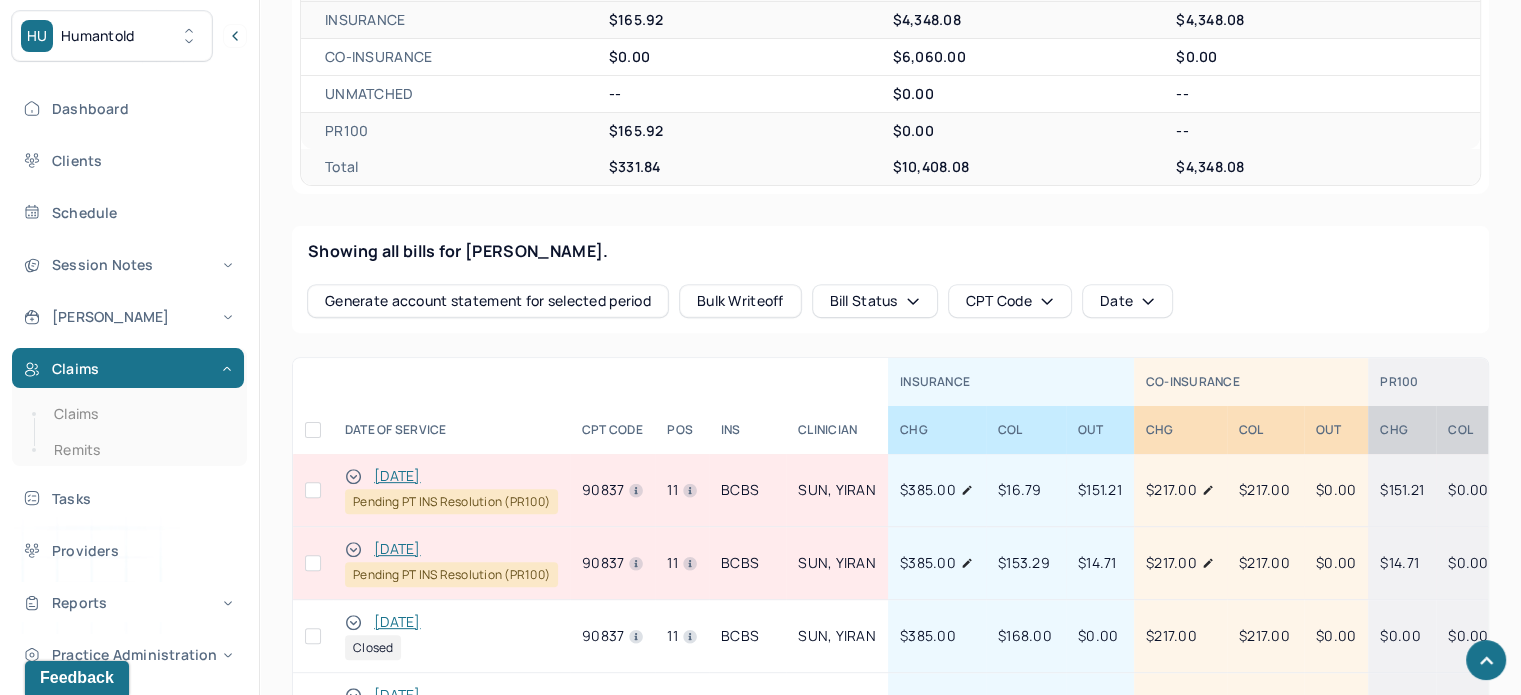 scroll, scrollTop: 700, scrollLeft: 0, axis: vertical 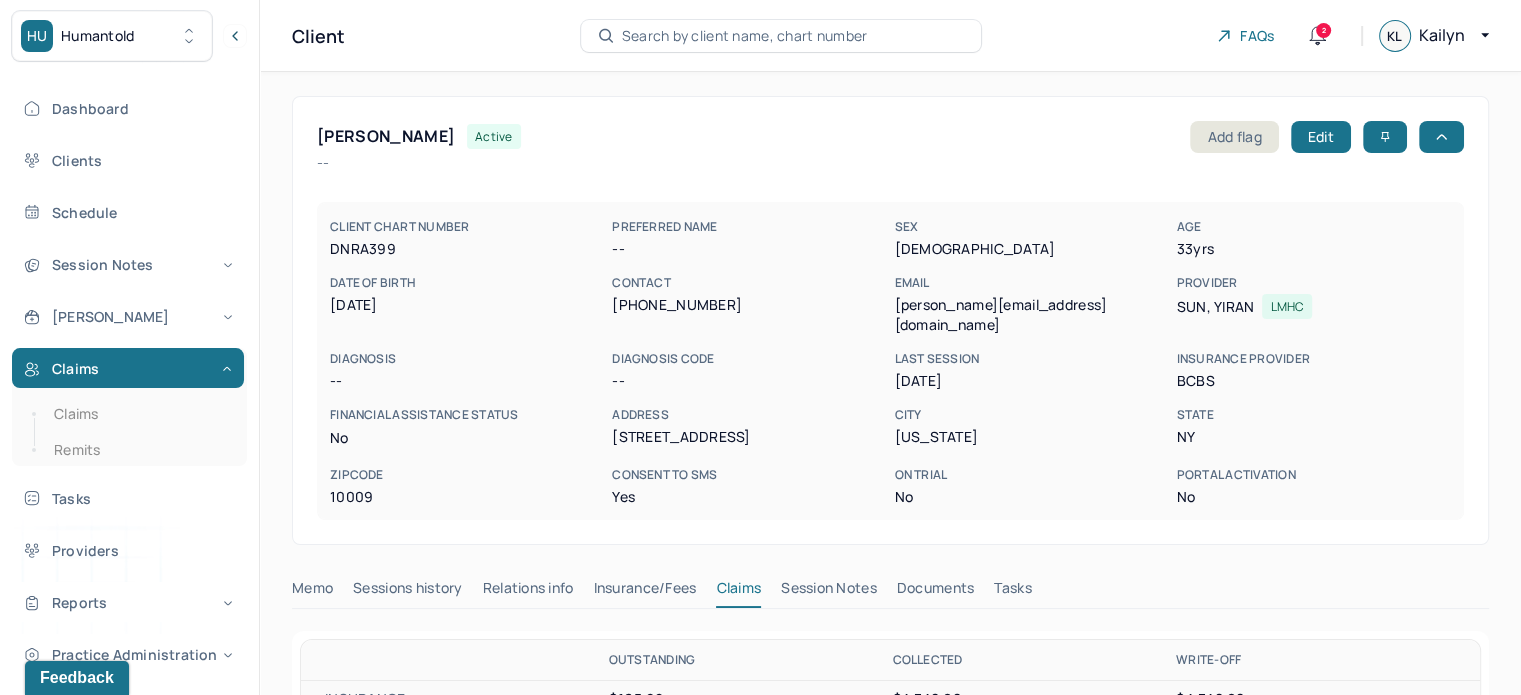click on "Search by client name, chart number" at bounding box center (745, 36) 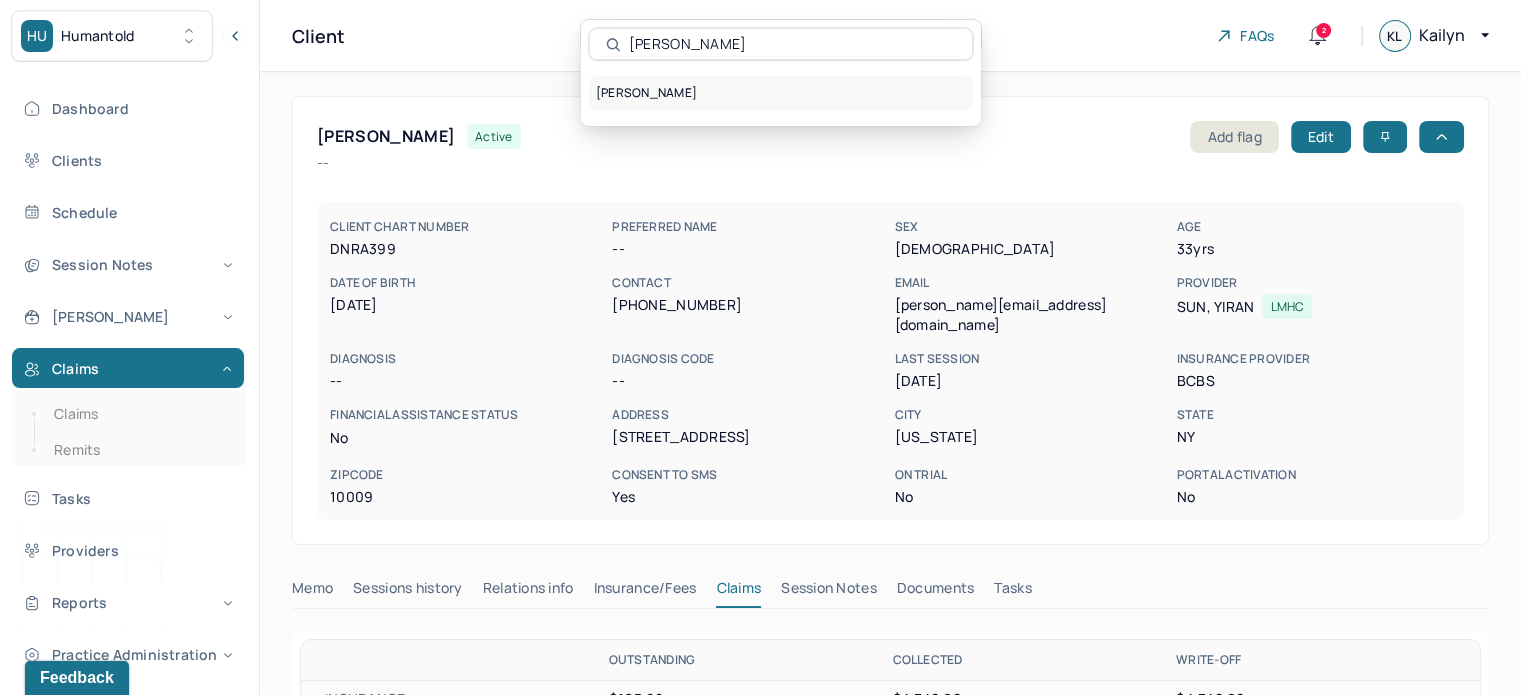 type on "[PERSON_NAME]" 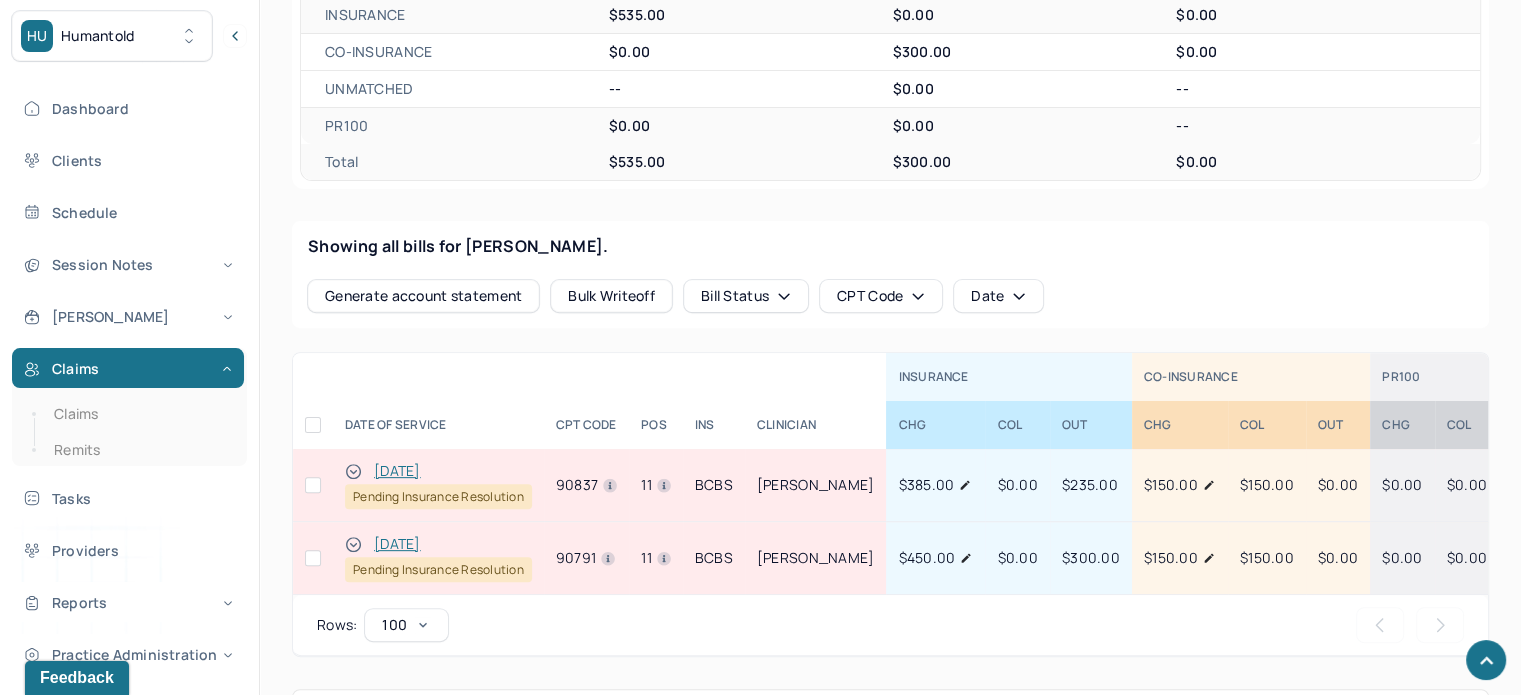 scroll, scrollTop: 700, scrollLeft: 0, axis: vertical 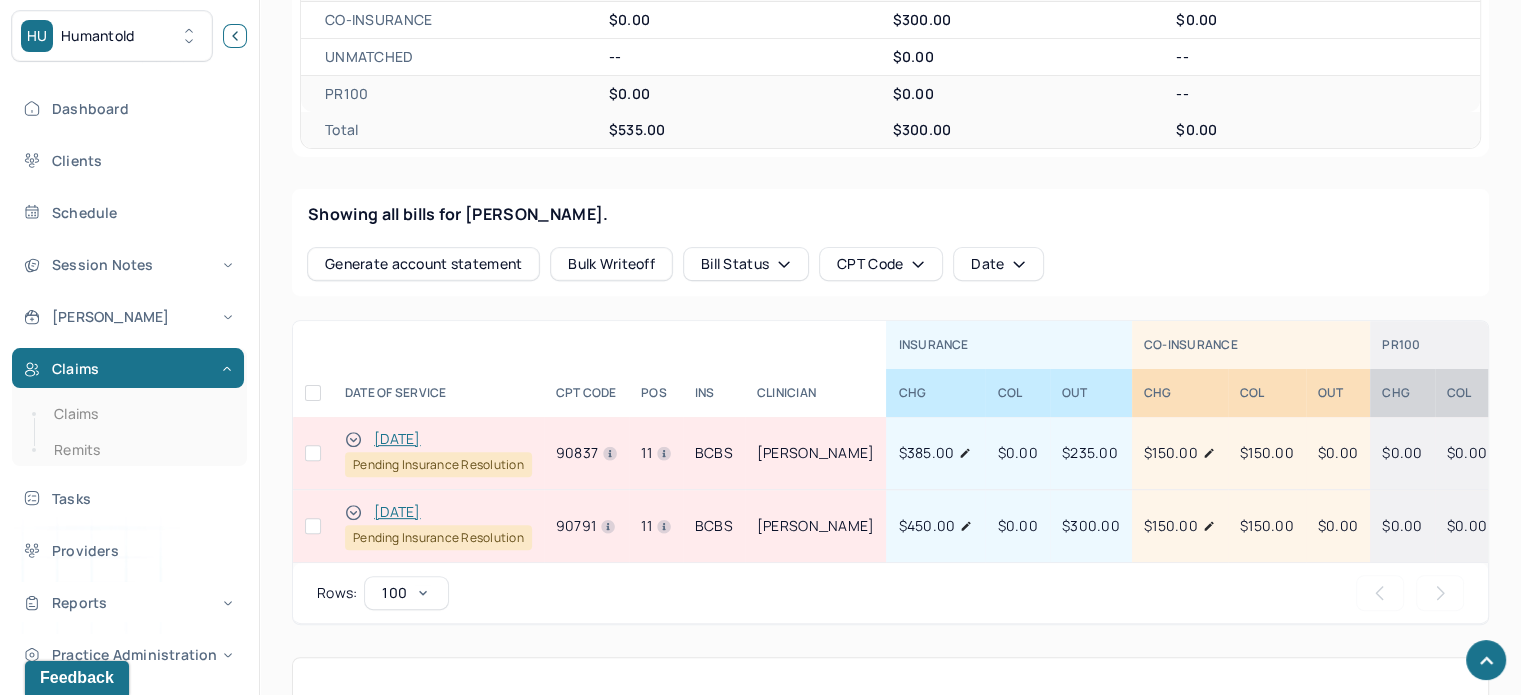 click at bounding box center [235, 36] 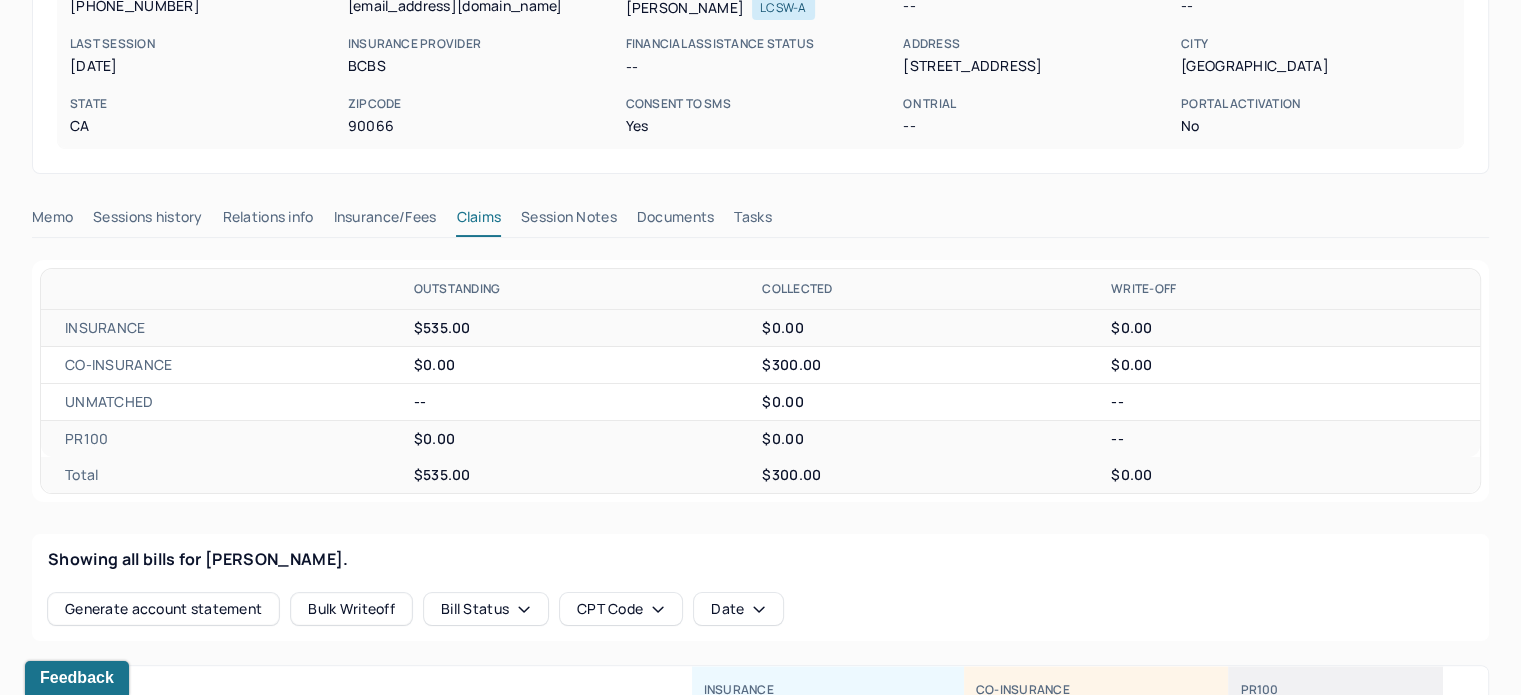 scroll, scrollTop: 200, scrollLeft: 0, axis: vertical 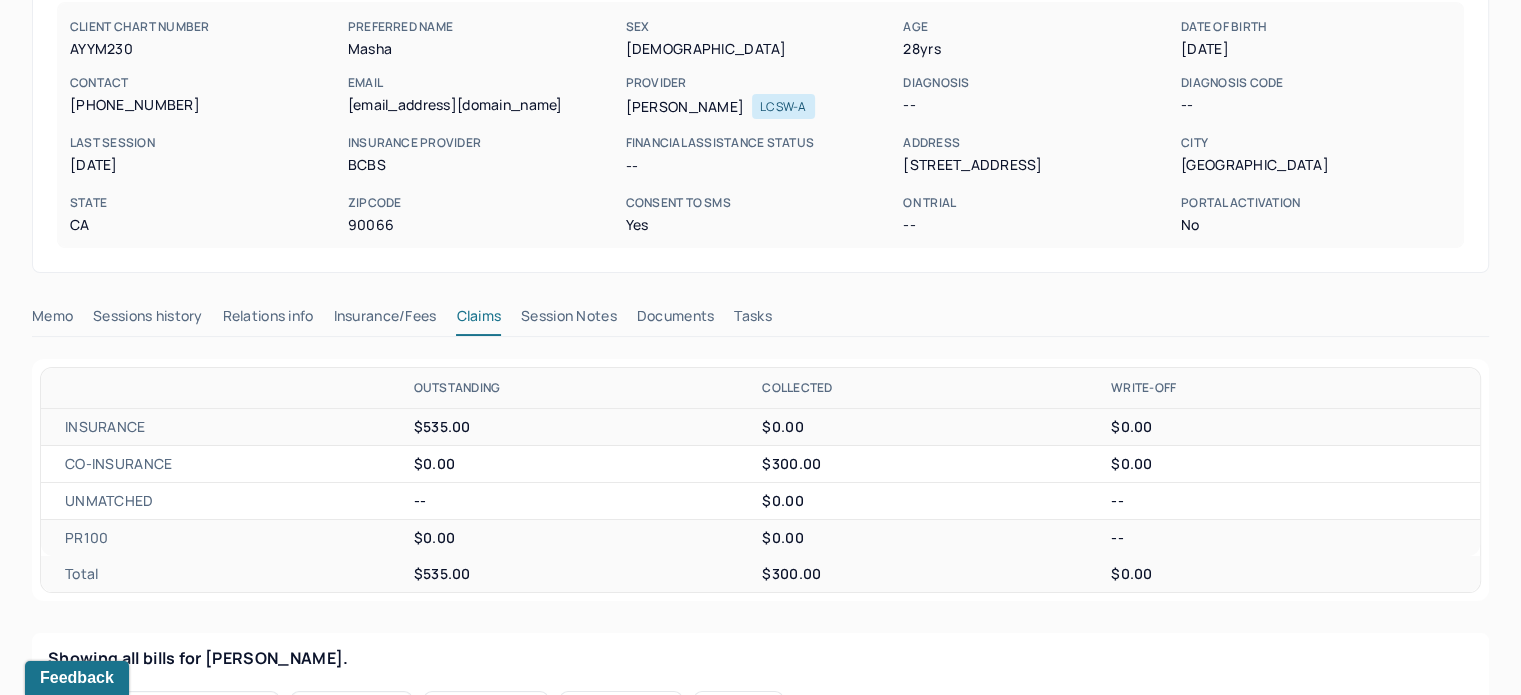 click on "Insurance/Fees" at bounding box center [385, 320] 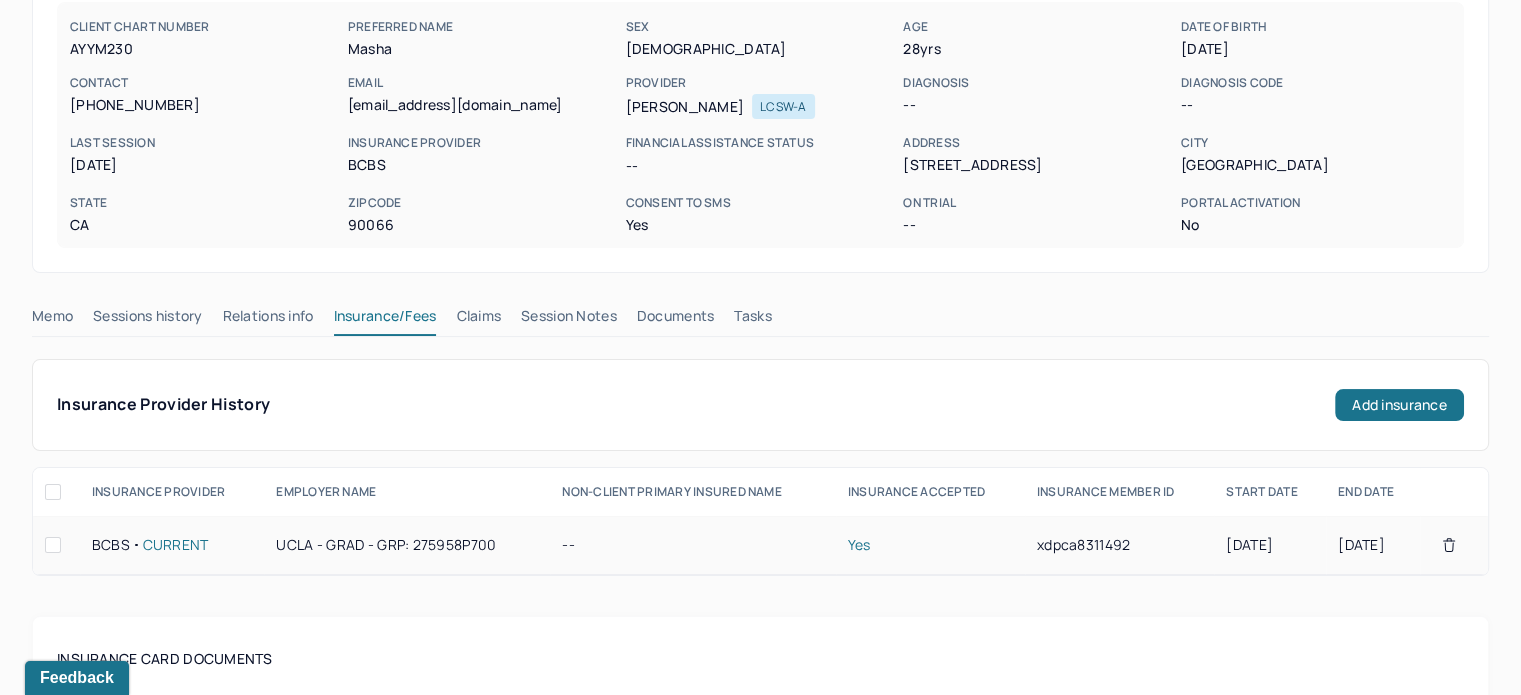 click on "xdpca8311492" at bounding box center (1119, 545) 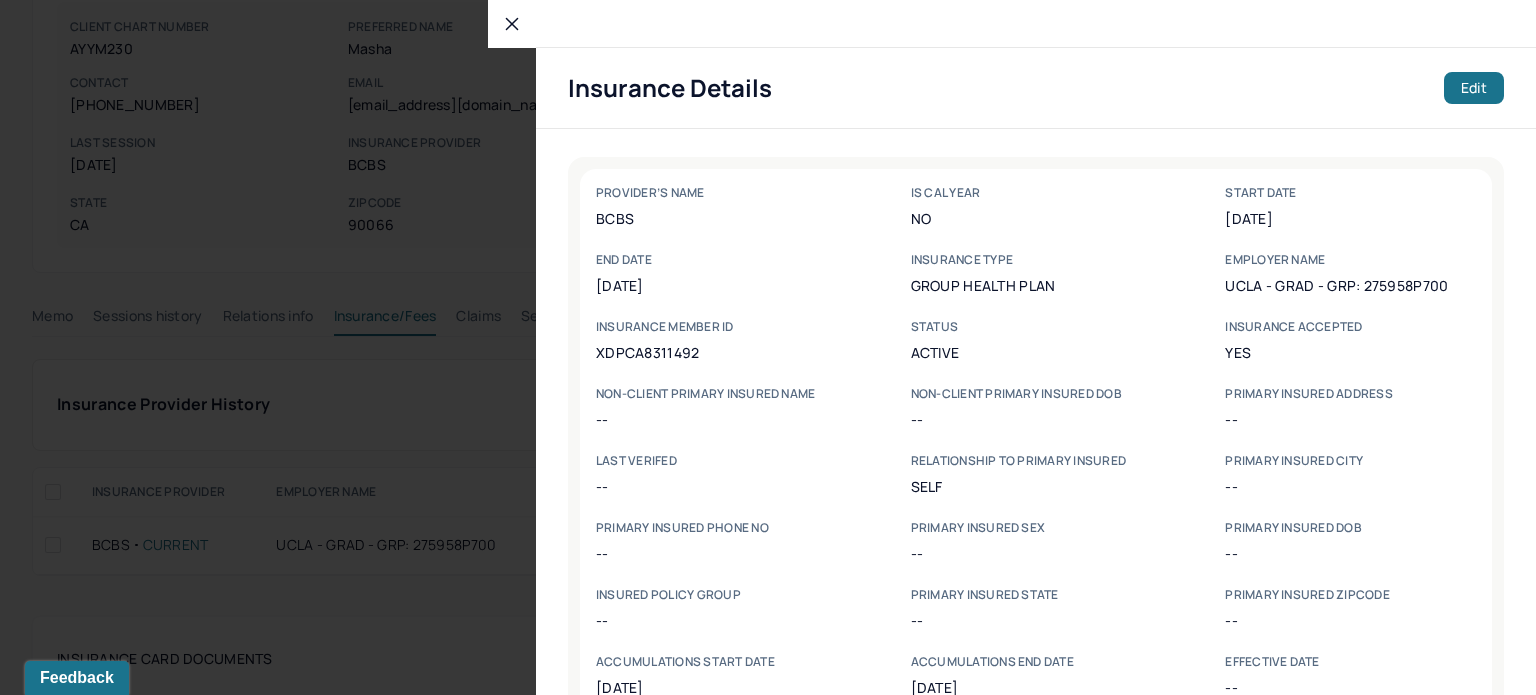 click on "xdpca8311492" at bounding box center [721, 352] 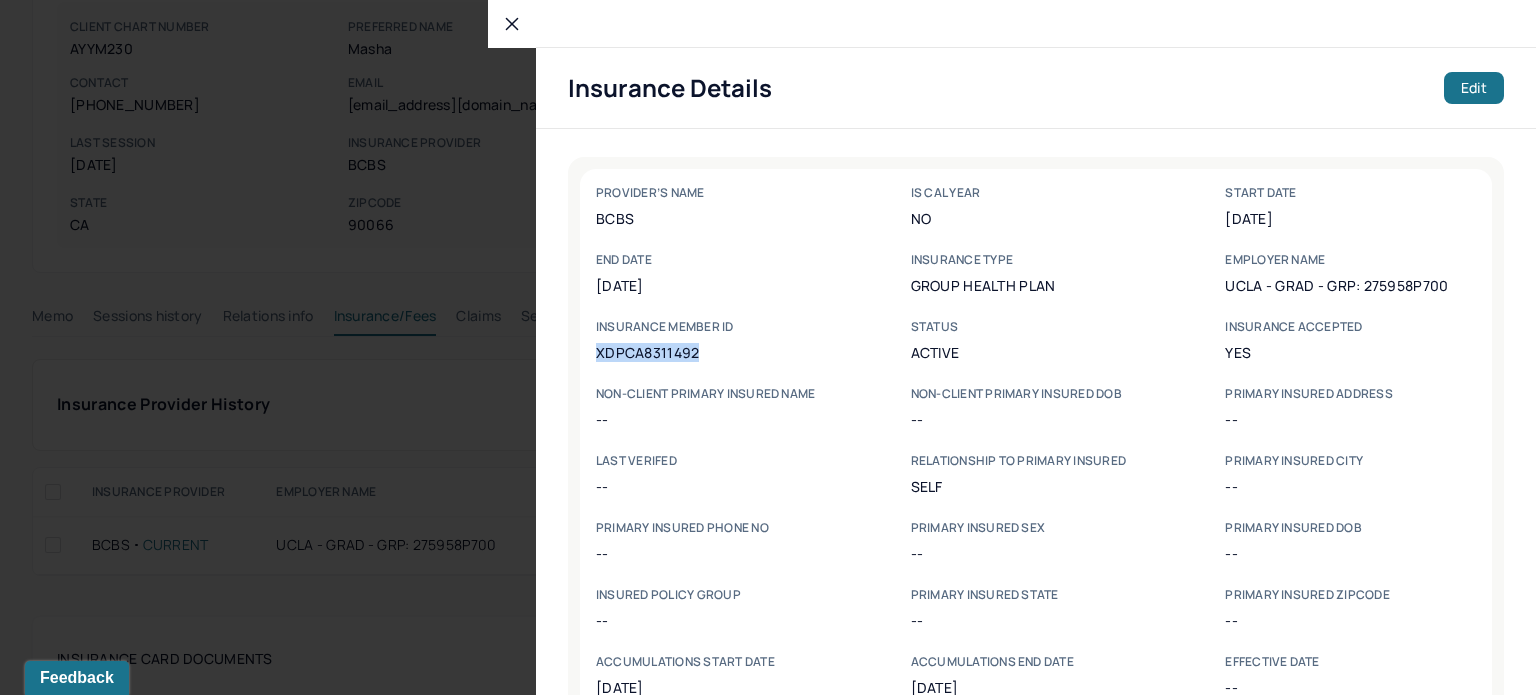 click on "xdpca8311492" at bounding box center [721, 352] 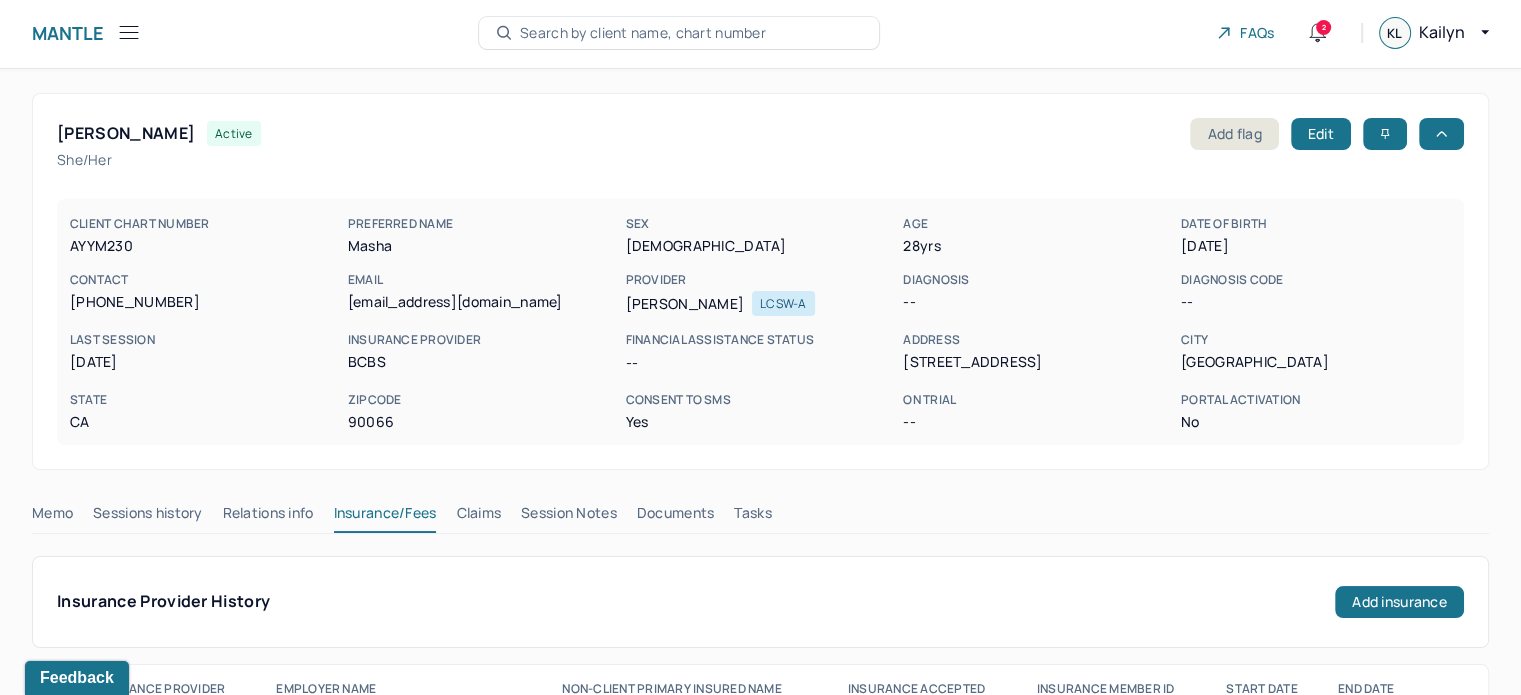 scroll, scrollTop: 0, scrollLeft: 0, axis: both 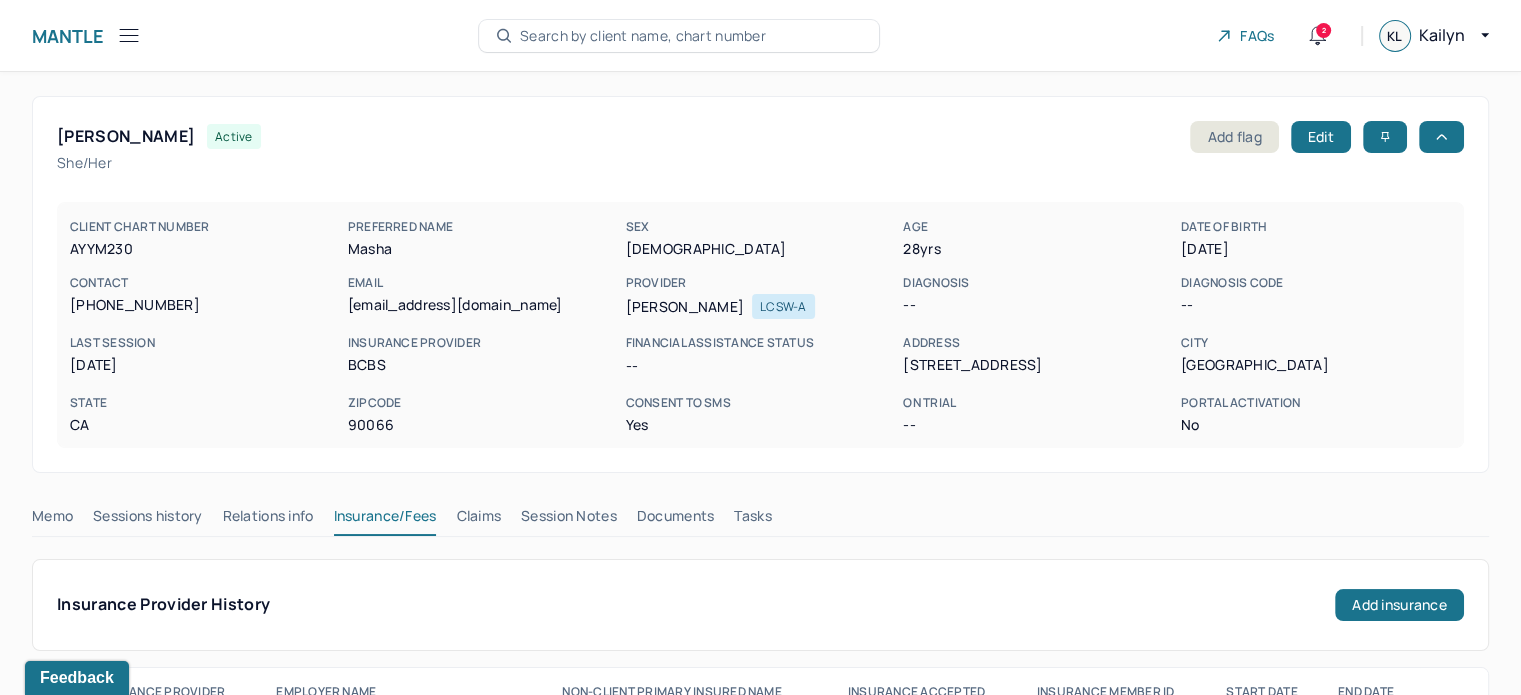 click on "Claims" at bounding box center [478, 520] 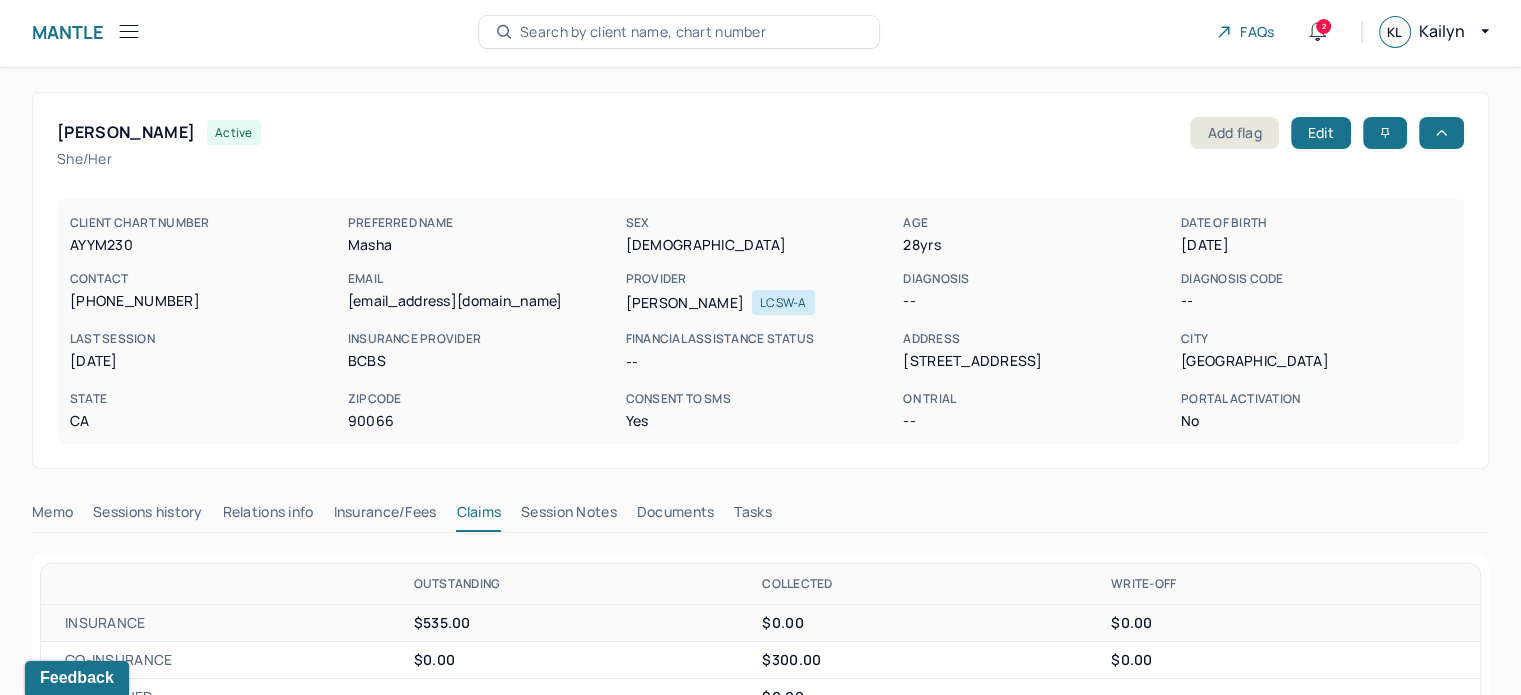scroll, scrollTop: 0, scrollLeft: 0, axis: both 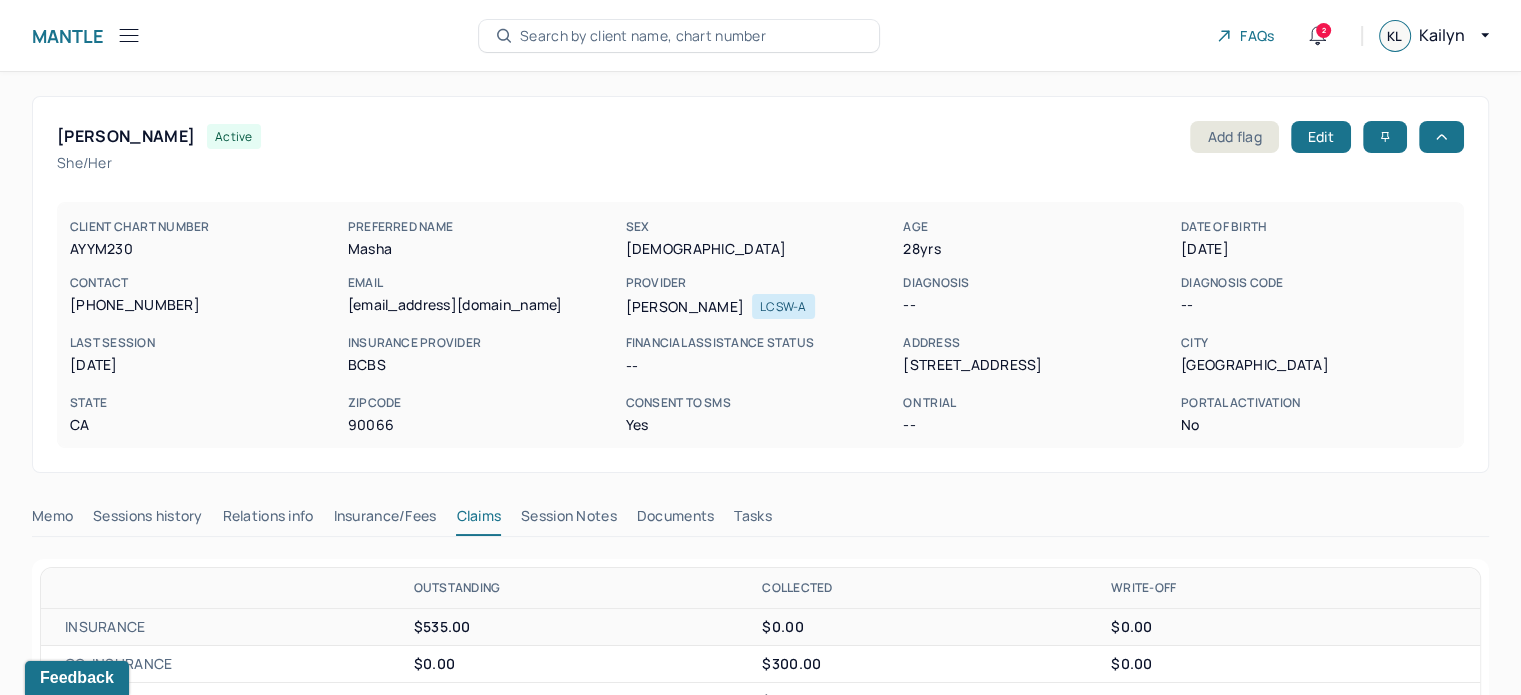 click 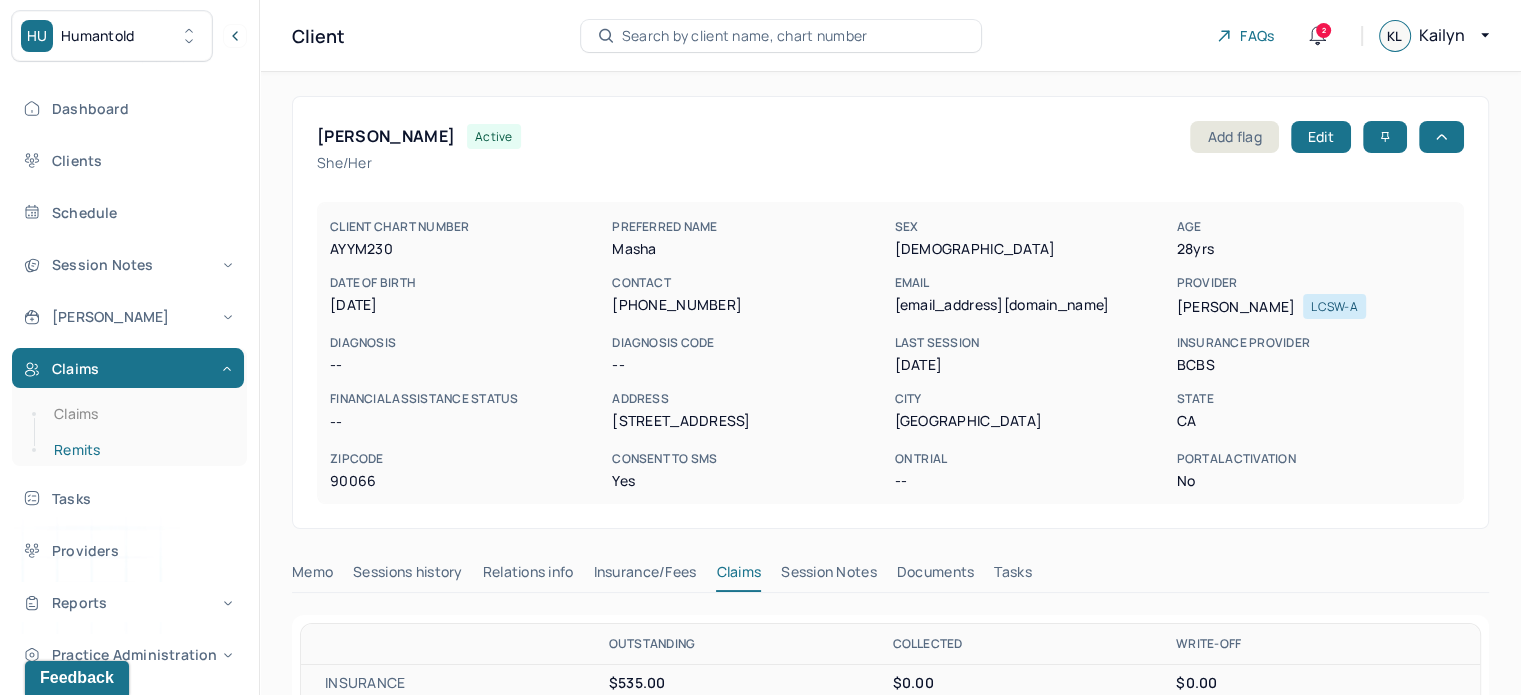 click on "Remits" at bounding box center (139, 450) 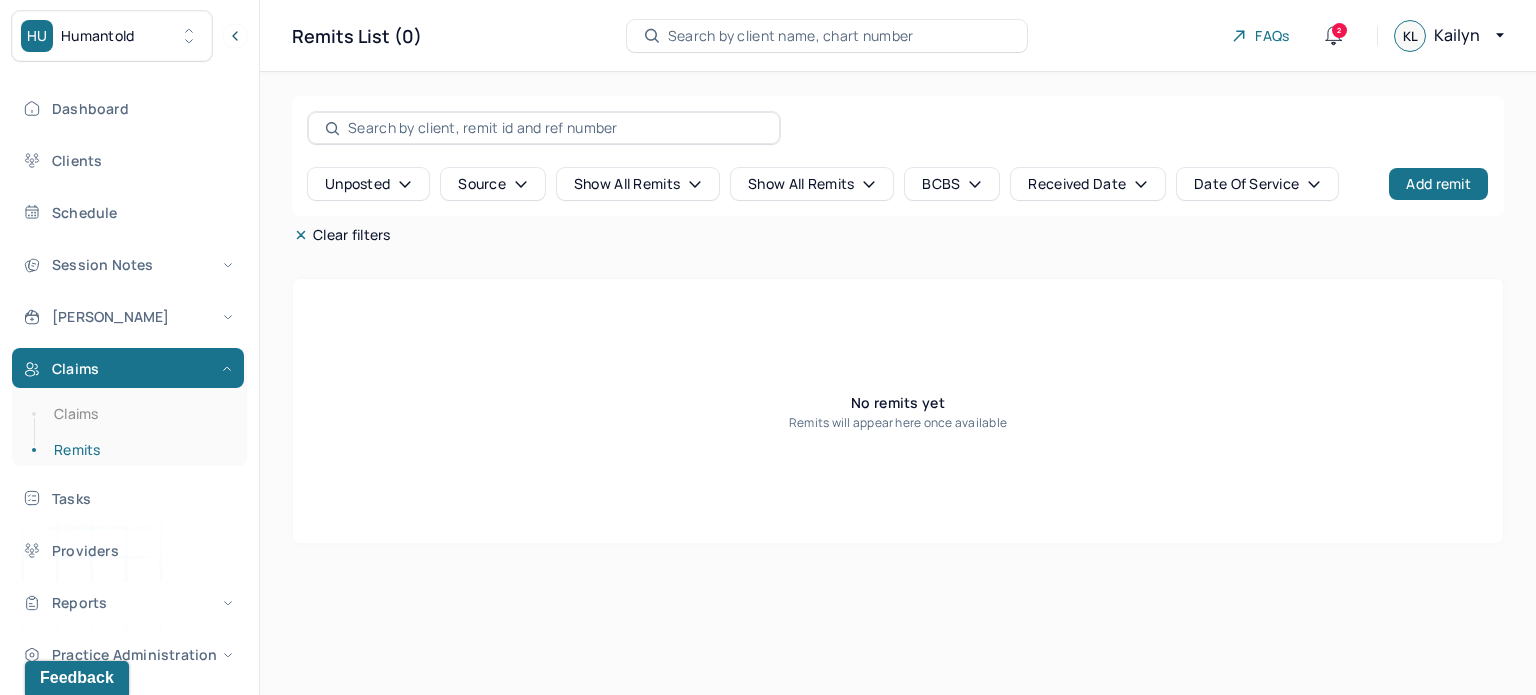 click on "Remits List (0)   Search by client name, chart number     FAQs   2   KL Kailyn" at bounding box center [898, 36] 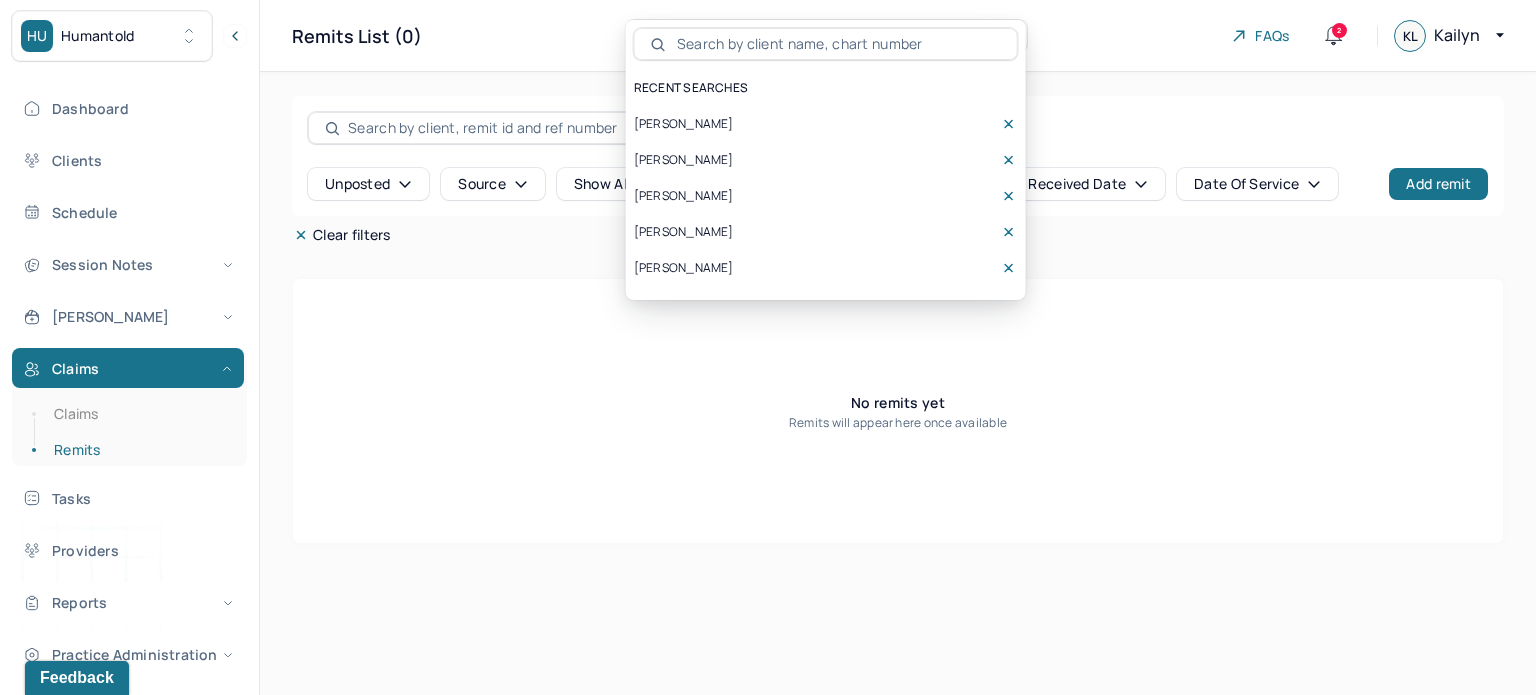 click on "[PERSON_NAME]" at bounding box center [826, 124] 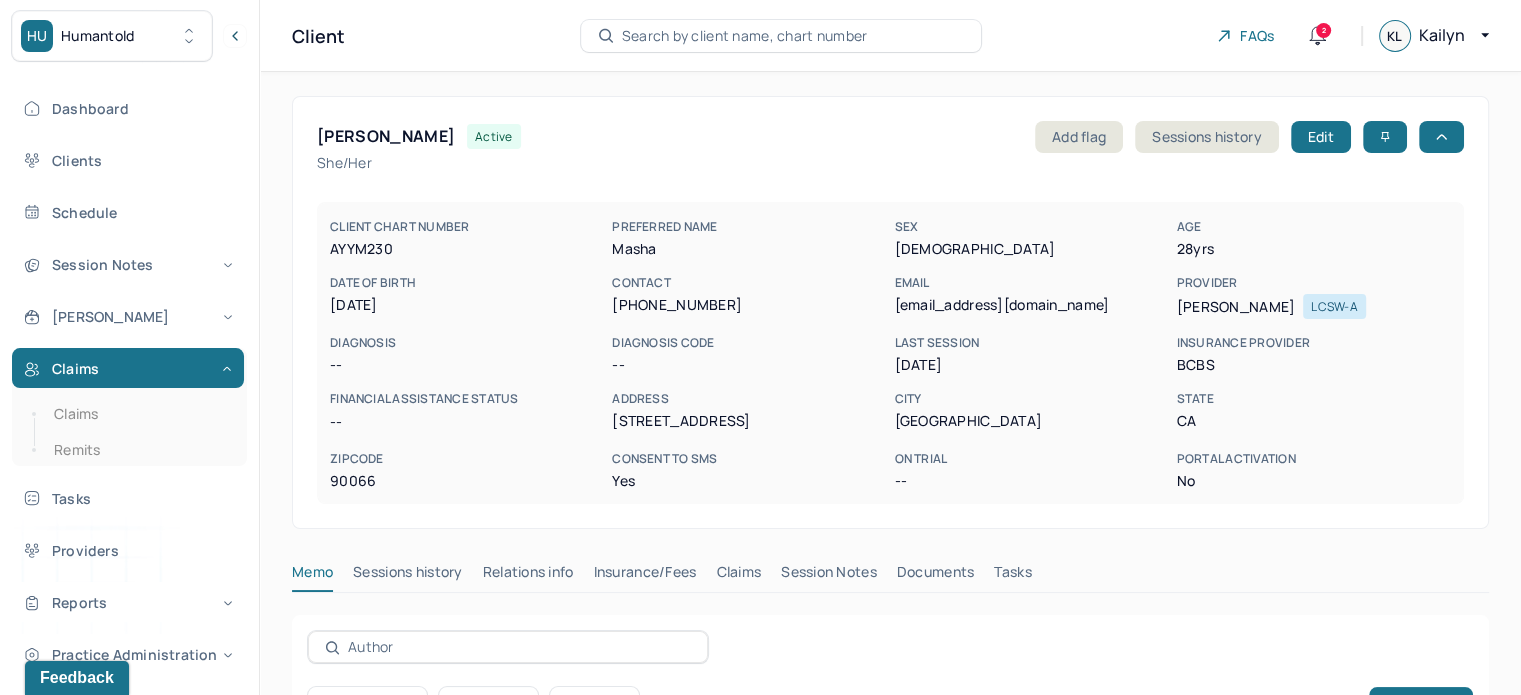 click on "Search by client name, chart number" at bounding box center [745, 36] 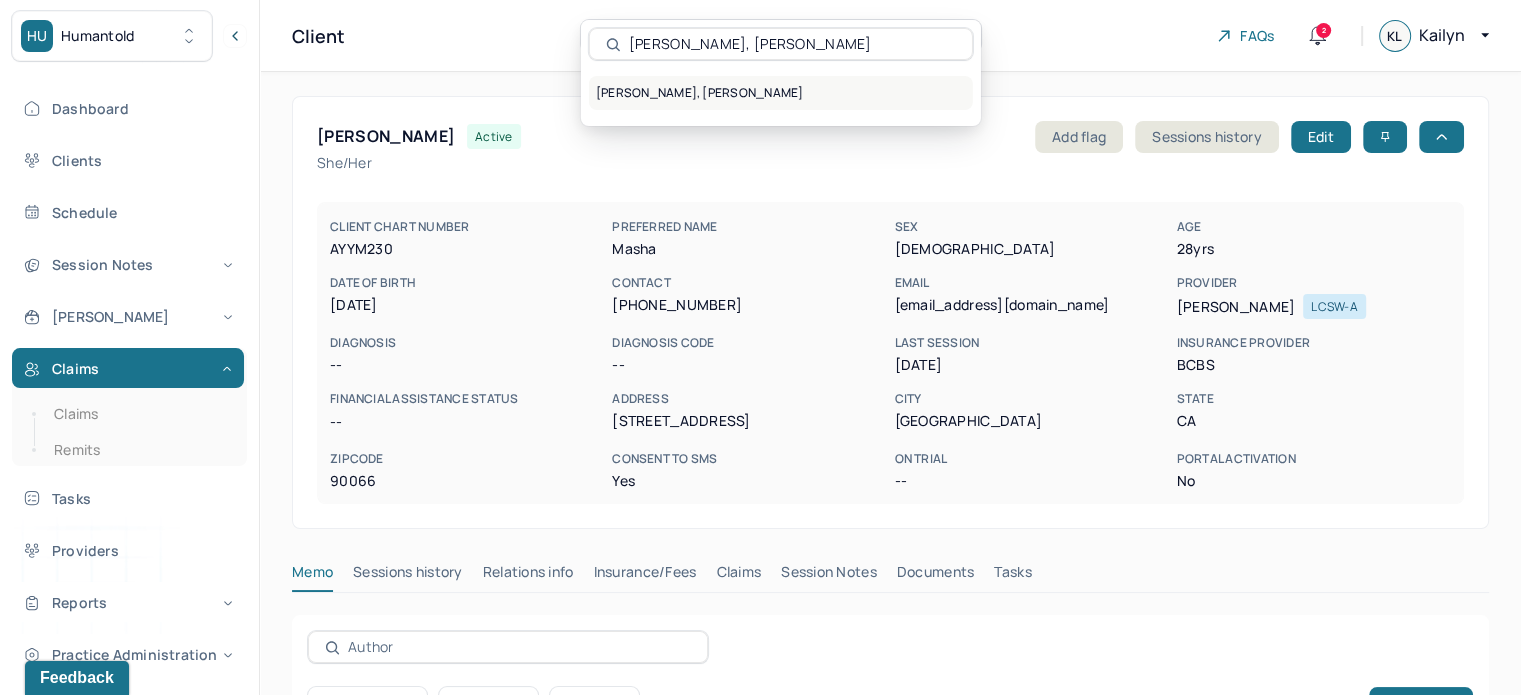 type on "[PERSON_NAME], [PERSON_NAME]" 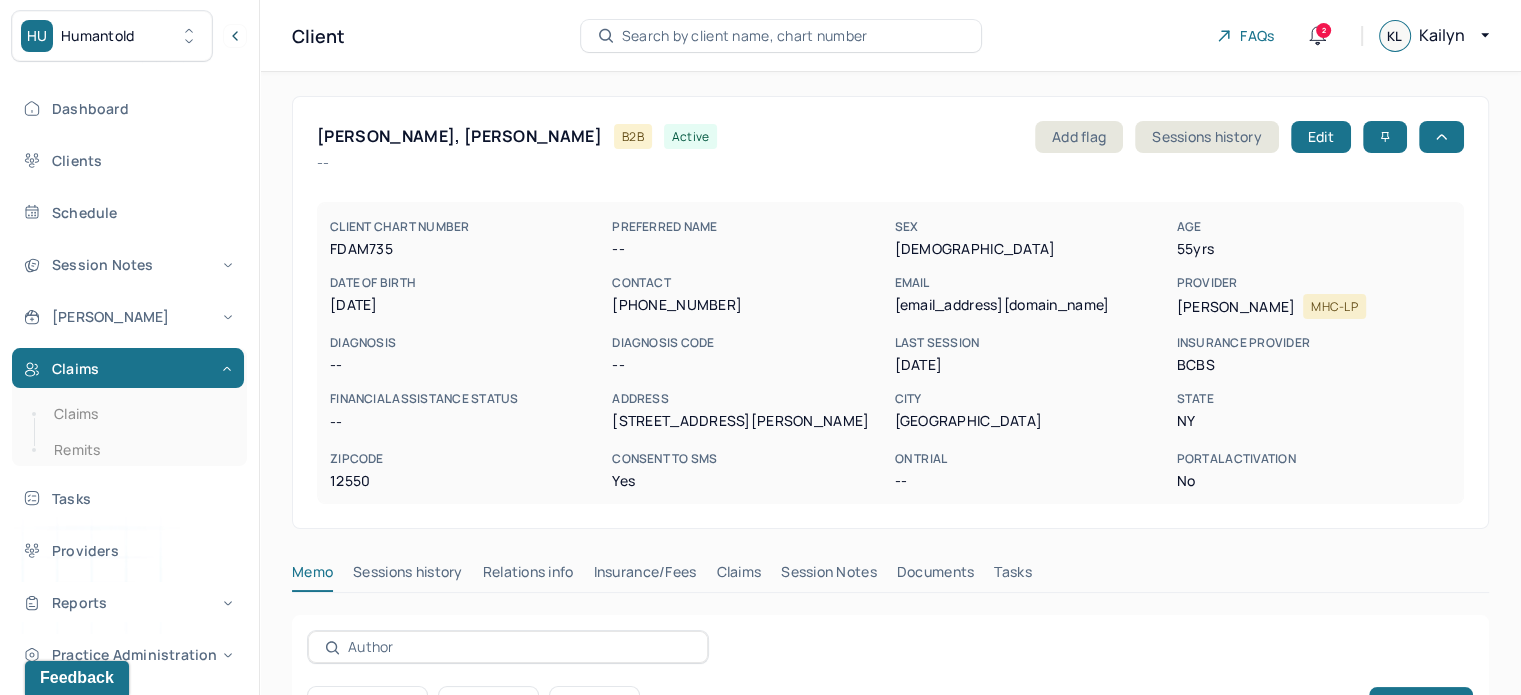 drag, startPoint x: 748, startPoint y: 557, endPoint x: 769, endPoint y: 559, distance: 21.095022 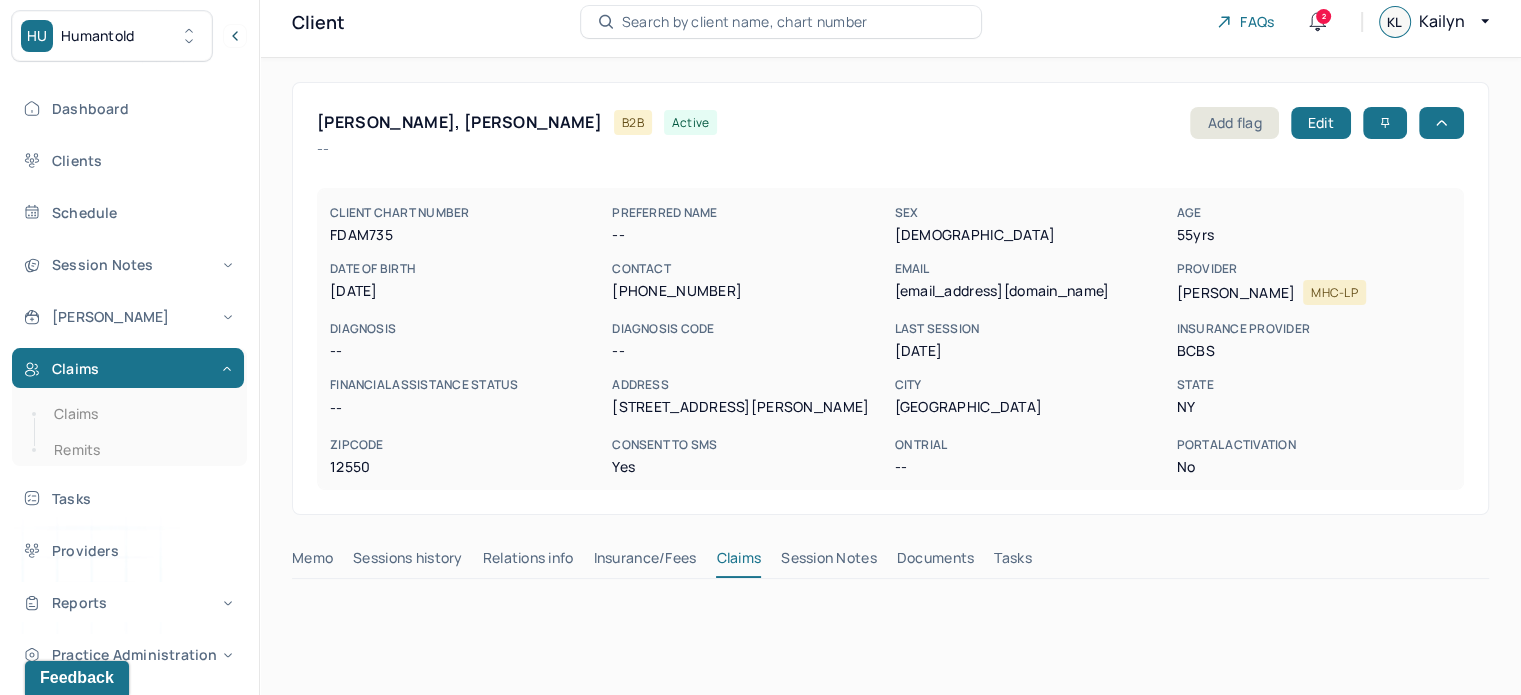 scroll, scrollTop: 200, scrollLeft: 0, axis: vertical 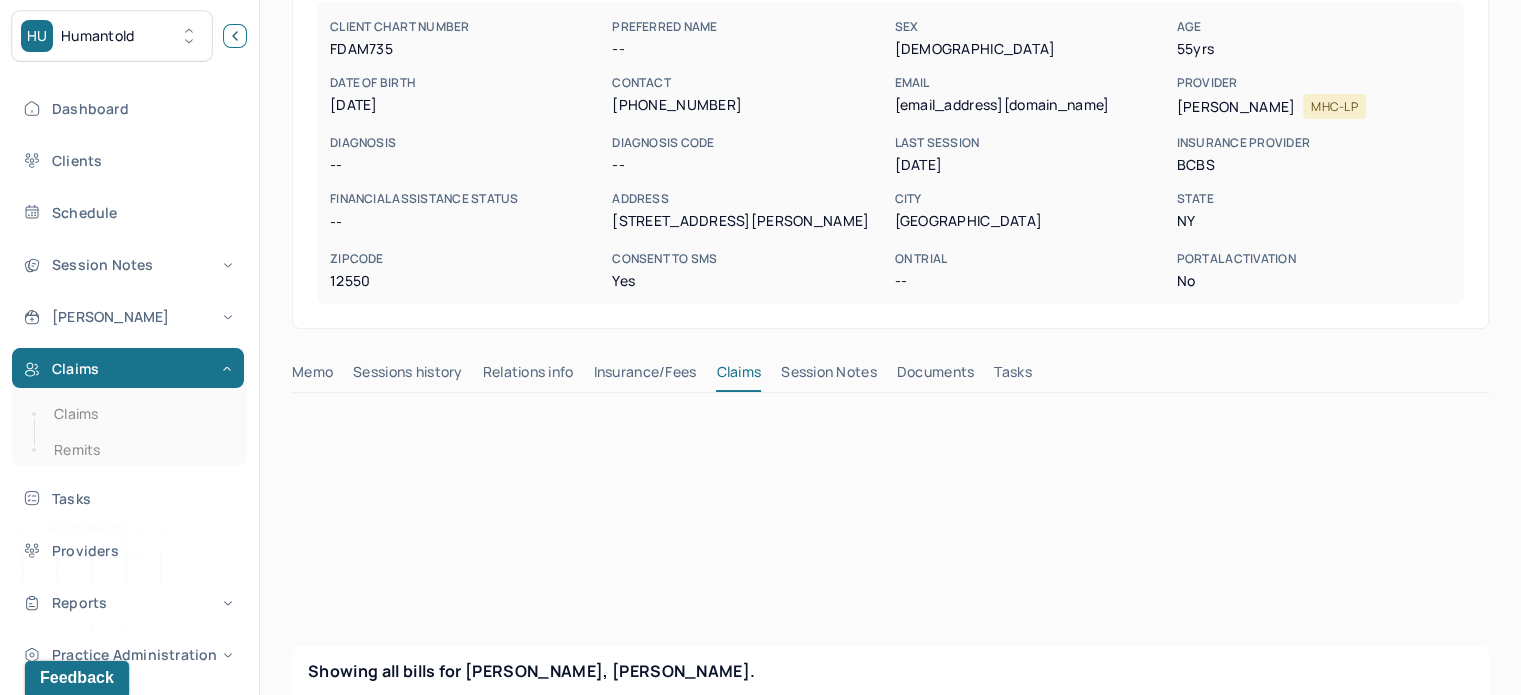 click at bounding box center [235, 36] 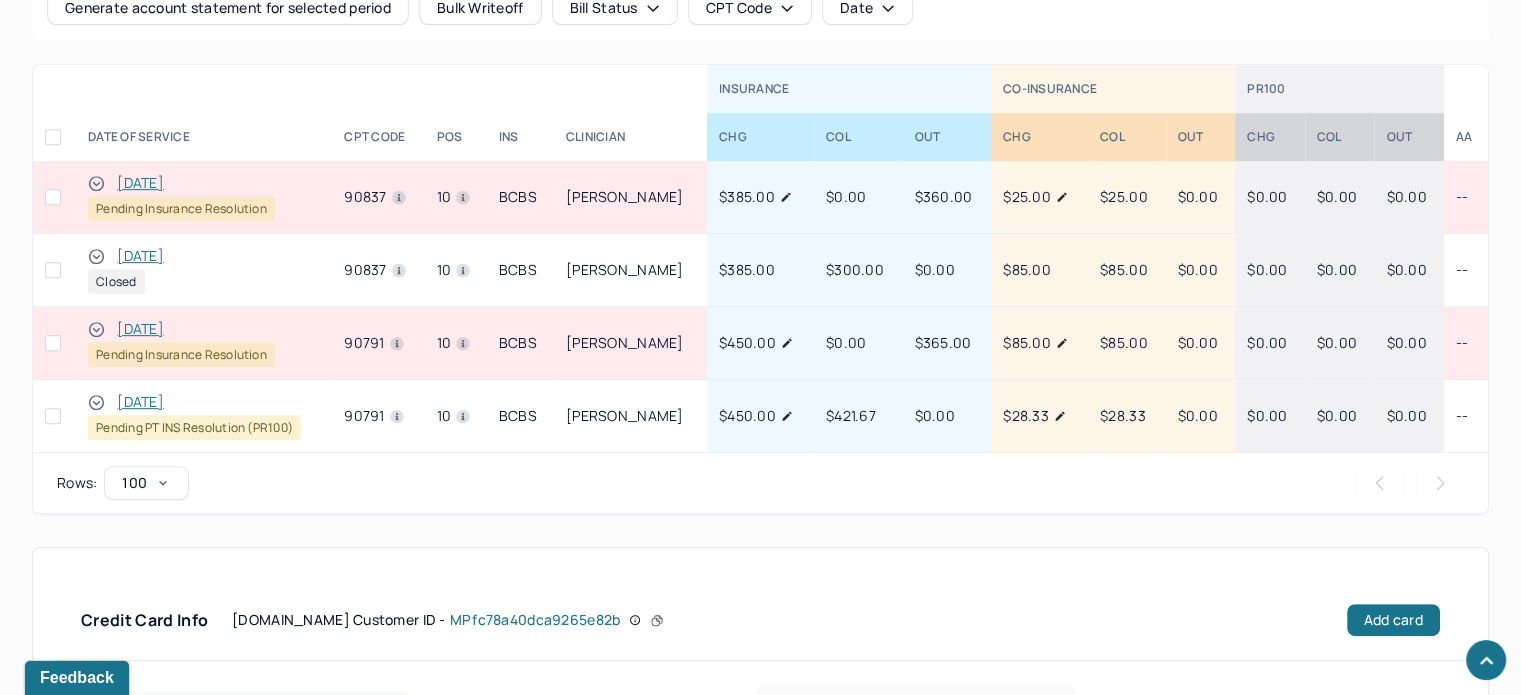 scroll, scrollTop: 700, scrollLeft: 0, axis: vertical 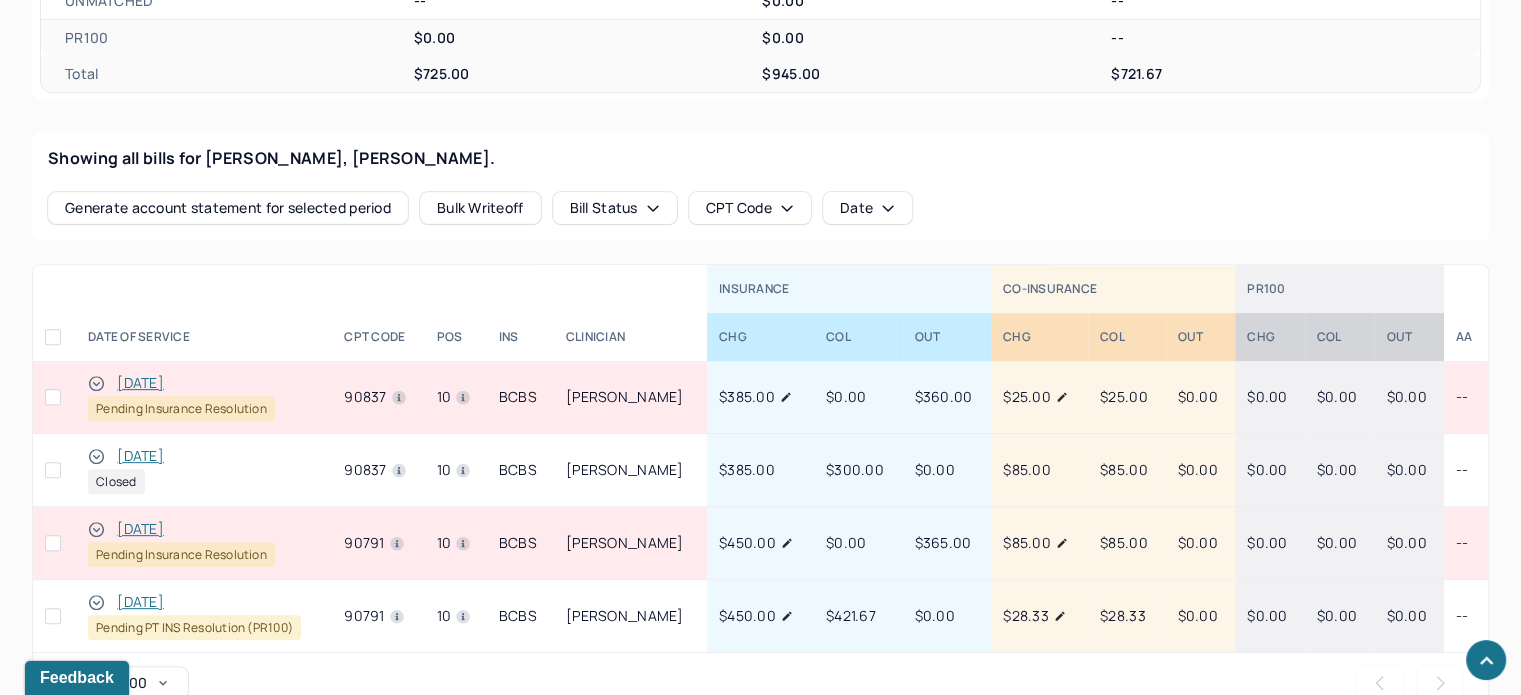 click on "[DATE]" at bounding box center [140, 529] 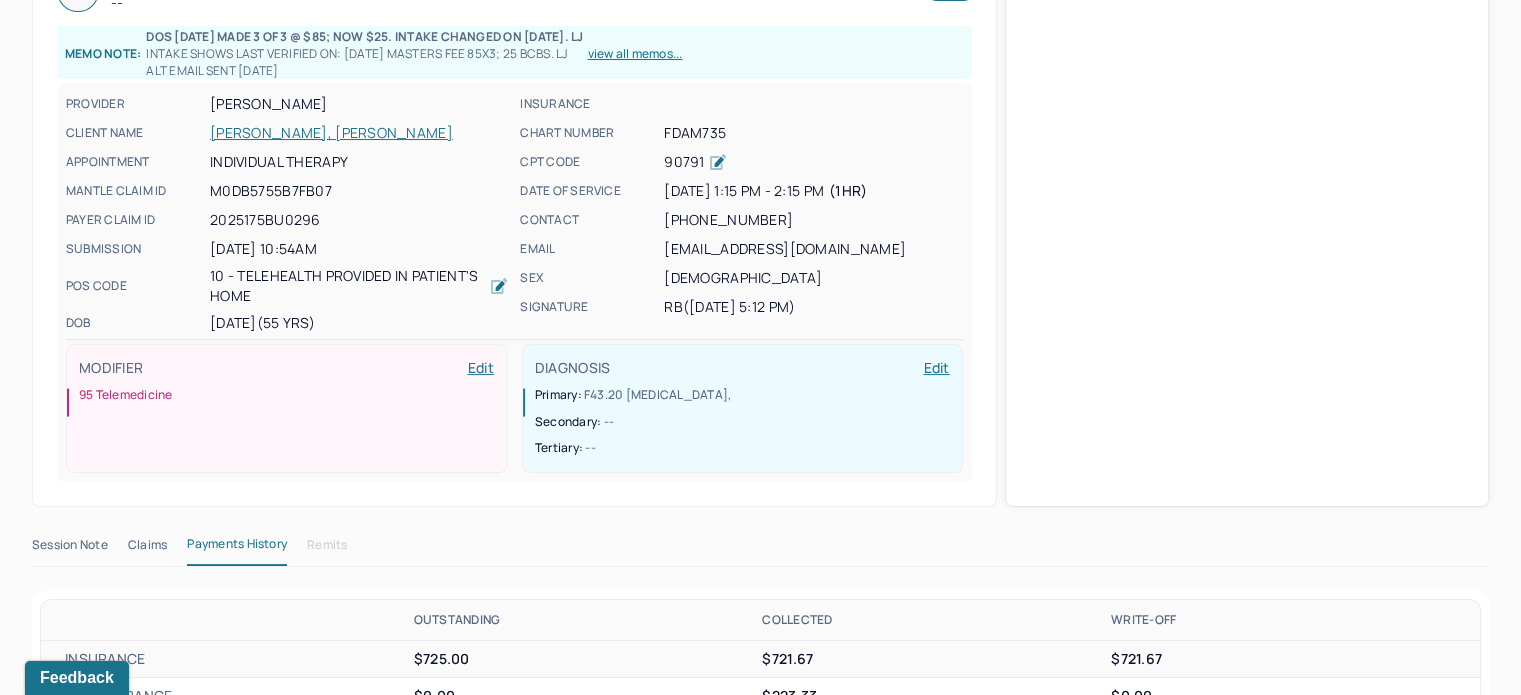 scroll, scrollTop: 200, scrollLeft: 0, axis: vertical 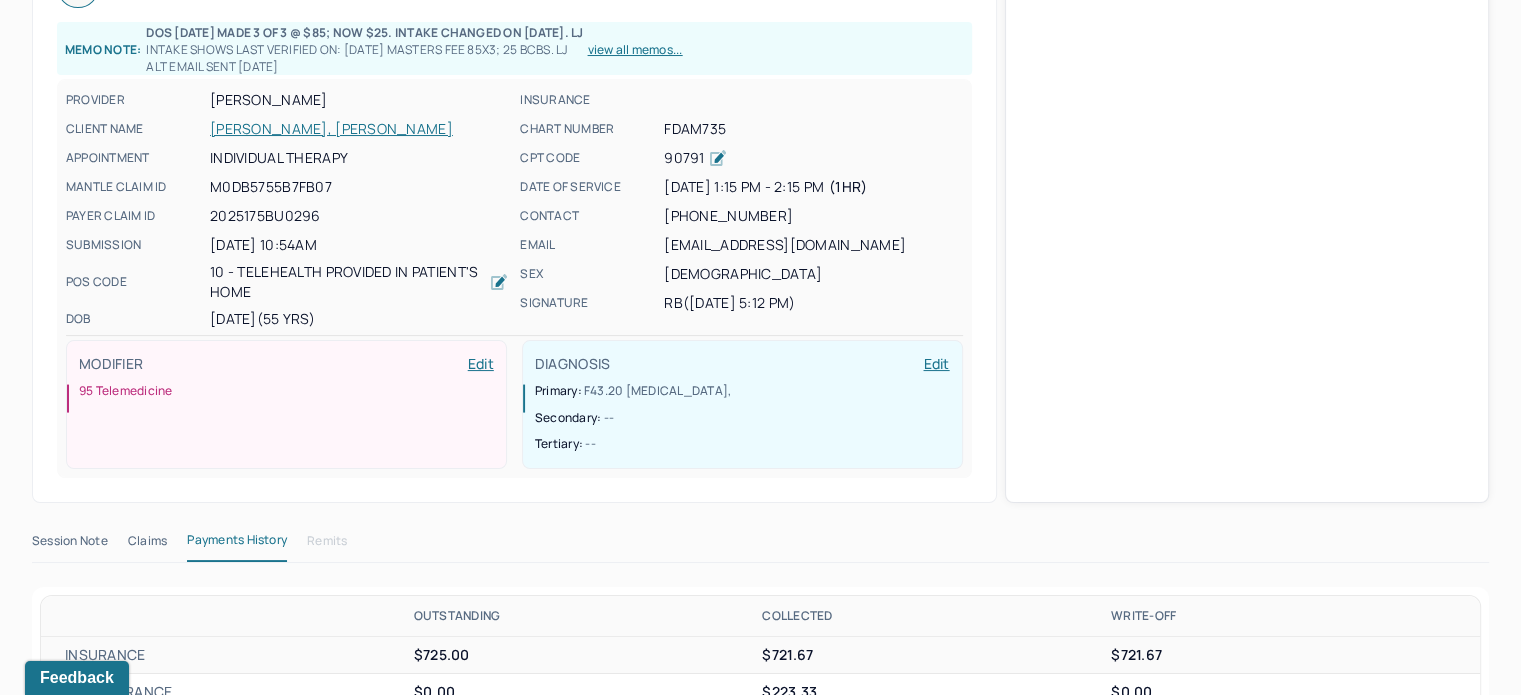 click on "Claims" at bounding box center (147, 545) 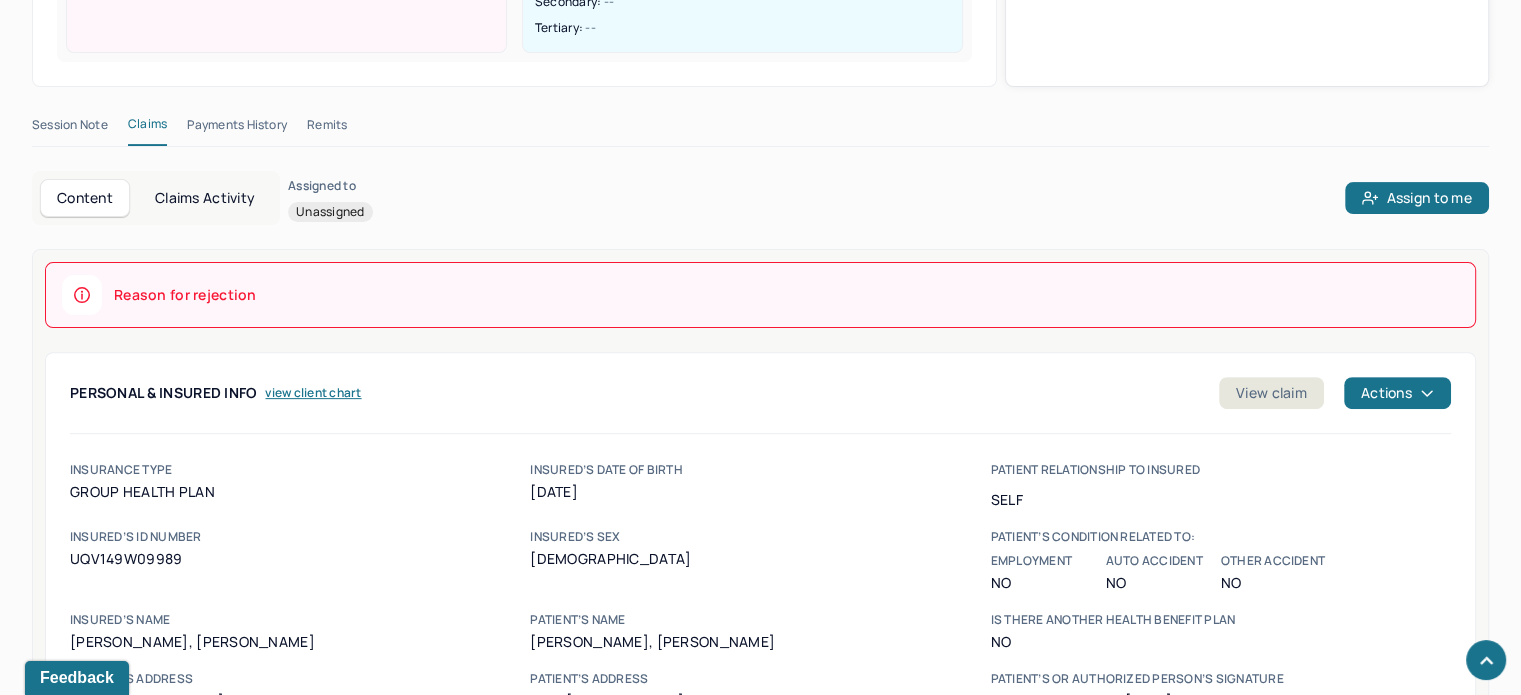 scroll, scrollTop: 700, scrollLeft: 0, axis: vertical 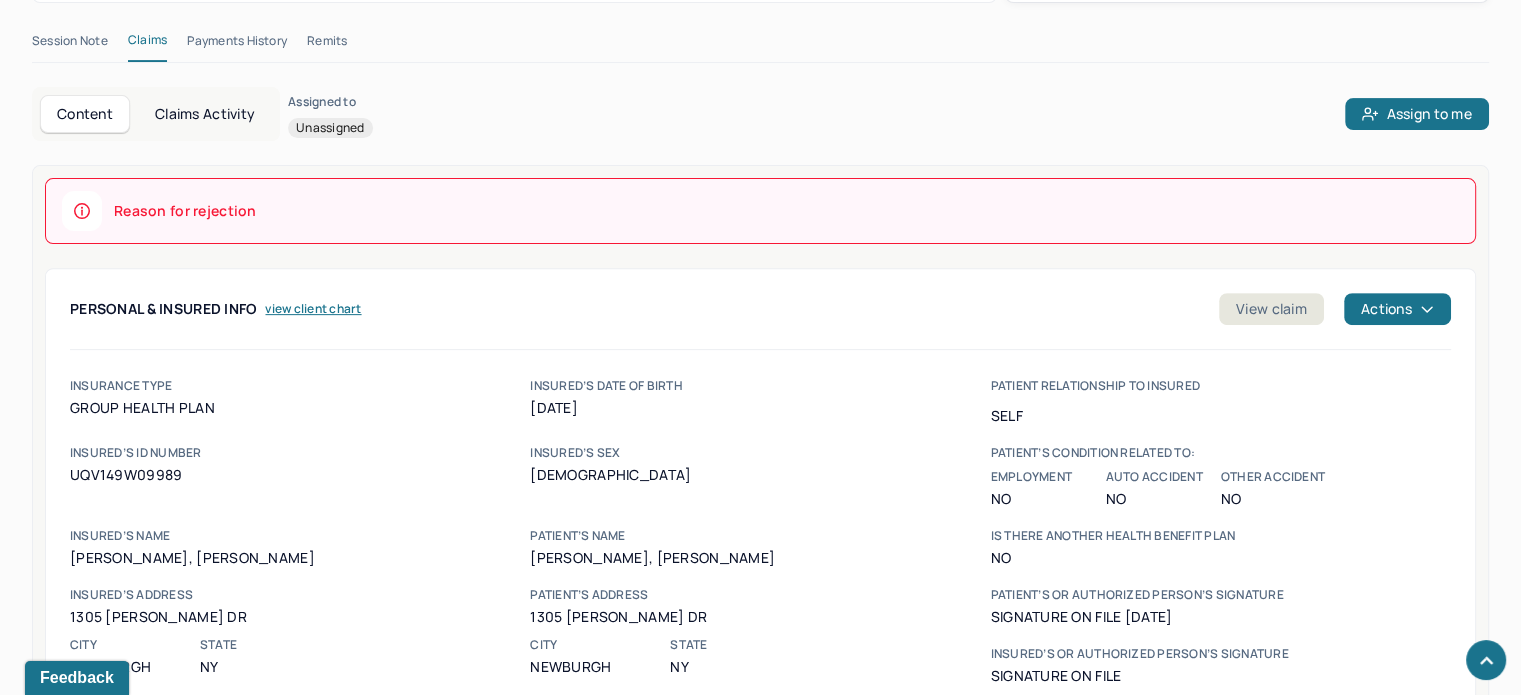 click on "INSURED’s ID NUMBER UQV149W09989" at bounding box center (300, 475) 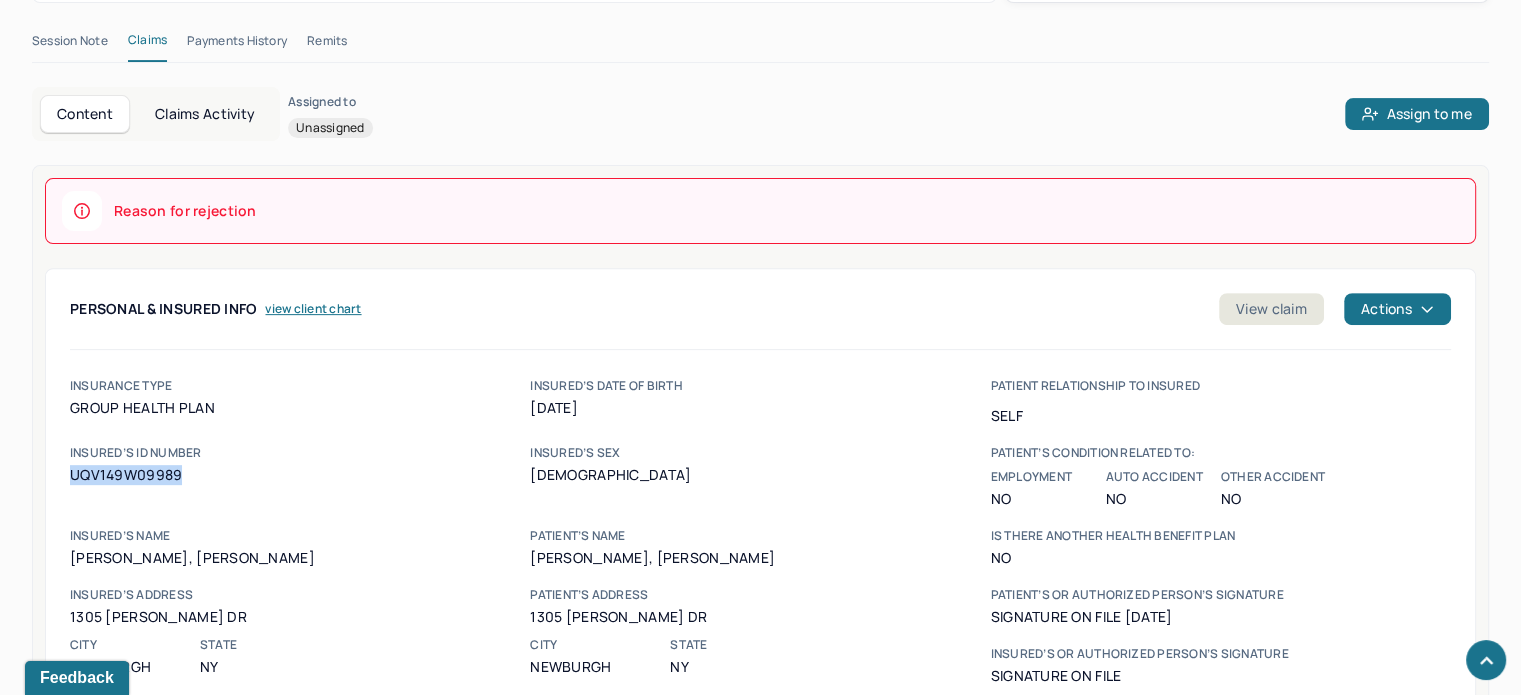 click on "INSURED’s ID NUMBER UQV149W09989" at bounding box center (300, 475) 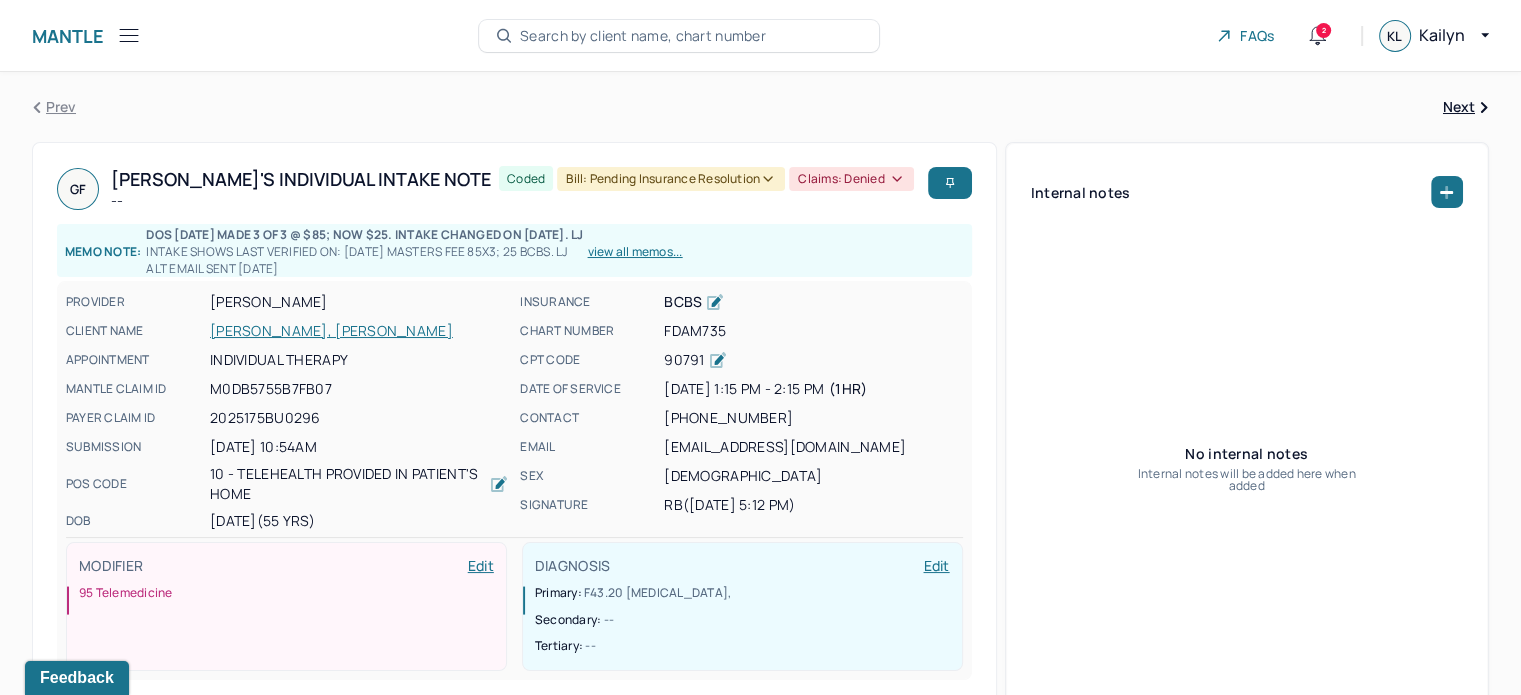 scroll, scrollTop: 0, scrollLeft: 0, axis: both 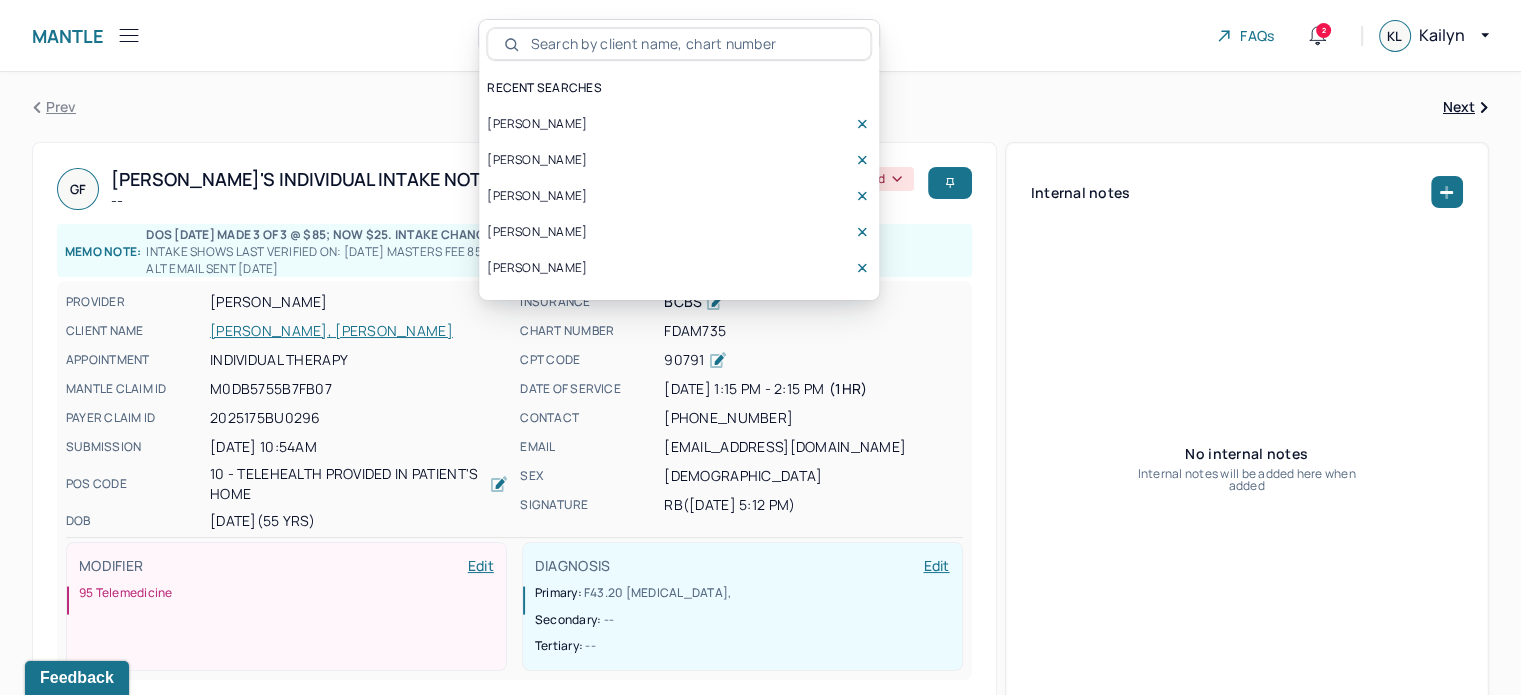 click on "[PERSON_NAME], [PERSON_NAME]" at bounding box center (359, 331) 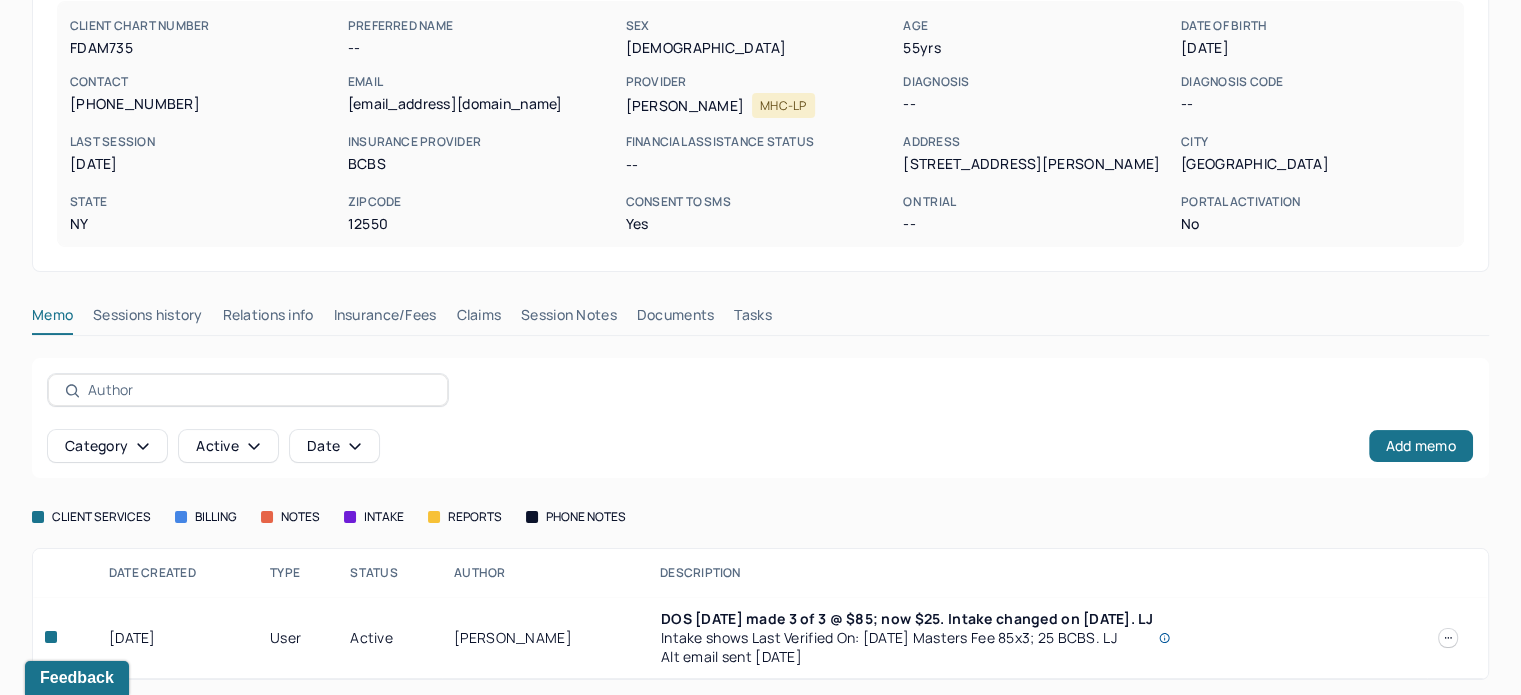 scroll, scrollTop: 208, scrollLeft: 0, axis: vertical 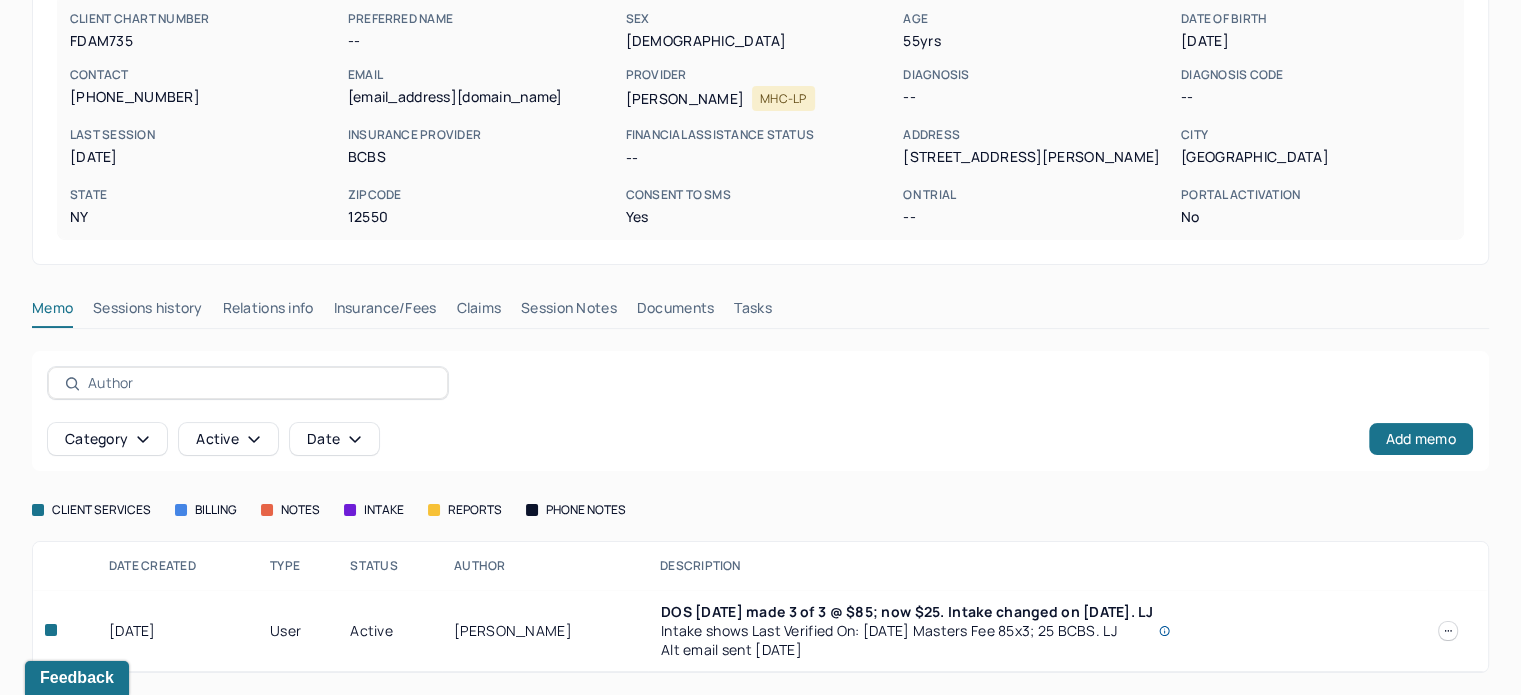 click on "Claims" at bounding box center [478, 312] 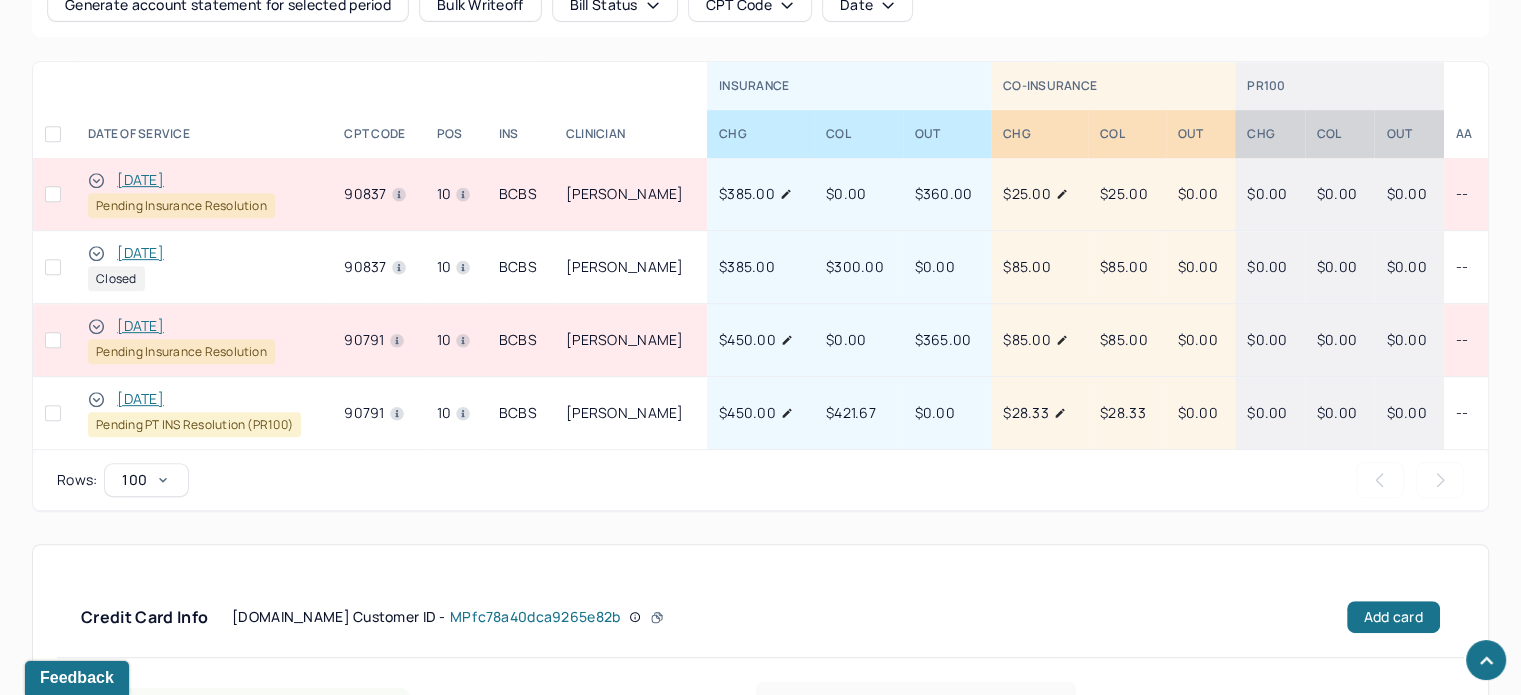 scroll, scrollTop: 908, scrollLeft: 0, axis: vertical 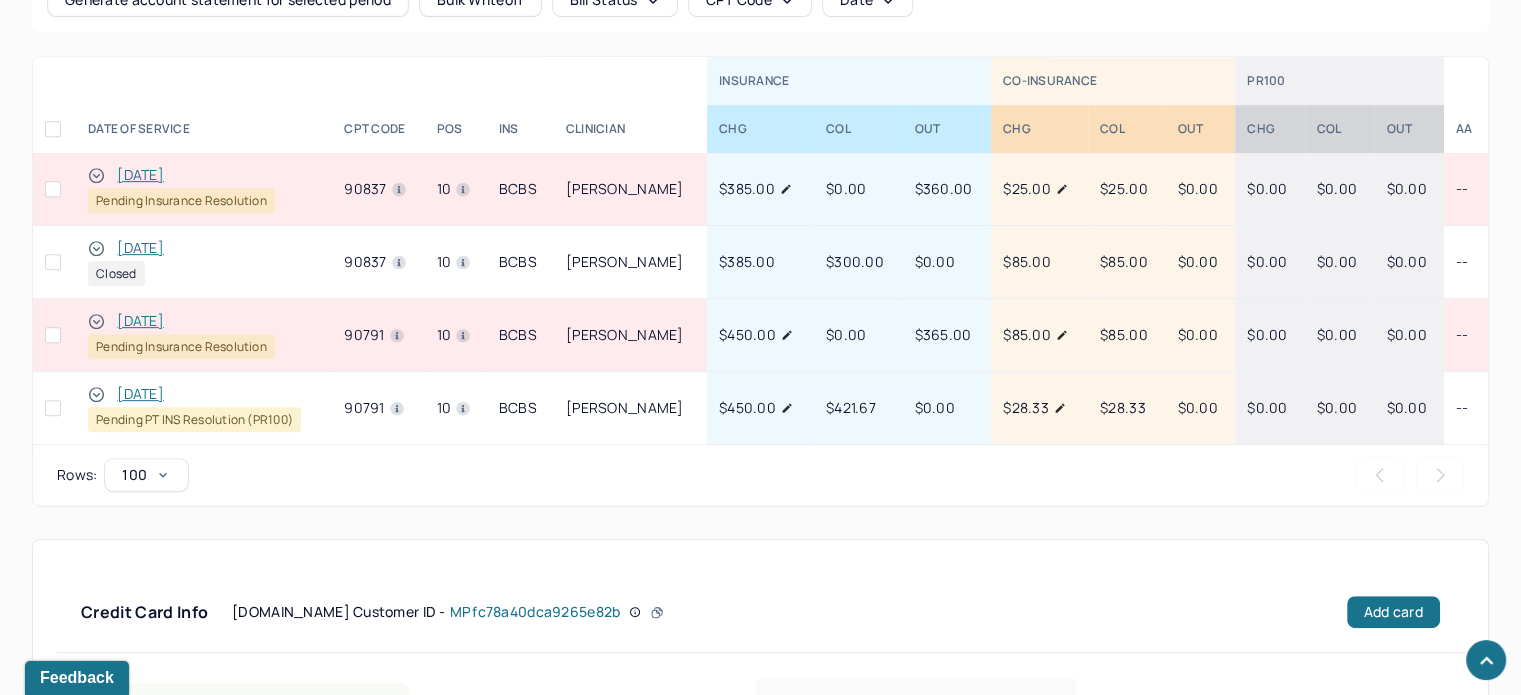 click on "[DATE]" at bounding box center [140, 321] 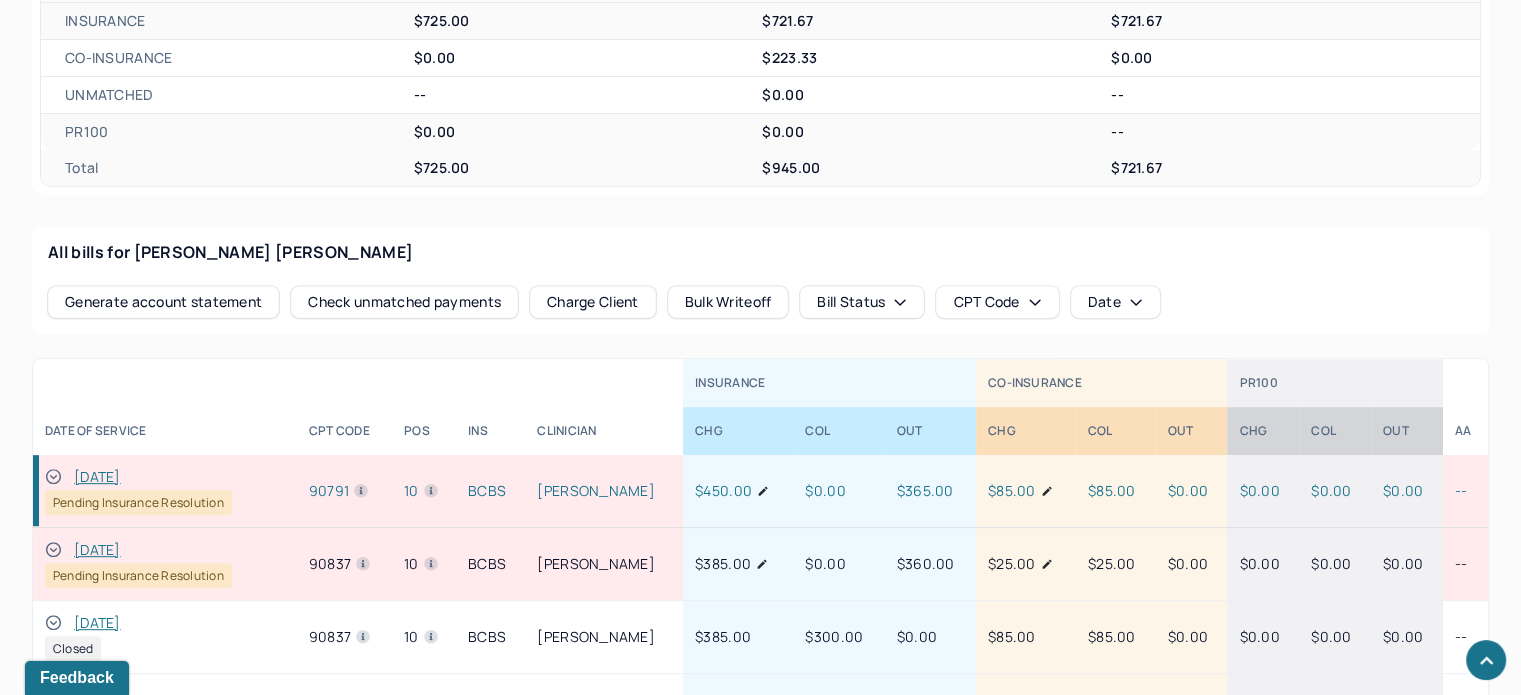 scroll, scrollTop: 336, scrollLeft: 0, axis: vertical 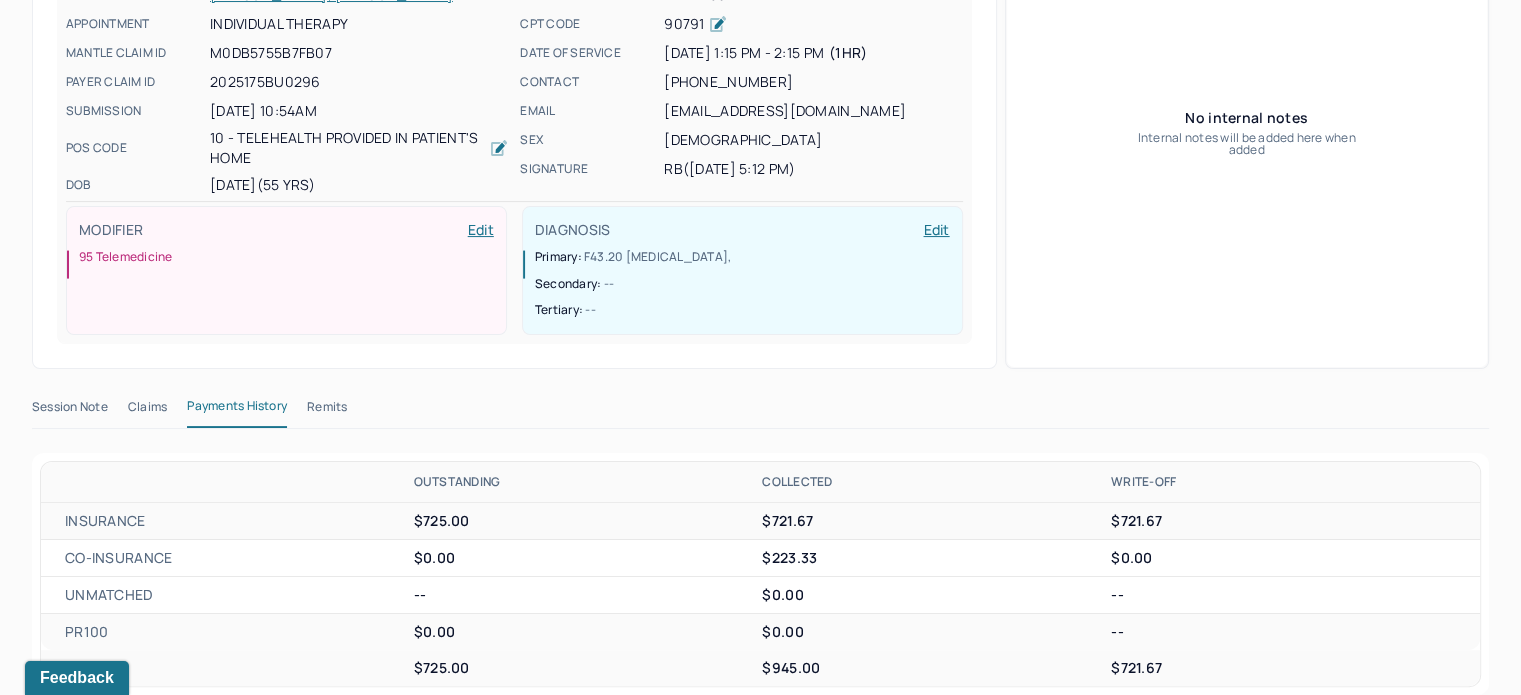 click on "Remits" at bounding box center (327, 411) 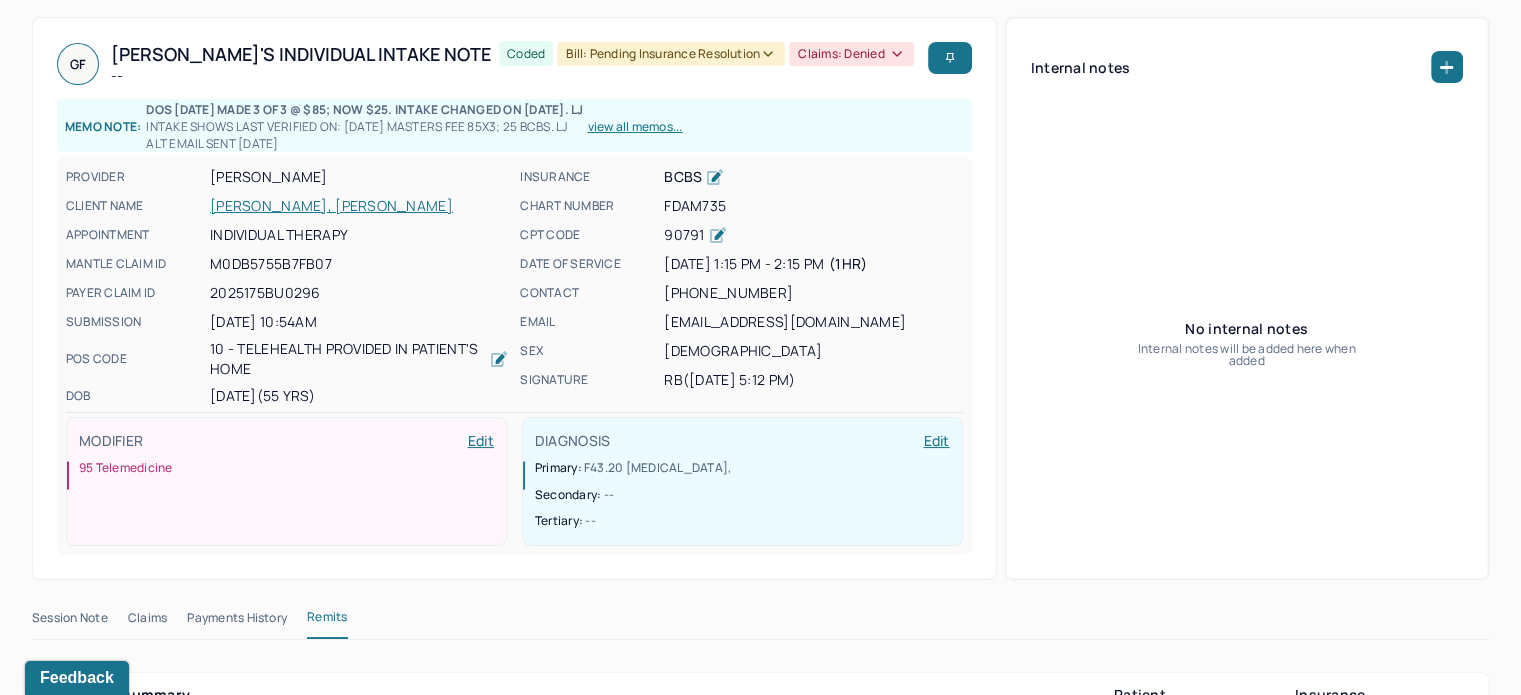 scroll, scrollTop: 100, scrollLeft: 0, axis: vertical 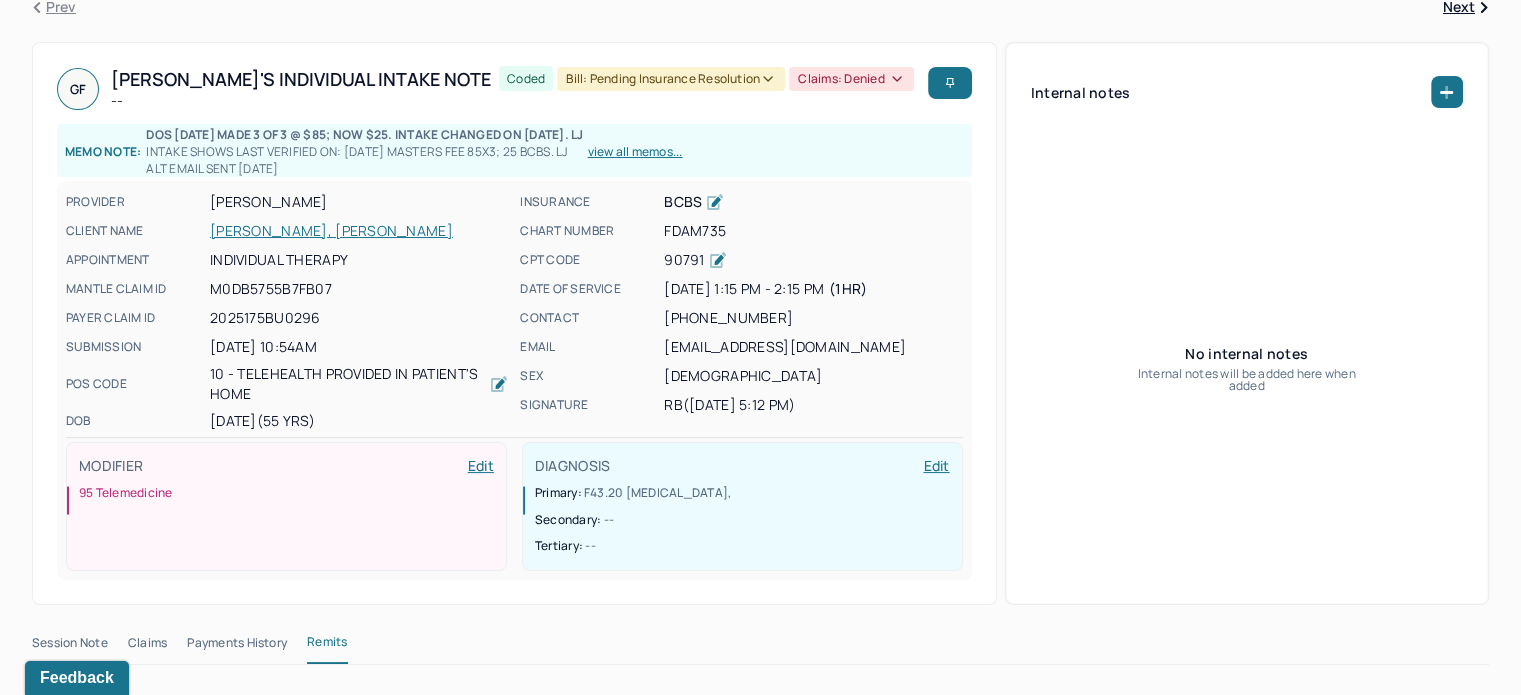 click 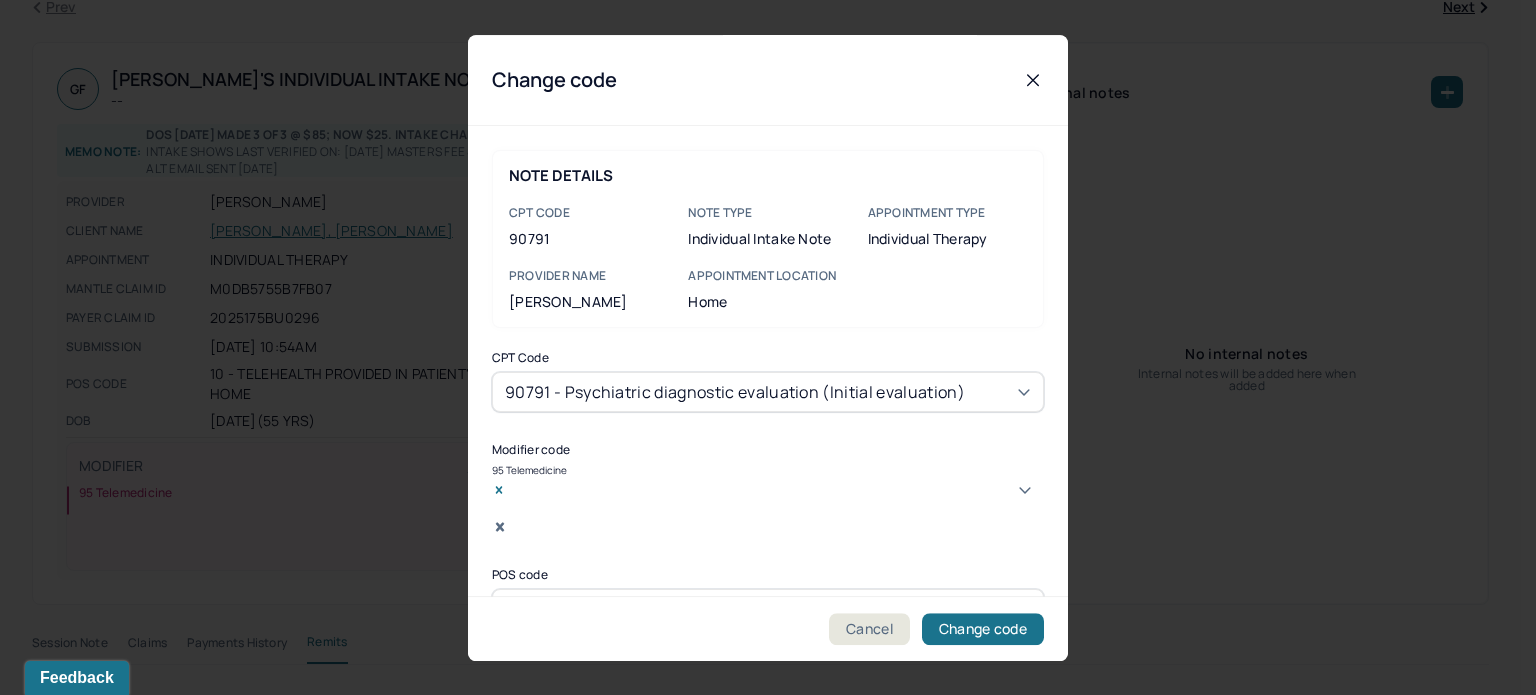 click on "90791 - Psychiatric diagnostic evaluation (Initial evaluation)" at bounding box center (735, 392) 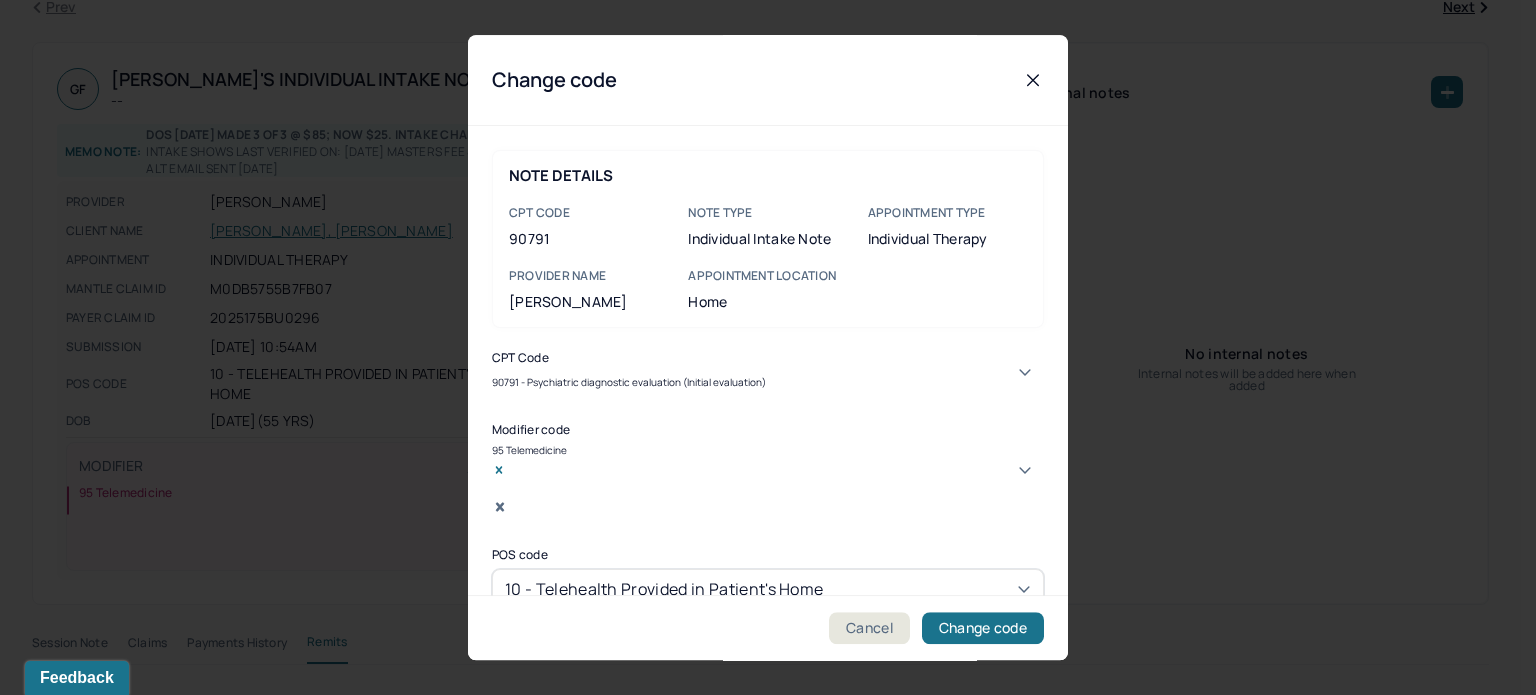 click on "90837 - [MEDICAL_DATA], 60 minutes (Individual [MEDICAL_DATA])" at bounding box center (760, 4272) 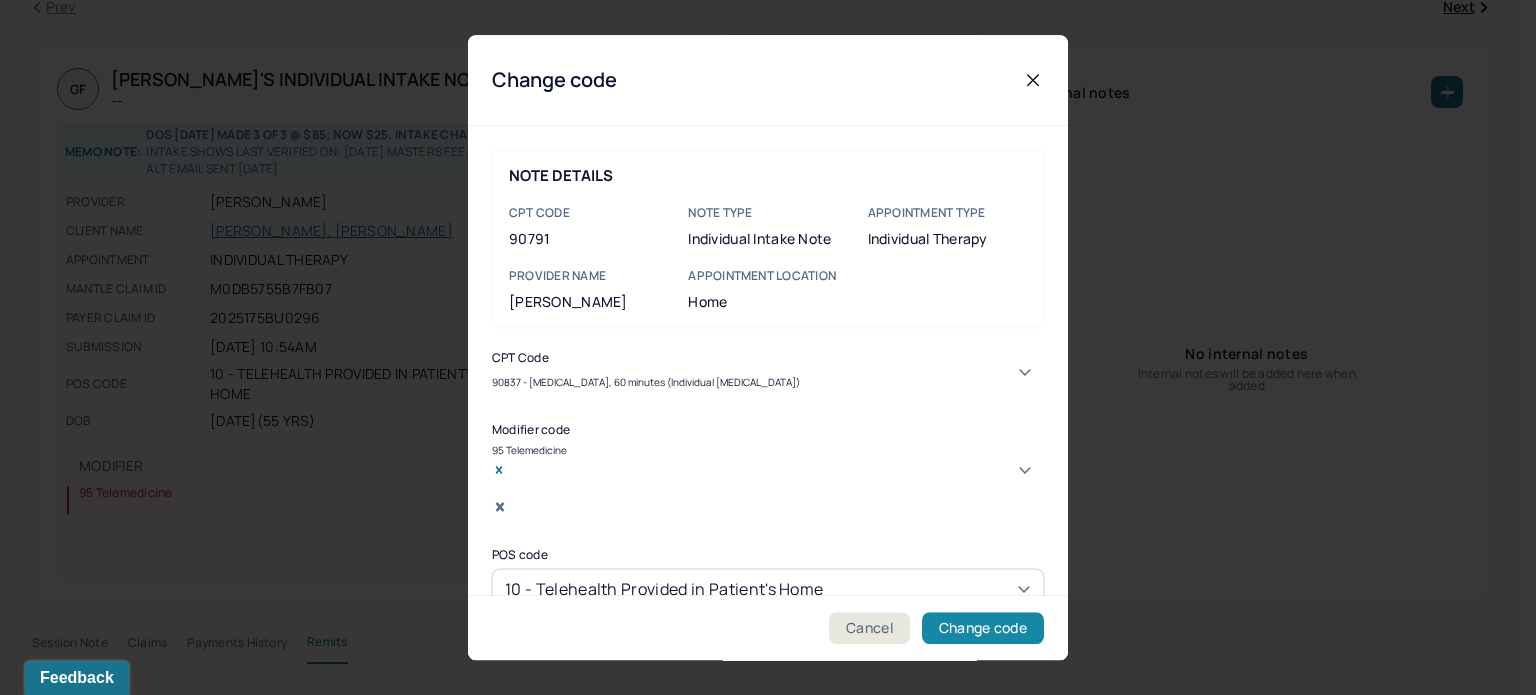 click on "Change code" at bounding box center (983, 628) 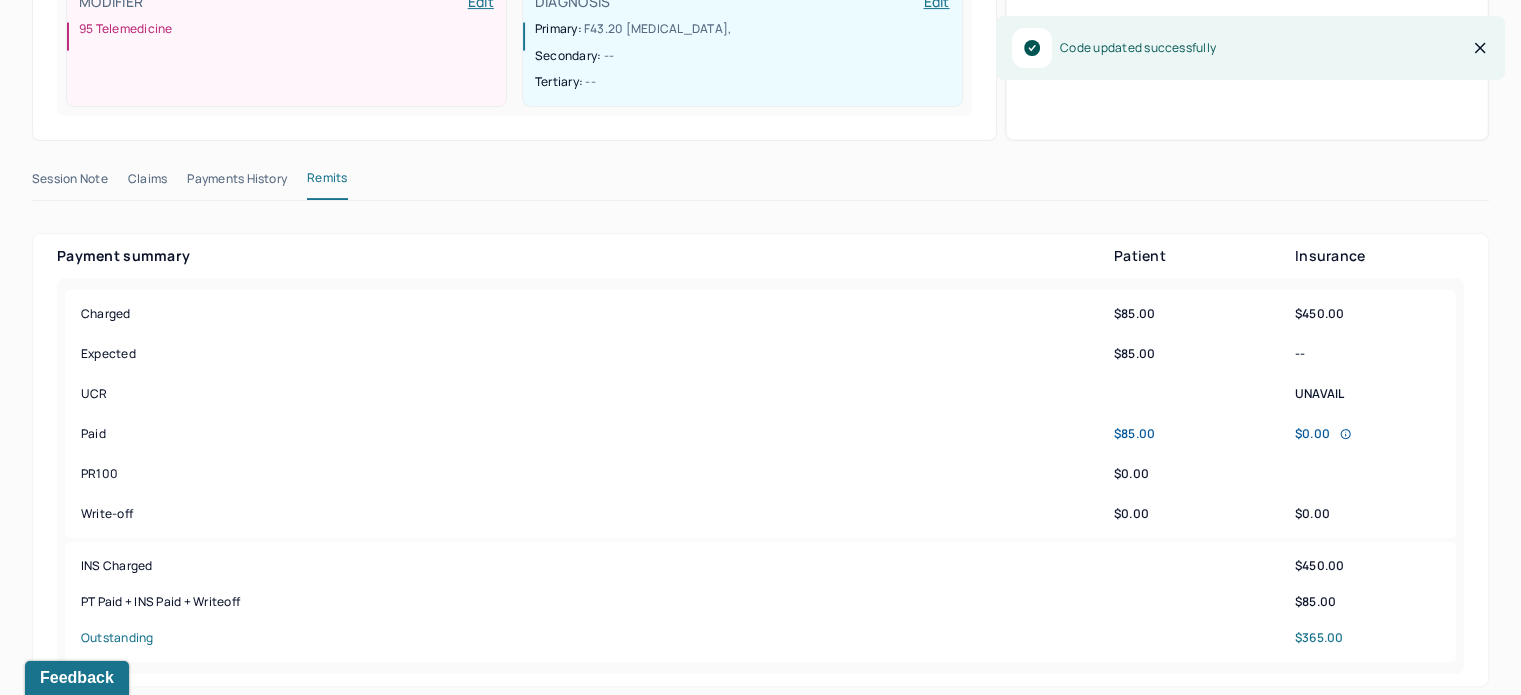 scroll, scrollTop: 600, scrollLeft: 0, axis: vertical 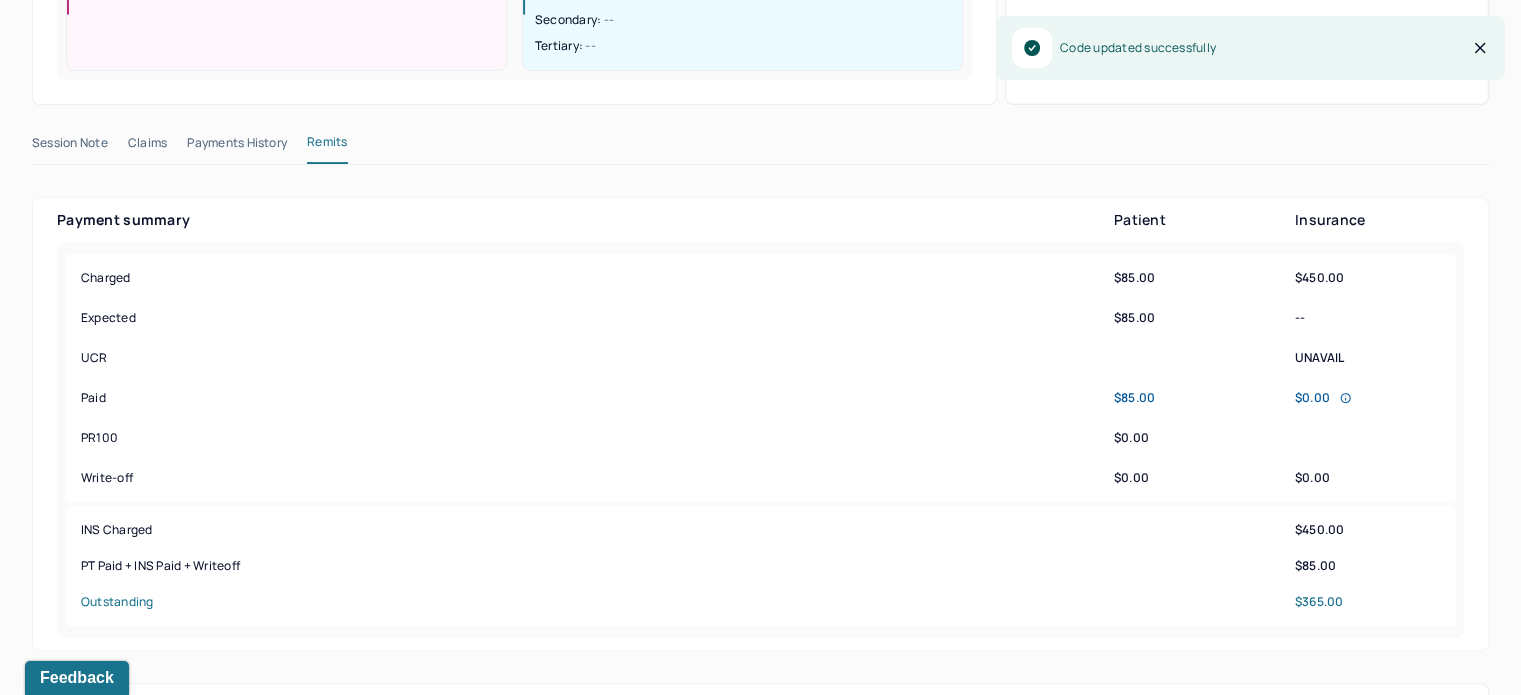 click on "Claims" at bounding box center [147, 147] 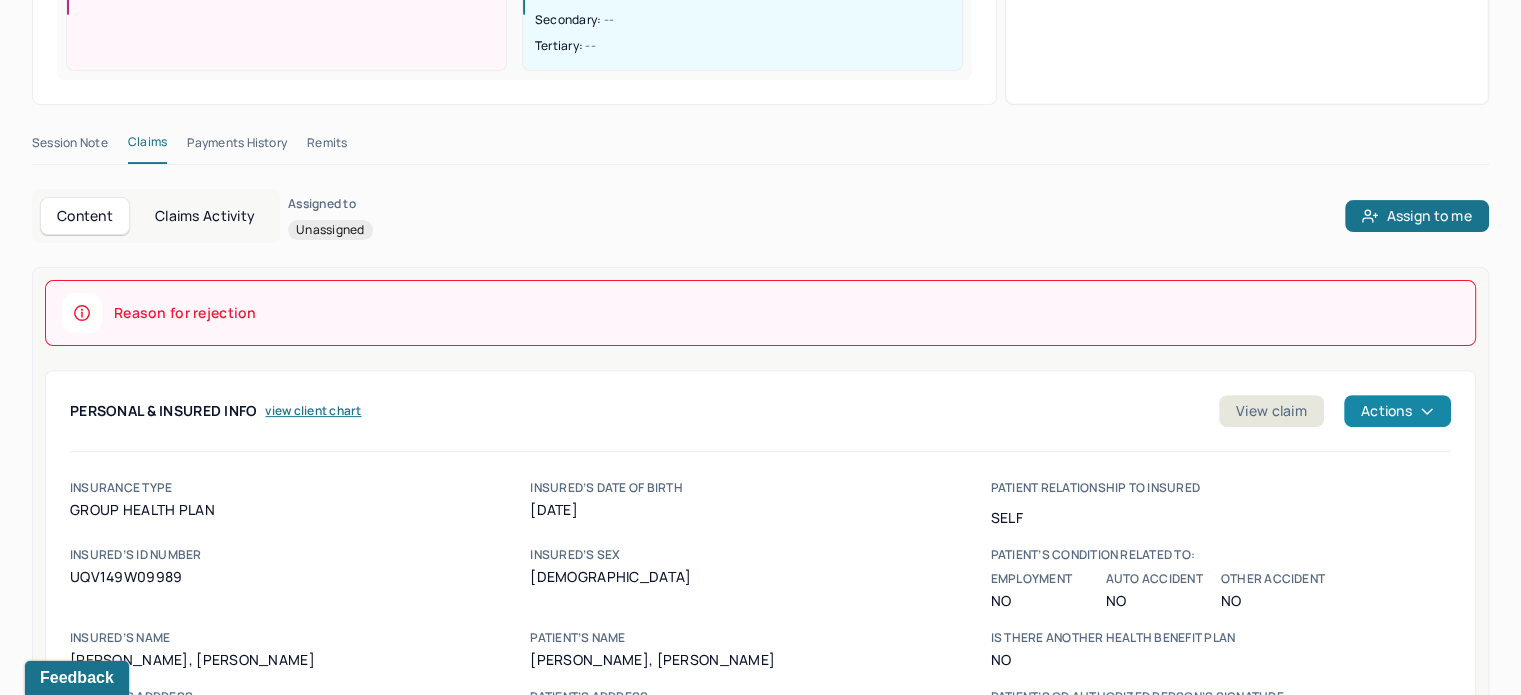 click on "Actions" at bounding box center [1397, 411] 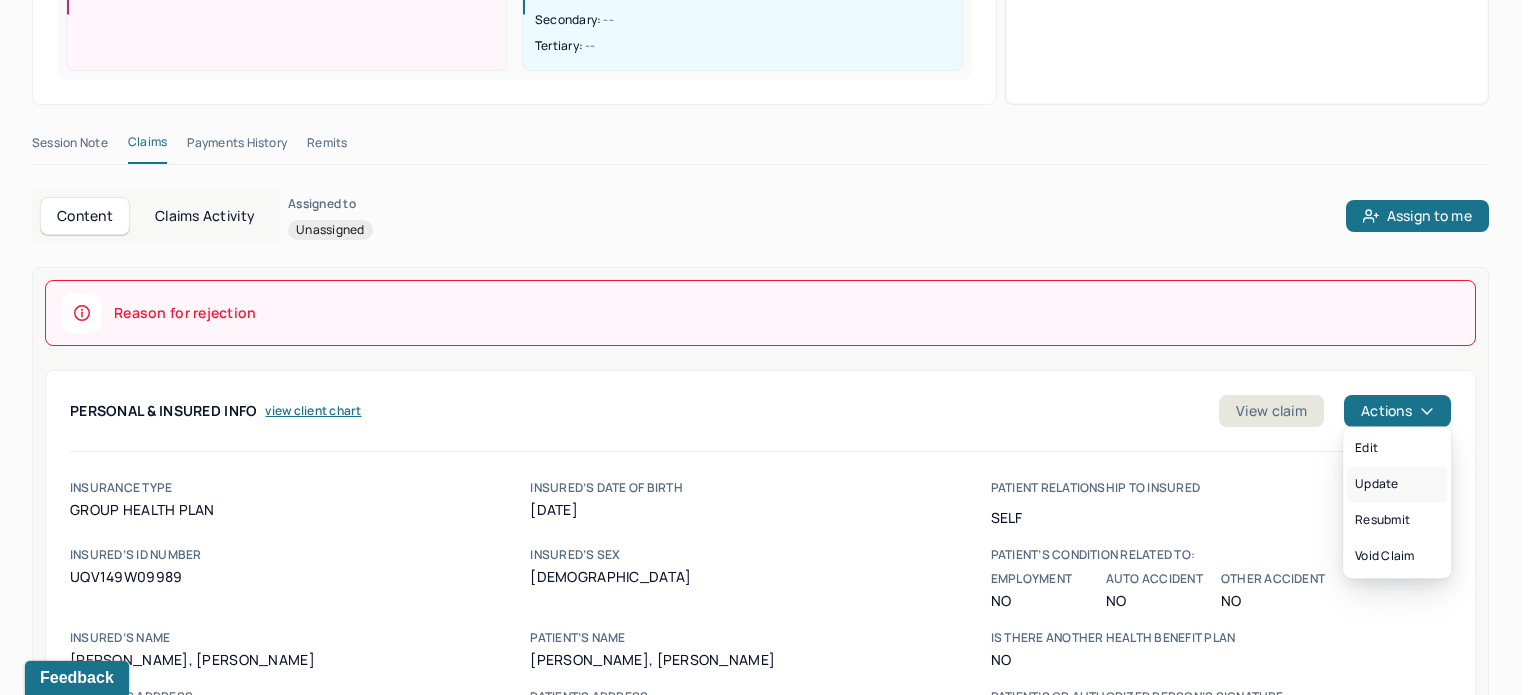 click on "Update" at bounding box center (1397, 484) 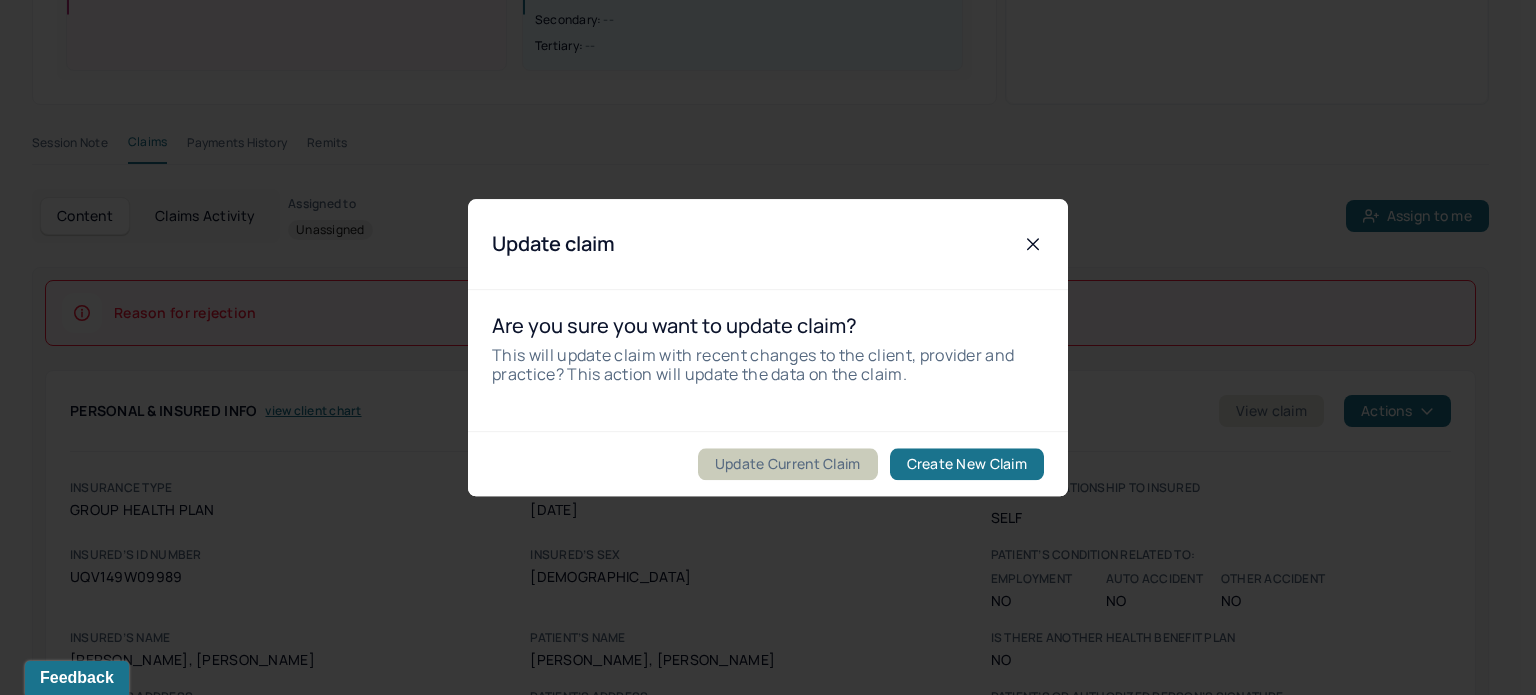 click on "Update Current Claim" at bounding box center (788, 464) 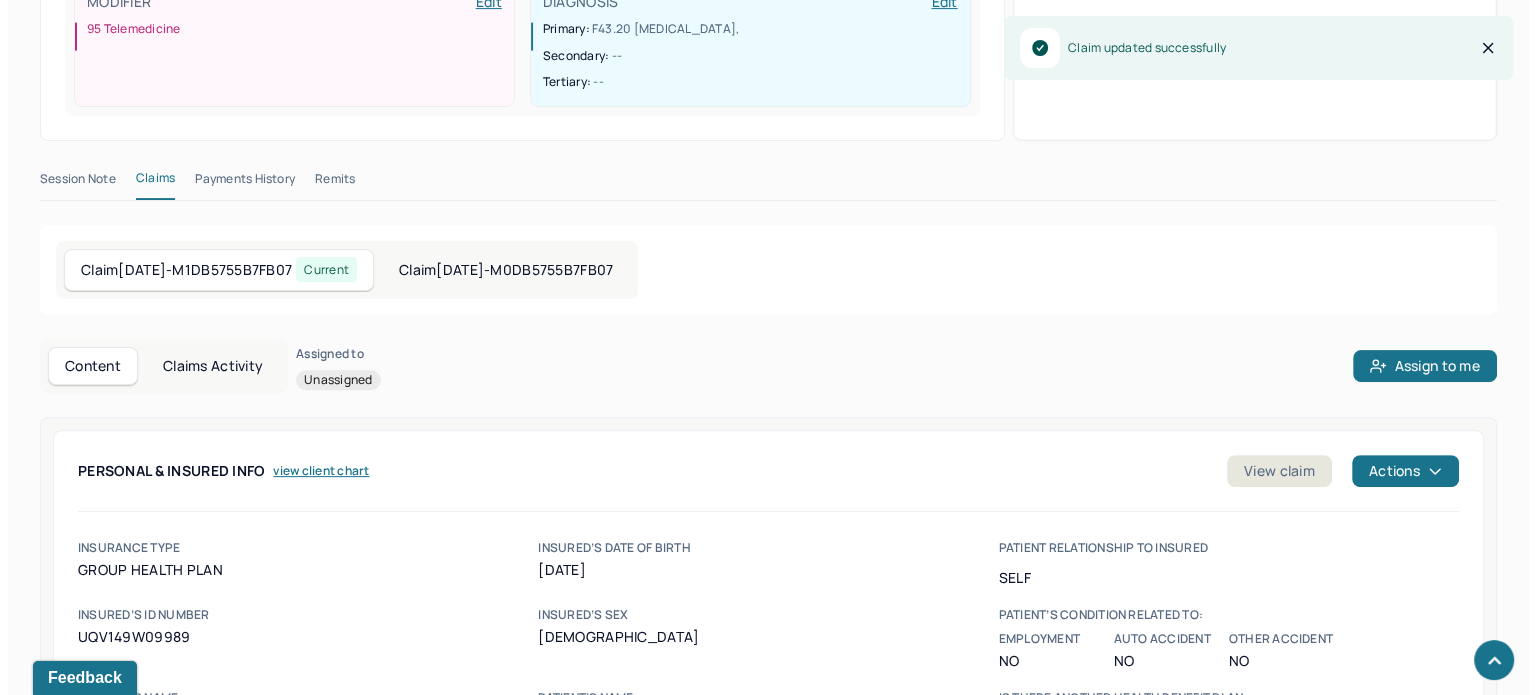 scroll, scrollTop: 636, scrollLeft: 0, axis: vertical 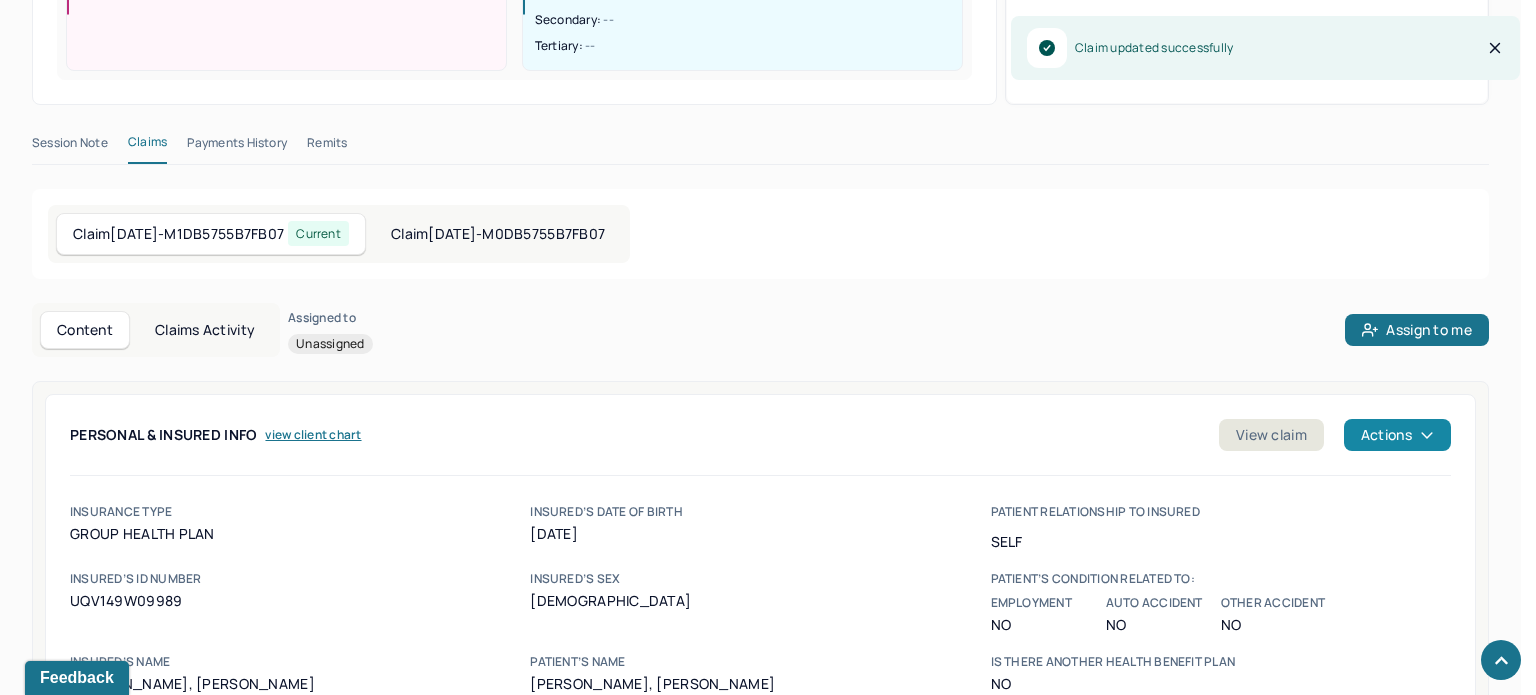 click on "Actions" at bounding box center (1397, 435) 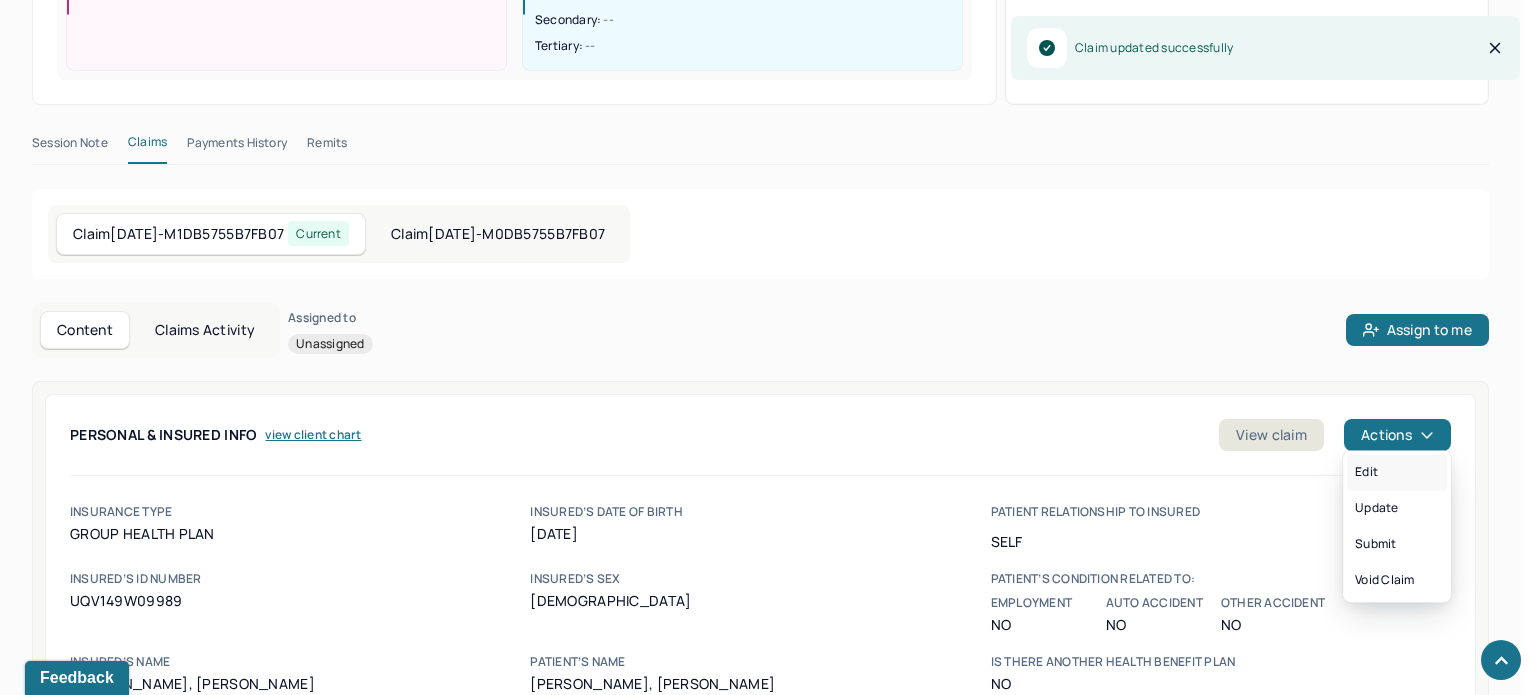 click on "Edit" at bounding box center (1397, 472) 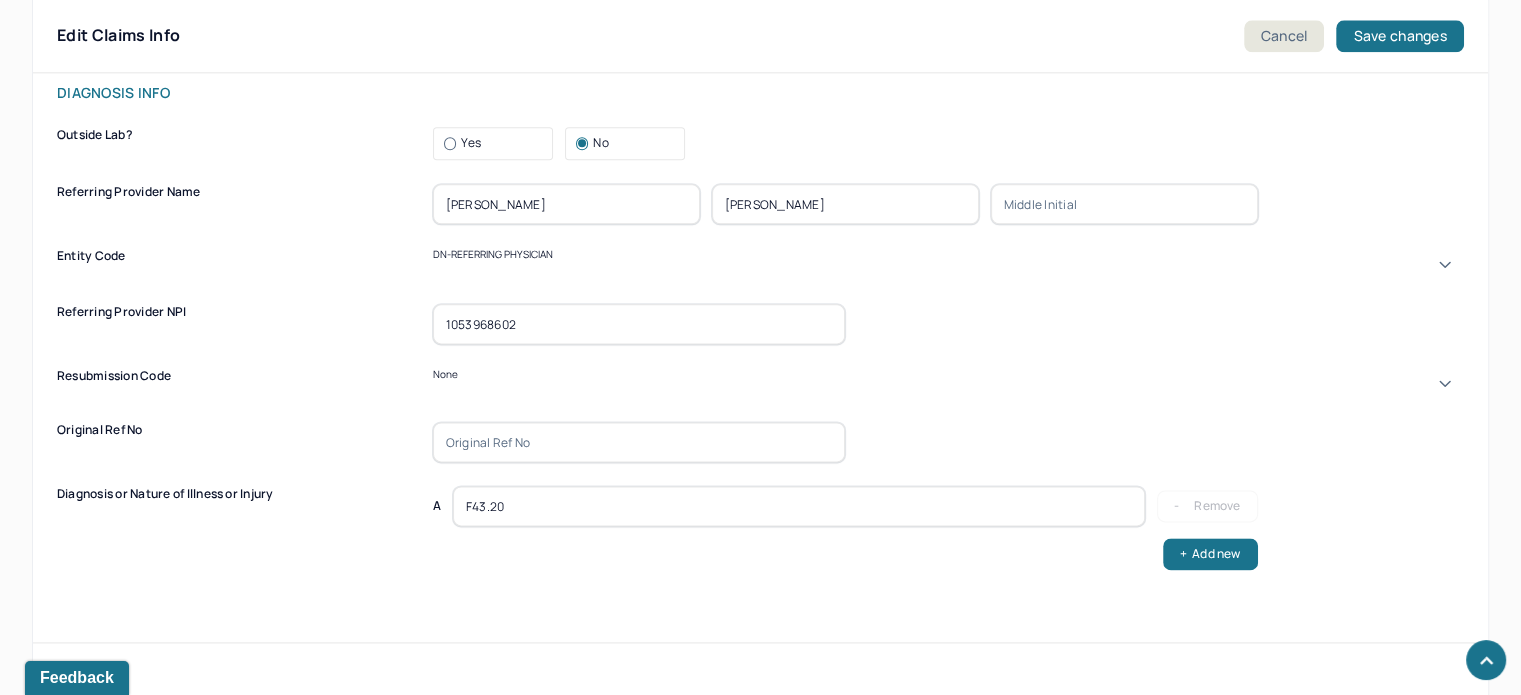 scroll, scrollTop: 2537, scrollLeft: 0, axis: vertical 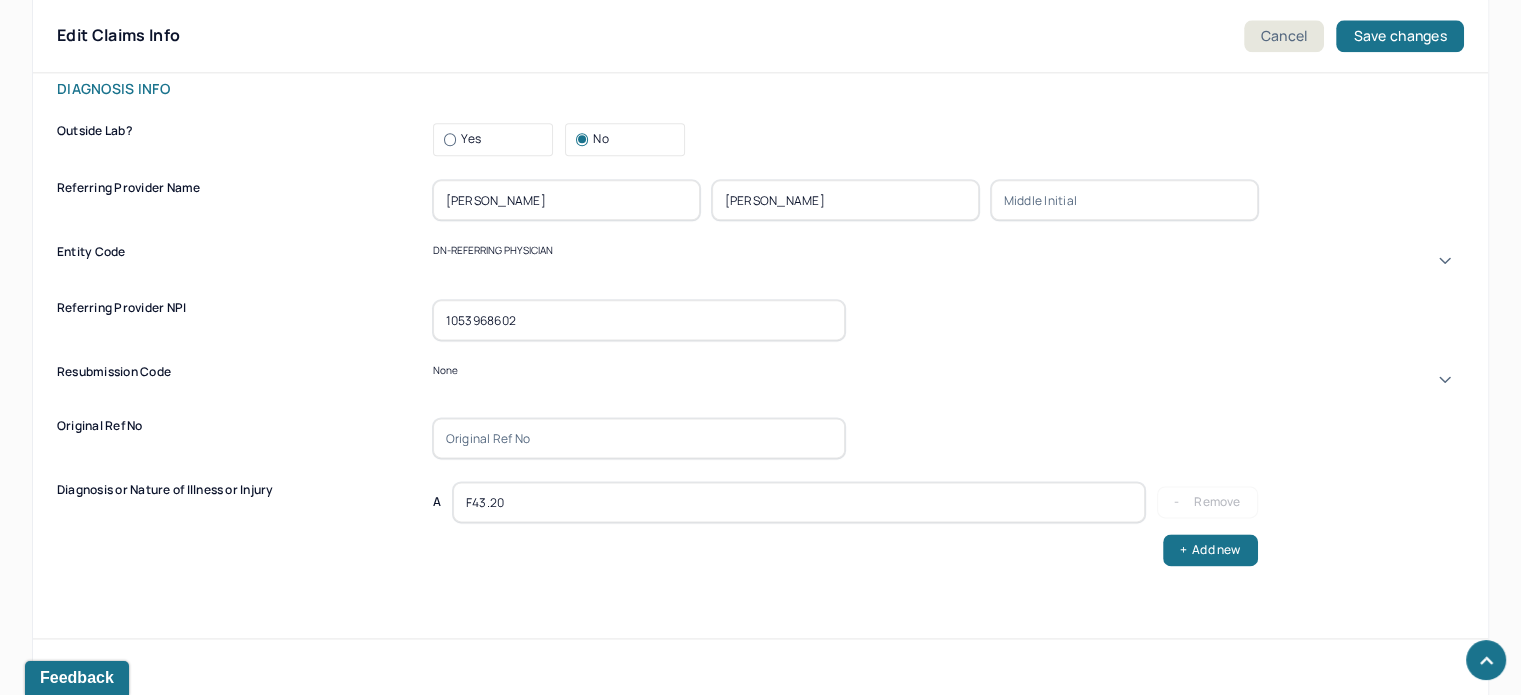 click on "None" at bounding box center (948, 379) 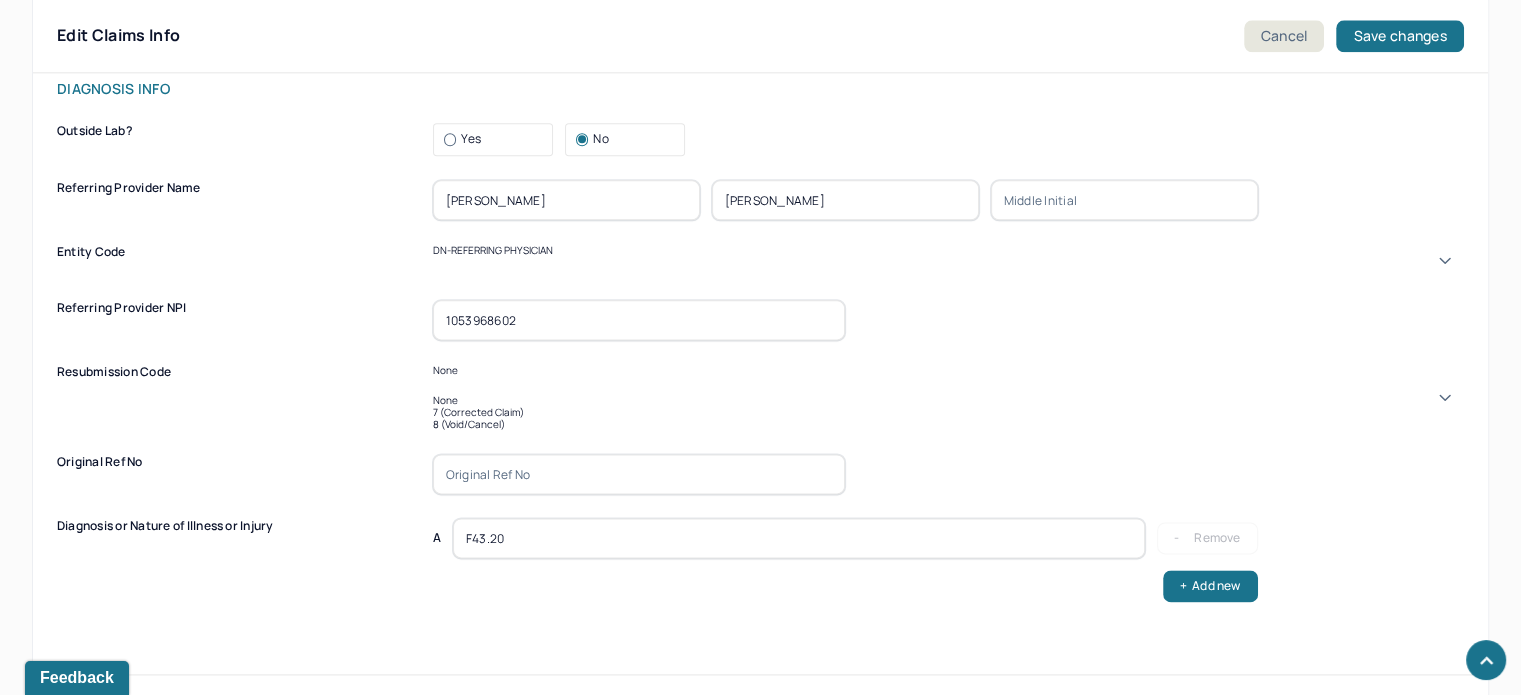click on "None" at bounding box center (948, 400) 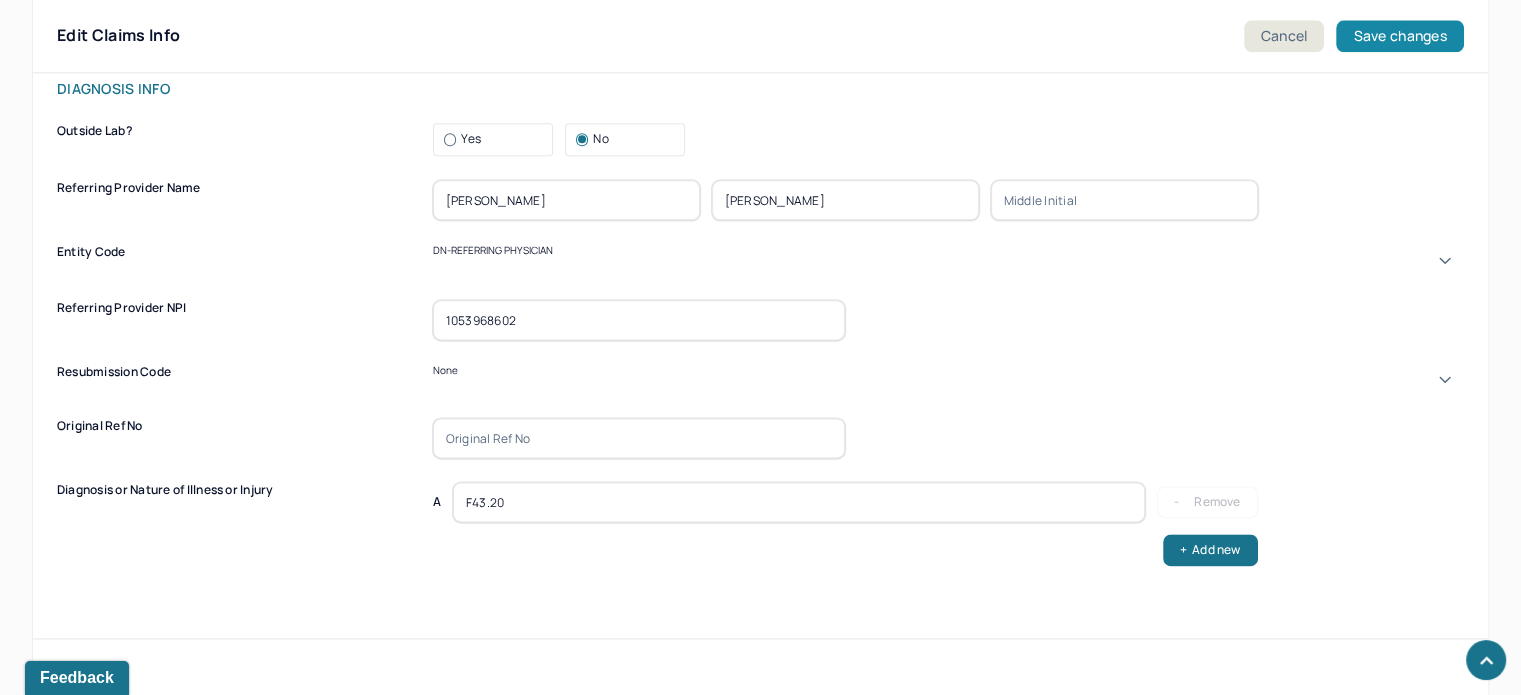 click on "Save changes" at bounding box center [1399, 36] 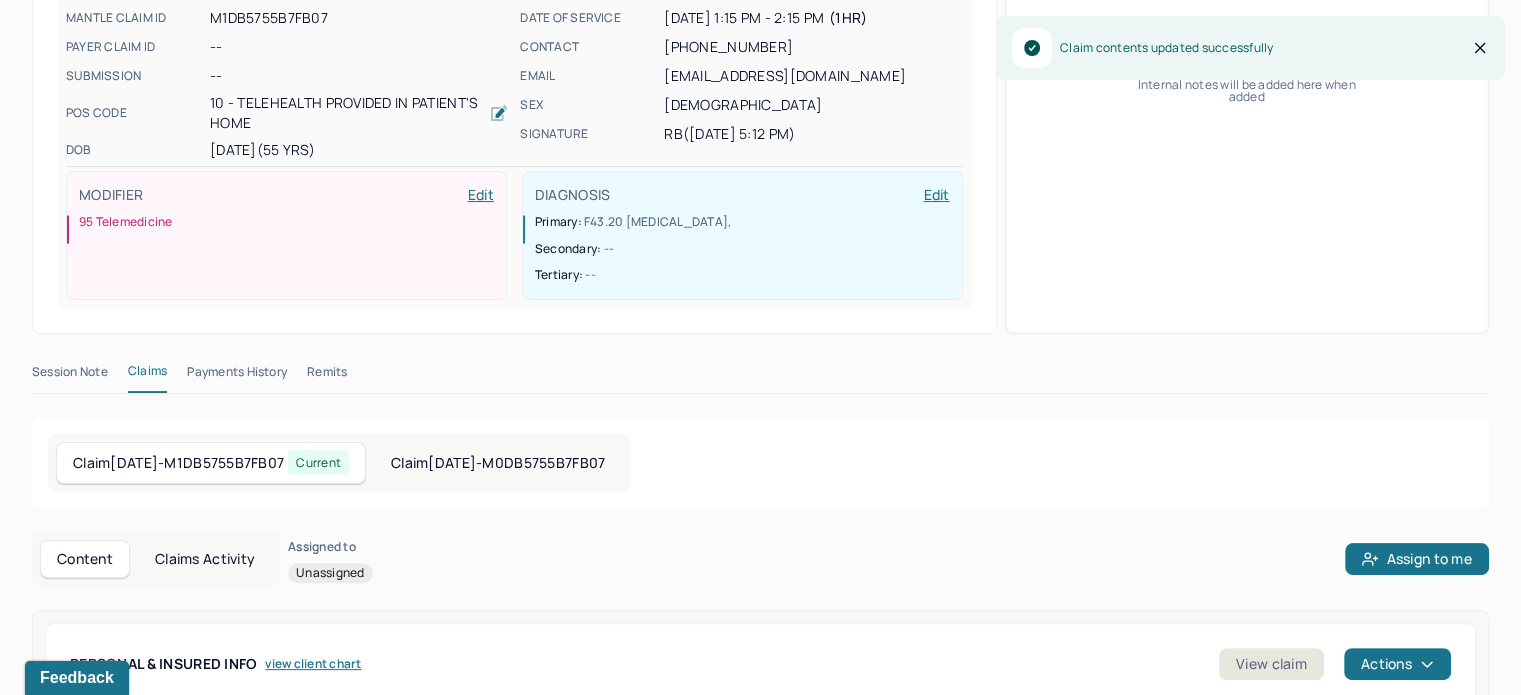 scroll, scrollTop: 807, scrollLeft: 0, axis: vertical 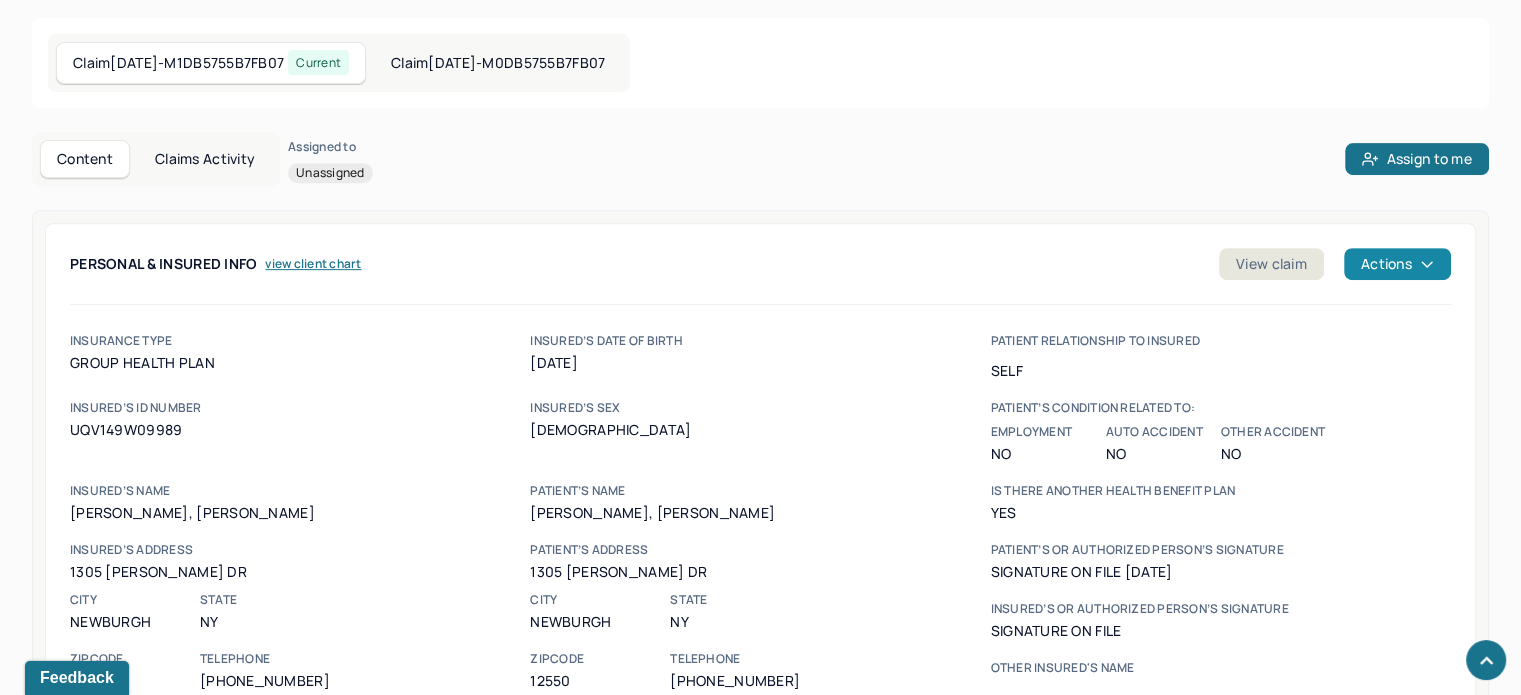 click on "Actions" at bounding box center [1397, 264] 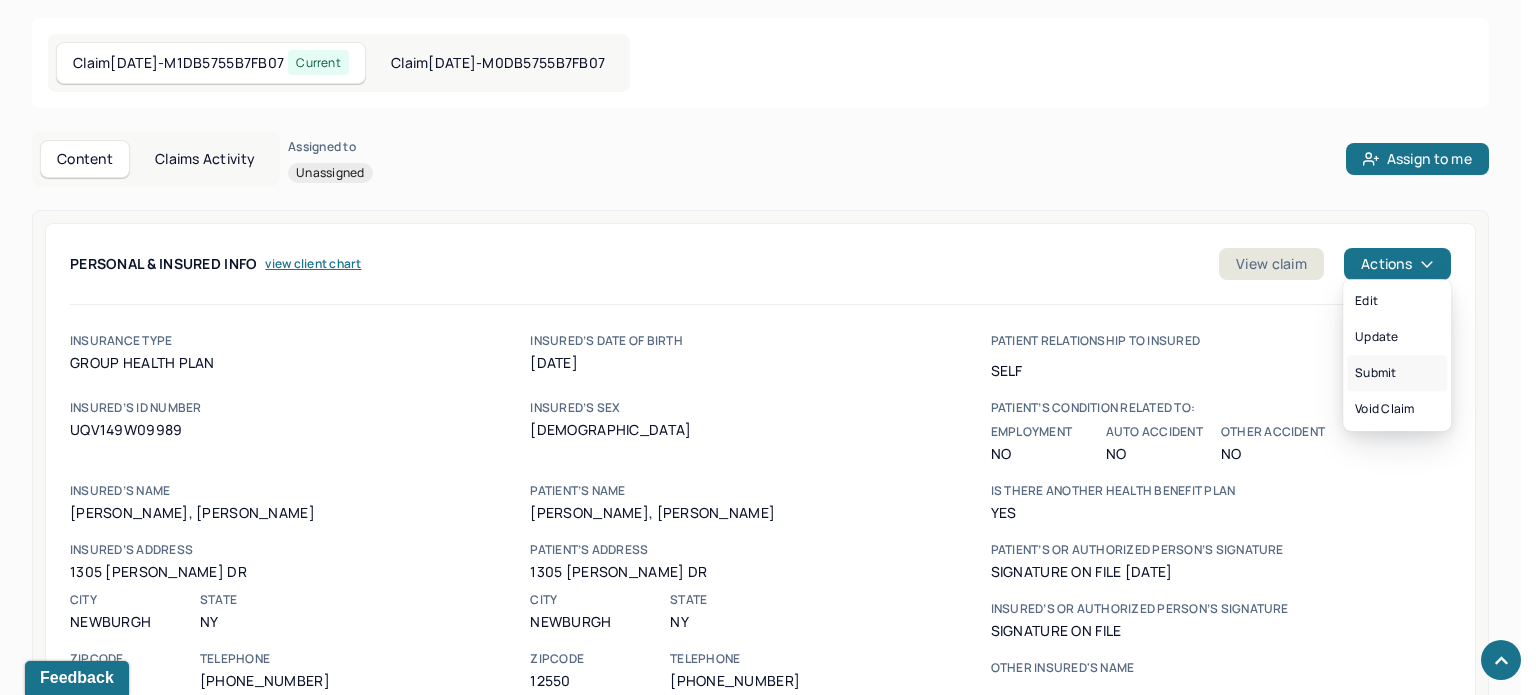 click on "Submit" at bounding box center [1397, 373] 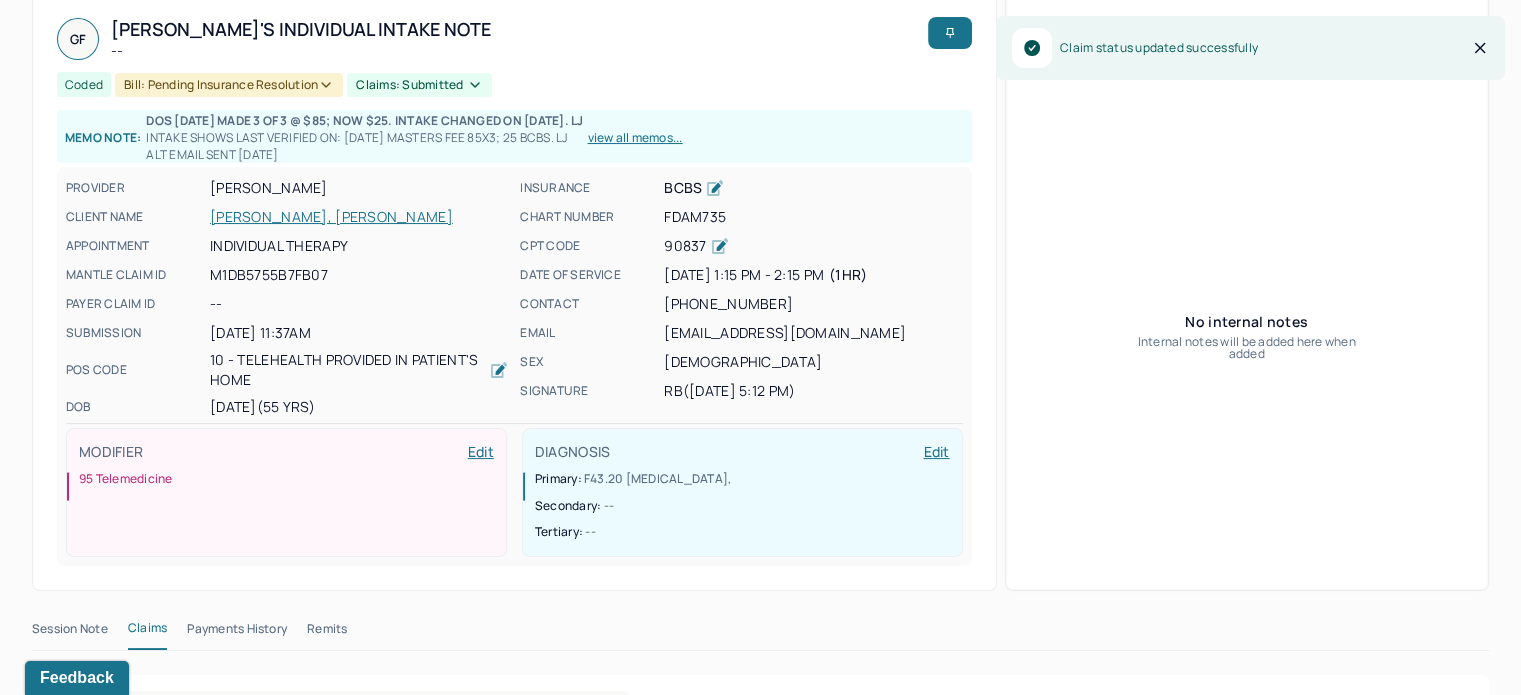 scroll, scrollTop: 0, scrollLeft: 0, axis: both 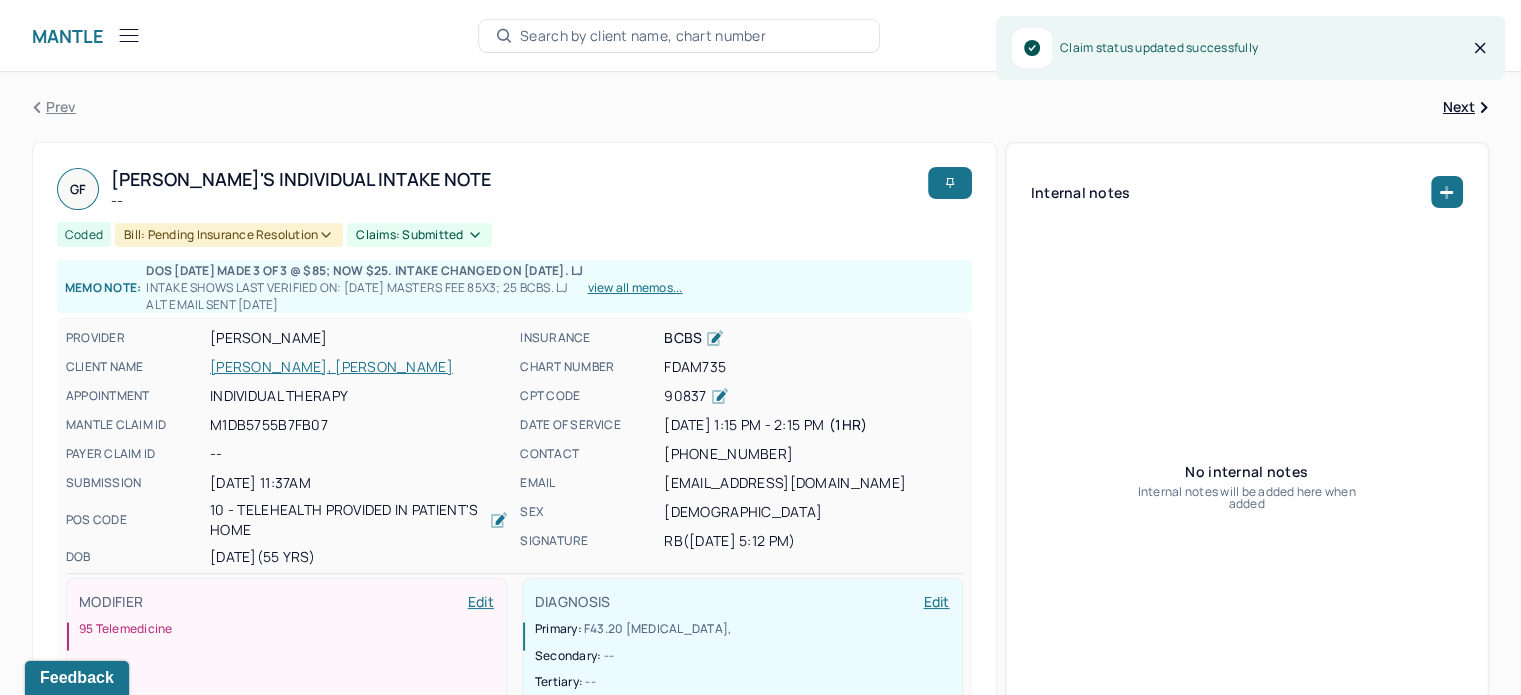 click 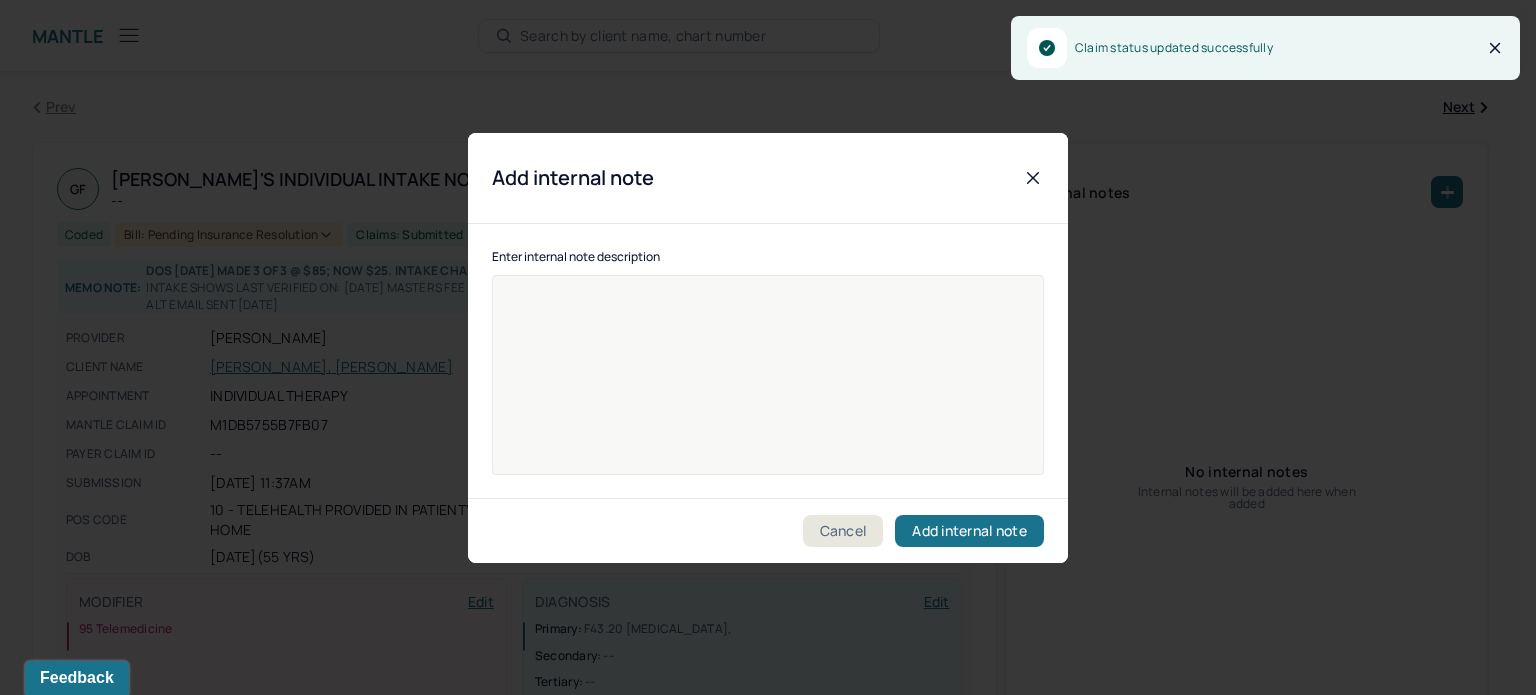 click at bounding box center [768, 388] 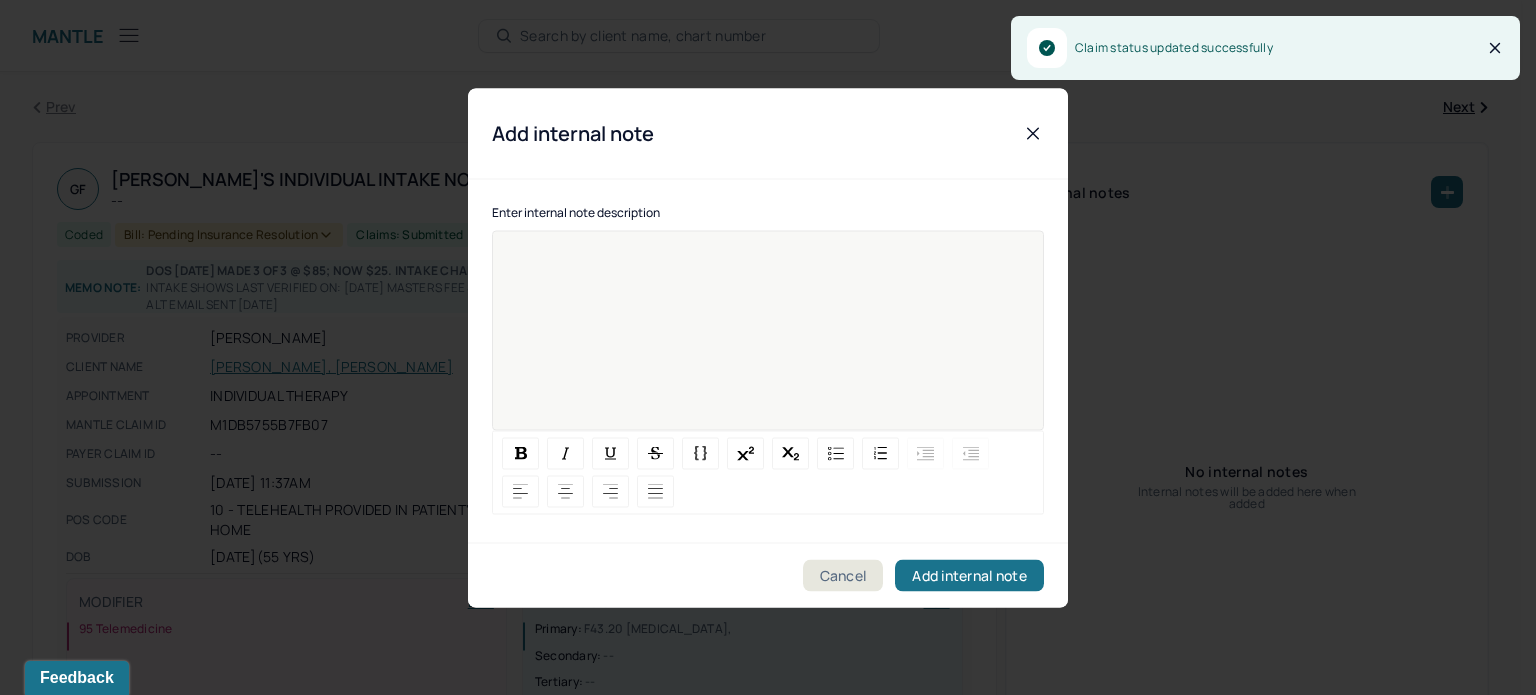 type 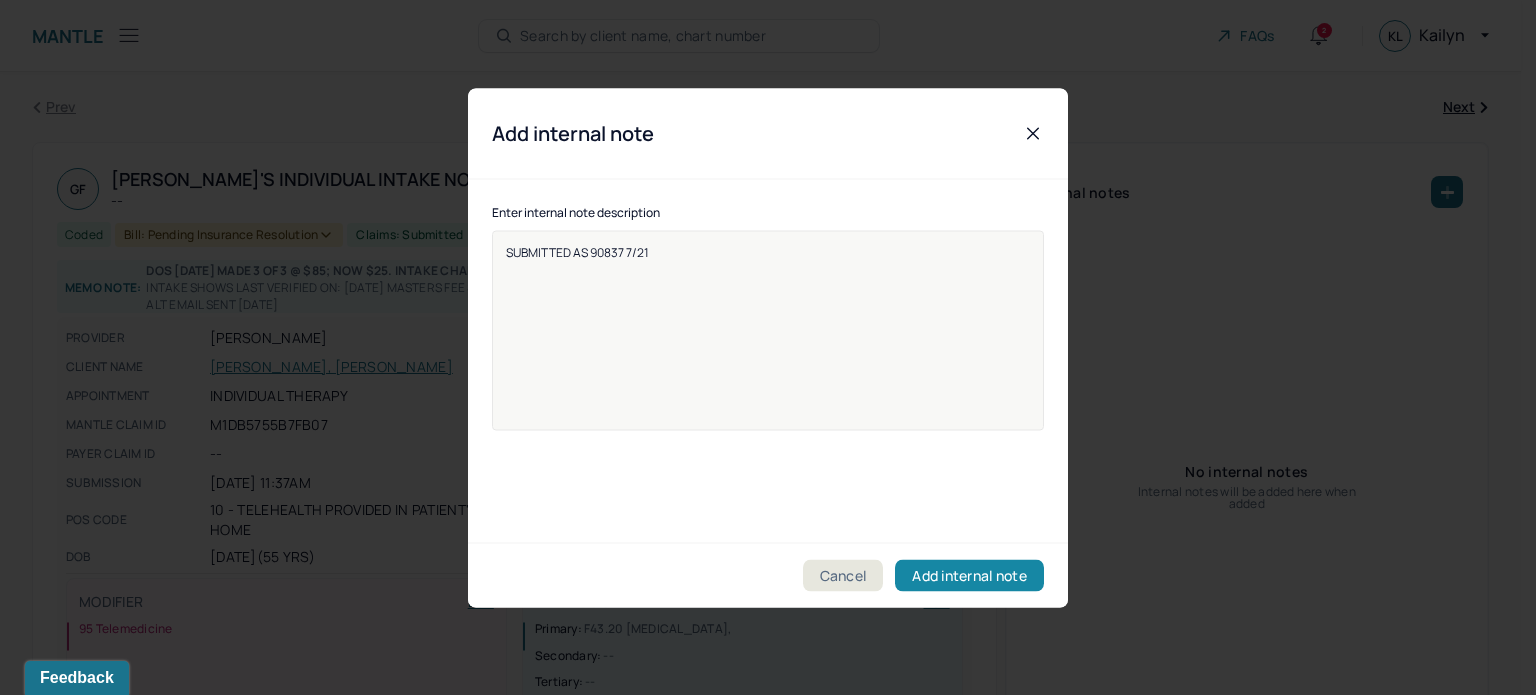 click on "Add internal note" at bounding box center [969, 575] 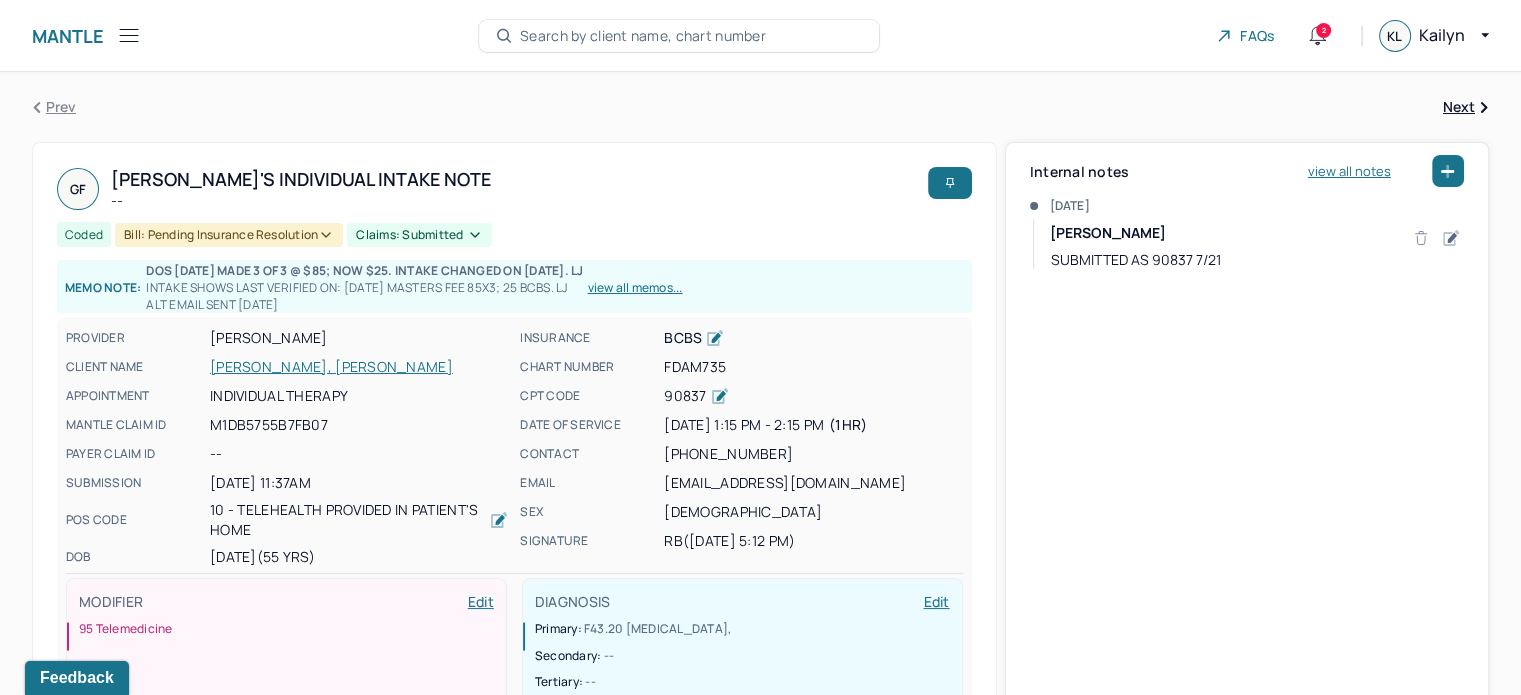 click on "[PERSON_NAME], [PERSON_NAME]" at bounding box center [359, 367] 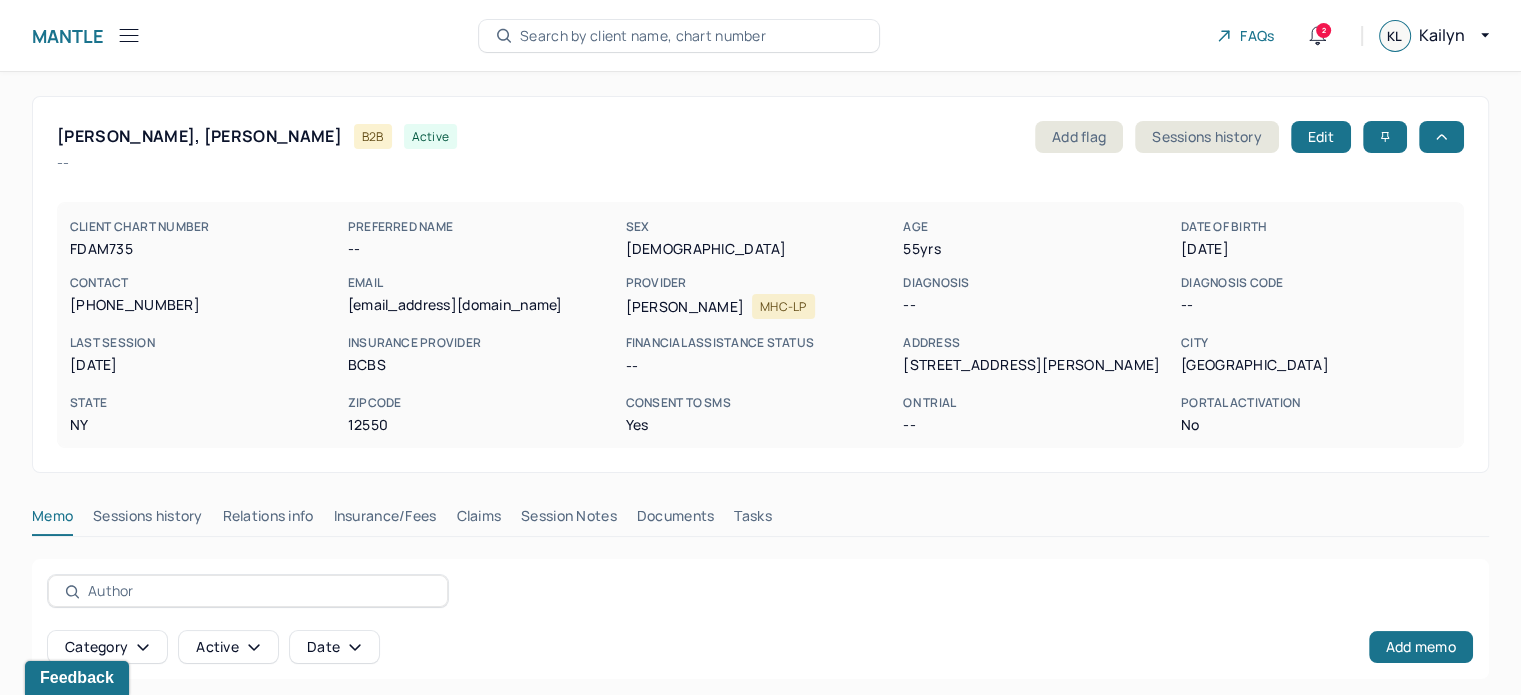 click on "Claims" at bounding box center [478, 520] 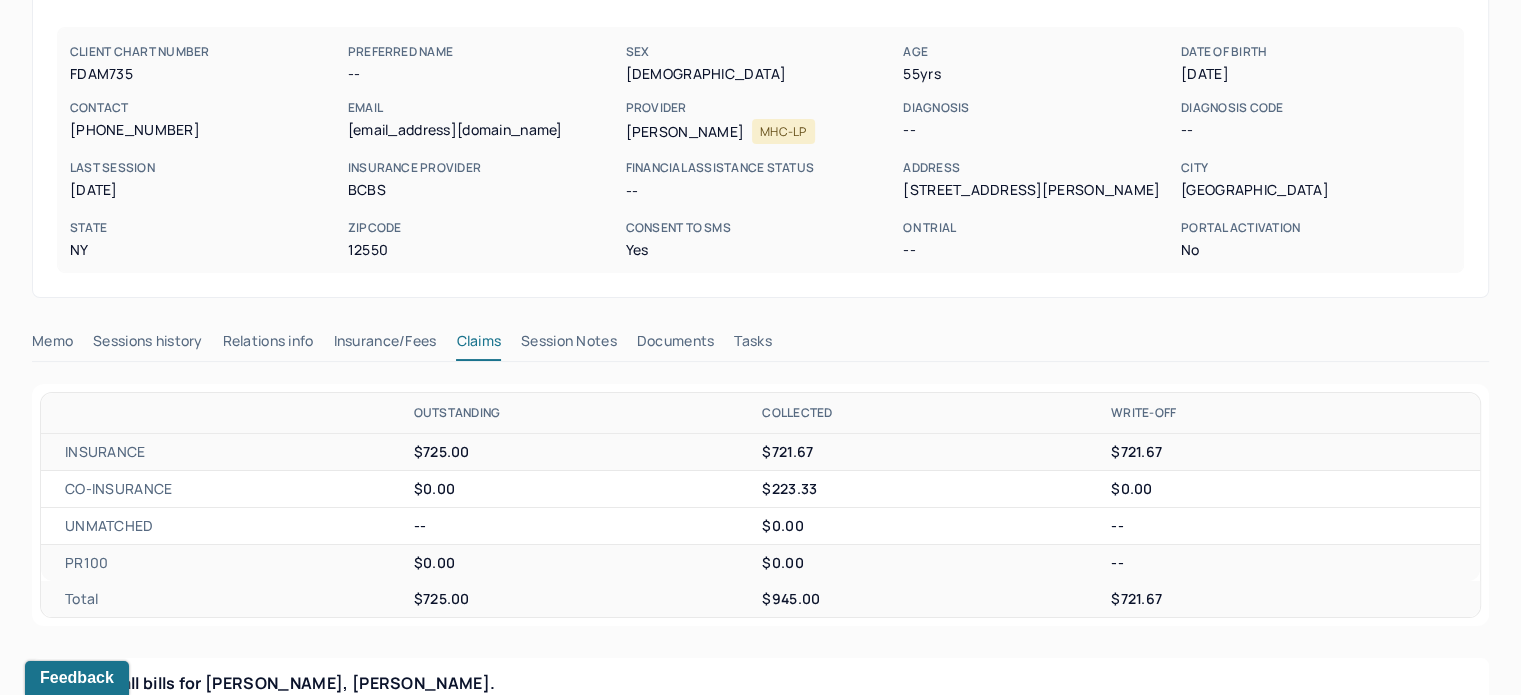 scroll, scrollTop: 400, scrollLeft: 0, axis: vertical 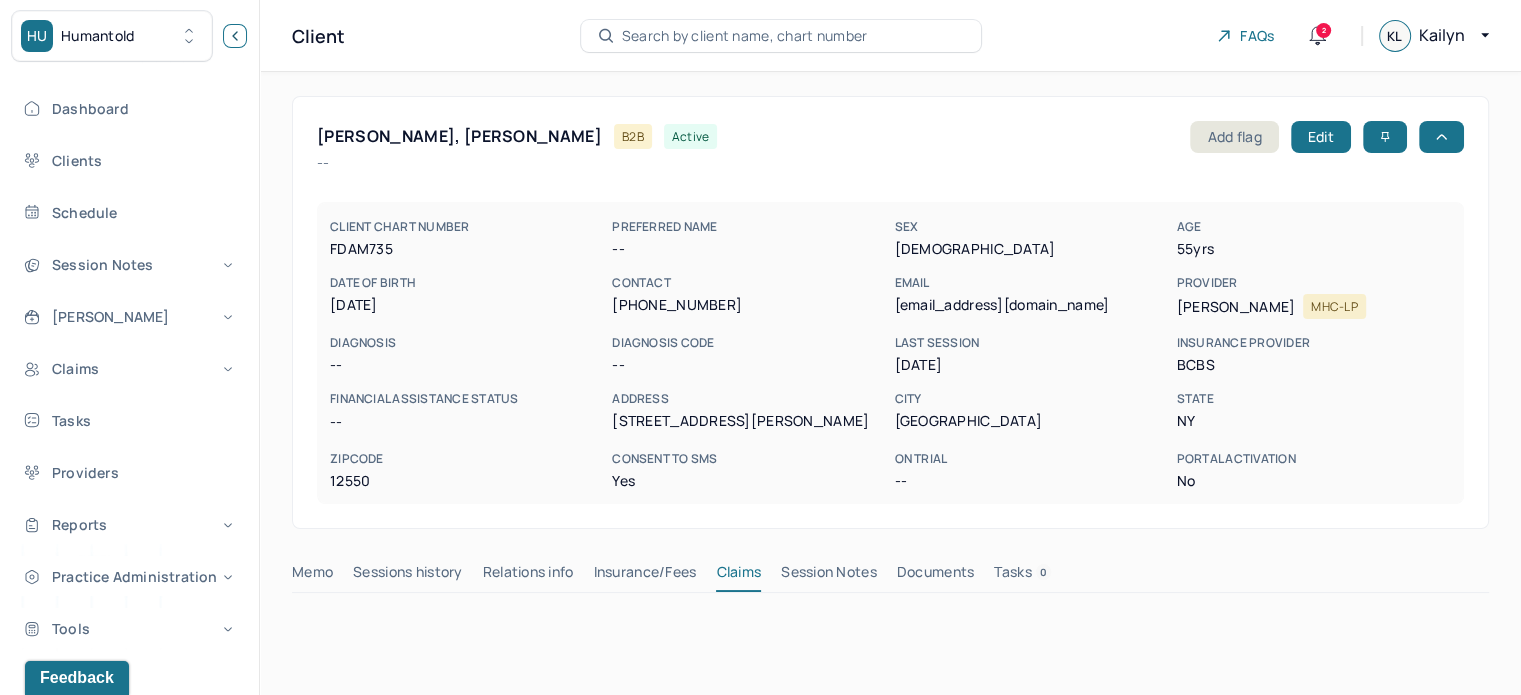 click at bounding box center (235, 36) 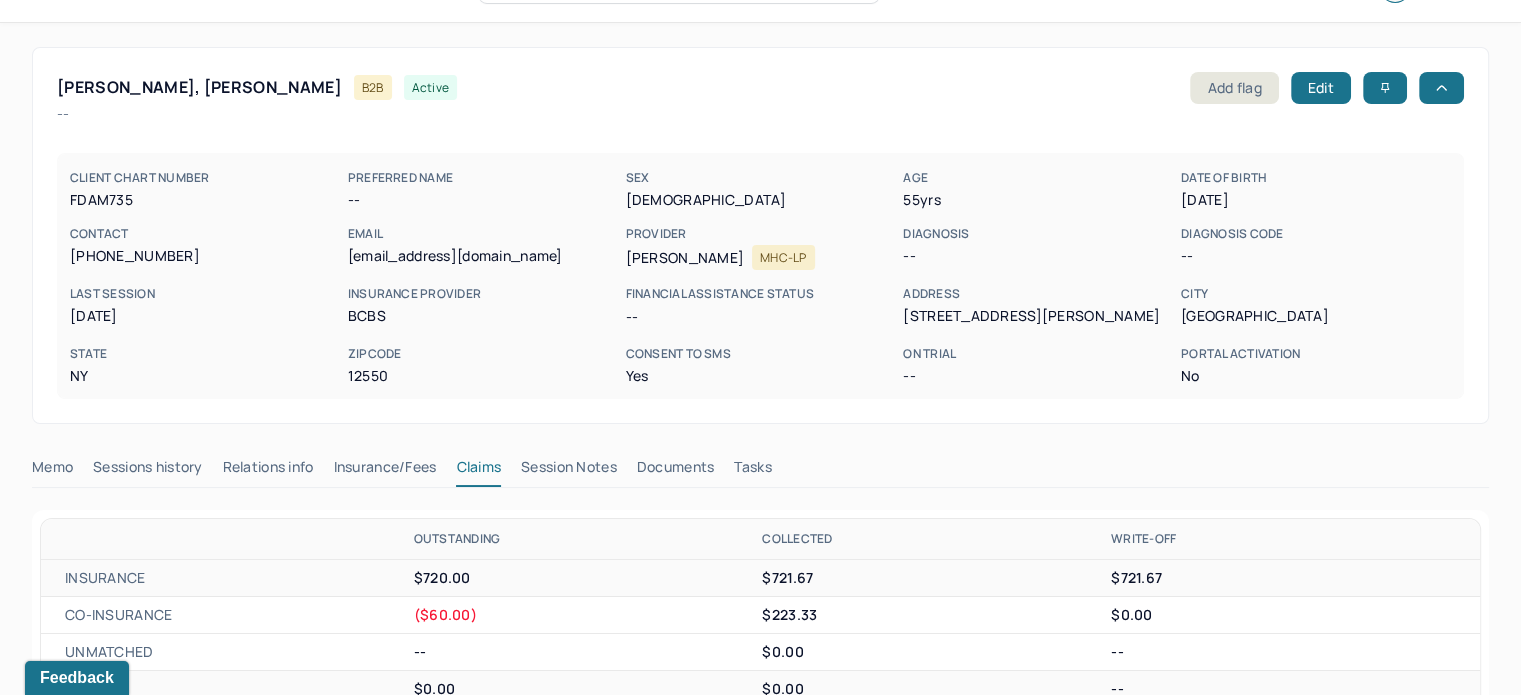 scroll, scrollTop: 0, scrollLeft: 0, axis: both 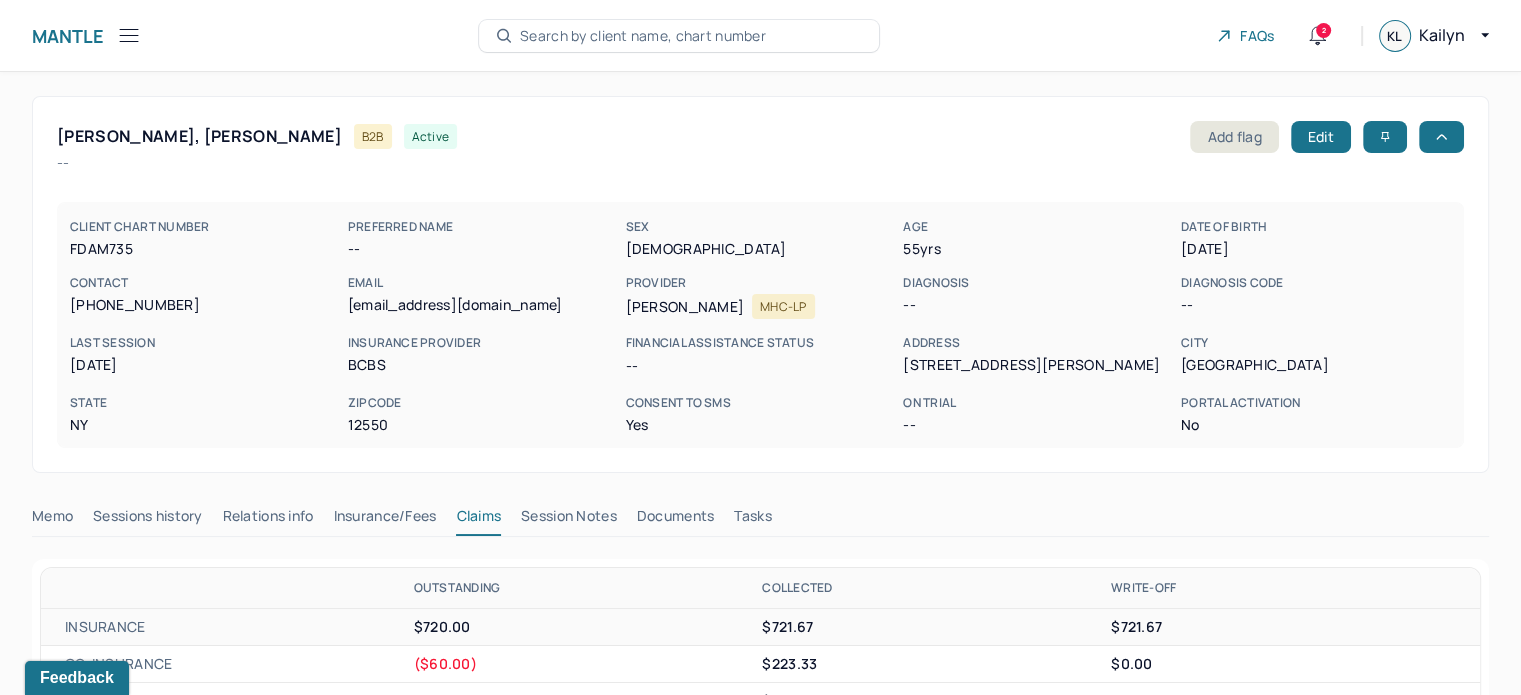 click on "Search by client name, chart number" at bounding box center (679, 36) 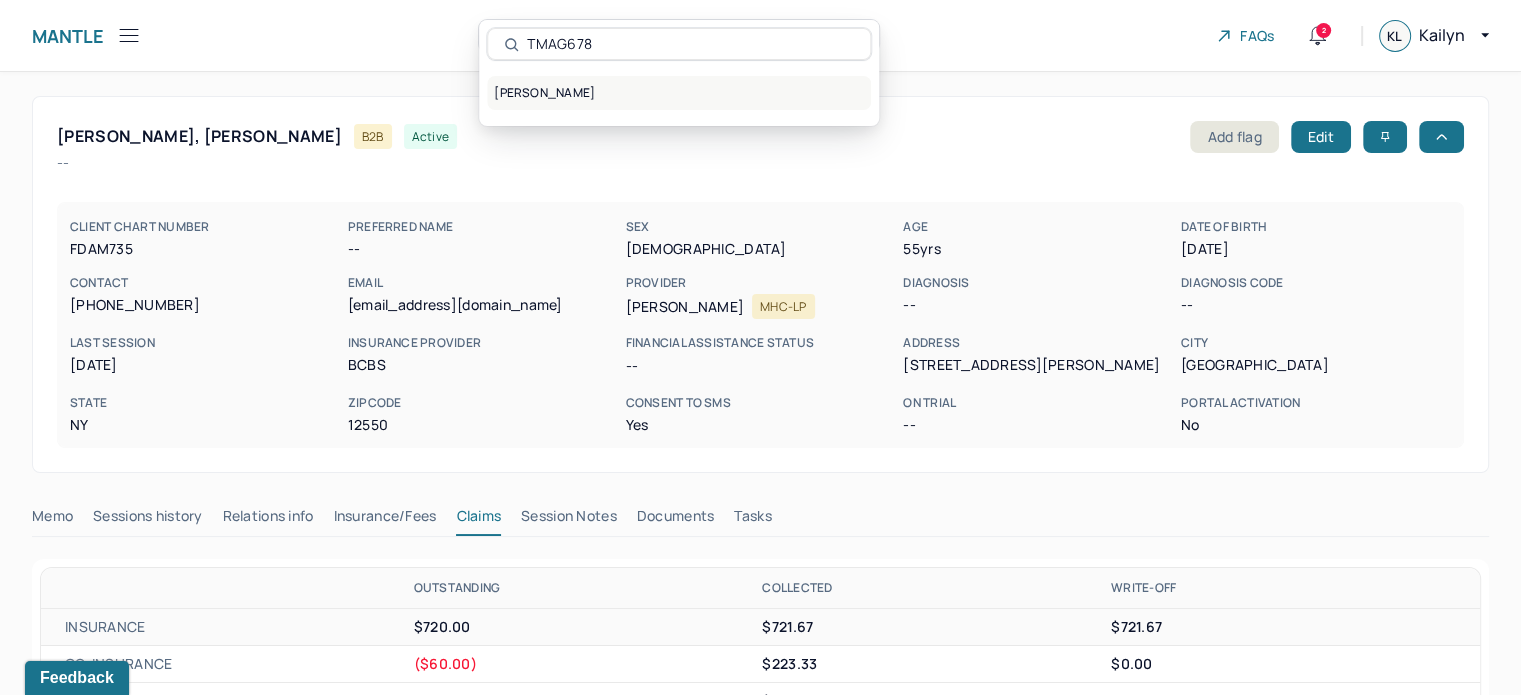 type on "TMAG678" 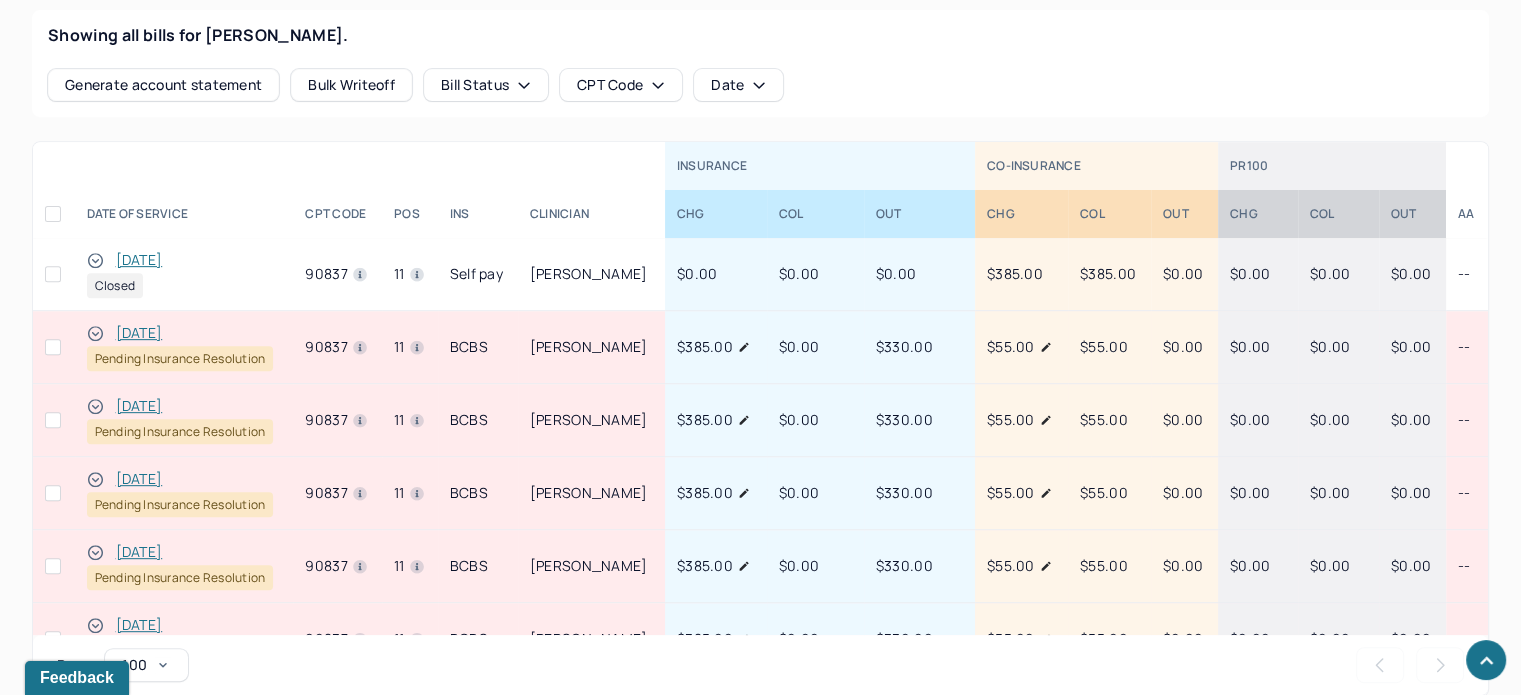 scroll, scrollTop: 900, scrollLeft: 0, axis: vertical 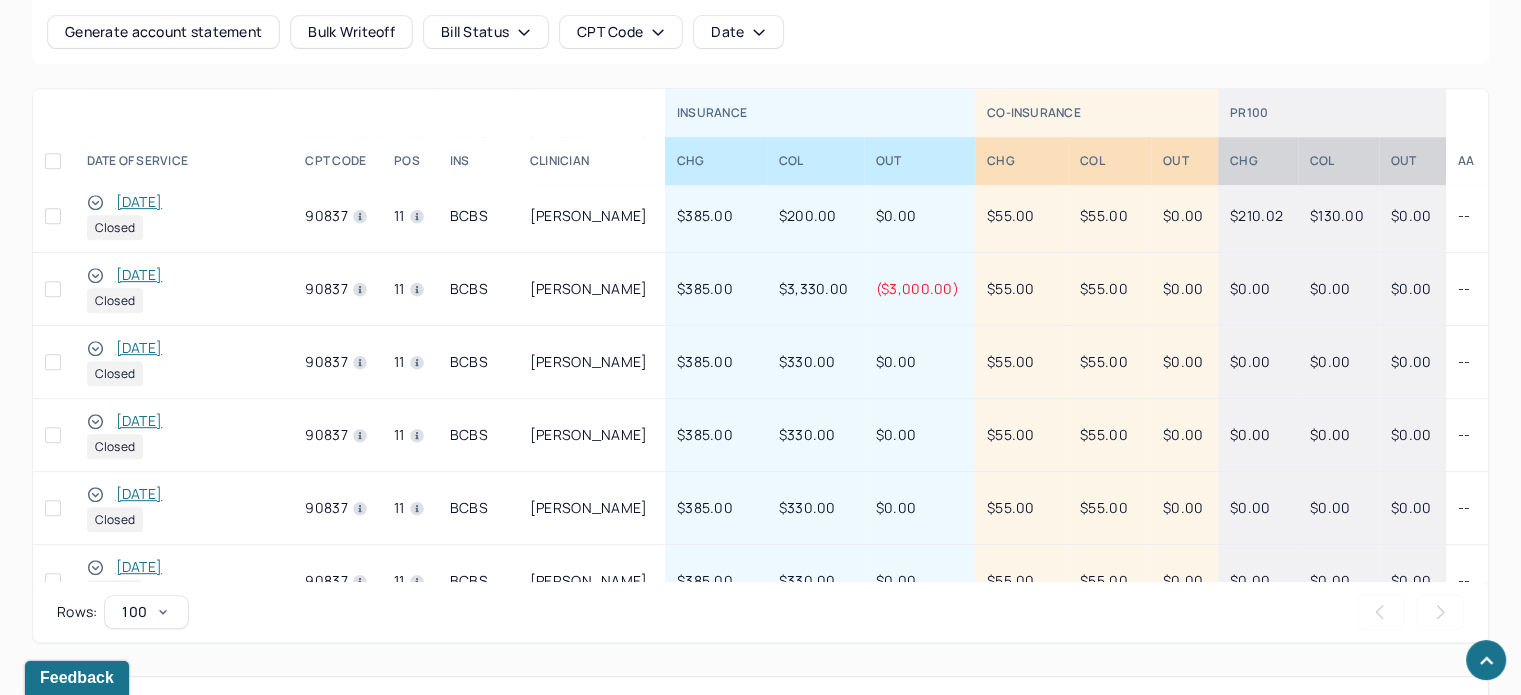 click 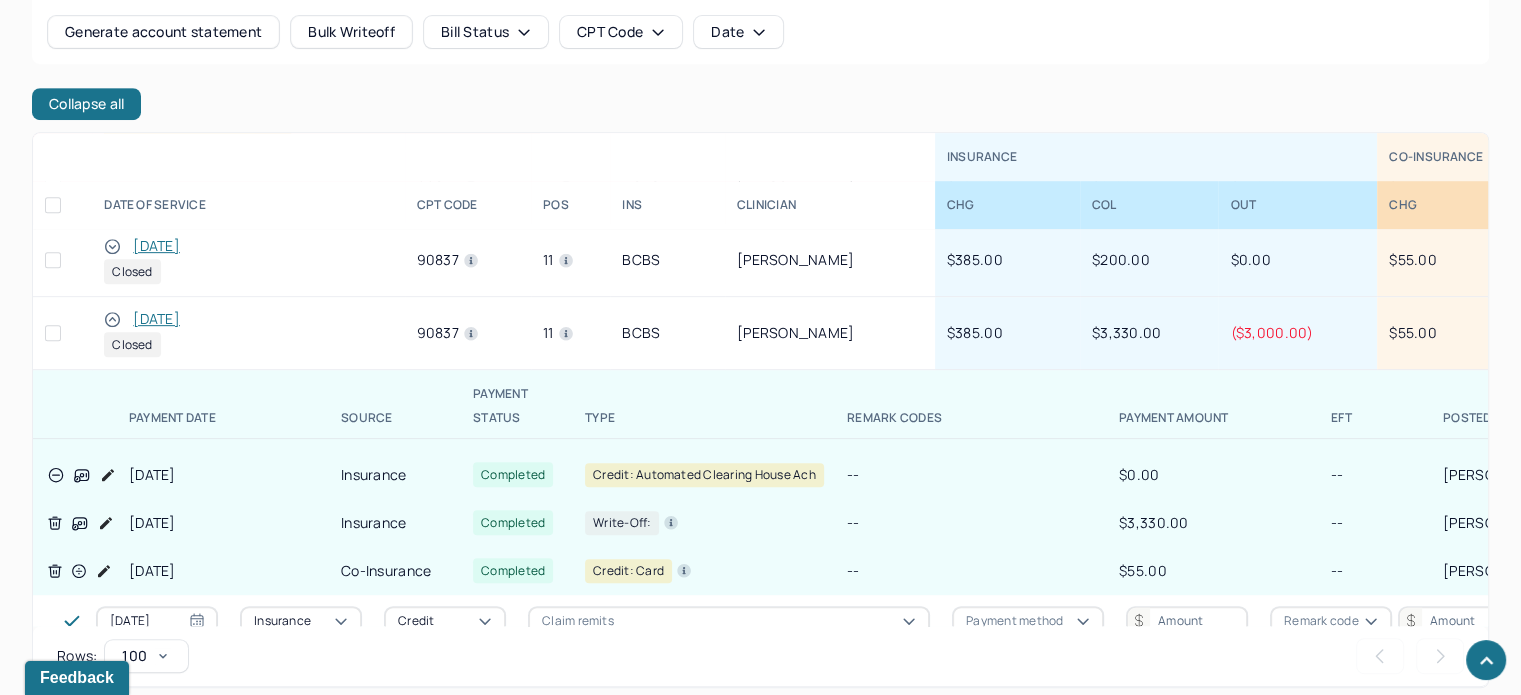 scroll, scrollTop: 1200, scrollLeft: 0, axis: vertical 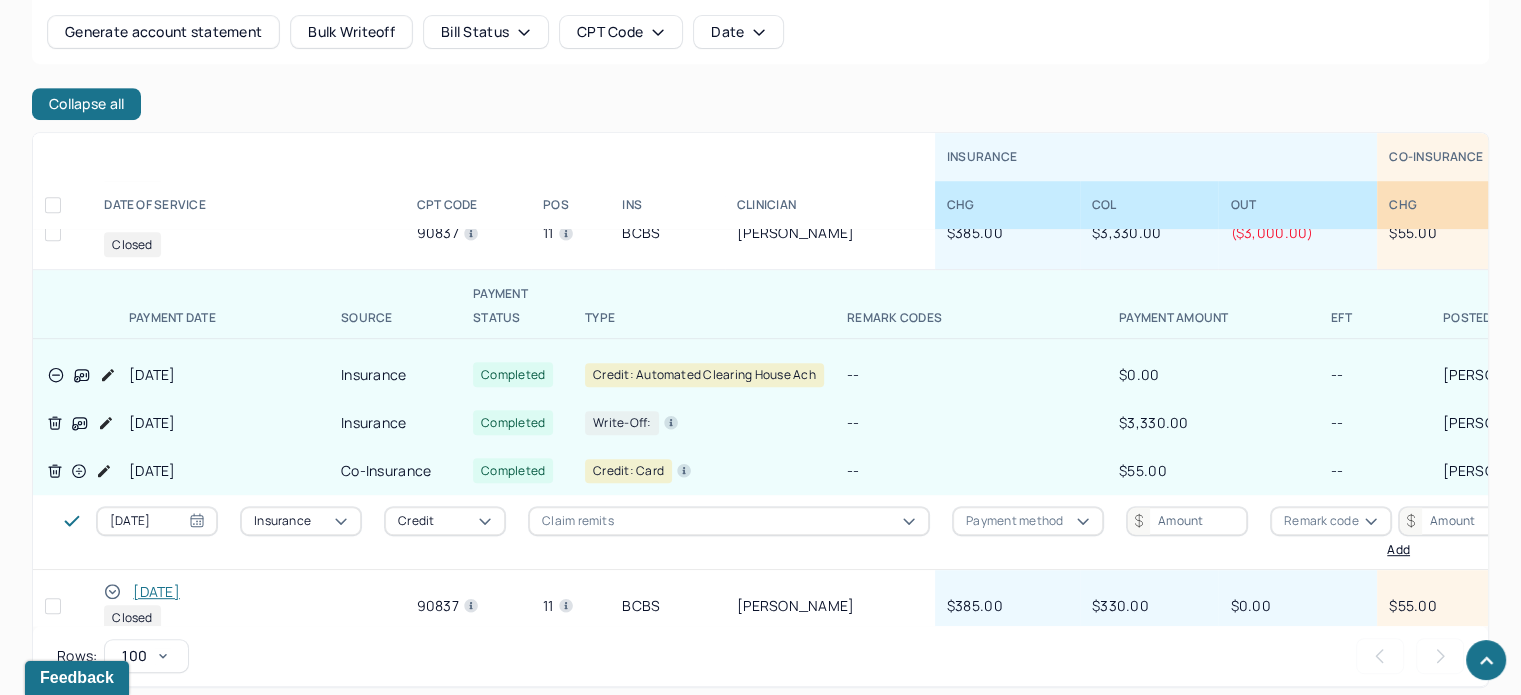 drag, startPoint x: 985, startPoint y: 623, endPoint x: 1108, endPoint y: 624, distance: 123.00407 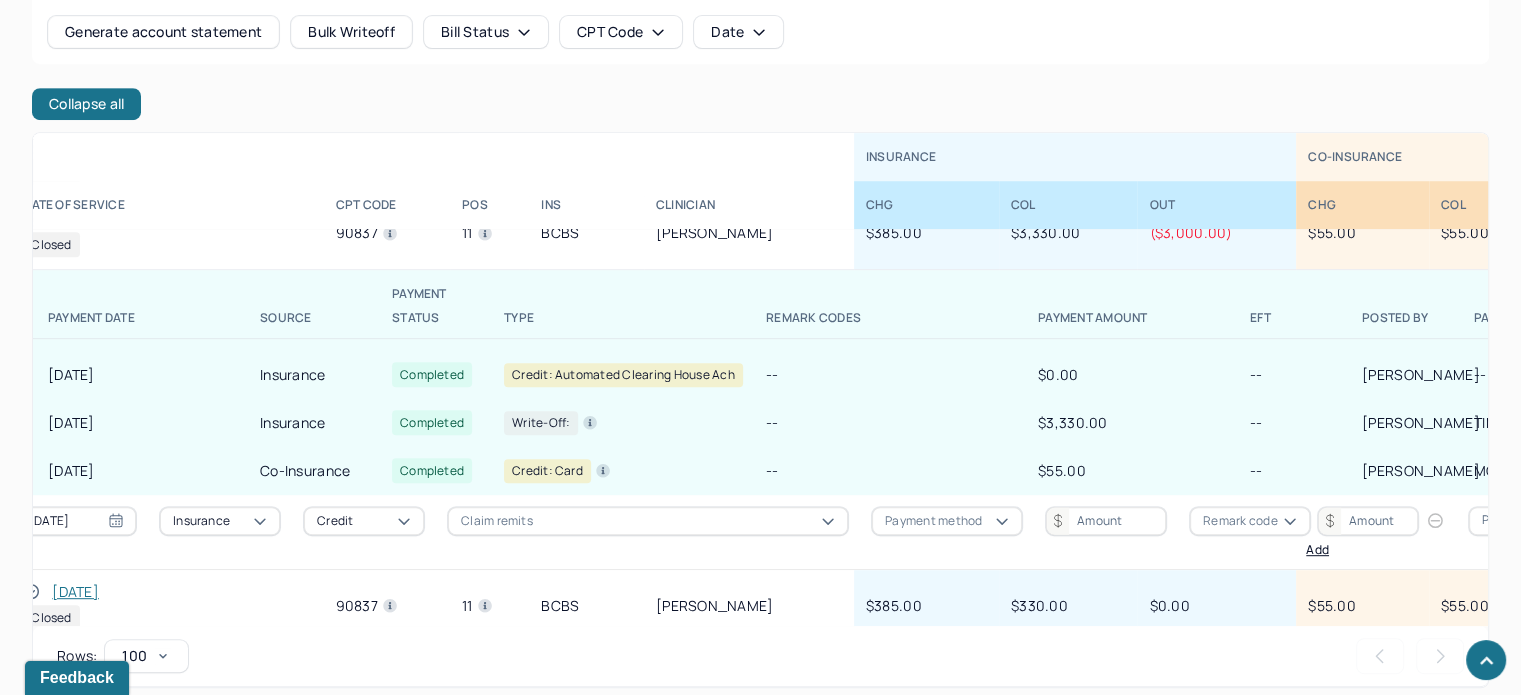 scroll, scrollTop: 1200, scrollLeft: 0, axis: vertical 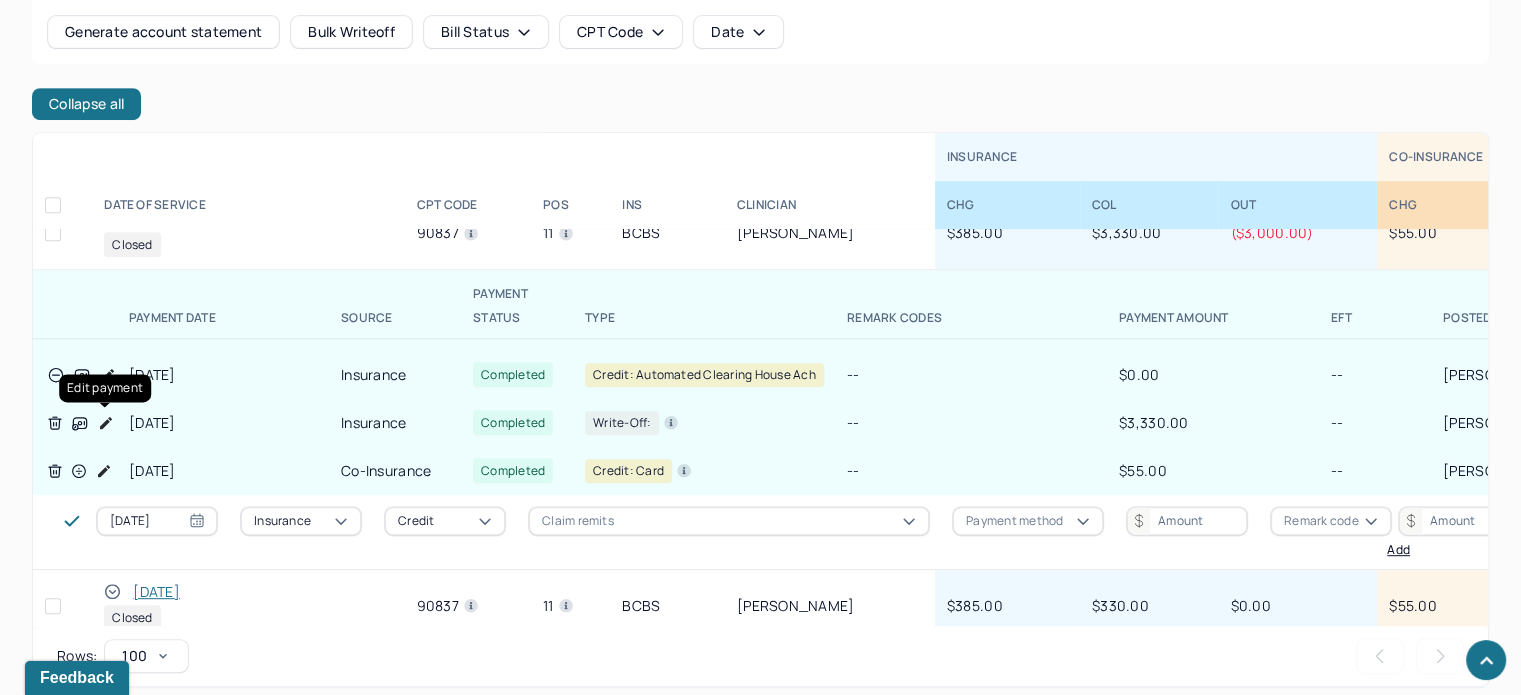 click 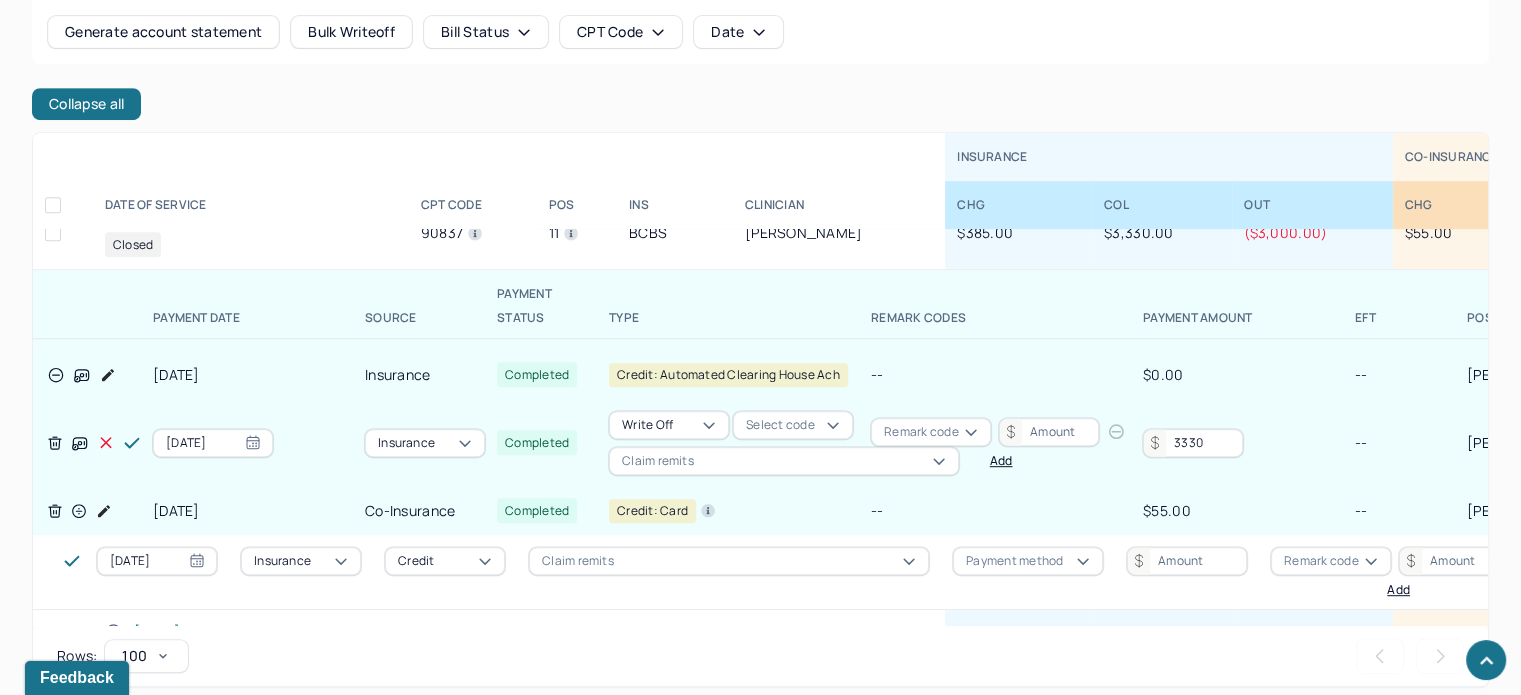 drag, startPoint x: 1219, startPoint y: 435, endPoint x: 1142, endPoint y: 434, distance: 77.00649 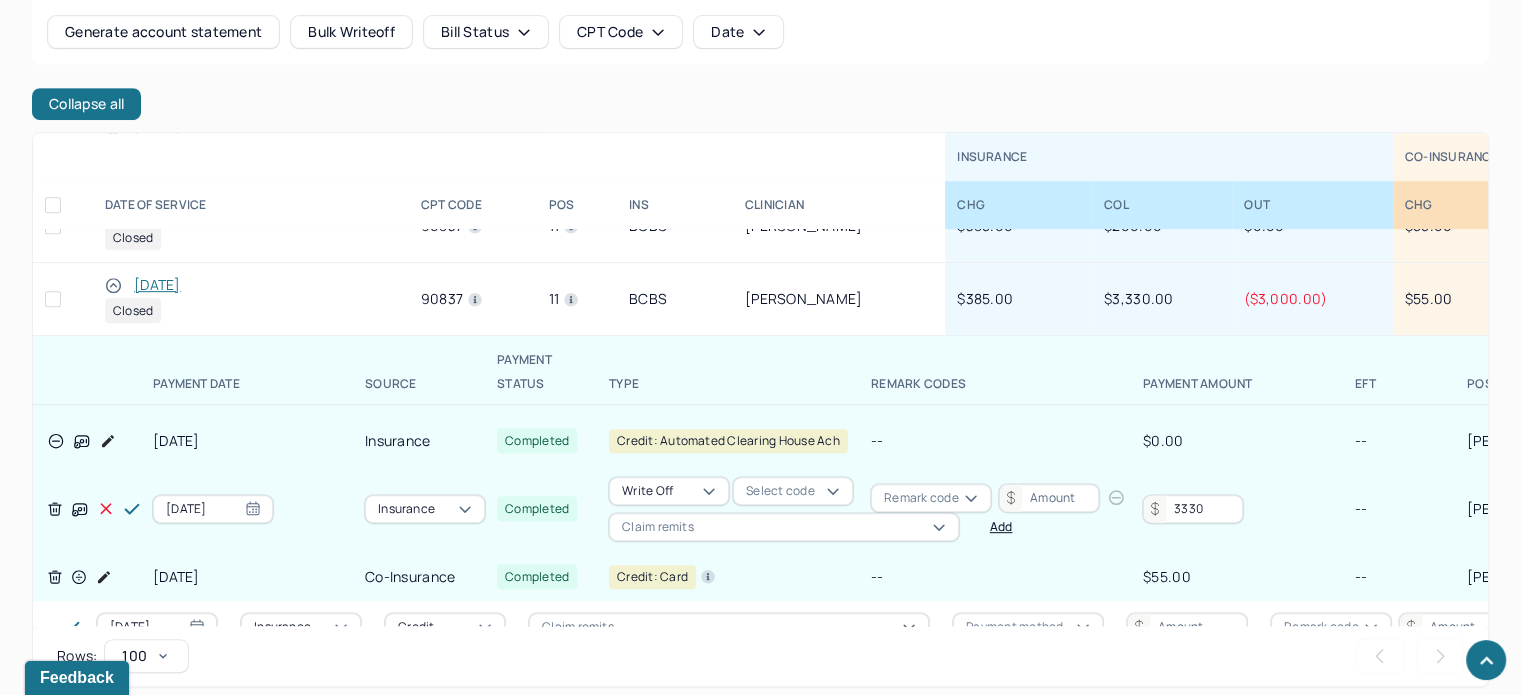 scroll, scrollTop: 1100, scrollLeft: 0, axis: vertical 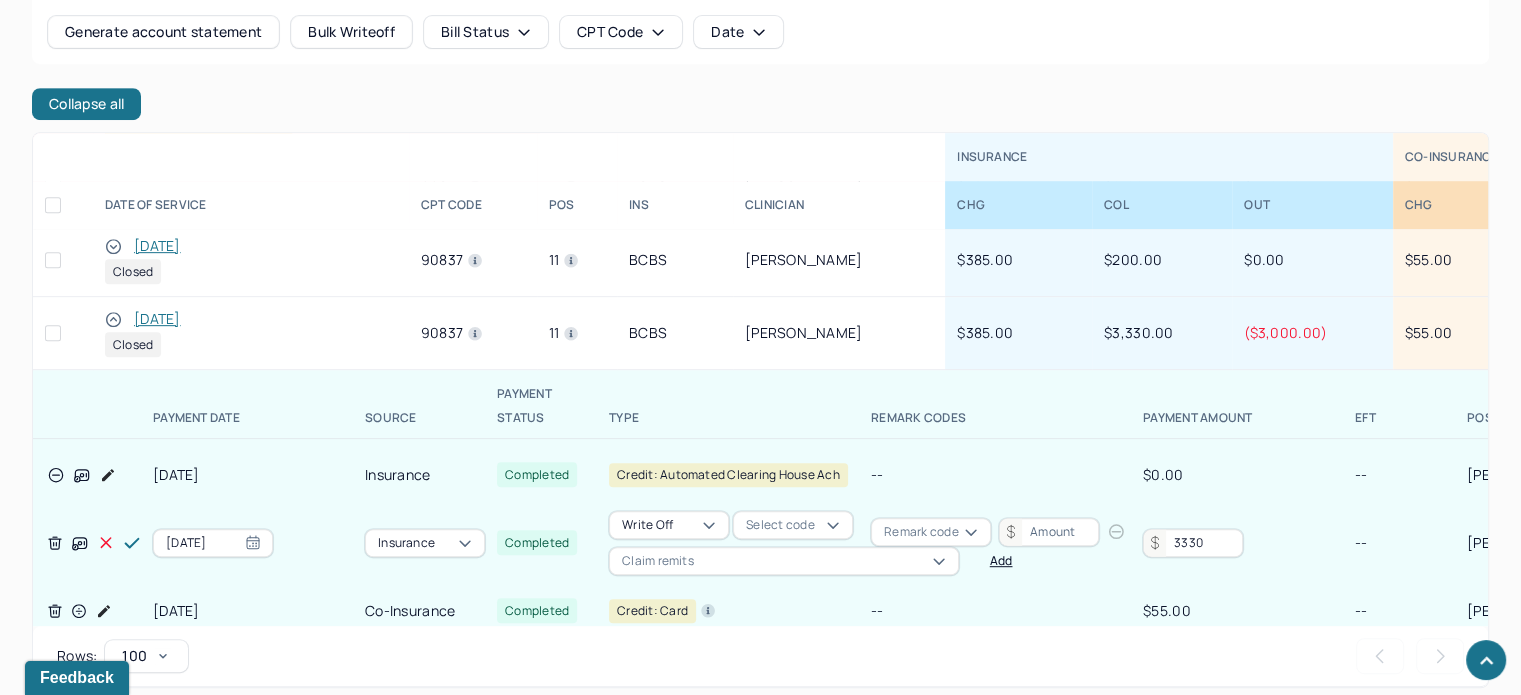 click on "05/20/2024" at bounding box center [157, 319] 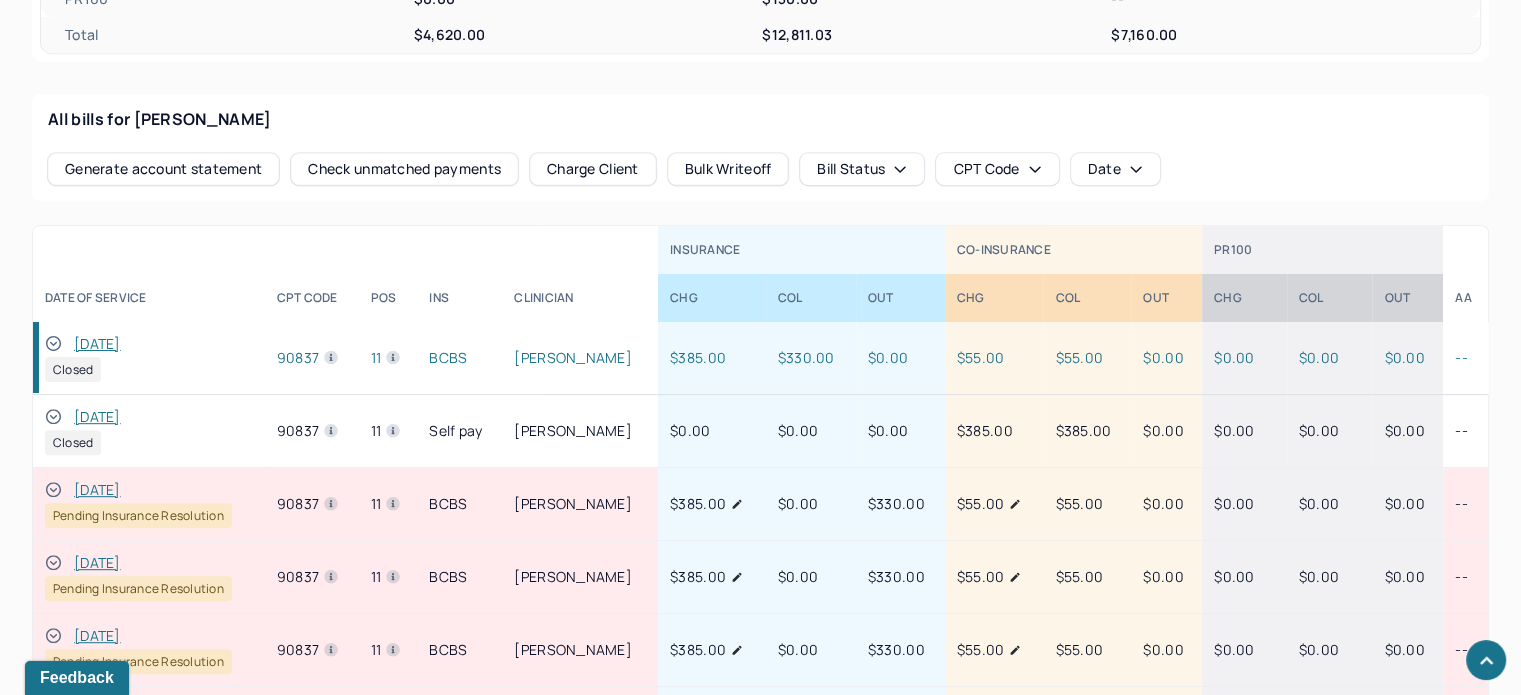 scroll, scrollTop: 986, scrollLeft: 0, axis: vertical 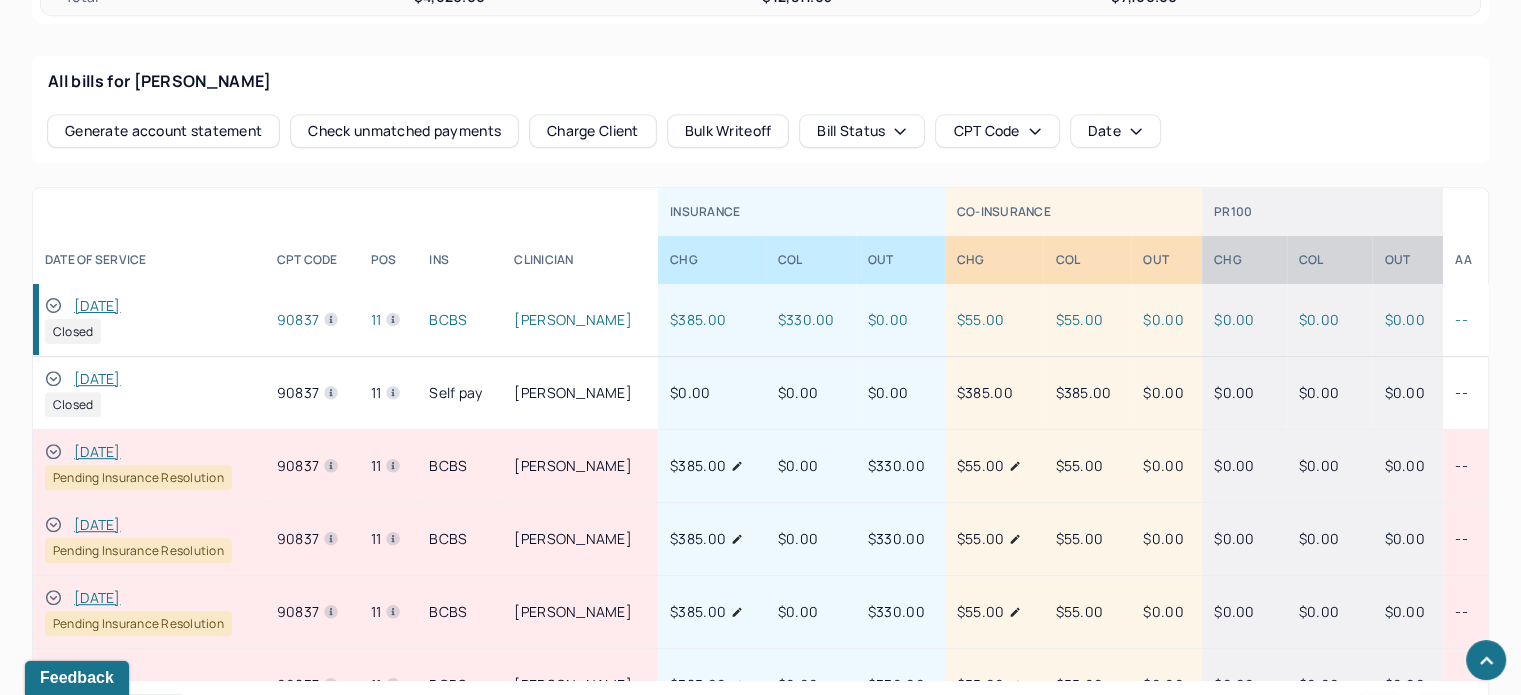 click 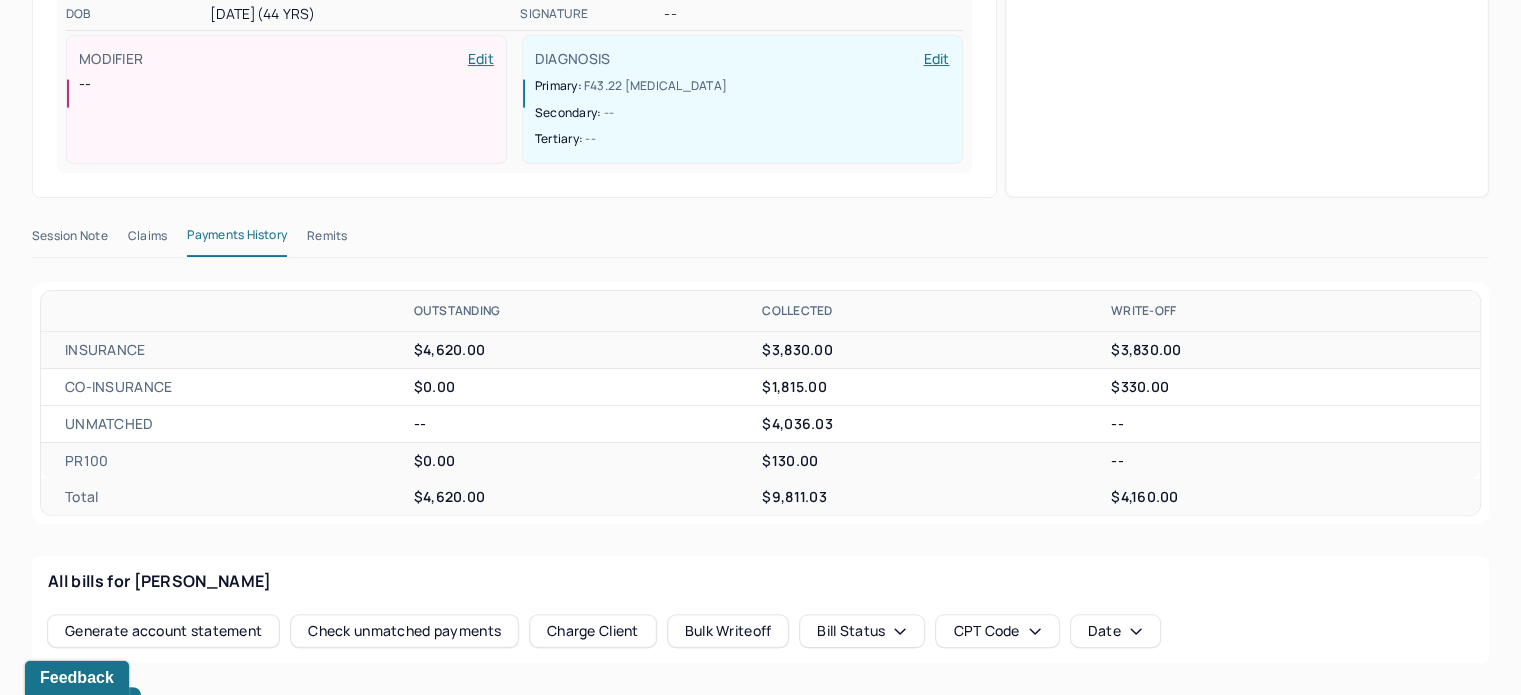 scroll, scrollTop: 0, scrollLeft: 0, axis: both 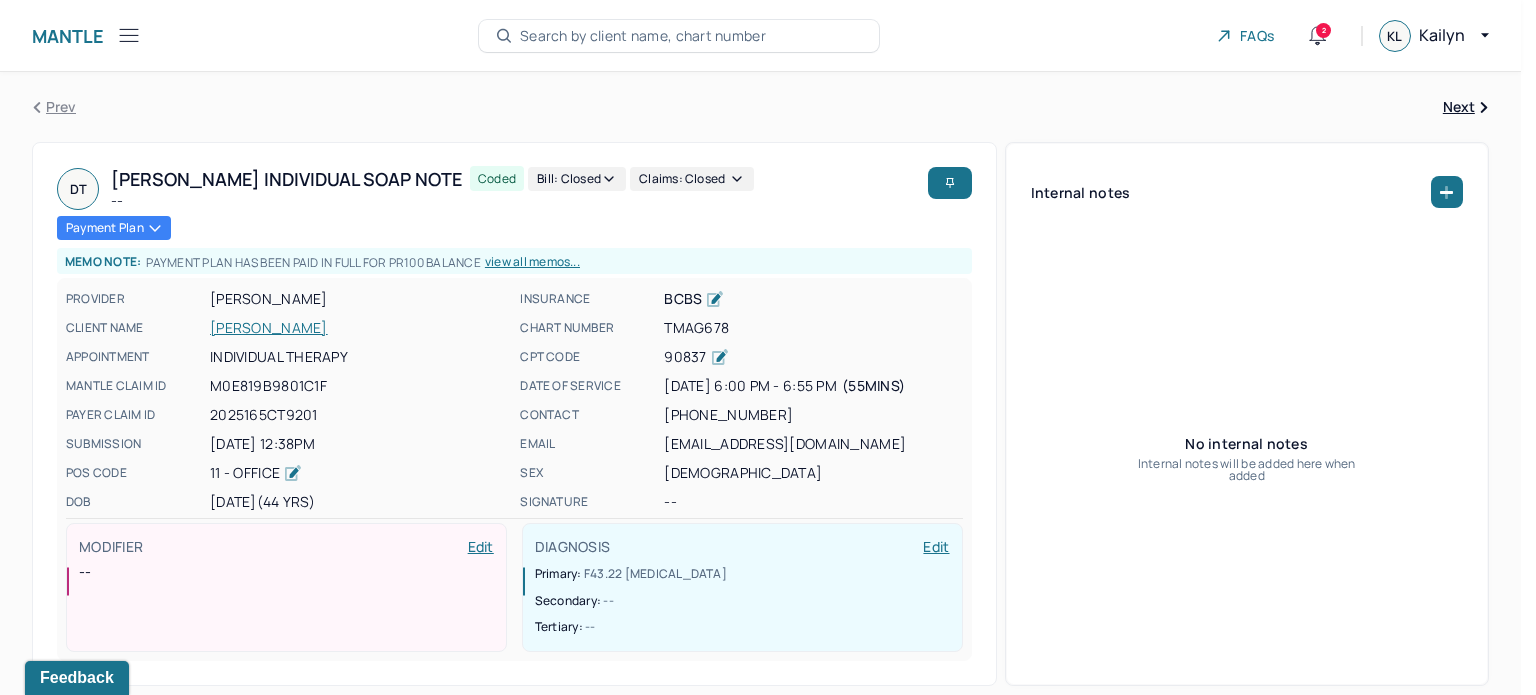 click on "Bill: Closed" at bounding box center (577, 179) 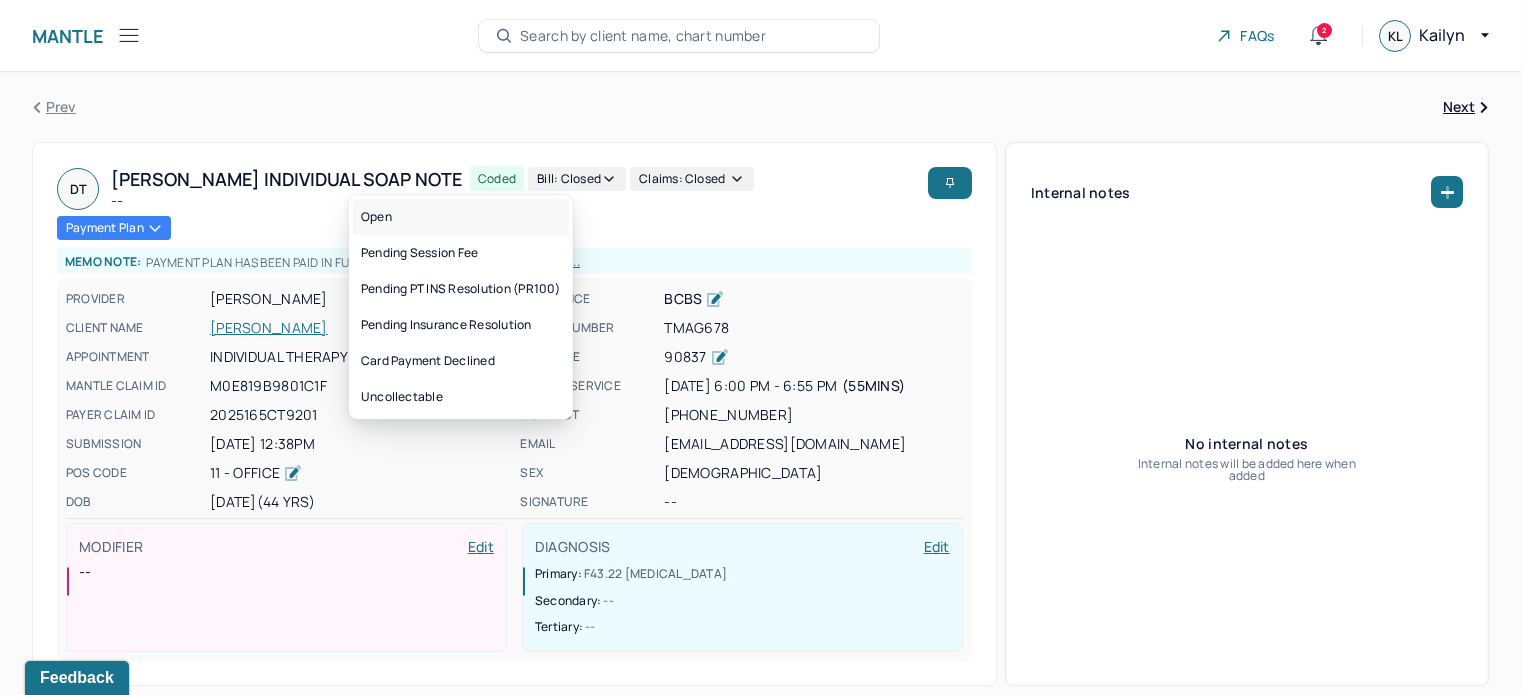 click on "Open" at bounding box center [461, 217] 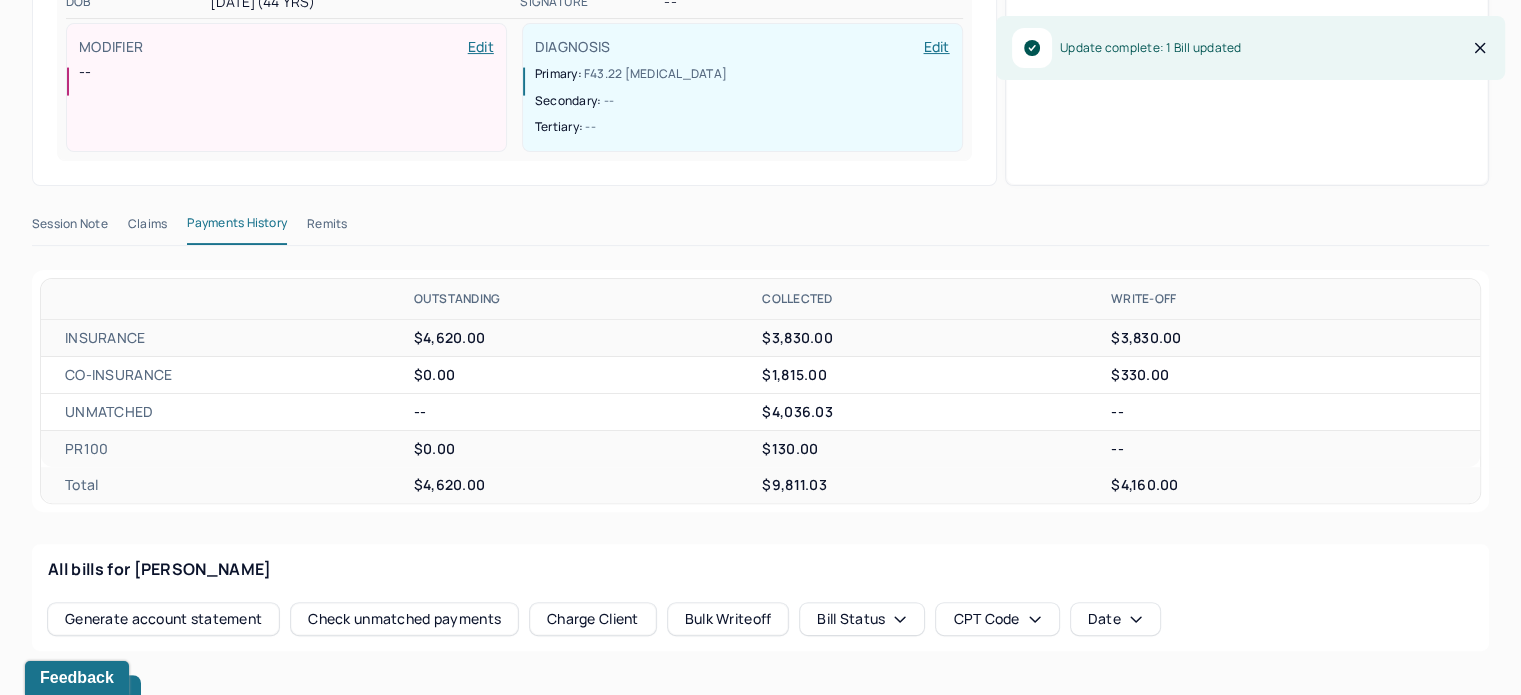 scroll, scrollTop: 800, scrollLeft: 0, axis: vertical 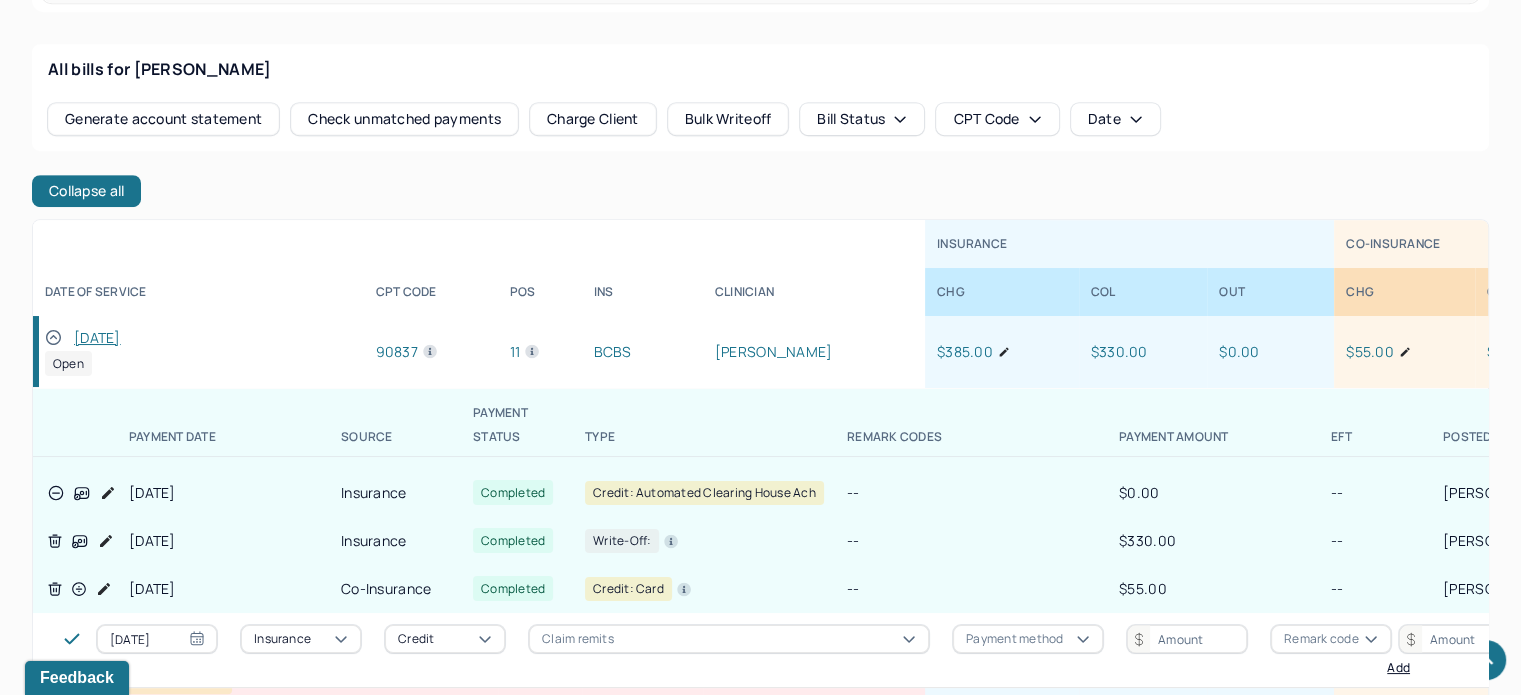 click on "05/20/2024" at bounding box center [97, 338] 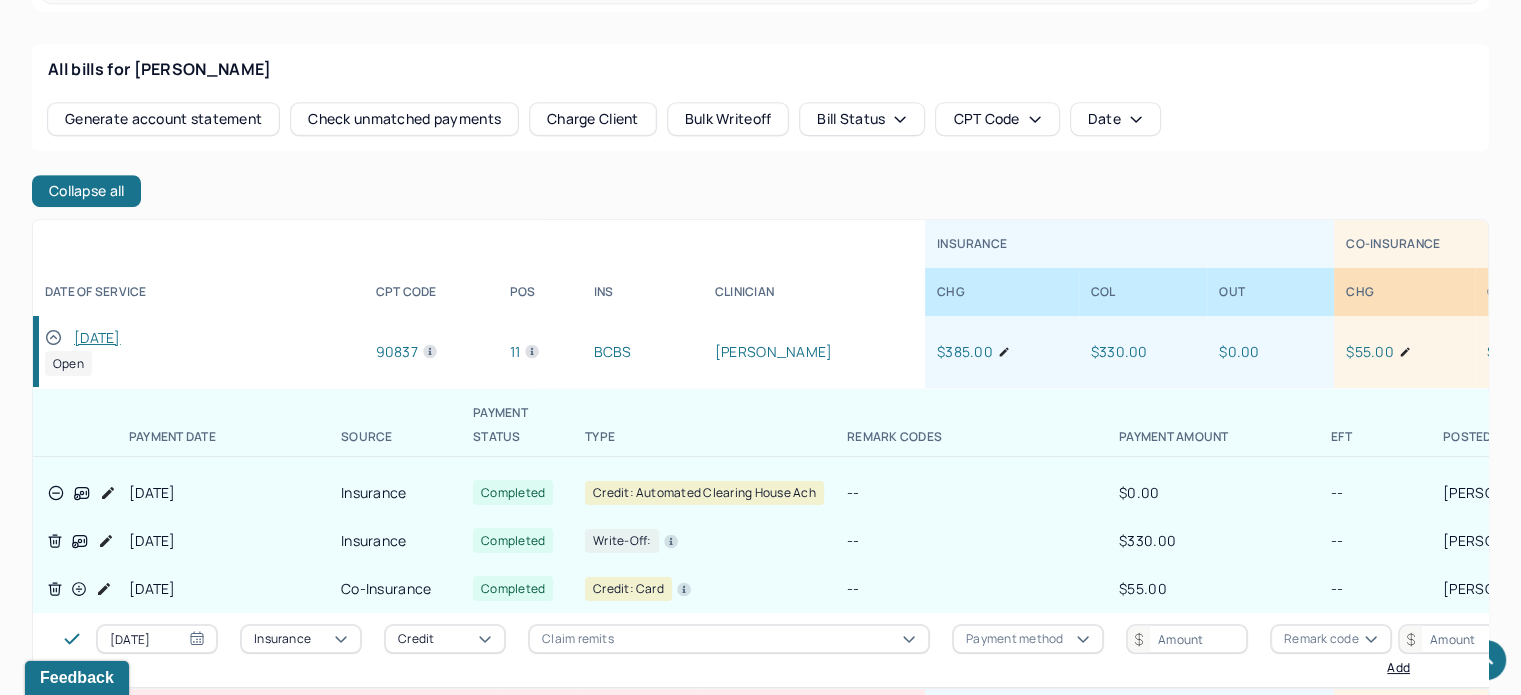 scroll, scrollTop: 0, scrollLeft: 0, axis: both 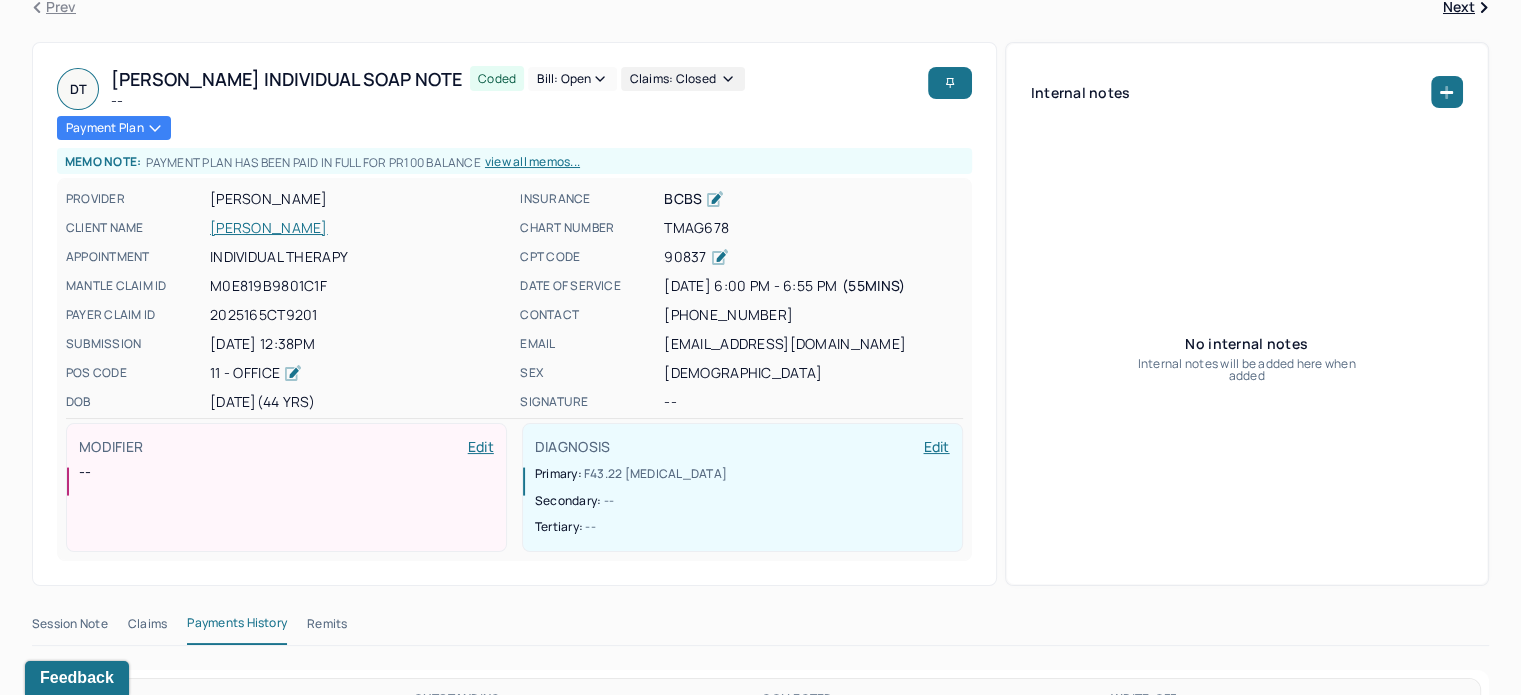 click on "Bill: Open" at bounding box center [572, 79] 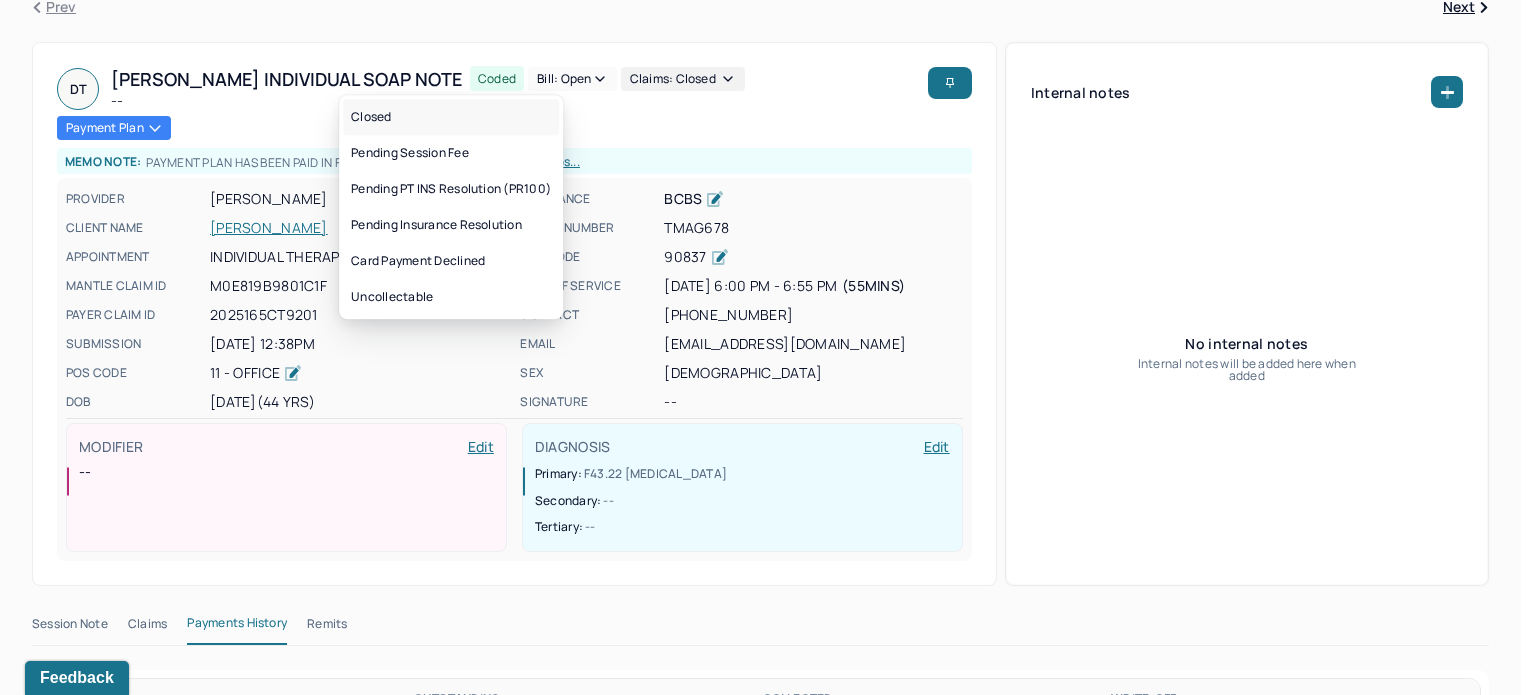 click on "Closed" at bounding box center [451, 117] 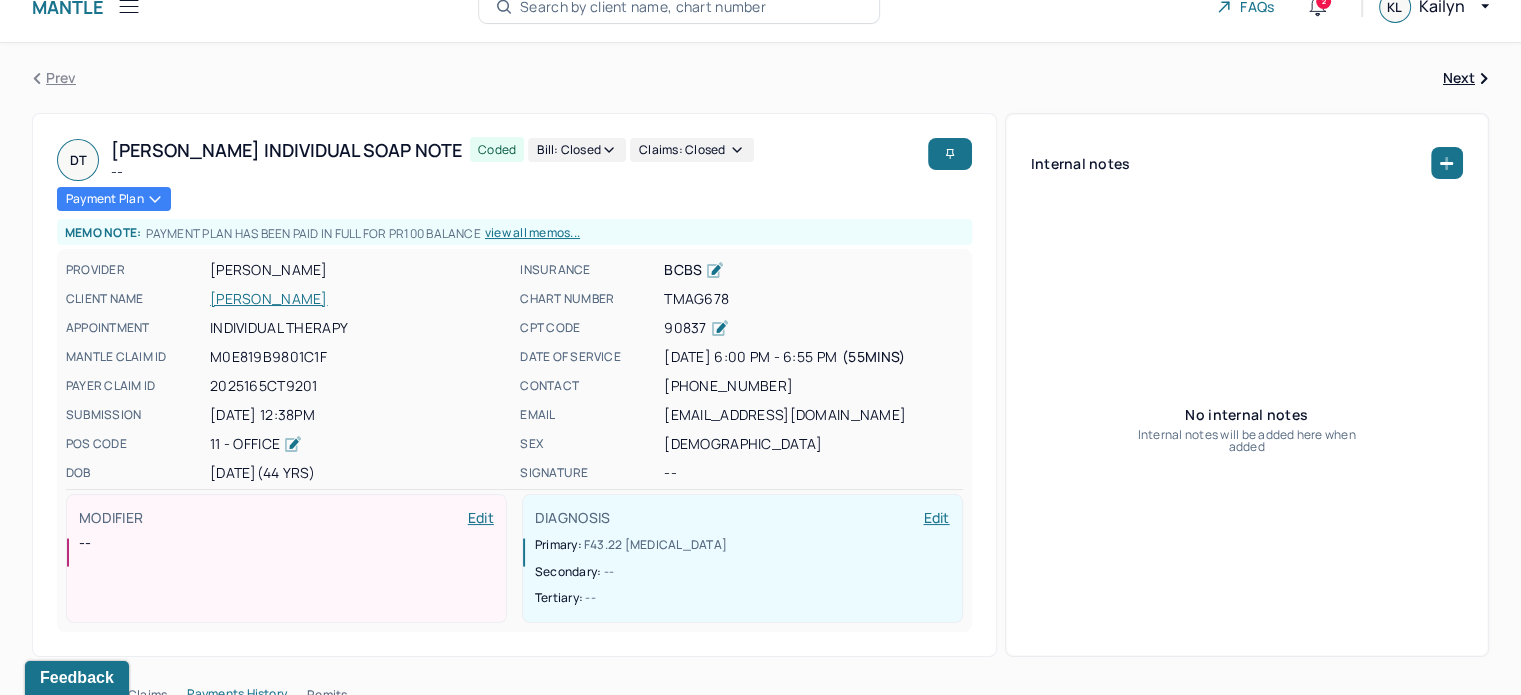 scroll, scrollTop: 0, scrollLeft: 0, axis: both 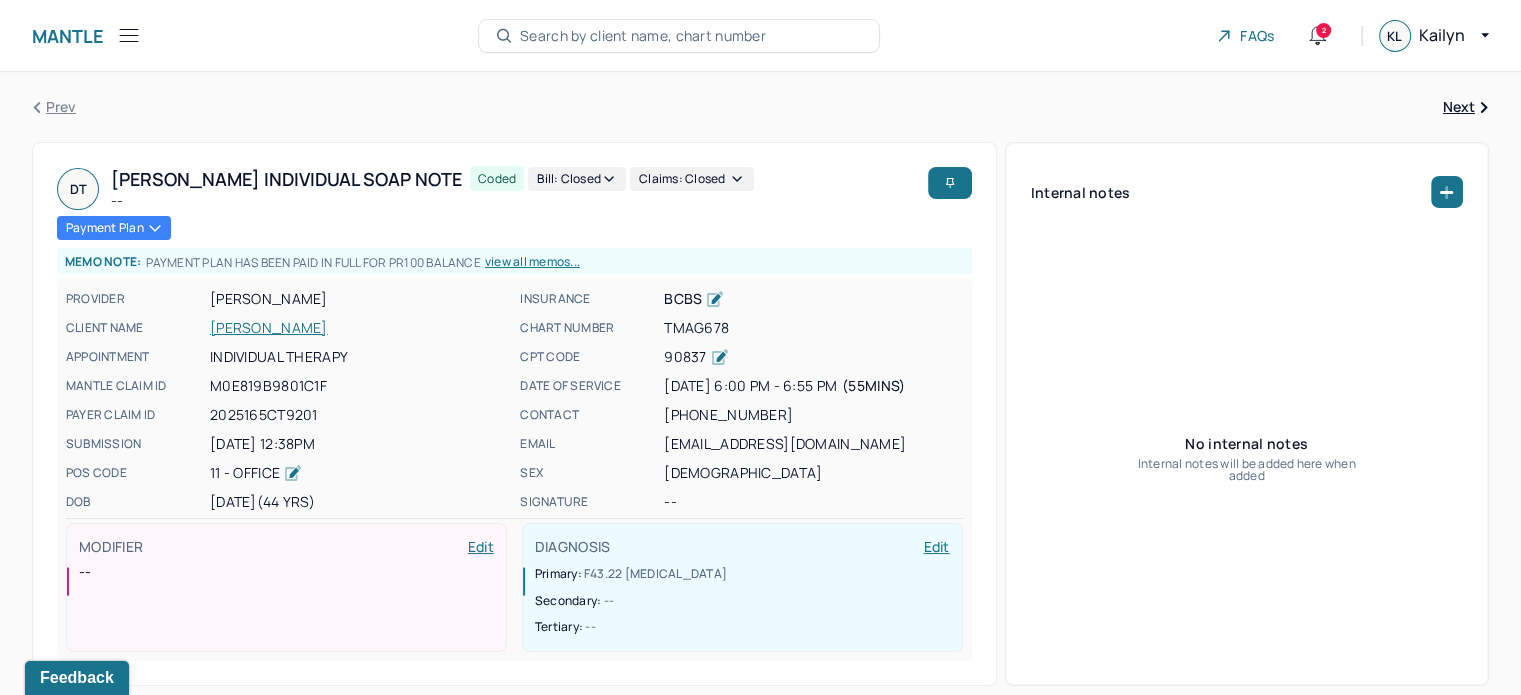 click on "Search by client name, chart number" at bounding box center [679, 36] 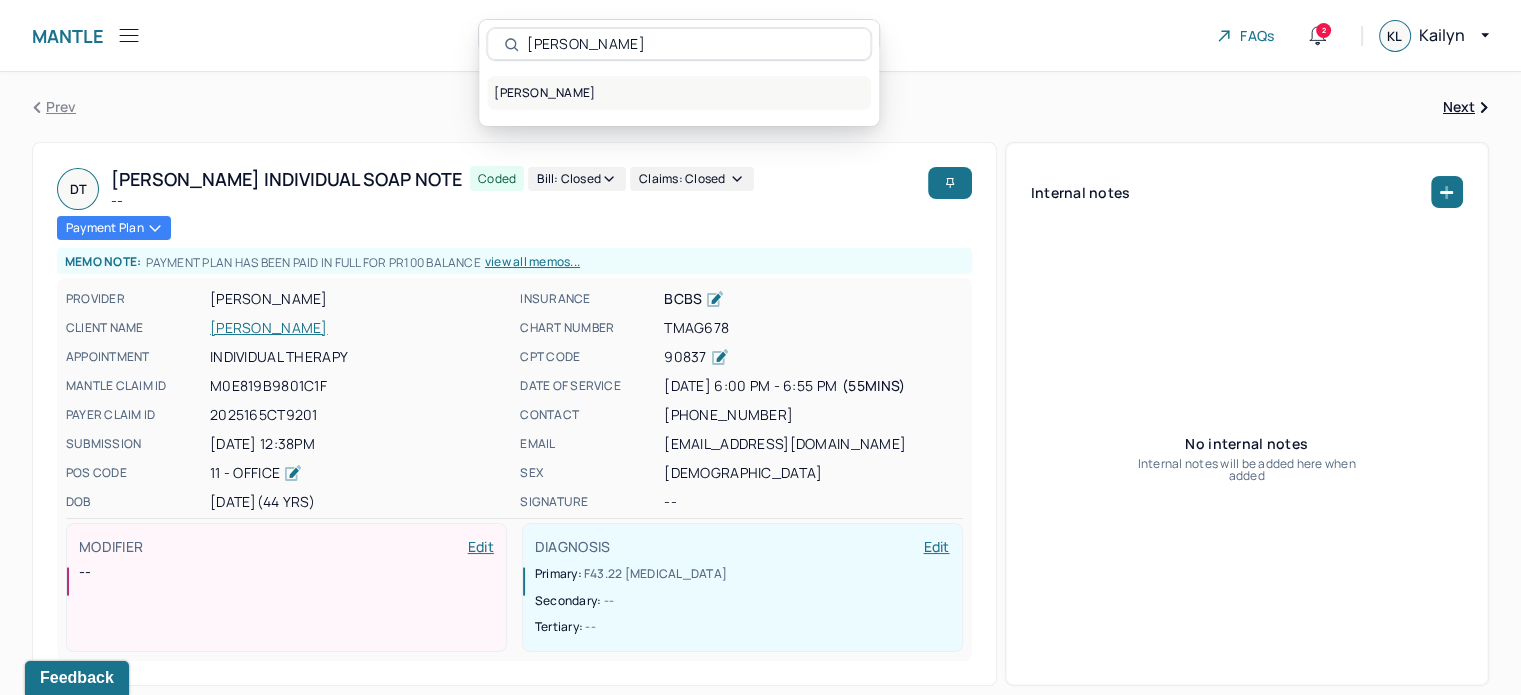 type on "GRAY, TRENNELL" 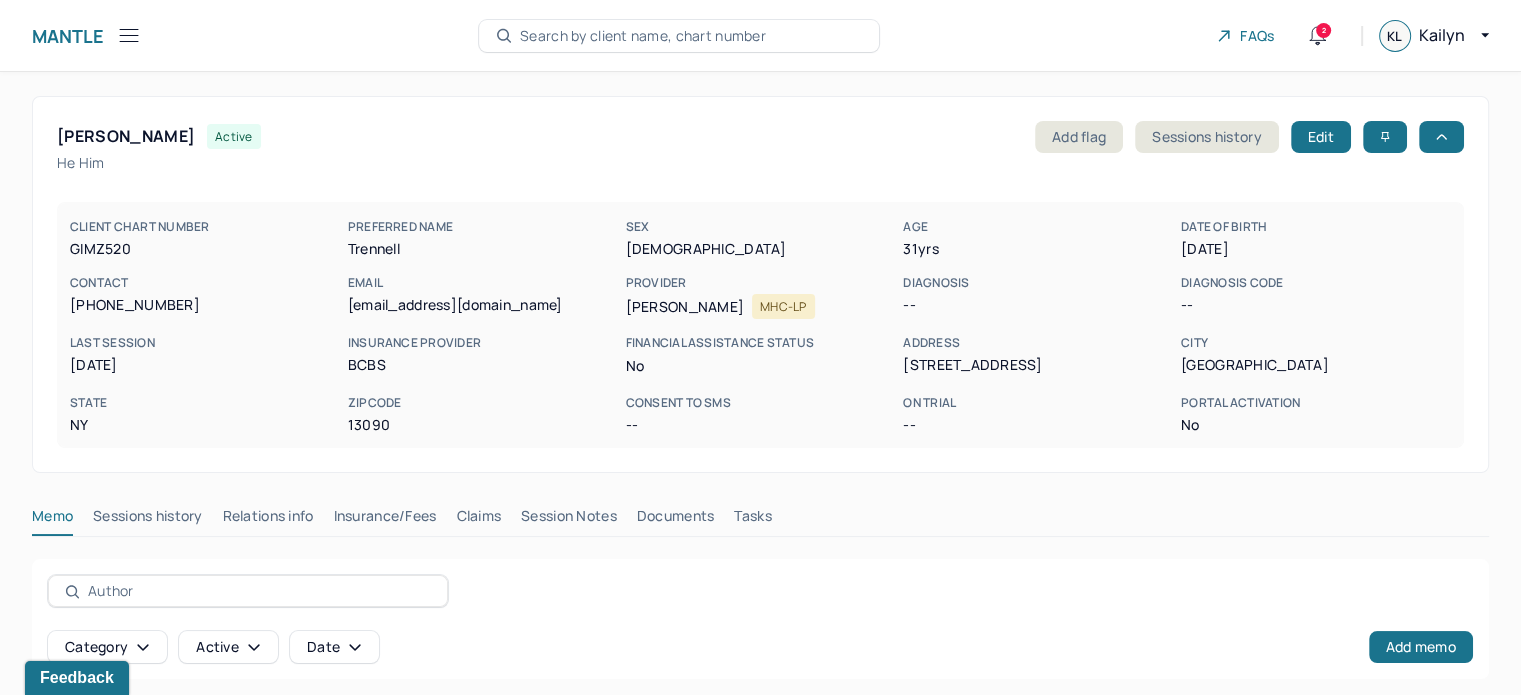 click on "Claims" at bounding box center (478, 520) 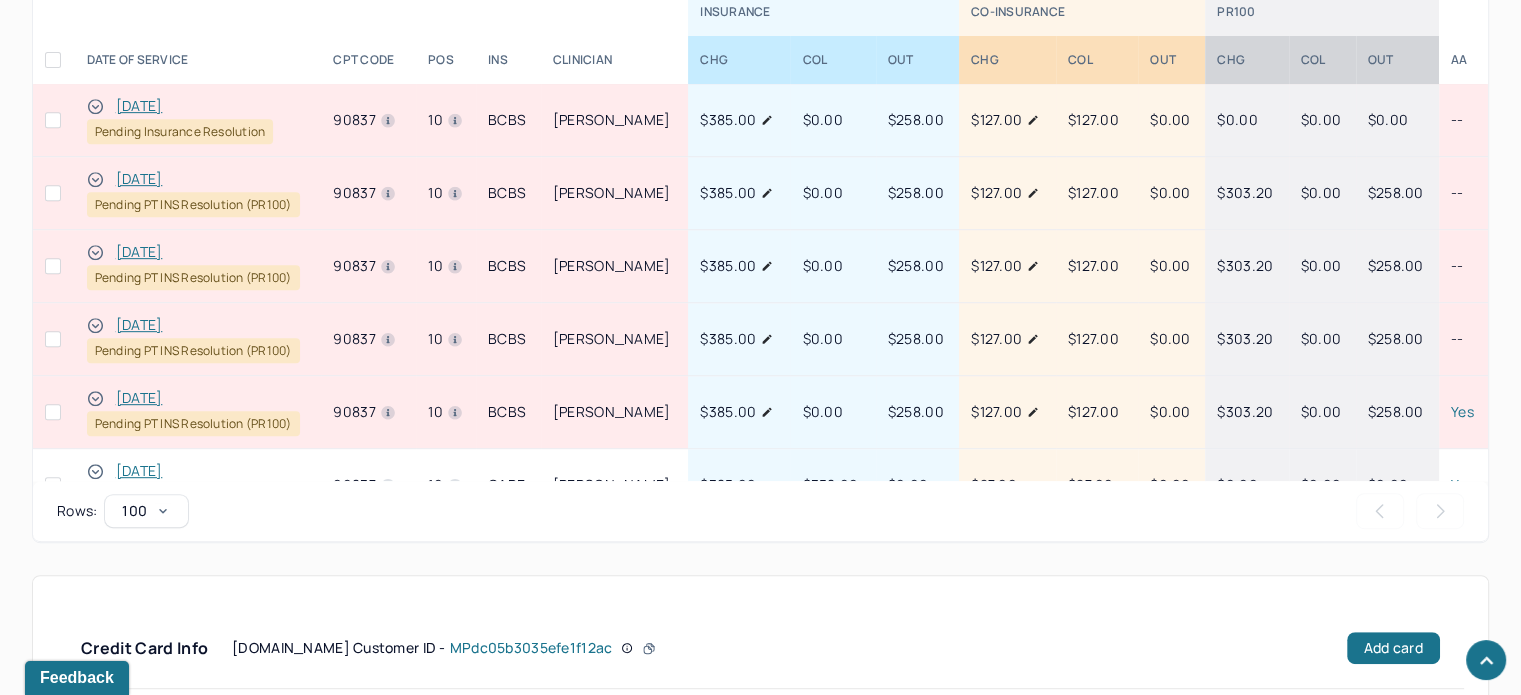 scroll, scrollTop: 1000, scrollLeft: 0, axis: vertical 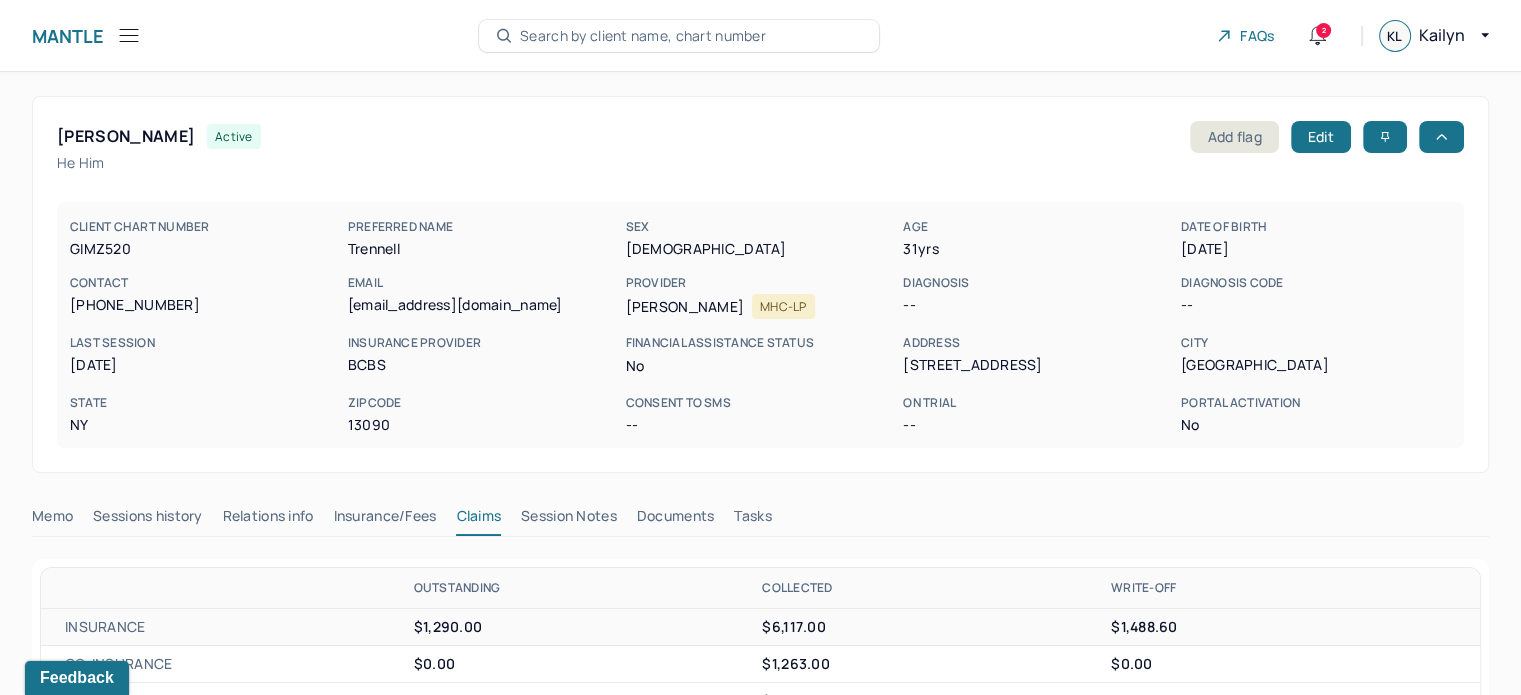 click on "Search by client name, chart number" at bounding box center (643, 36) 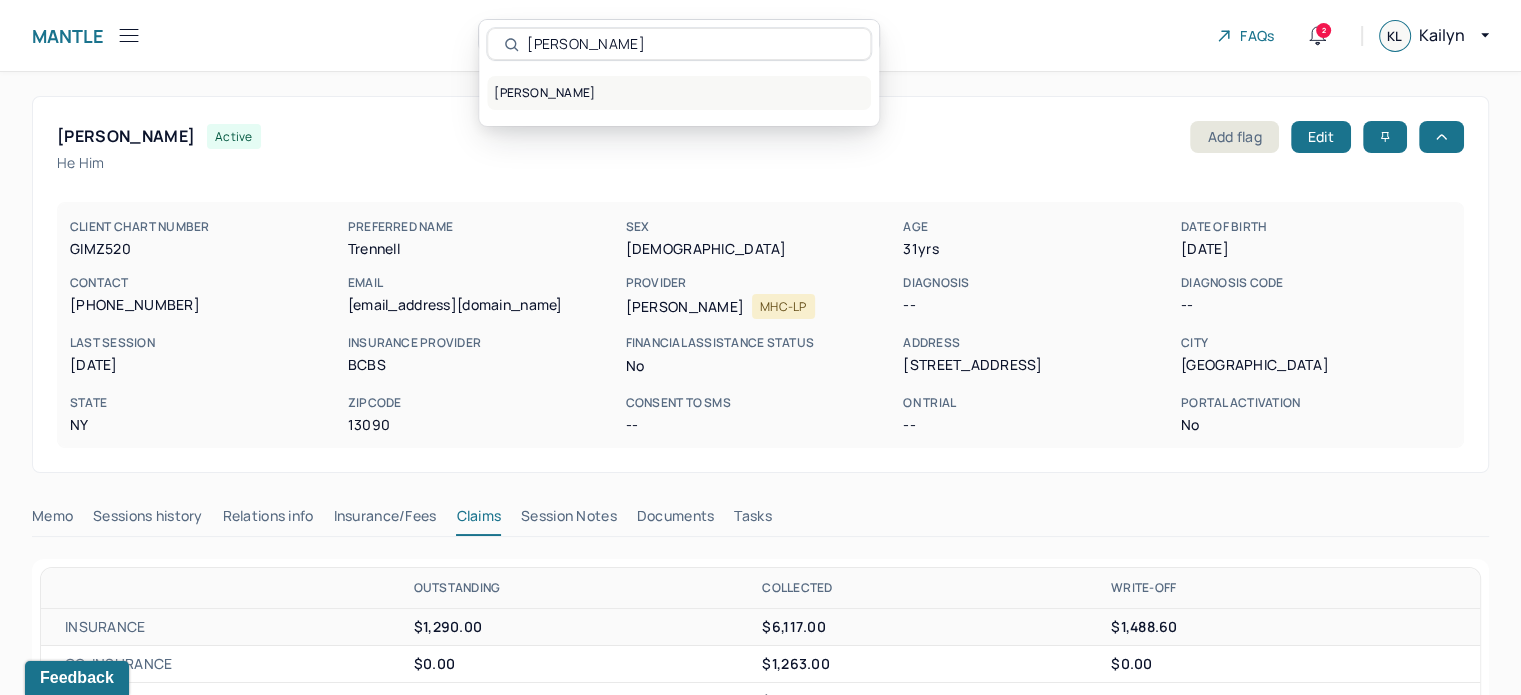 type on "HOTHEM, MARINA" 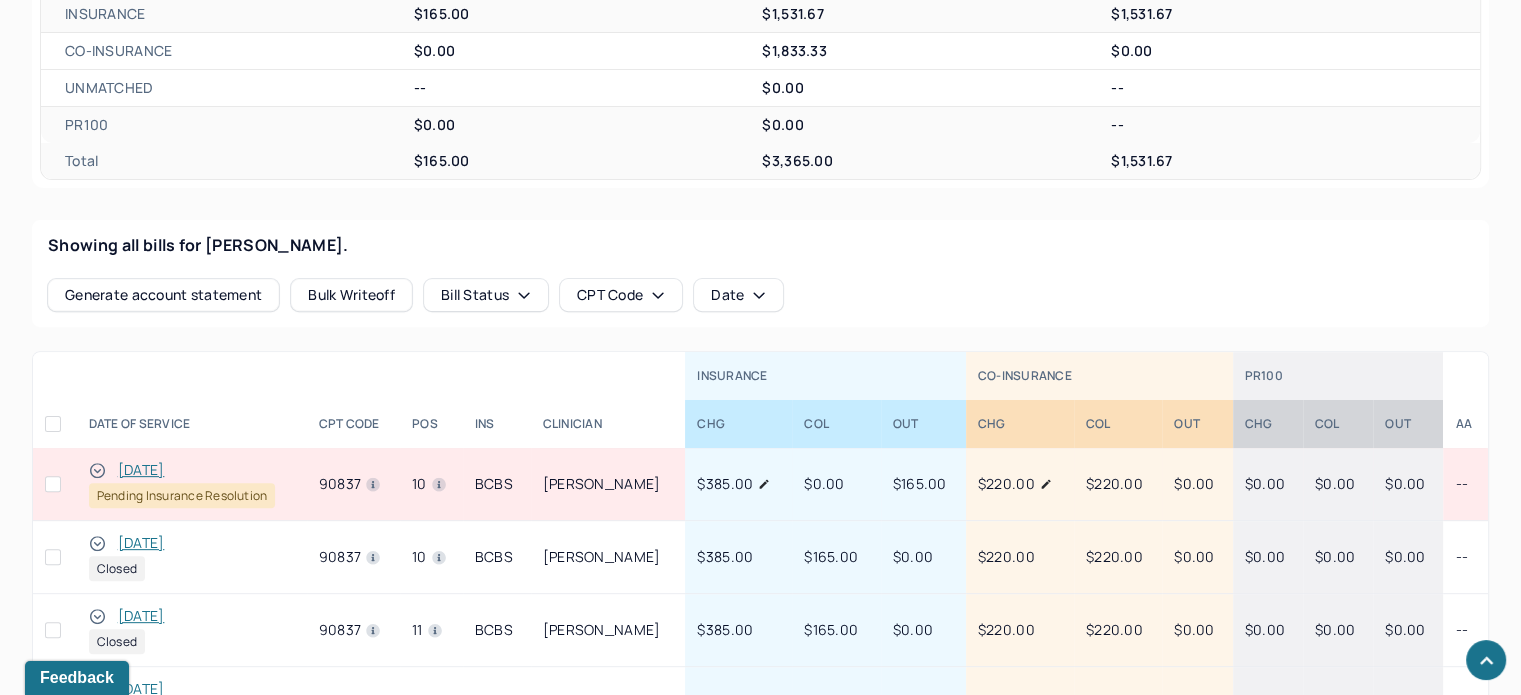 scroll, scrollTop: 700, scrollLeft: 0, axis: vertical 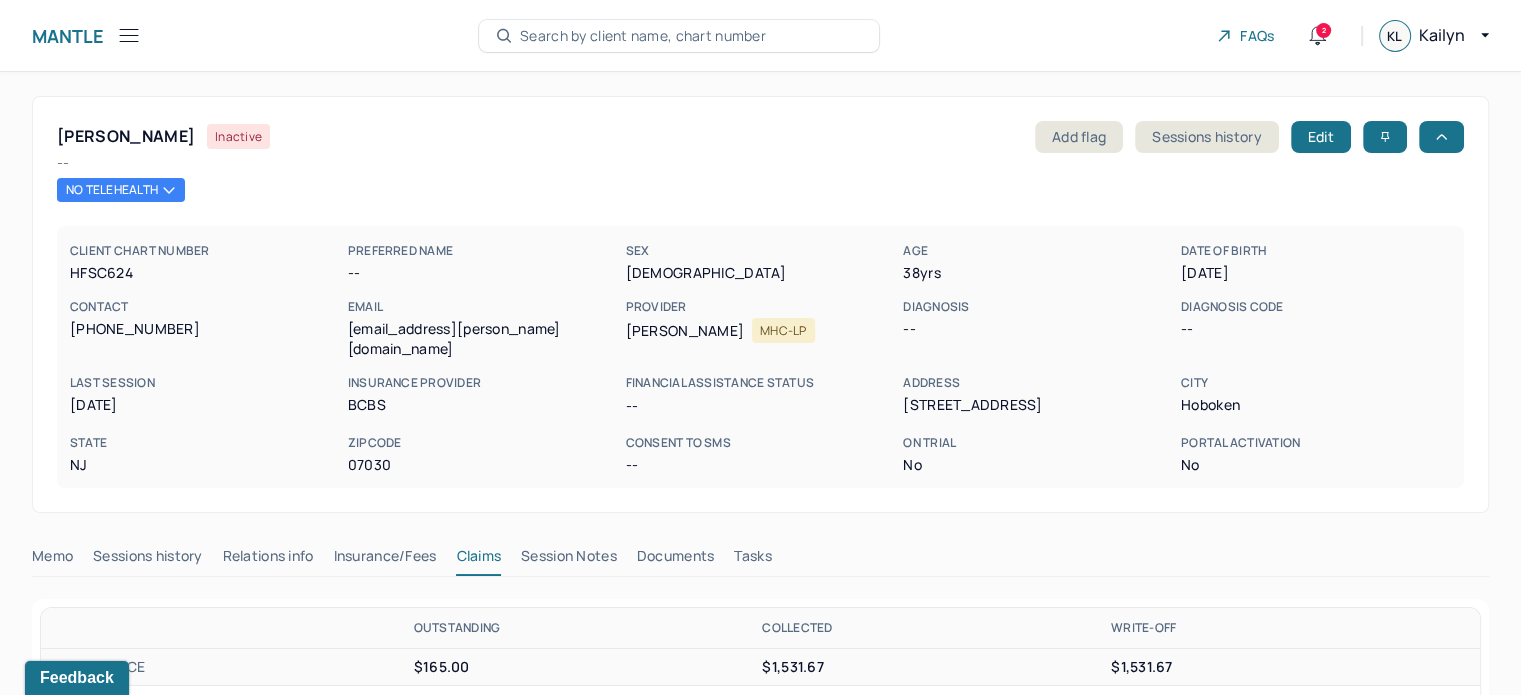 click on "Search by client name, chart number" at bounding box center (643, 36) 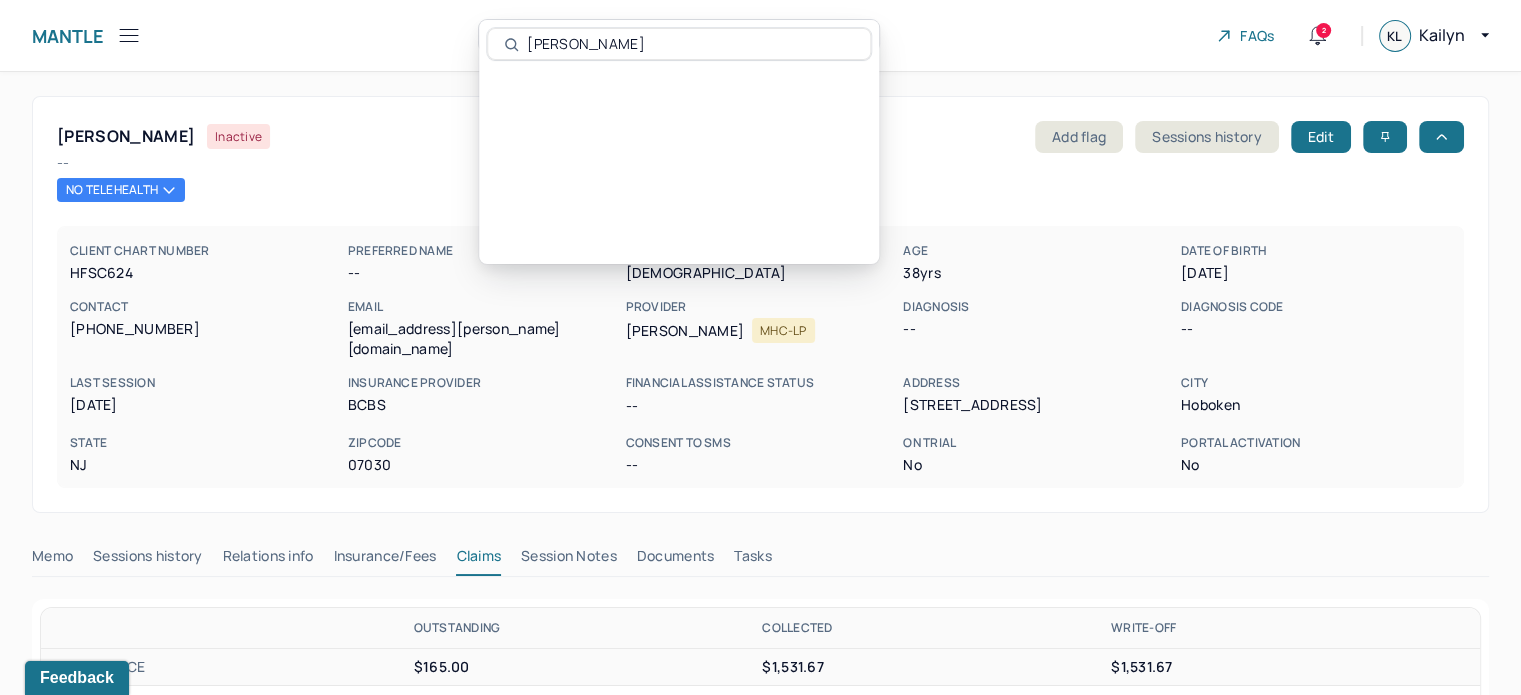 type on "KWONG, ANNA" 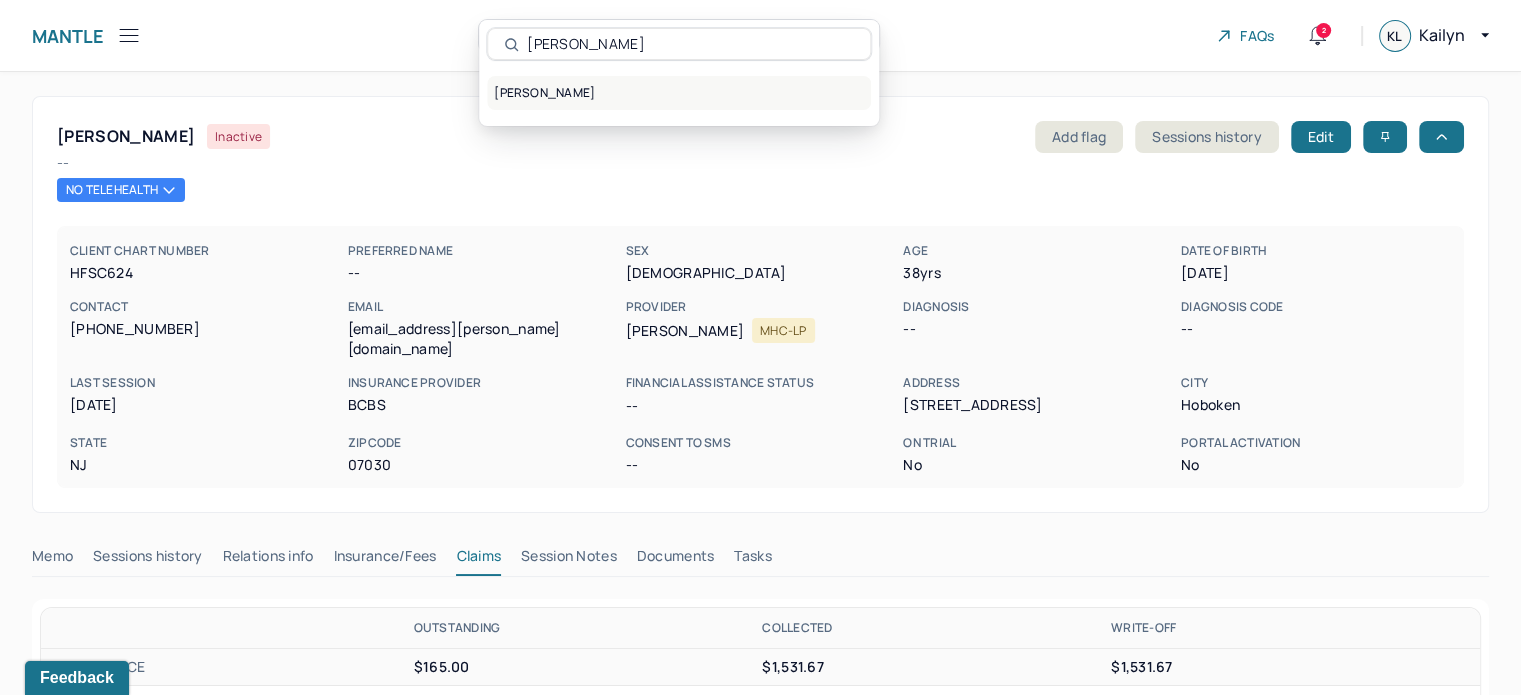 click on "KWONG, ANNA" at bounding box center [679, 93] 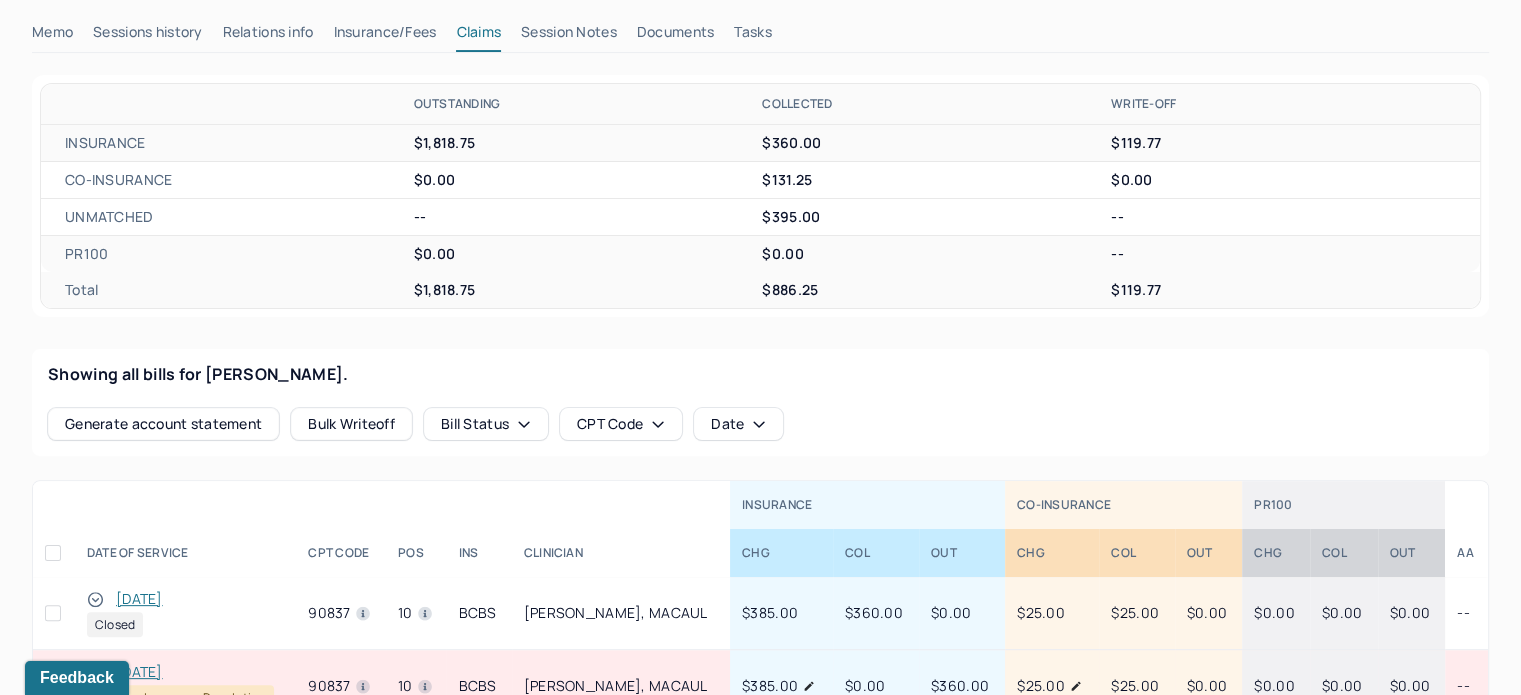 scroll, scrollTop: 800, scrollLeft: 0, axis: vertical 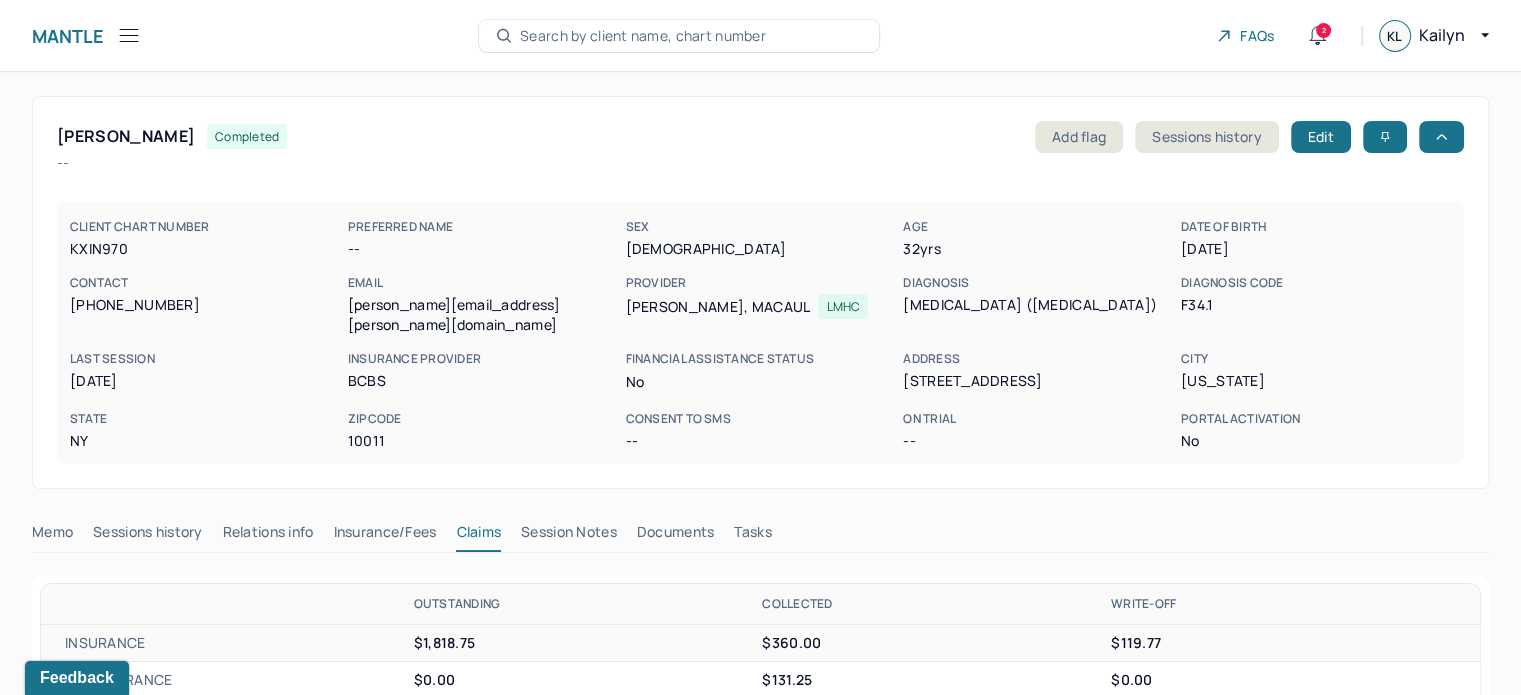 click on "Search by client name, chart number" at bounding box center (643, 36) 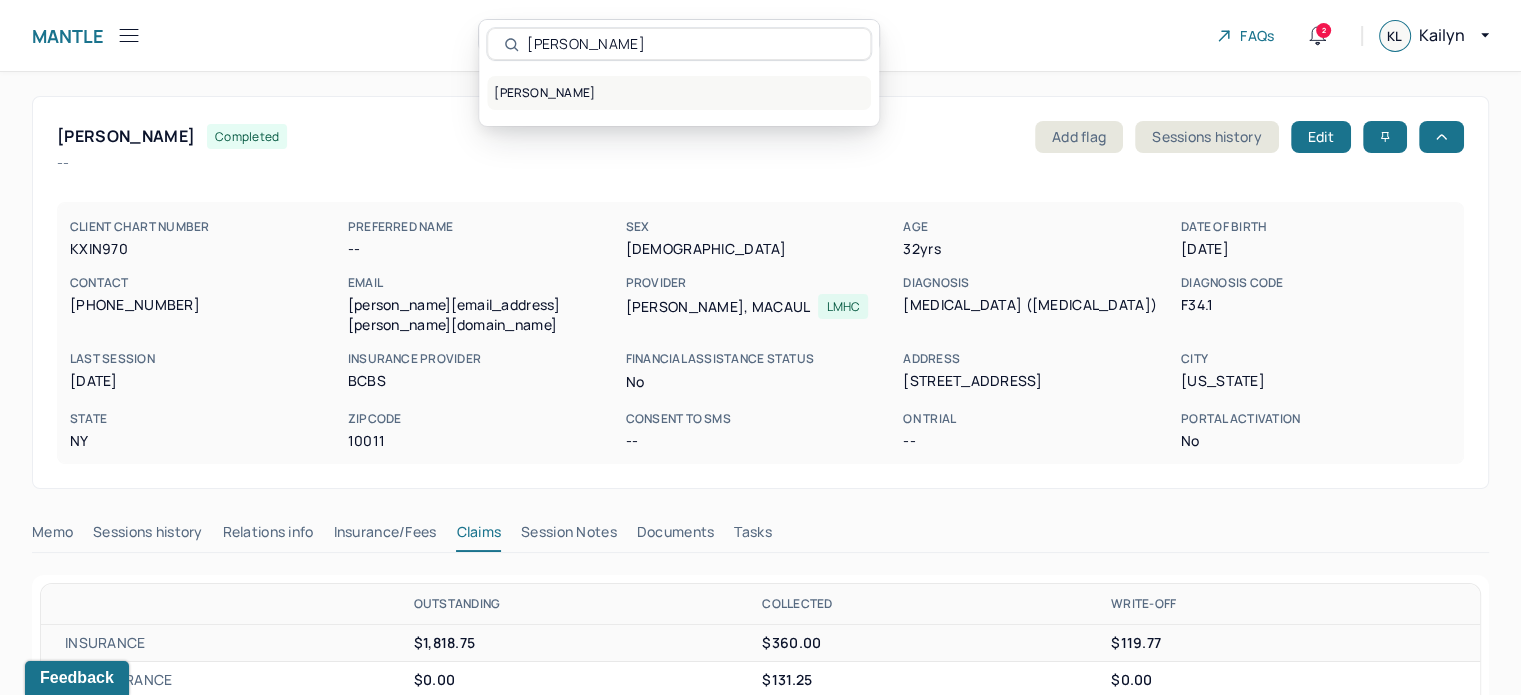 type on "MOORES, MATTHEW" 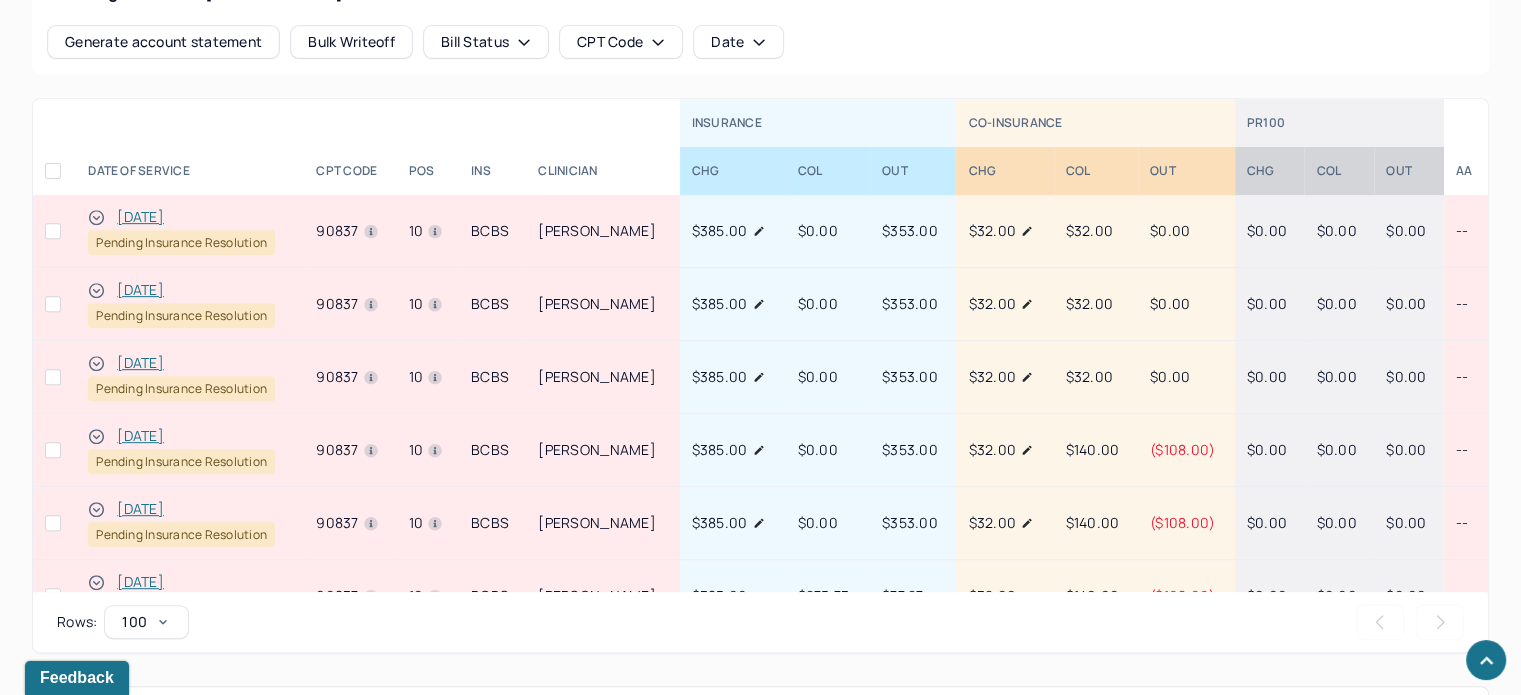 scroll, scrollTop: 900, scrollLeft: 0, axis: vertical 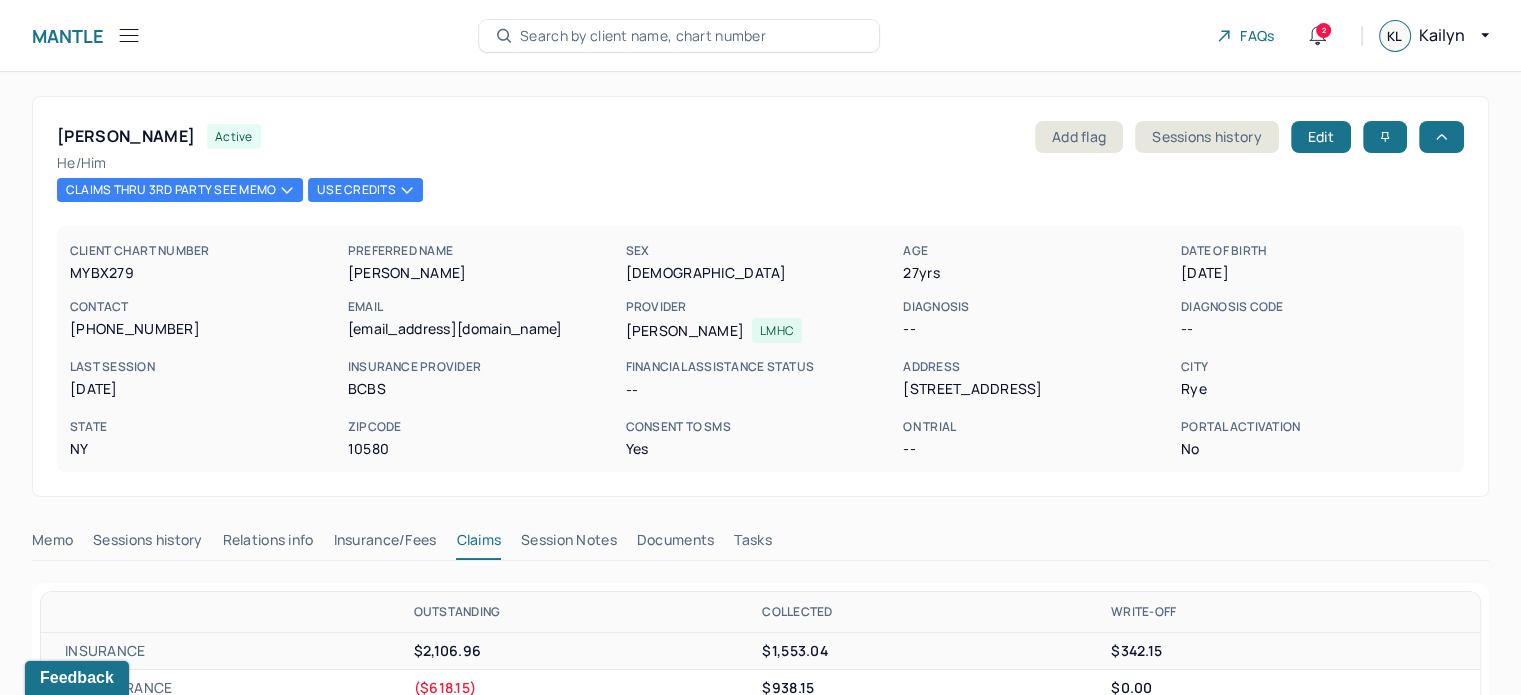 click on "Consent to Sms" at bounding box center (761, 427) 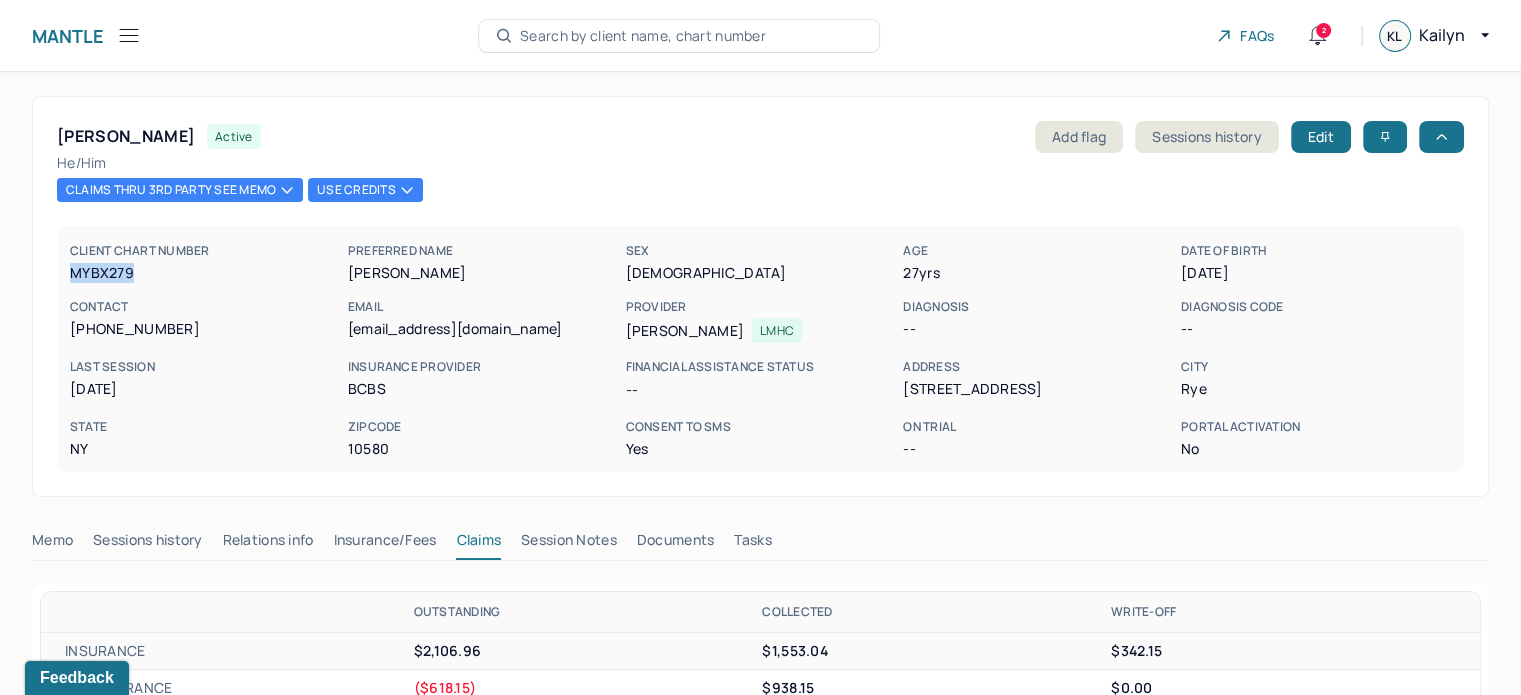 click on "MYBX279" at bounding box center [205, 273] 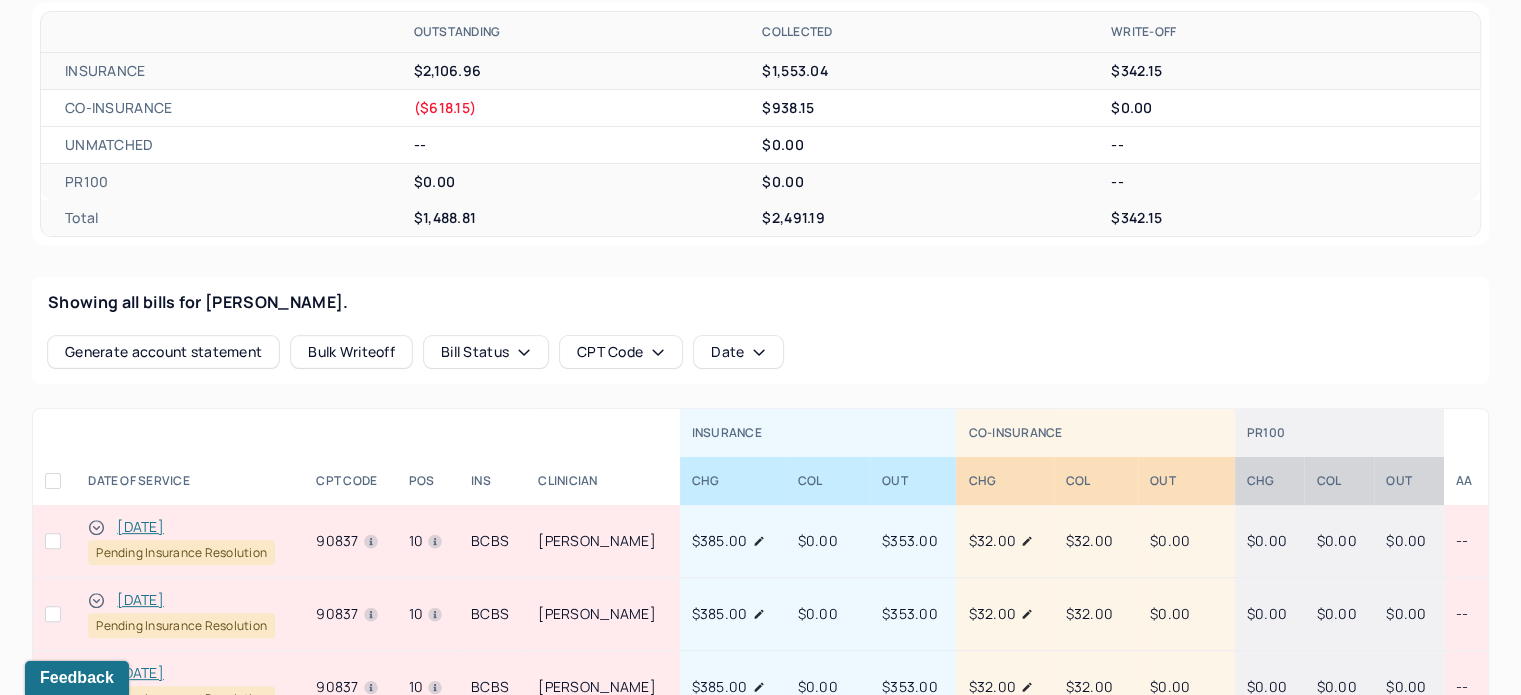 scroll, scrollTop: 700, scrollLeft: 0, axis: vertical 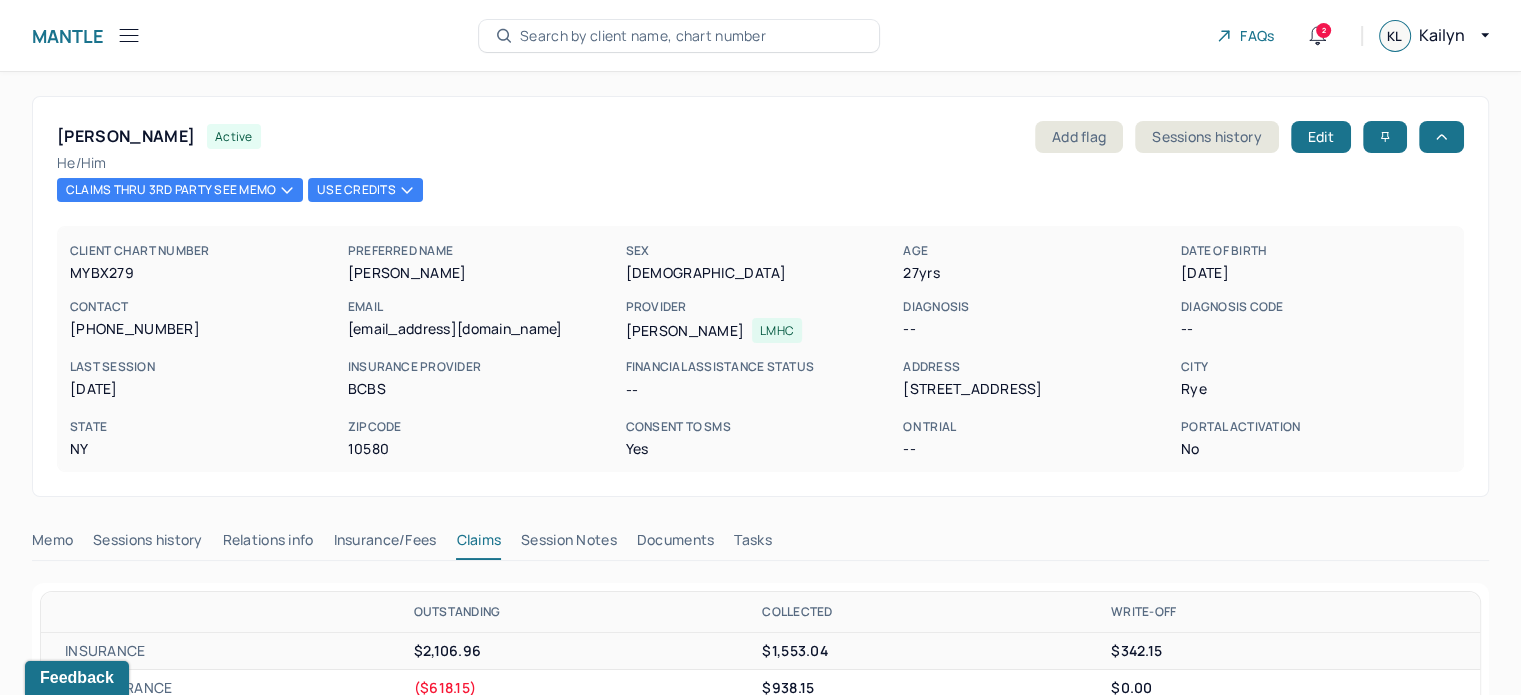 click on "Mantle     Client   Search by client name, chart number     FAQs   2   KL Kailyn" at bounding box center [760, 36] 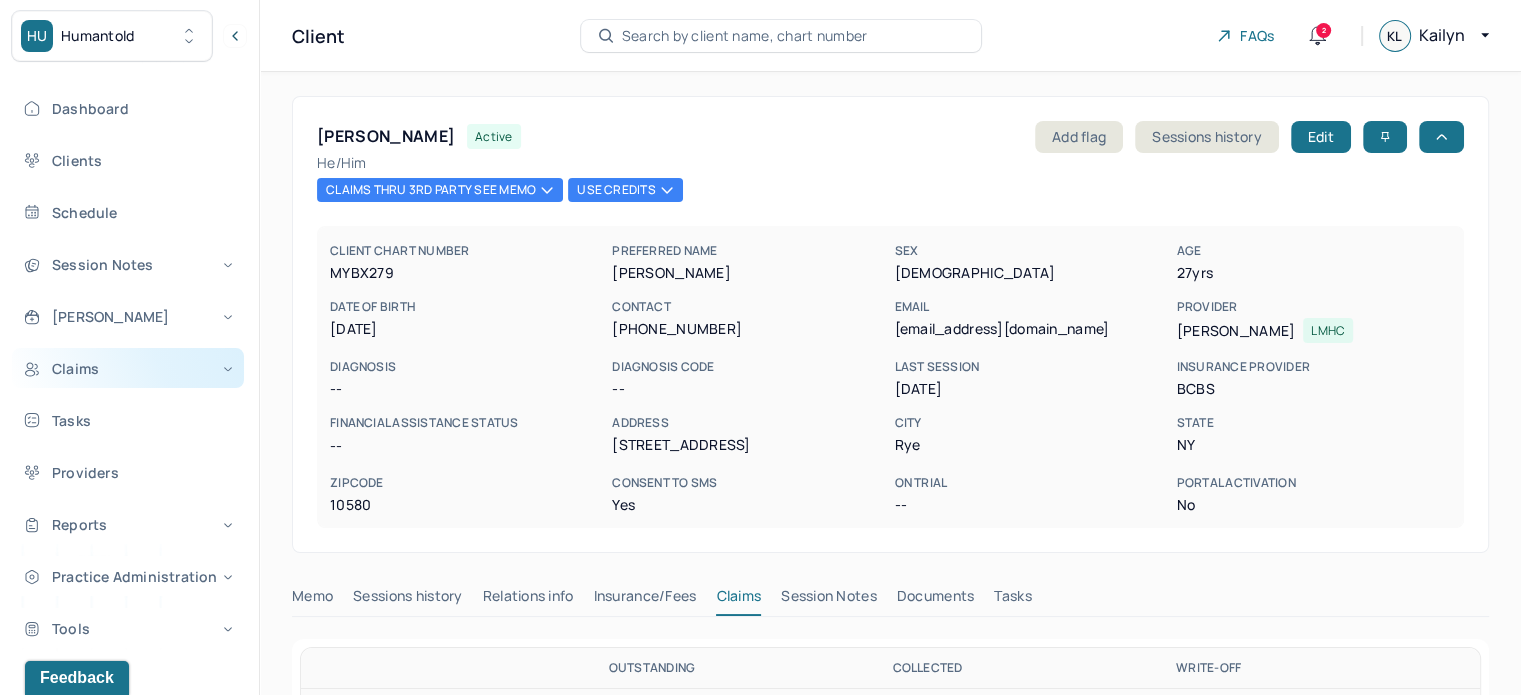 click on "Claims" at bounding box center [128, 368] 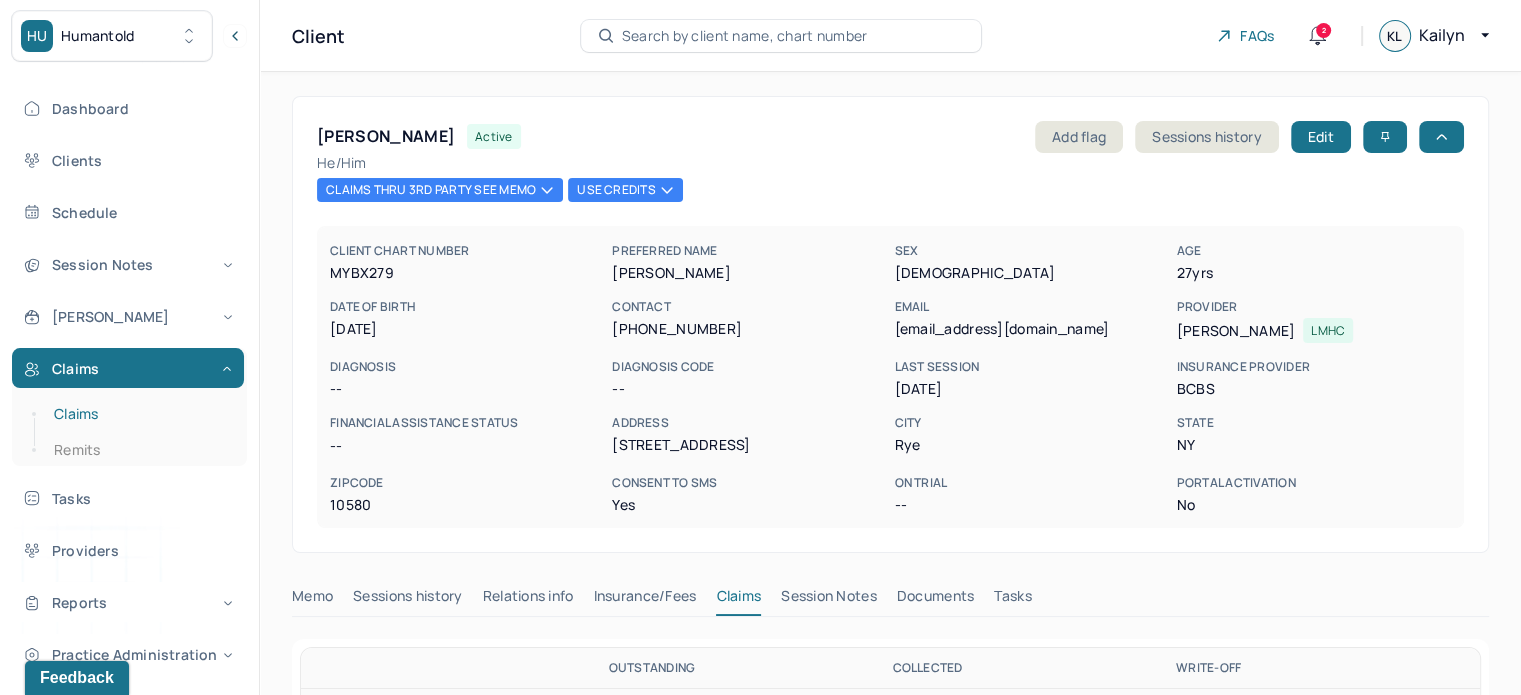 click on "Claims" at bounding box center (139, 414) 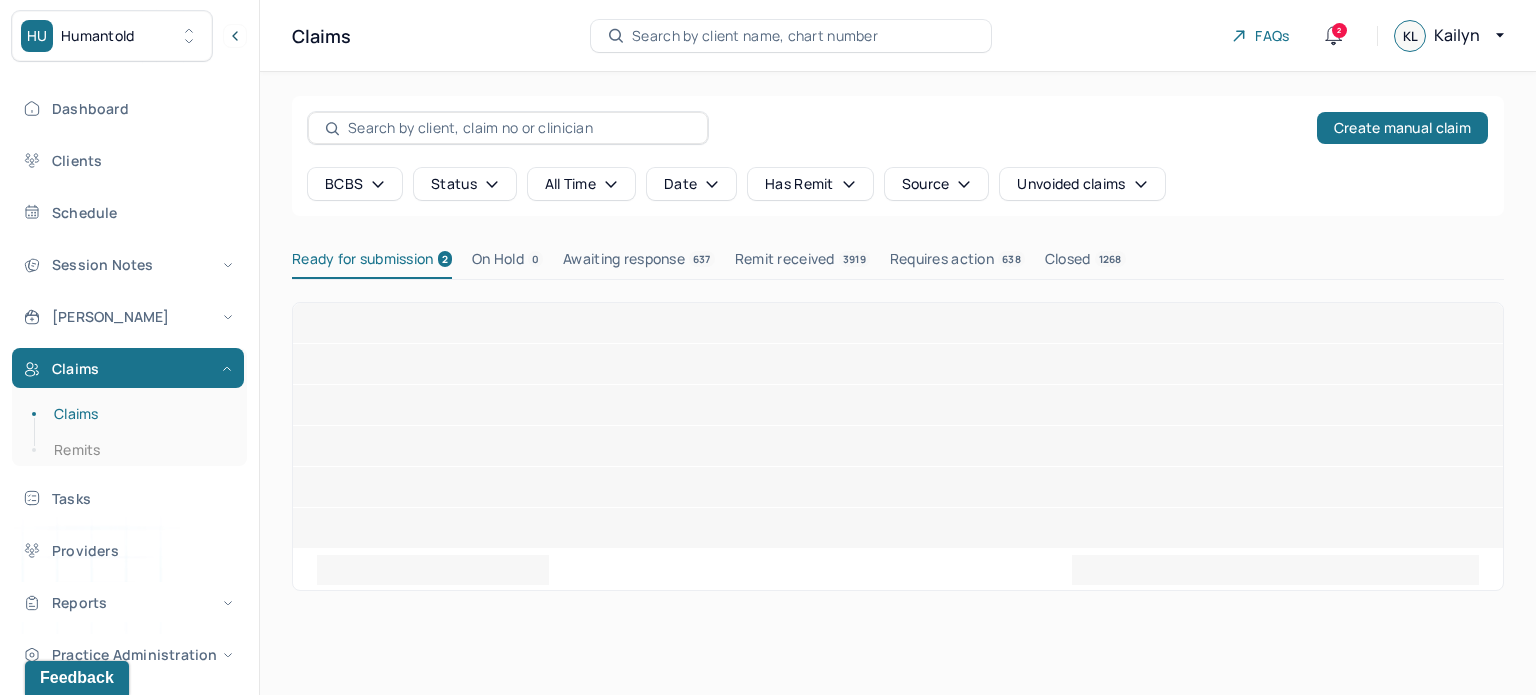 click on "Requires action 638" at bounding box center [957, 263] 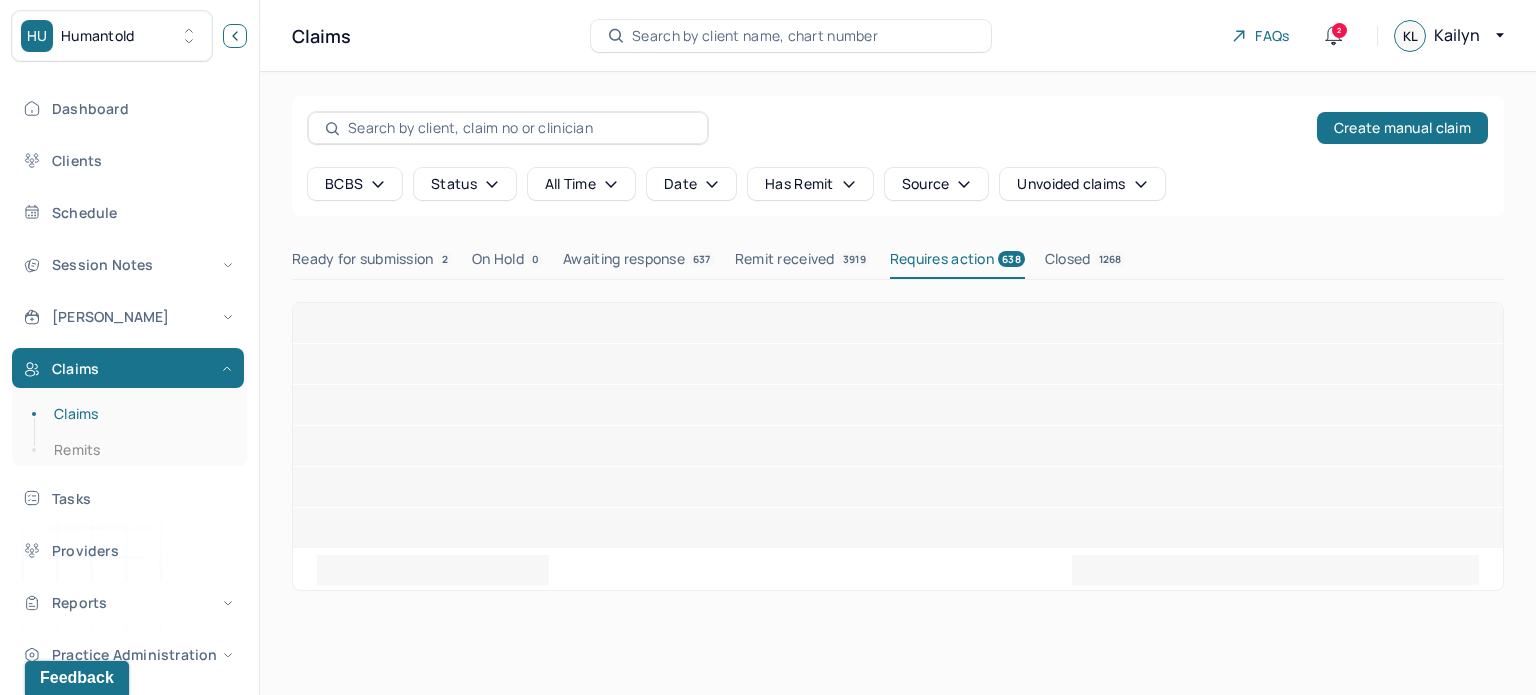 click at bounding box center [235, 36] 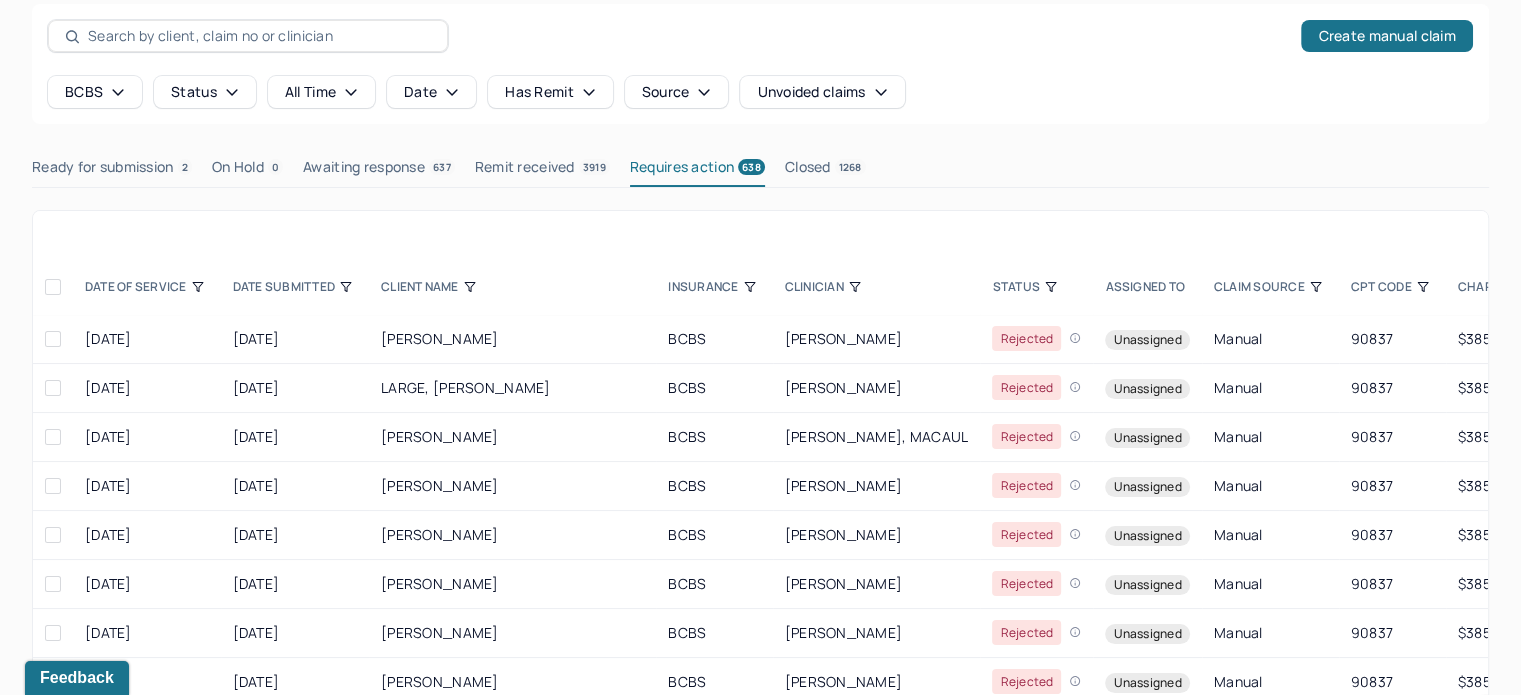 scroll, scrollTop: 186, scrollLeft: 0, axis: vertical 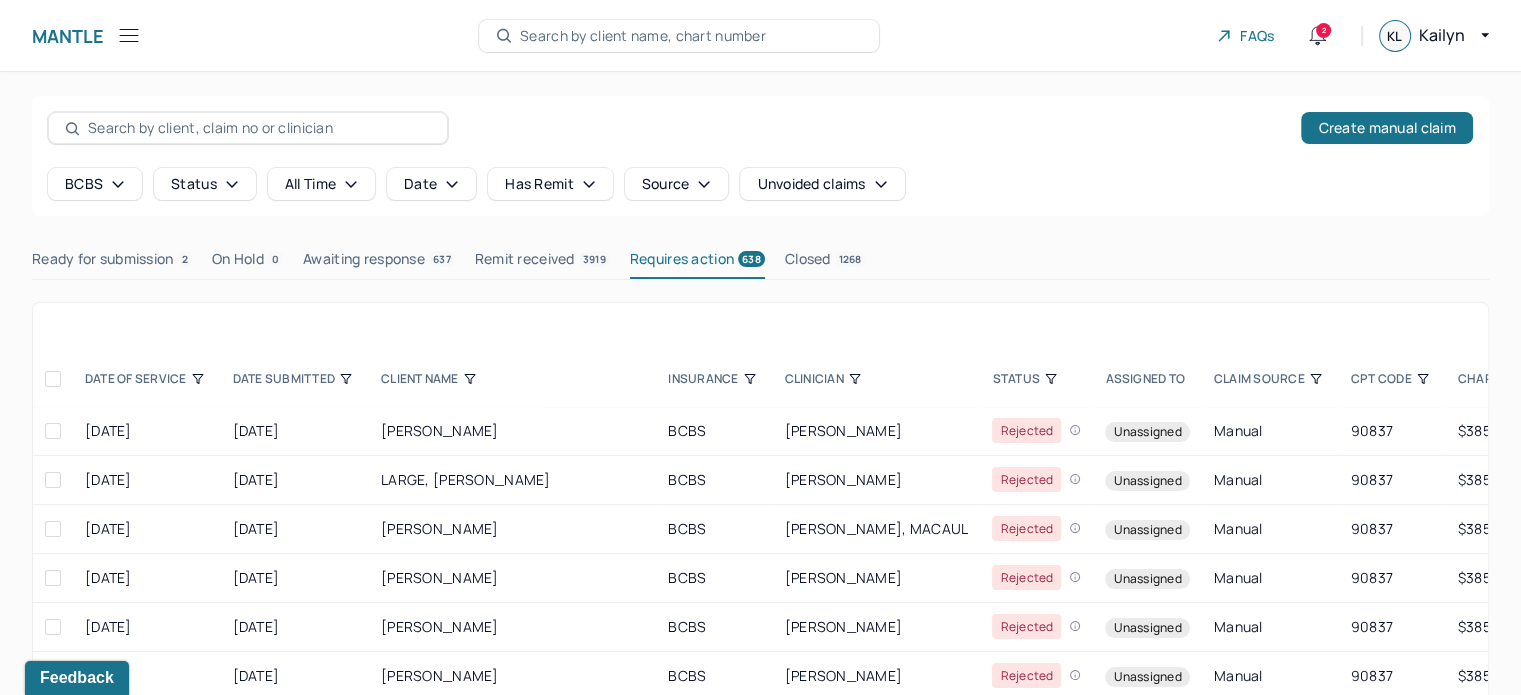 click on "Search by client name, chart number" at bounding box center [643, 36] 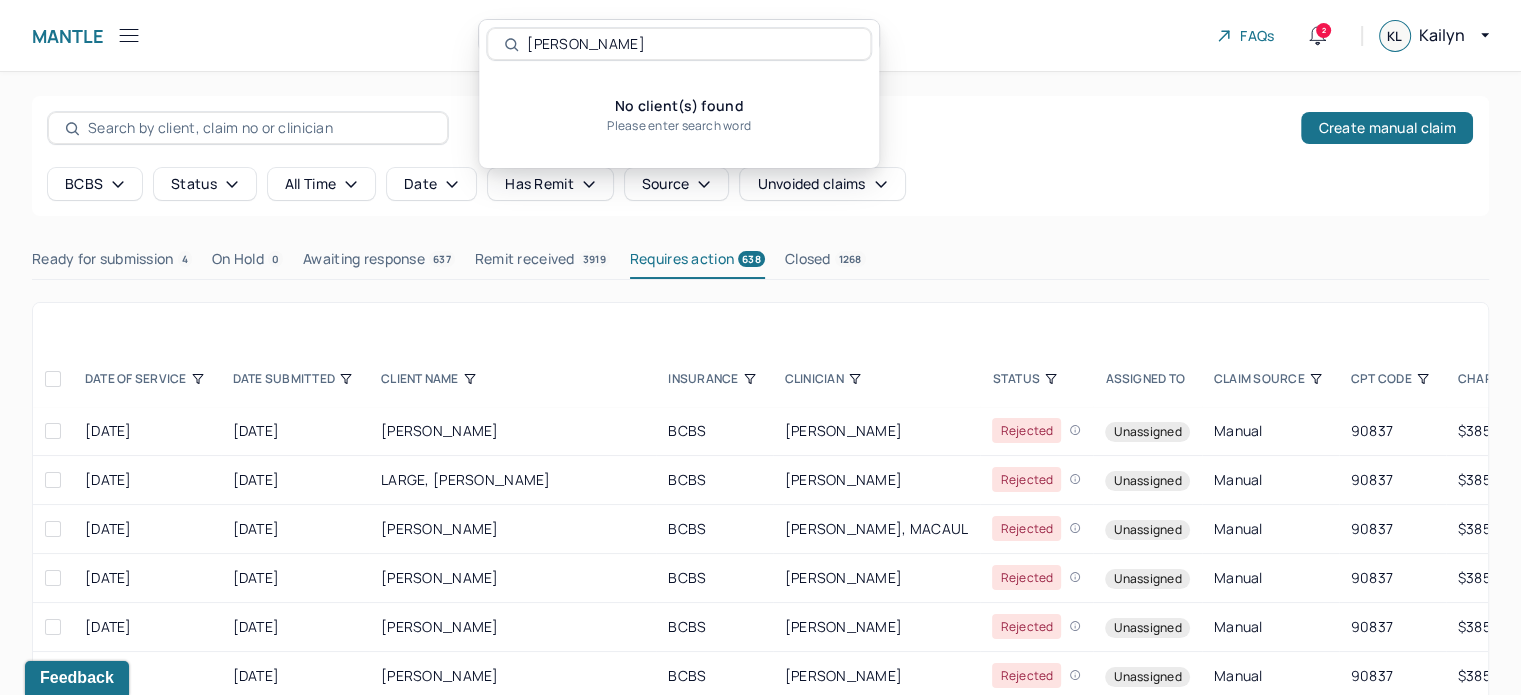 drag, startPoint x: 620, startPoint y: 53, endPoint x: 564, endPoint y: 53, distance: 56 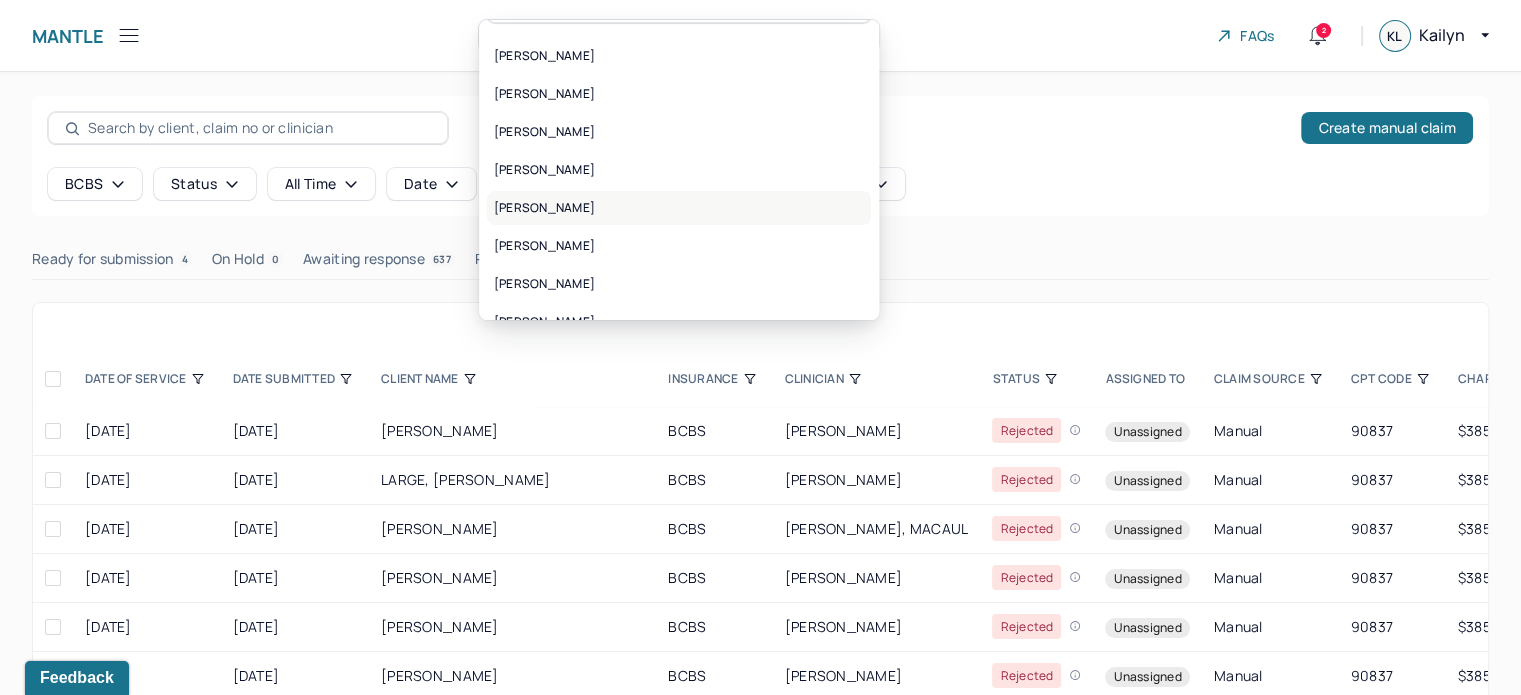 scroll, scrollTop: 0, scrollLeft: 0, axis: both 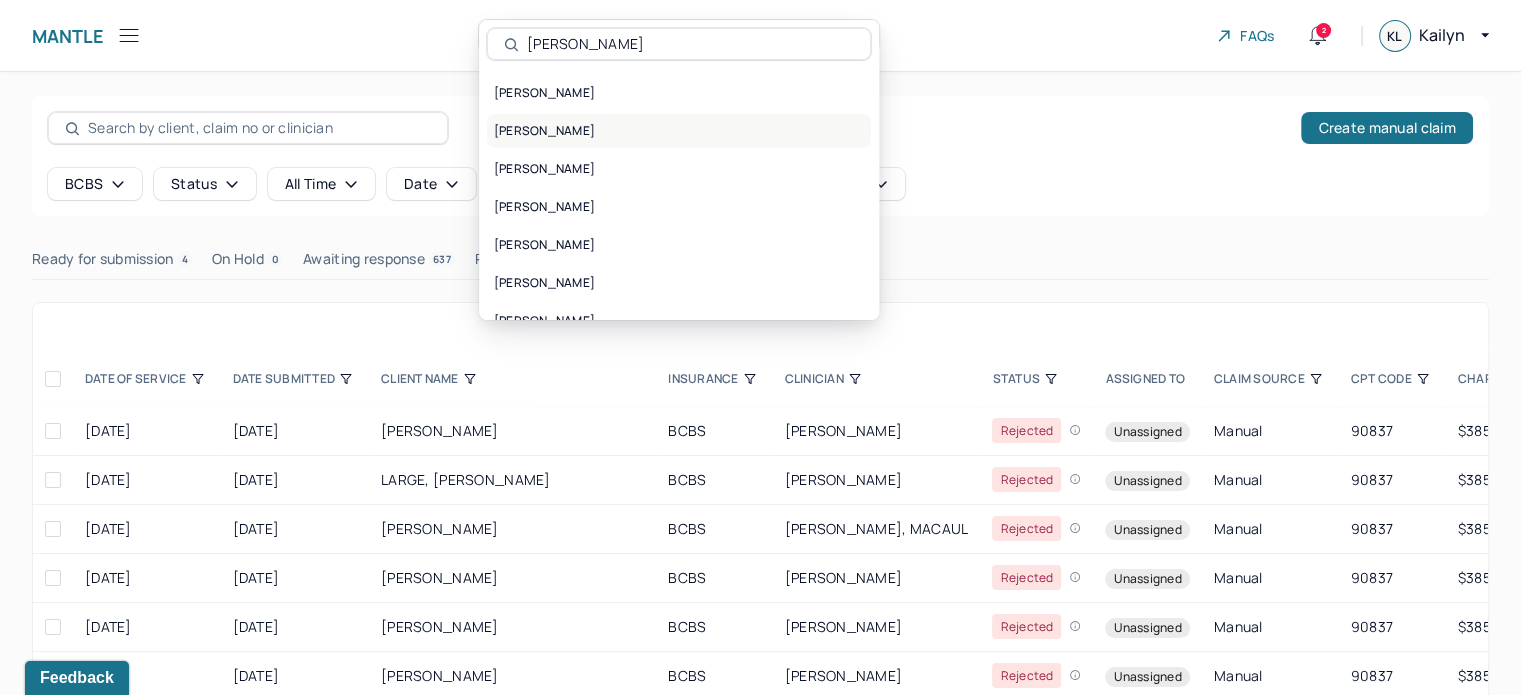 type on "cheng" 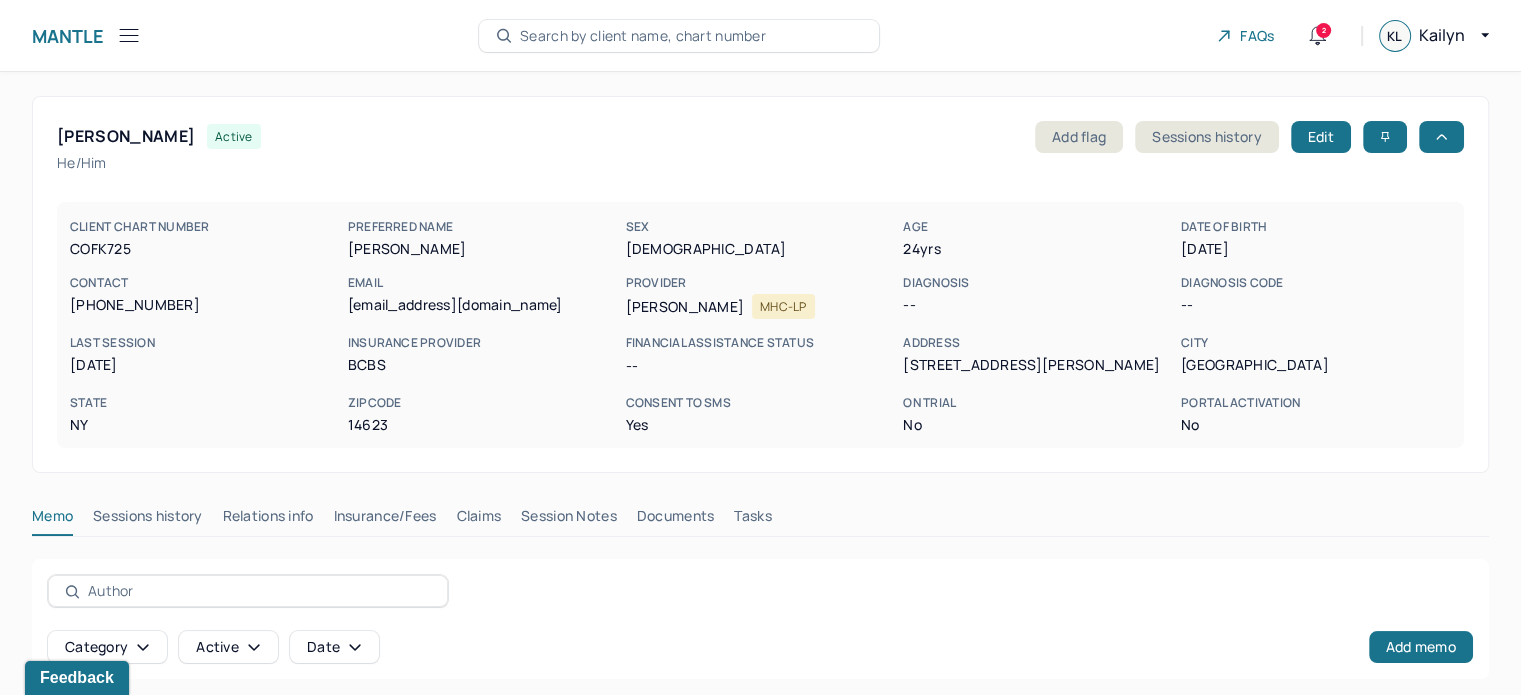 click on "Claims" at bounding box center (478, 520) 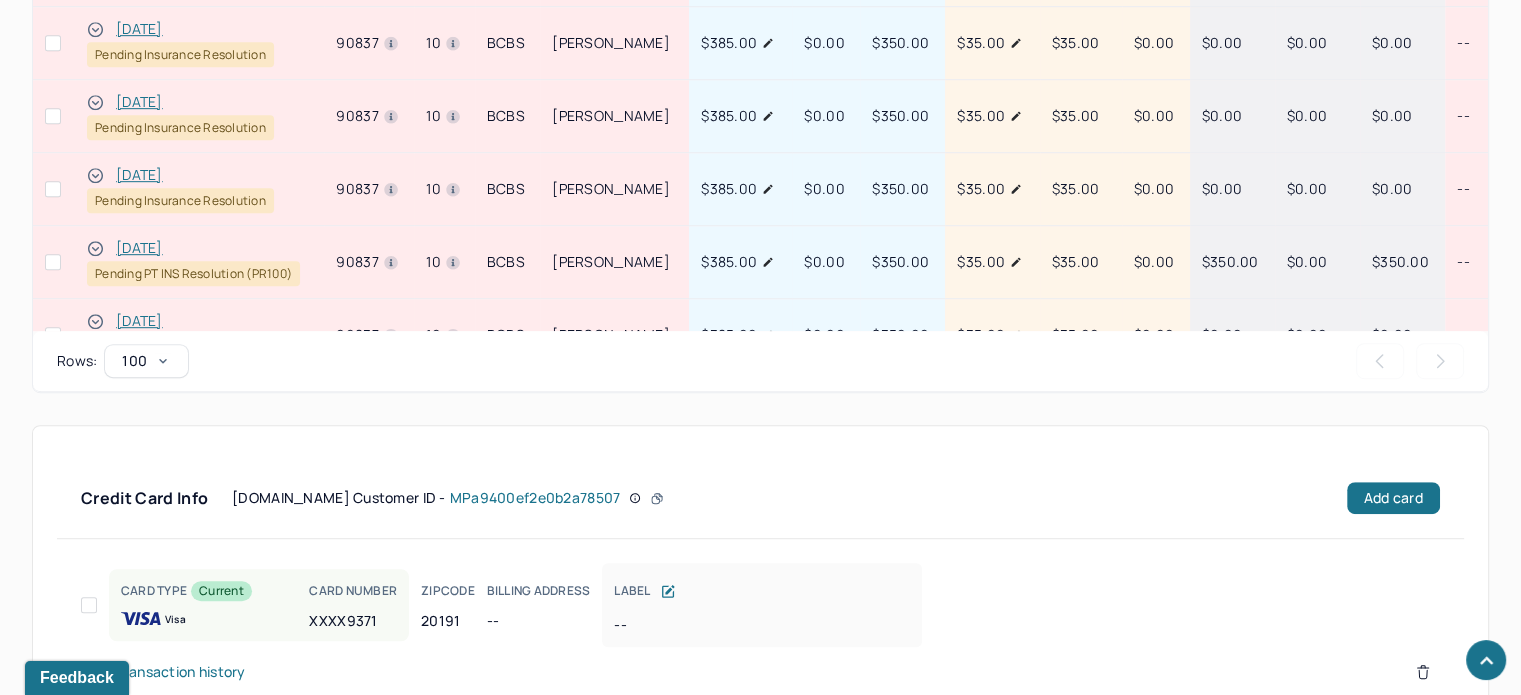 scroll, scrollTop: 1092, scrollLeft: 0, axis: vertical 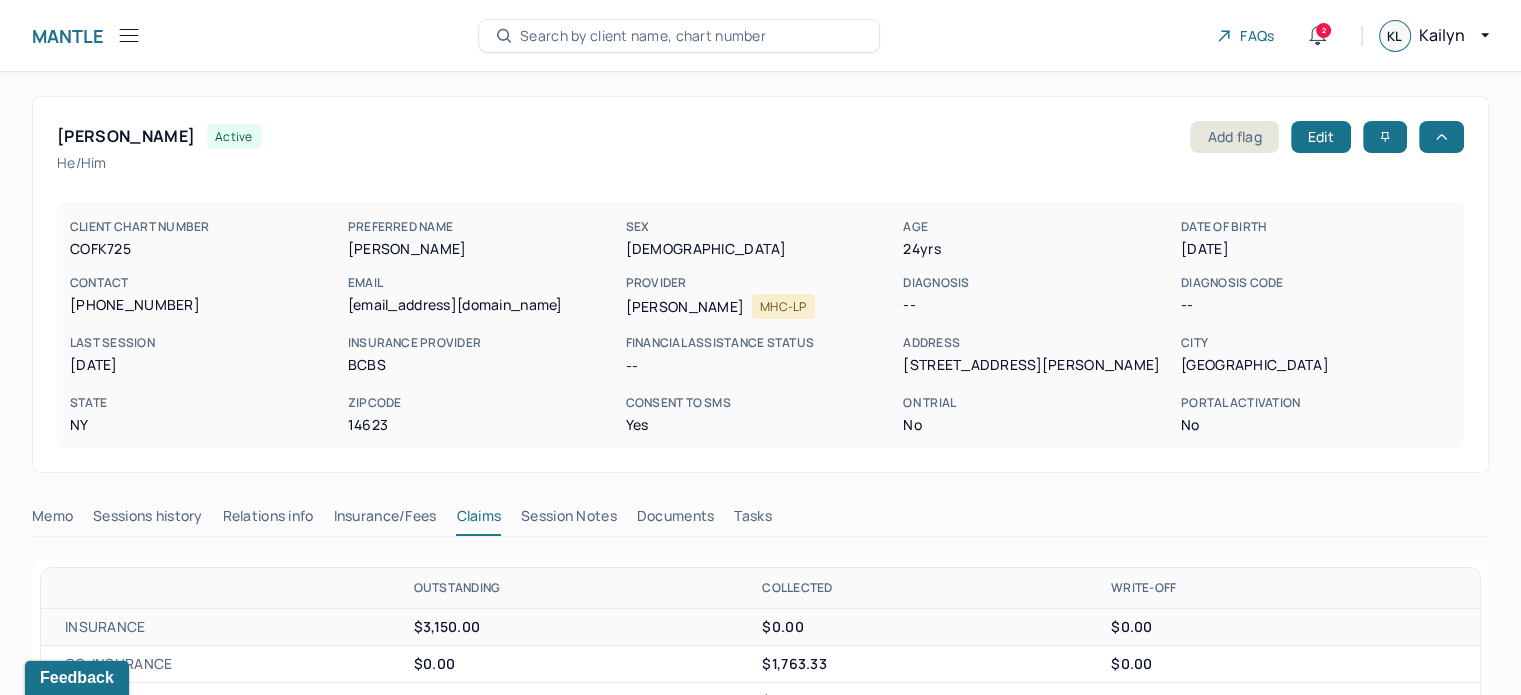 click 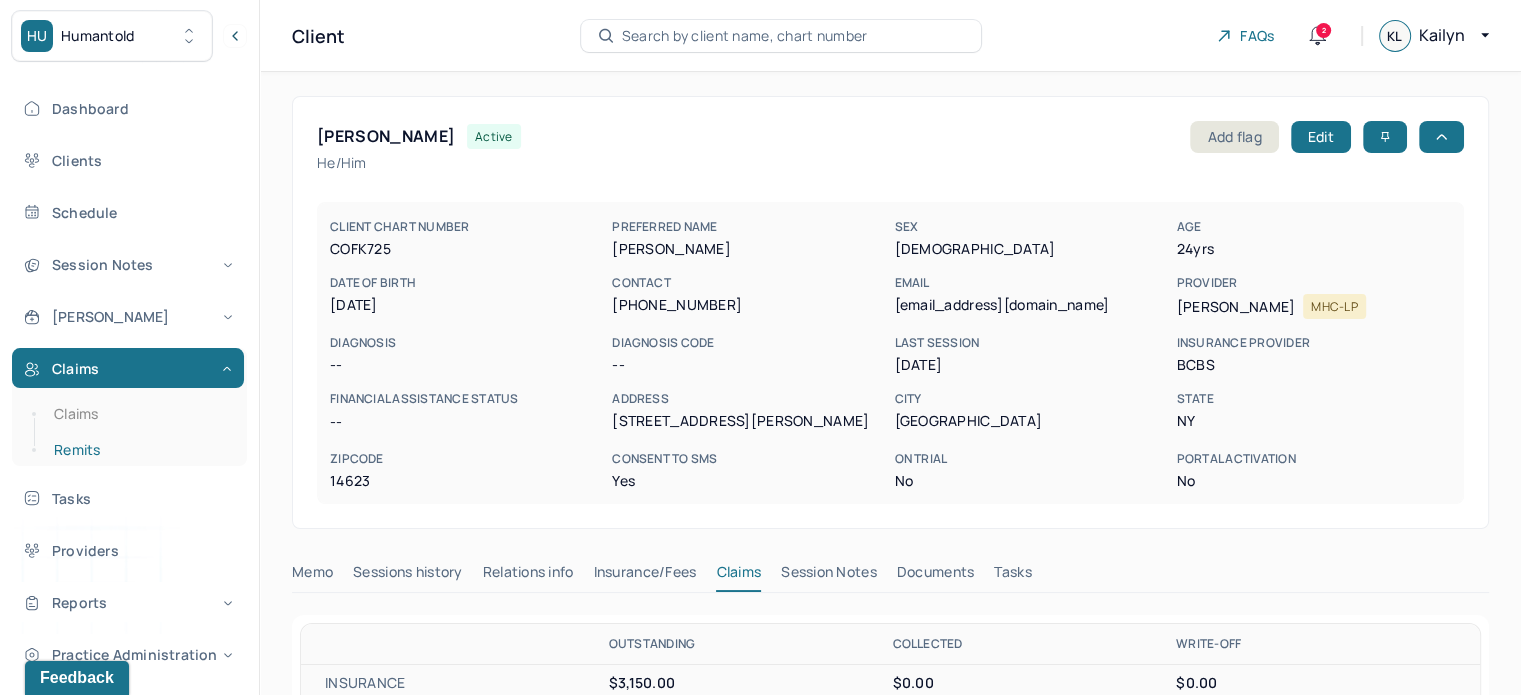 click on "Remits" at bounding box center [139, 450] 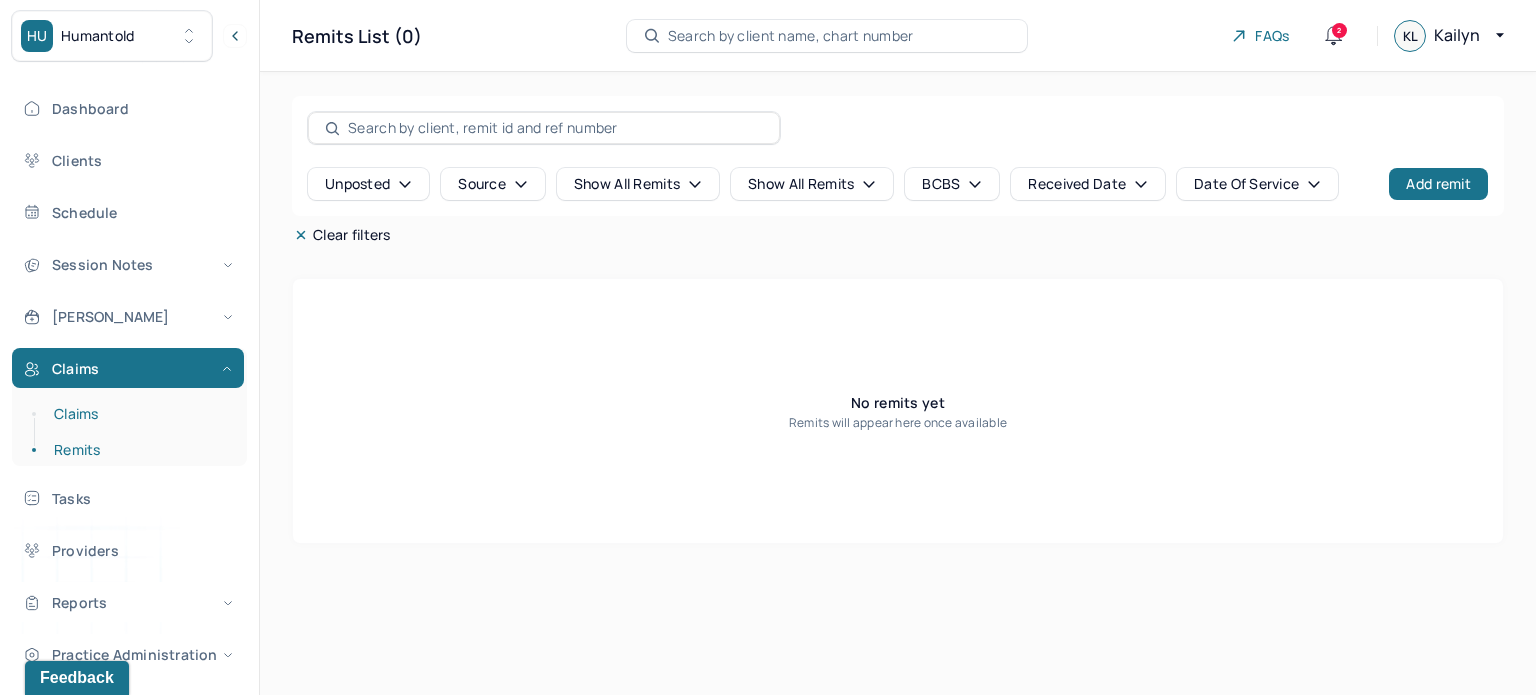 click on "Claims" at bounding box center (139, 414) 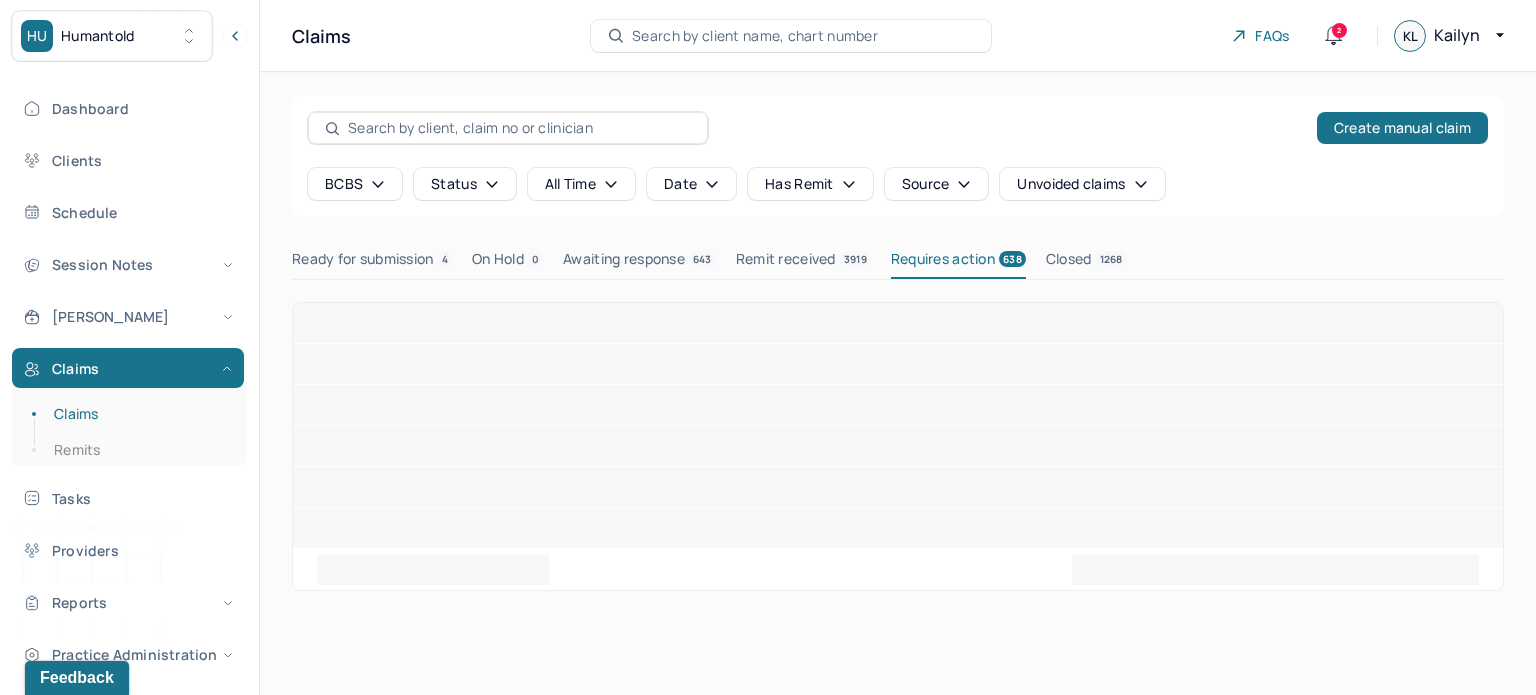 click on "Ready for submission 4" at bounding box center [372, 263] 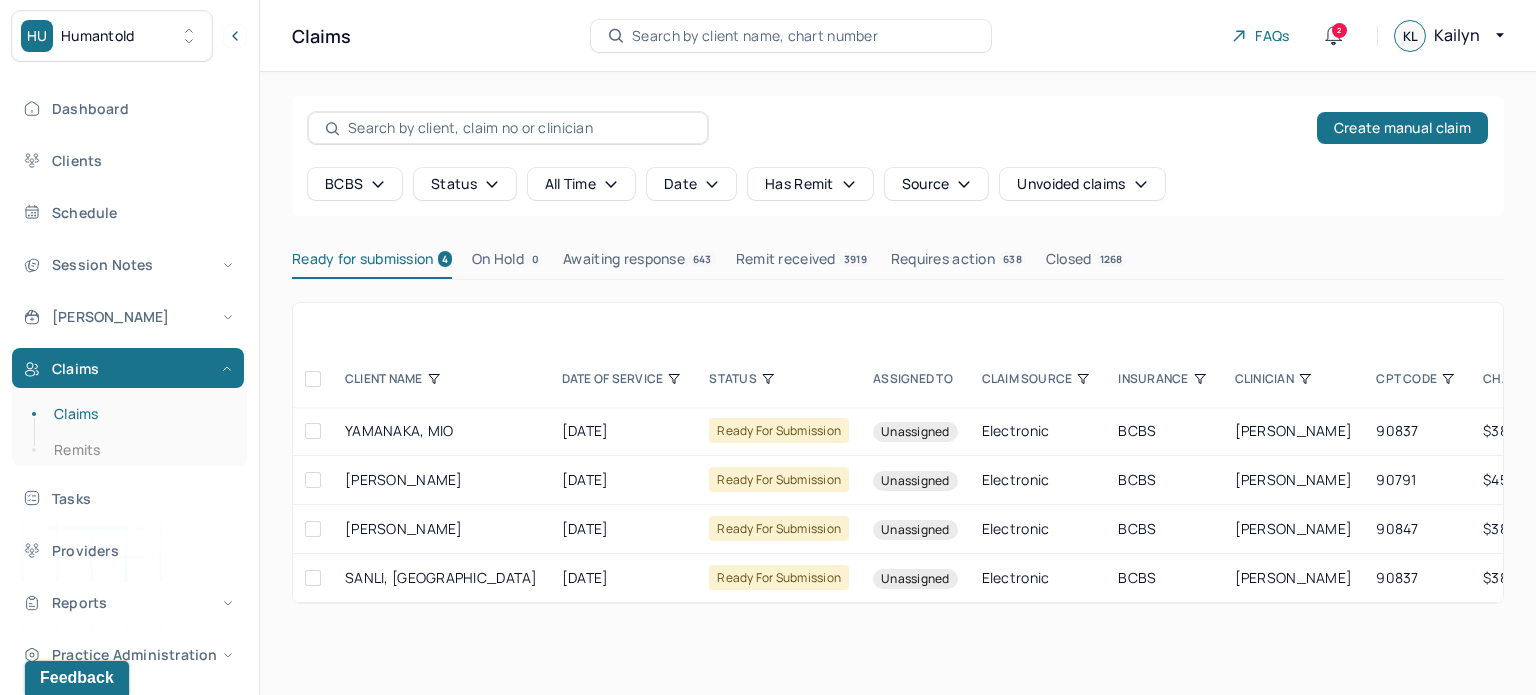 click at bounding box center (313, 379) 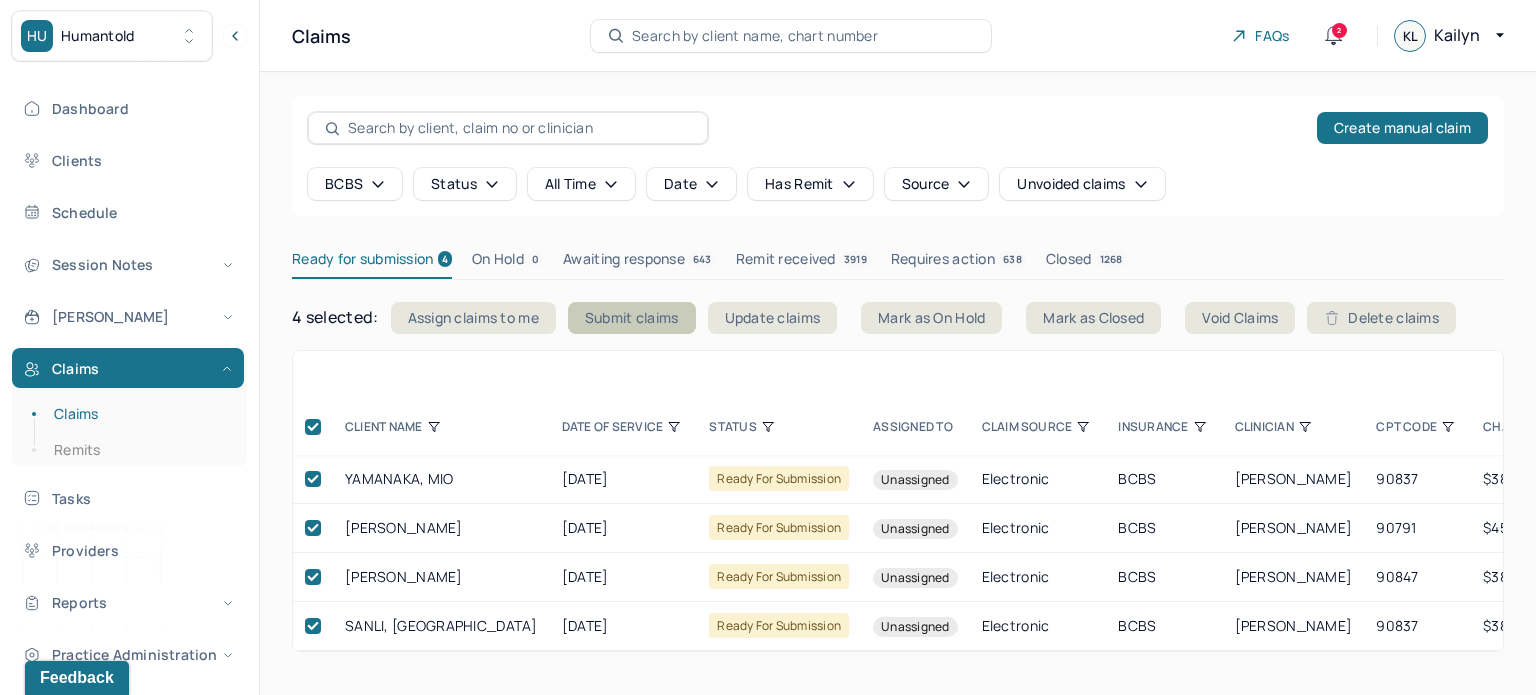click on "Submit claims" at bounding box center [632, 318] 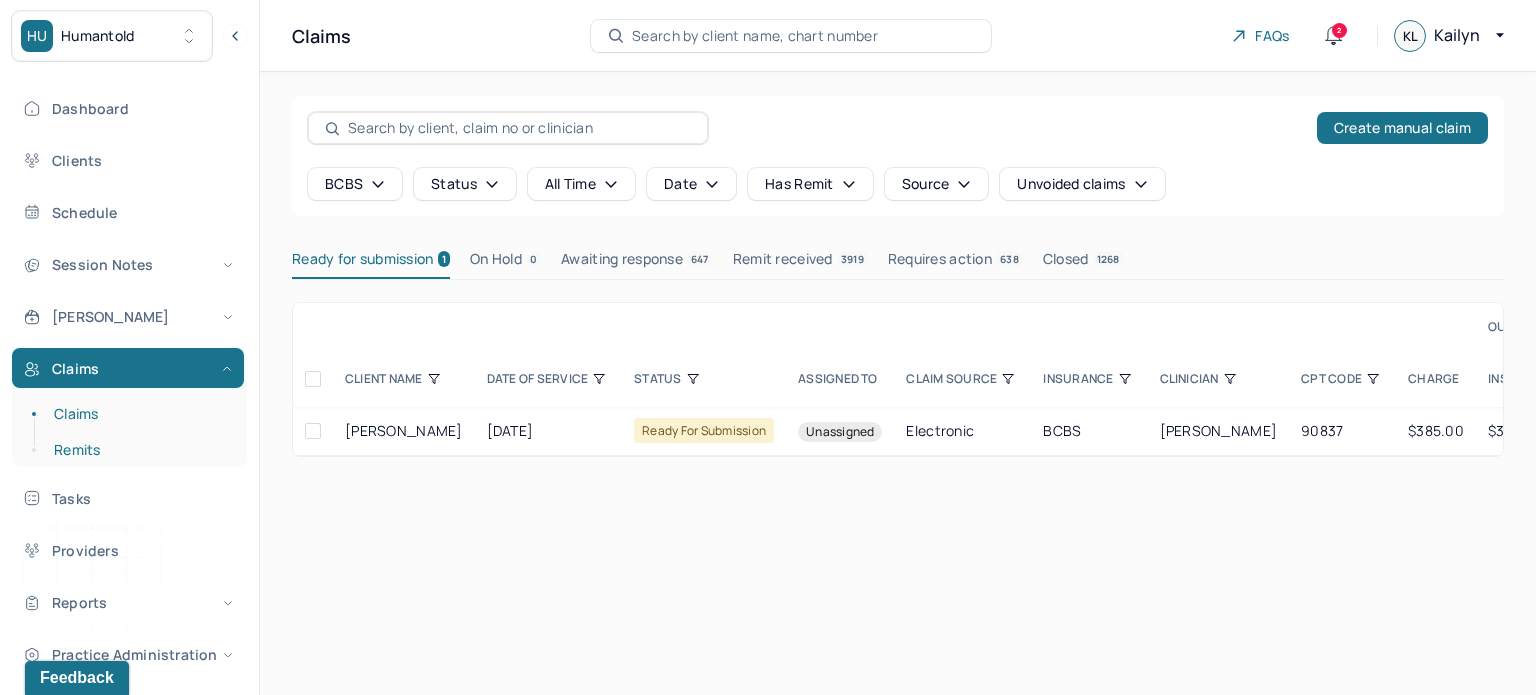 click on "Remits" at bounding box center (139, 450) 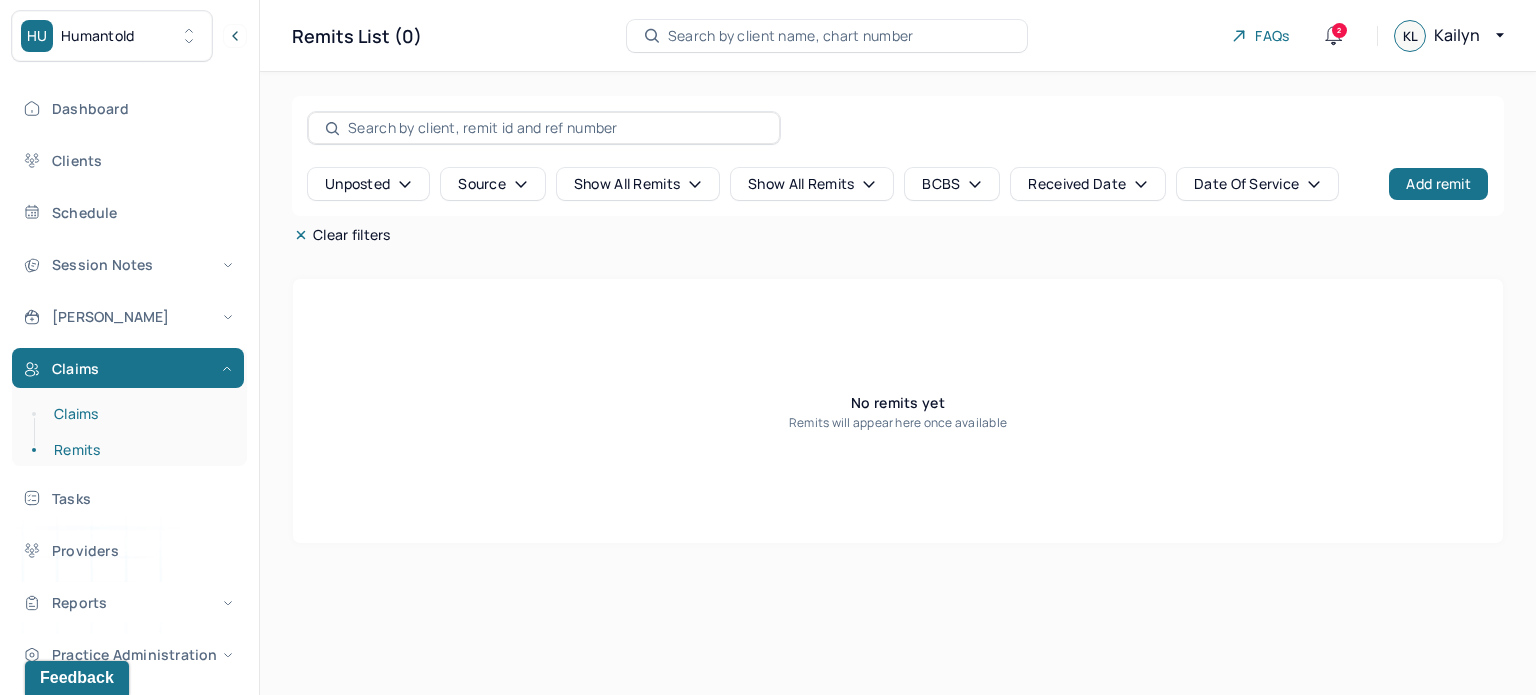 click on "Claims" at bounding box center [139, 414] 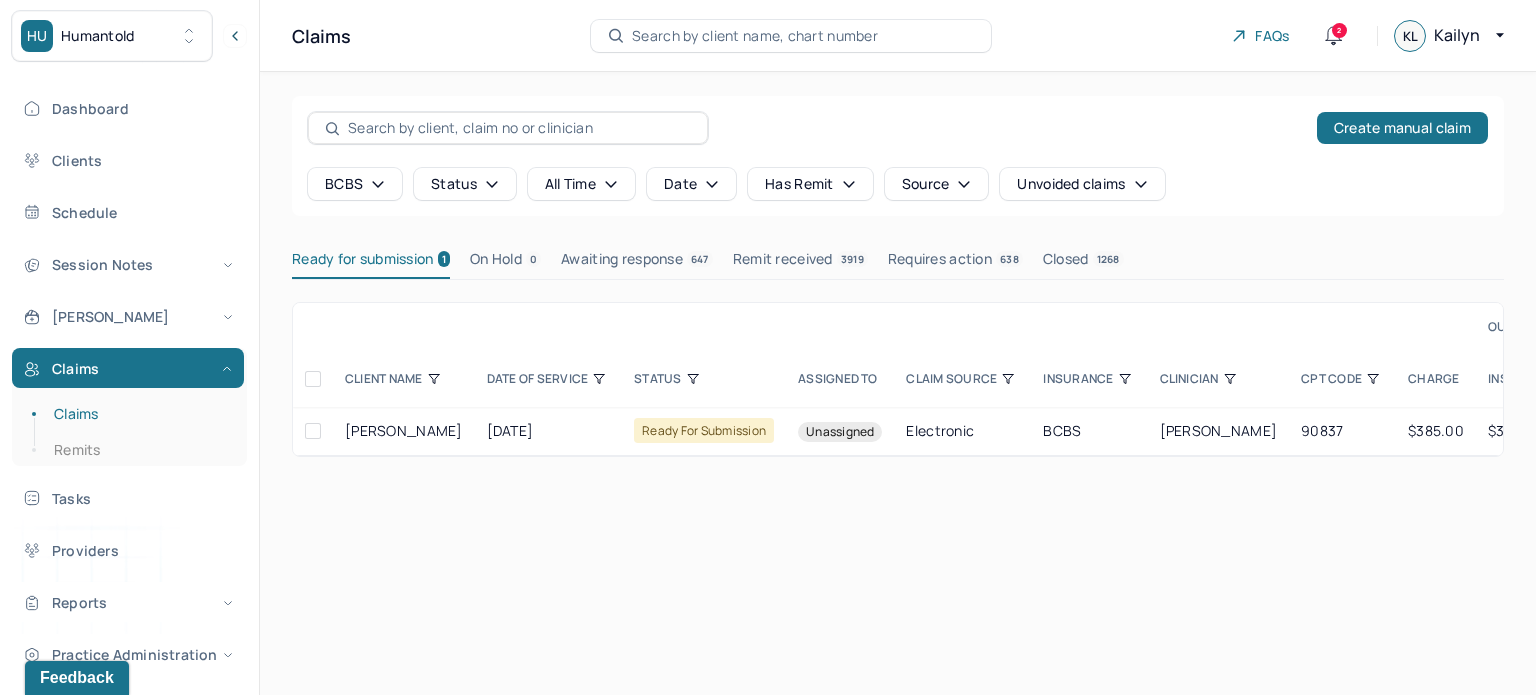 click on "Create manual claim     BCBS     Status     all time     Date     Has Remit     Source     Unvoided claims     Ready for submission 1     On Hold 0     Awaiting response 647     Remit received 3919     Requires action 638     Closed 1268                   OUTSTANDING CLIENT NAME     DATE OF SERVICE     STATUS     Assigned to CLAIM SOURCE     INSURANCE     CLINICIAN     CPT CODE     CHARGE INSURANCE CO-INSURANCE ACCEPTS ASSIGNMENT     Attached doc     MARSHALL, JOY 07/18/2025 ready for submission Unassigned Electronic BCBS WILLIAMS, TORI 90837 $385.00 $343.00 $42.00 No No" at bounding box center [898, 276] 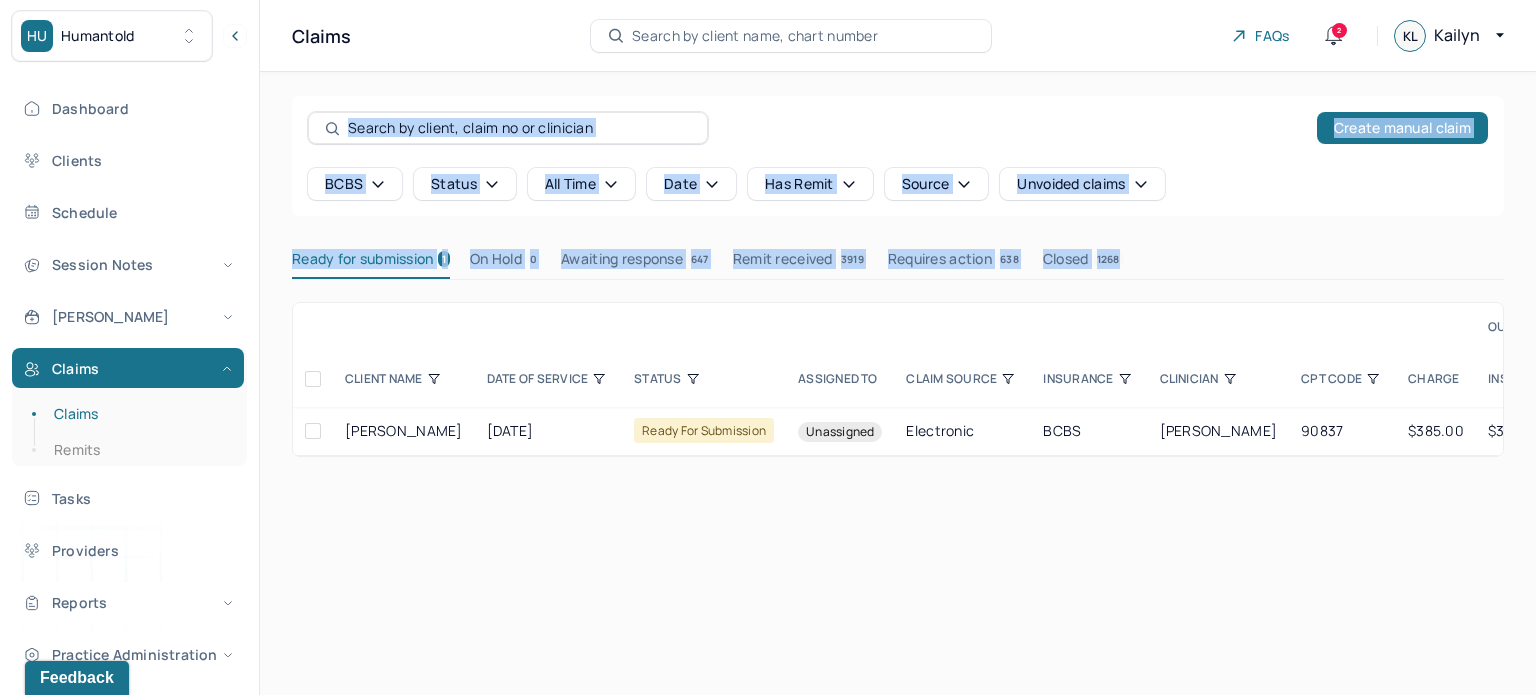 drag, startPoint x: 264, startPoint y: 79, endPoint x: 952, endPoint y: 324, distance: 730.32117 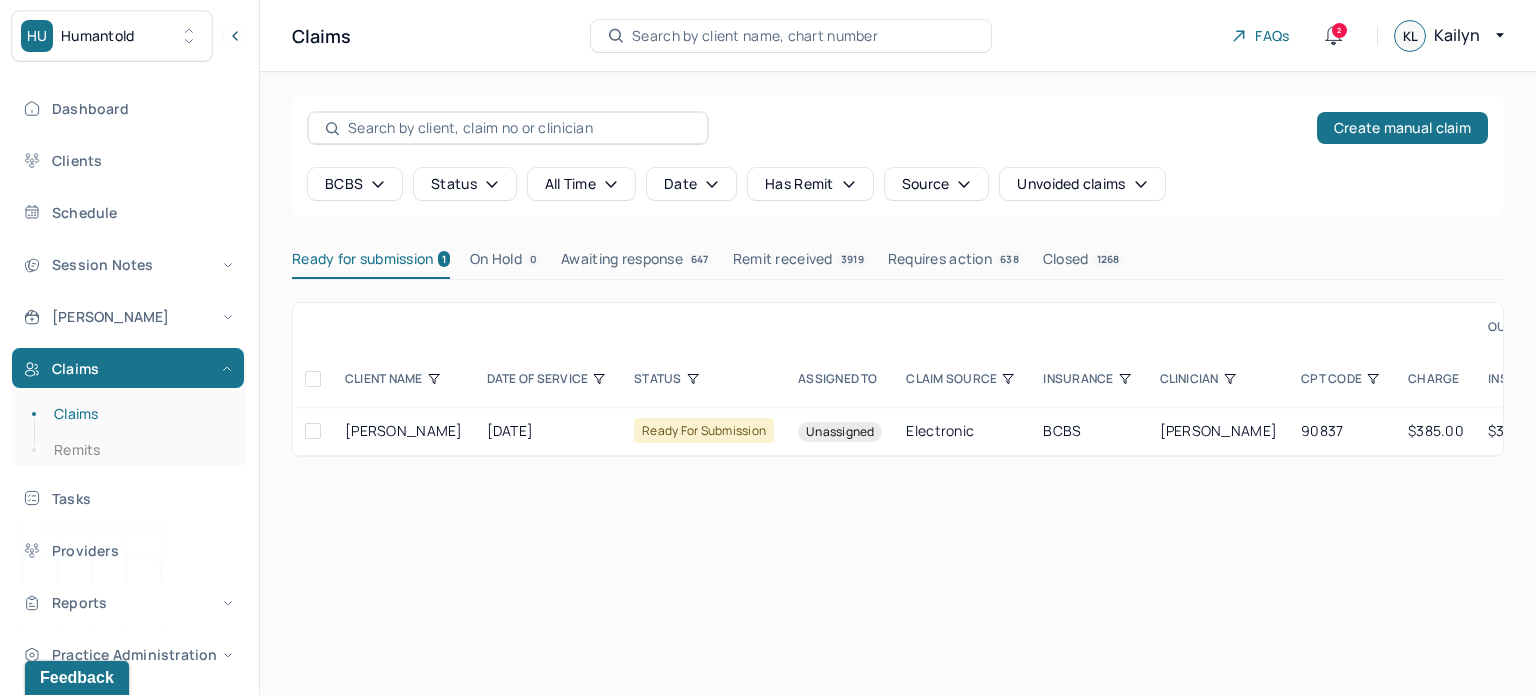 click on "Create manual claim     BCBS     Status     all time     Date     Has Remit     Source     Unvoided claims     Ready for submission 1     On Hold 0     Awaiting response 647     Remit received 3919     Requires action 638     Closed 1268                   OUTSTANDING CLIENT NAME     DATE OF SERVICE     STATUS     Assigned to CLAIM SOURCE     INSURANCE     CLINICIAN     CPT CODE     CHARGE INSURANCE CO-INSURANCE ACCEPTS ASSIGNMENT     Attached doc     MARSHALL, JOY 07/18/2025 ready for submission Unassigned Electronic BCBS WILLIAMS, TORI 90837 $385.00 $343.00 $42.00 No No" at bounding box center [898, 276] 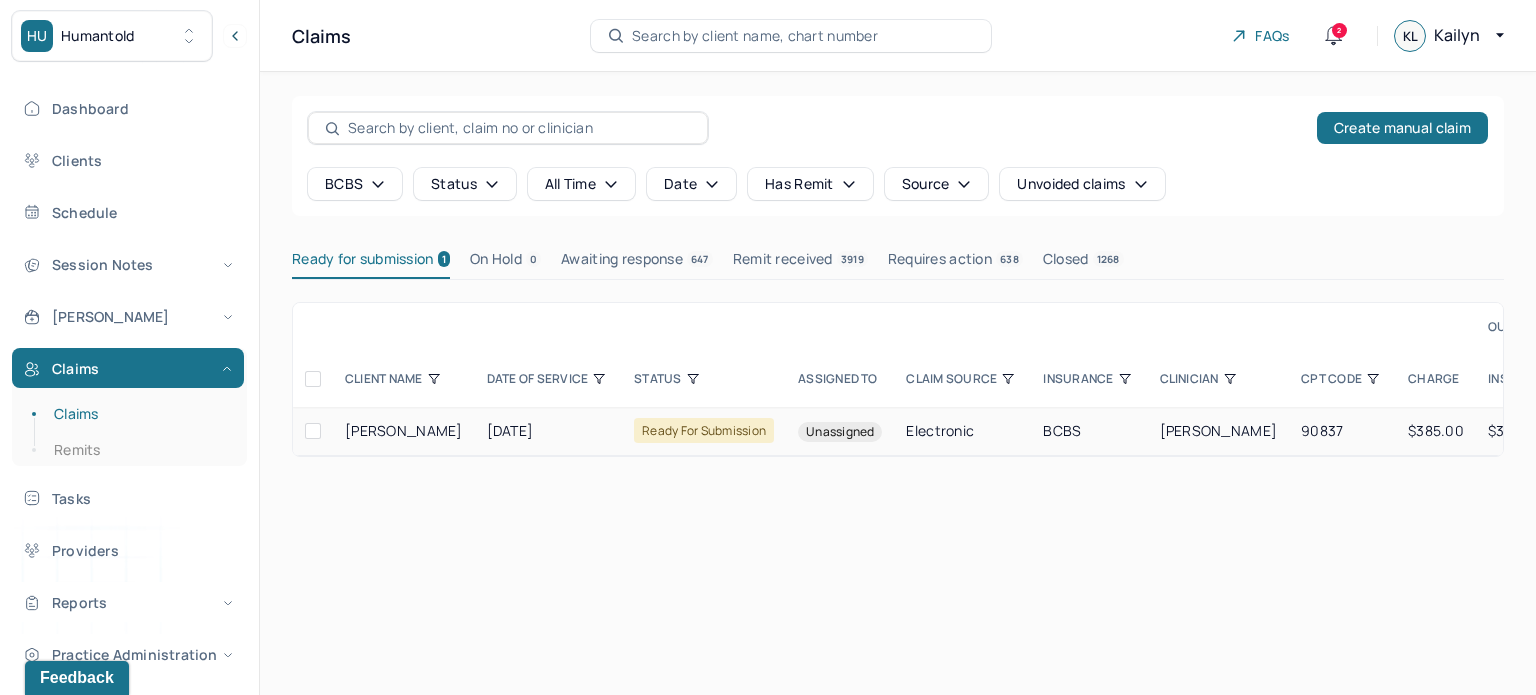 click at bounding box center [313, 431] 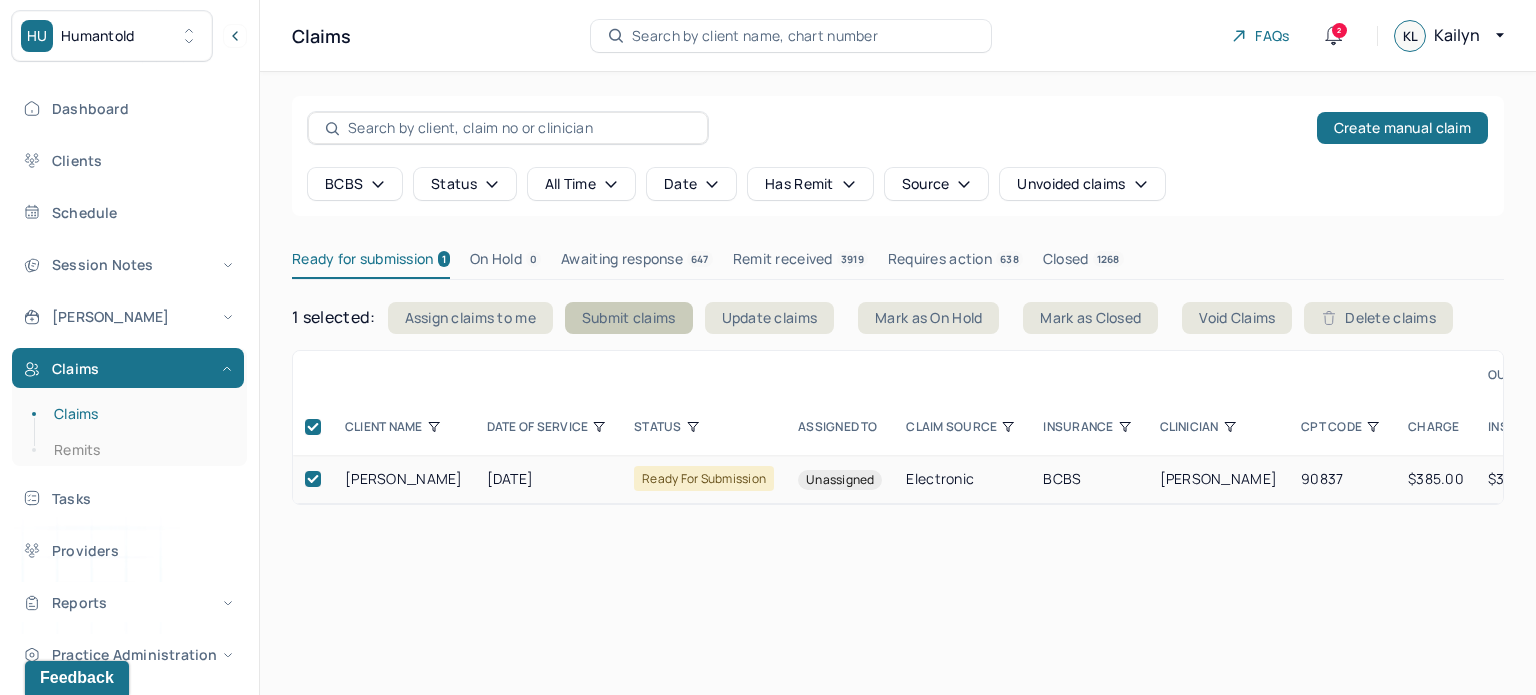 click on "Submit claims" at bounding box center (629, 318) 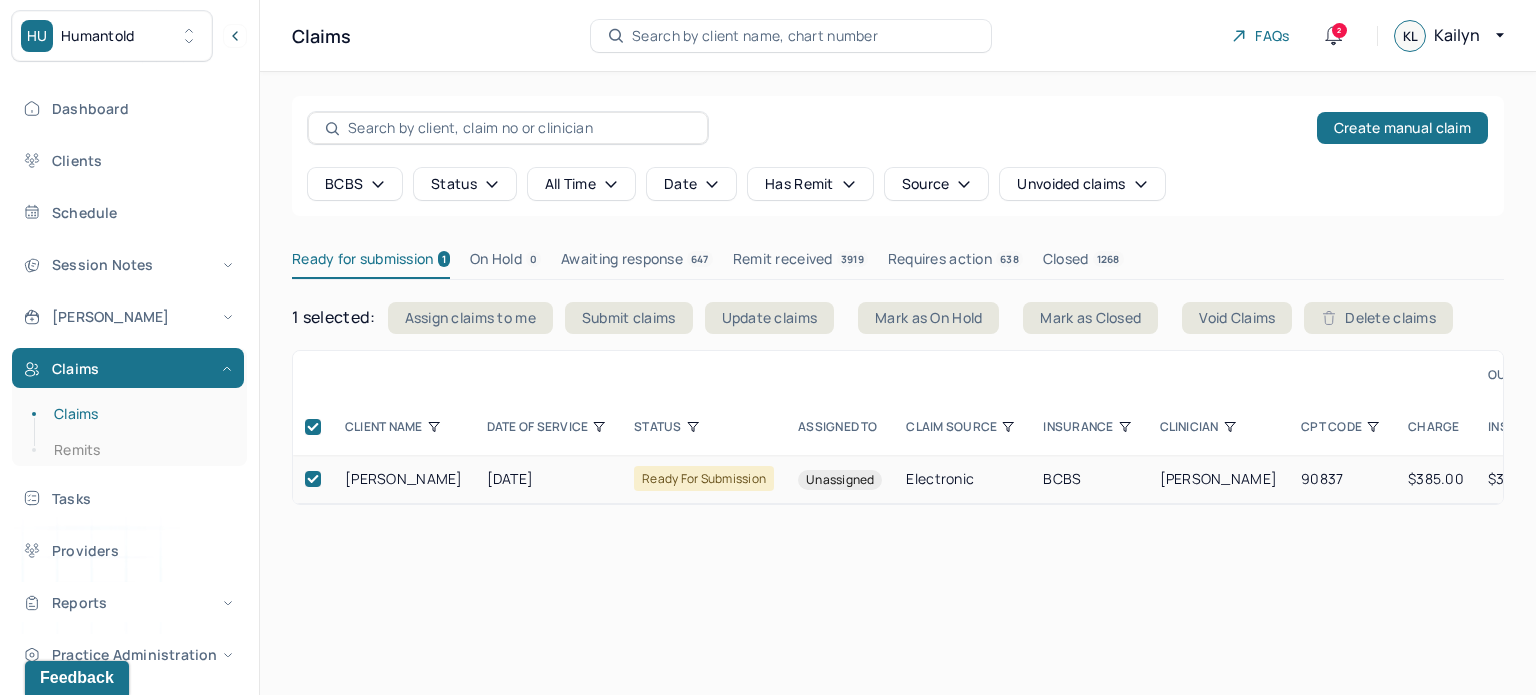 click on "Claims   Search by client name, chart number     FAQs   2   KL Kailyn   Create manual claim     BCBS     Status     all time     Date     Has Remit     Source     Unvoided claims     Ready for submission 1     On Hold 0     Awaiting response 647     Remit received 3919     Requires action 638     Closed 1268   1 selected :   Assign claims to me     Submit claims     Update claims     Mark as On Hold     Mark as Closed     Void Claims      Delete claims                   OUTSTANDING CLIENT NAME     DATE OF SERVICE     STATUS     Assigned to CLAIM SOURCE     INSURANCE     CLINICIAN     CPT CODE     CHARGE INSURANCE CO-INSURANCE ACCEPTS ASSIGNMENT     Attached doc     MARSHALL, JOY 07/18/2025 ready for submission Unassigned Electronic BCBS WILLIAMS, TORI 90837 $385.00 $343.00 $42.00 No No" at bounding box center [898, 347] 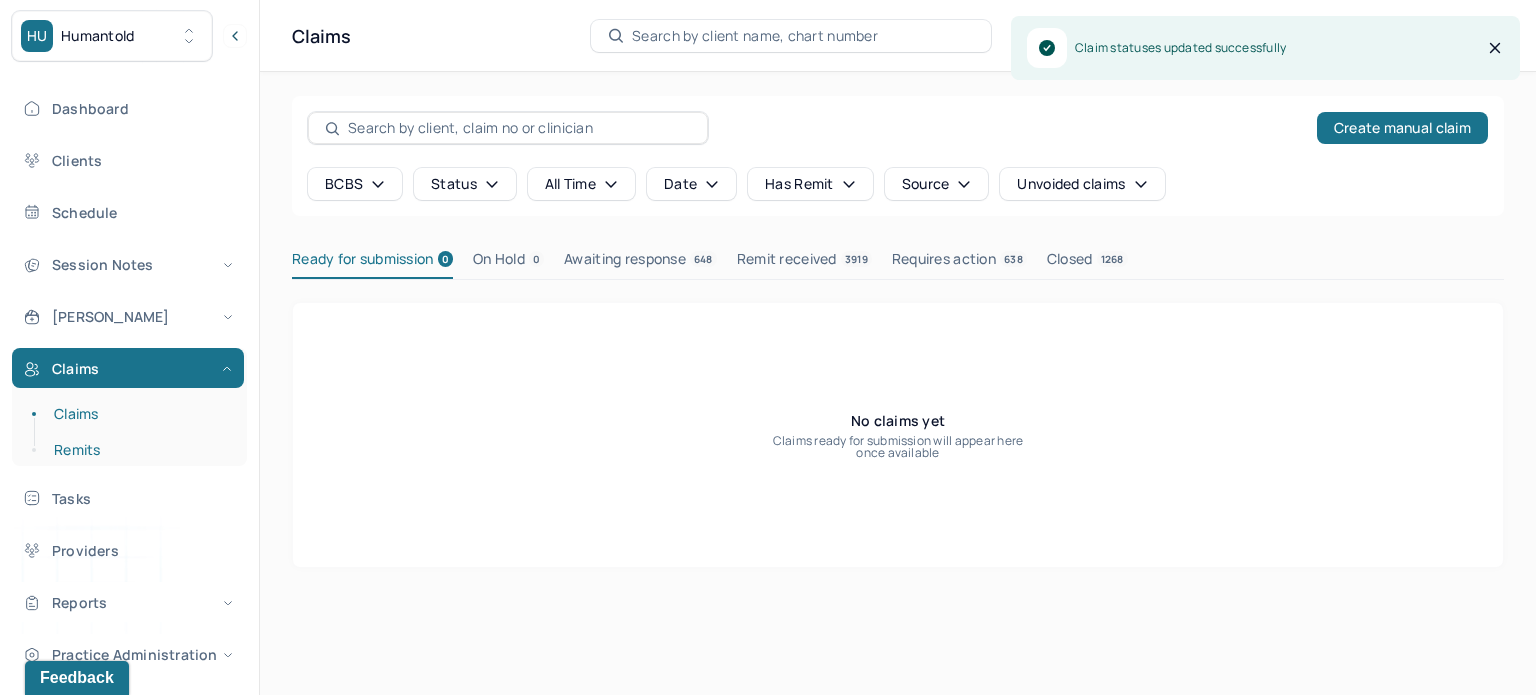 click on "Remits" at bounding box center (139, 450) 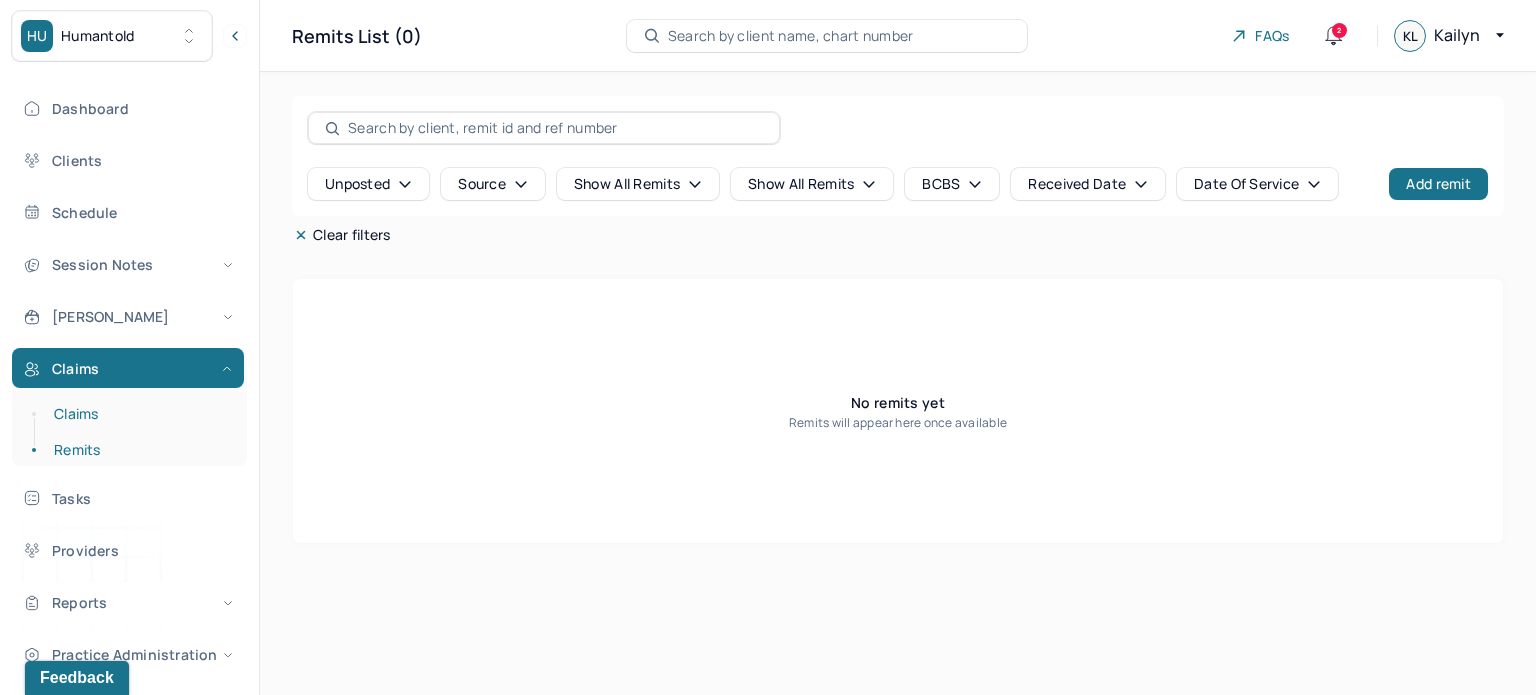 click on "Claims" at bounding box center [139, 414] 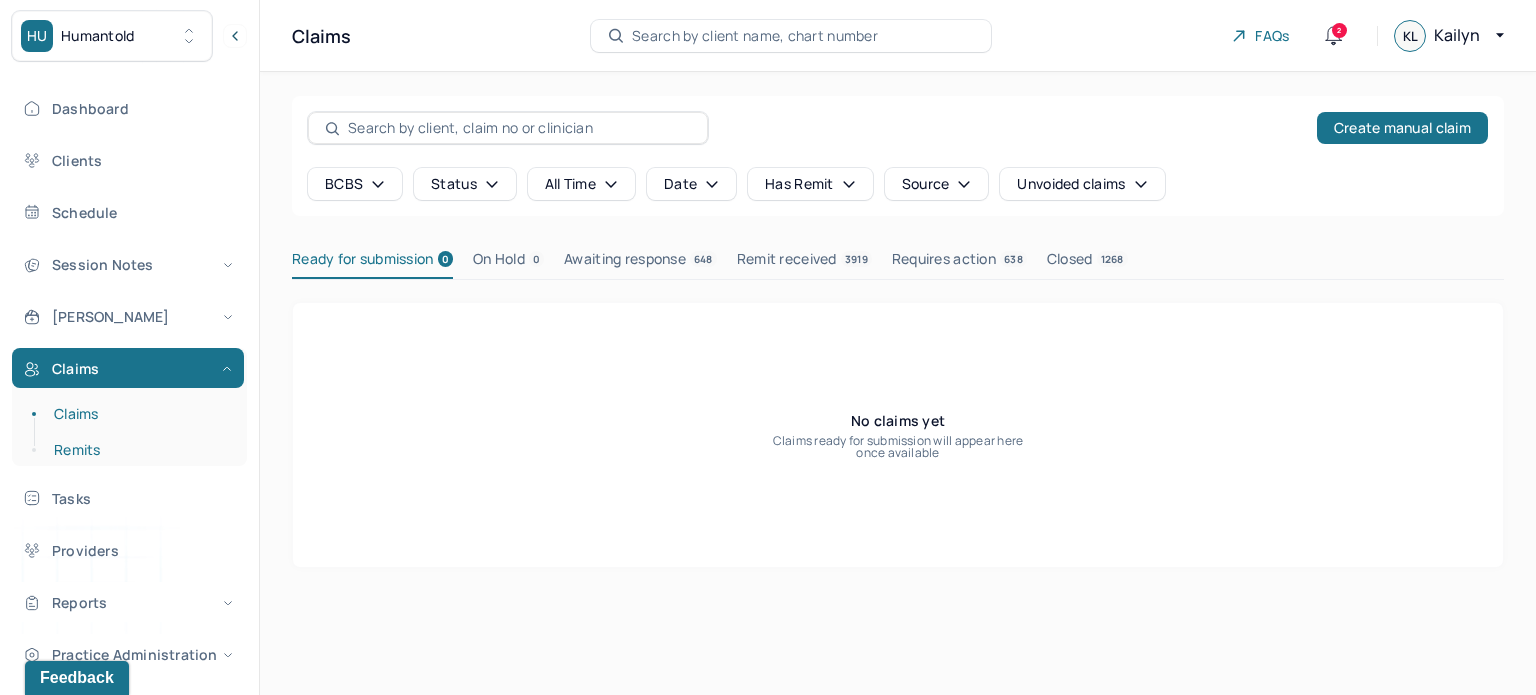 click on "Remits" at bounding box center [139, 450] 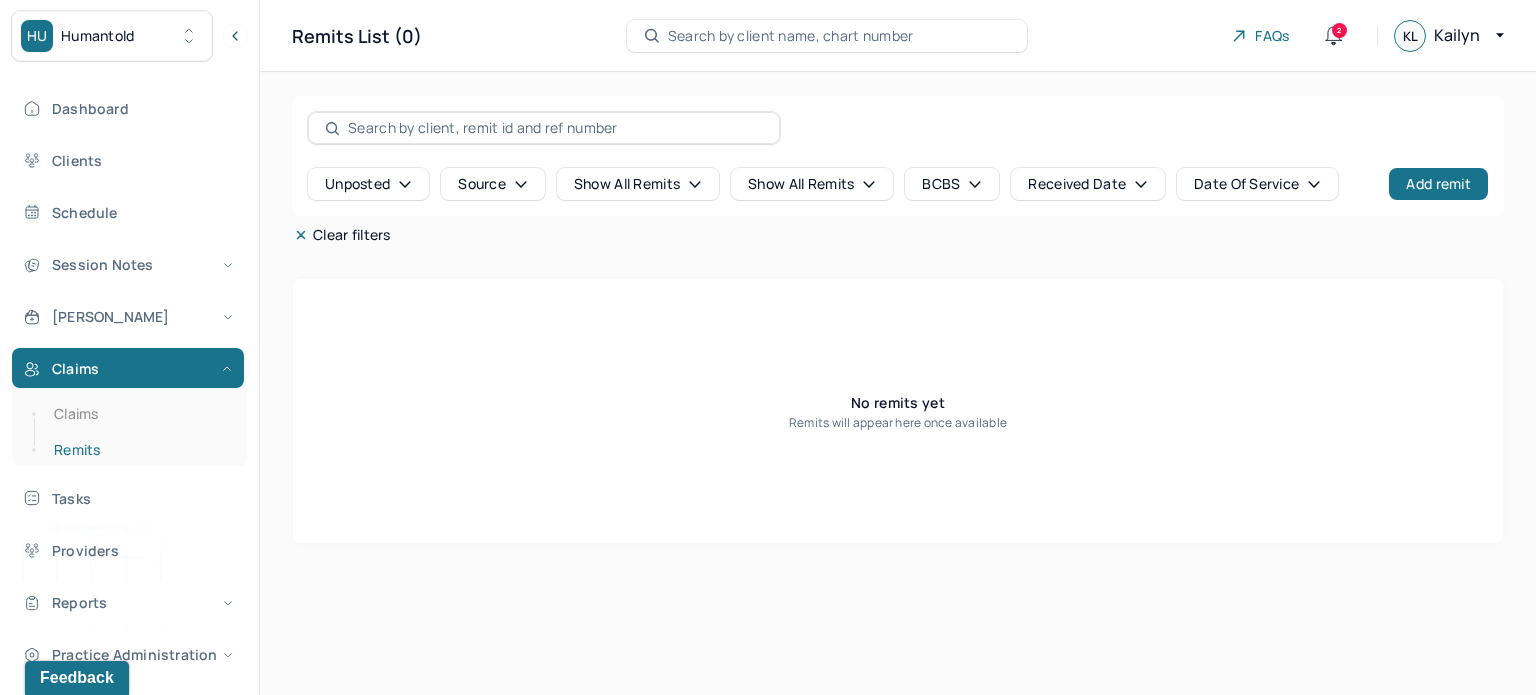 click on "Remits" at bounding box center [139, 450] 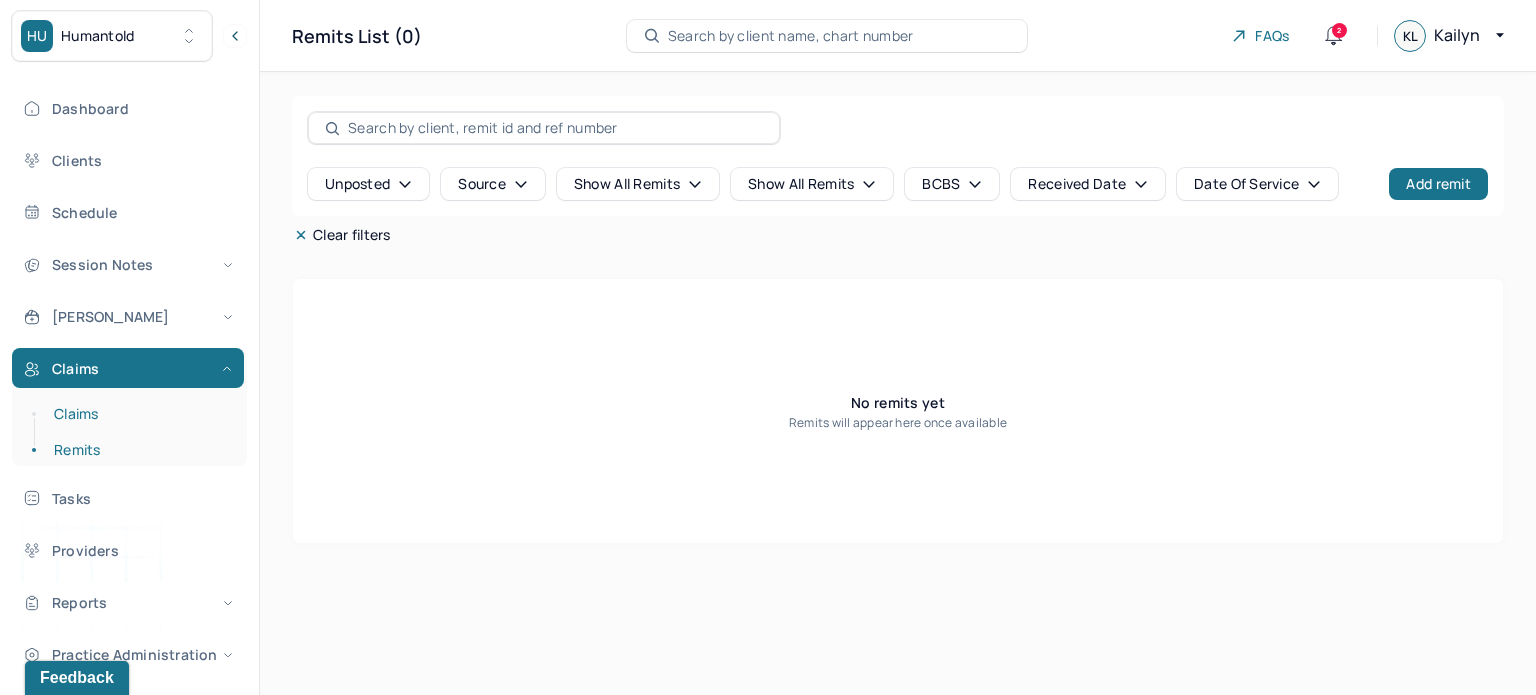 click on "Claims" at bounding box center [139, 414] 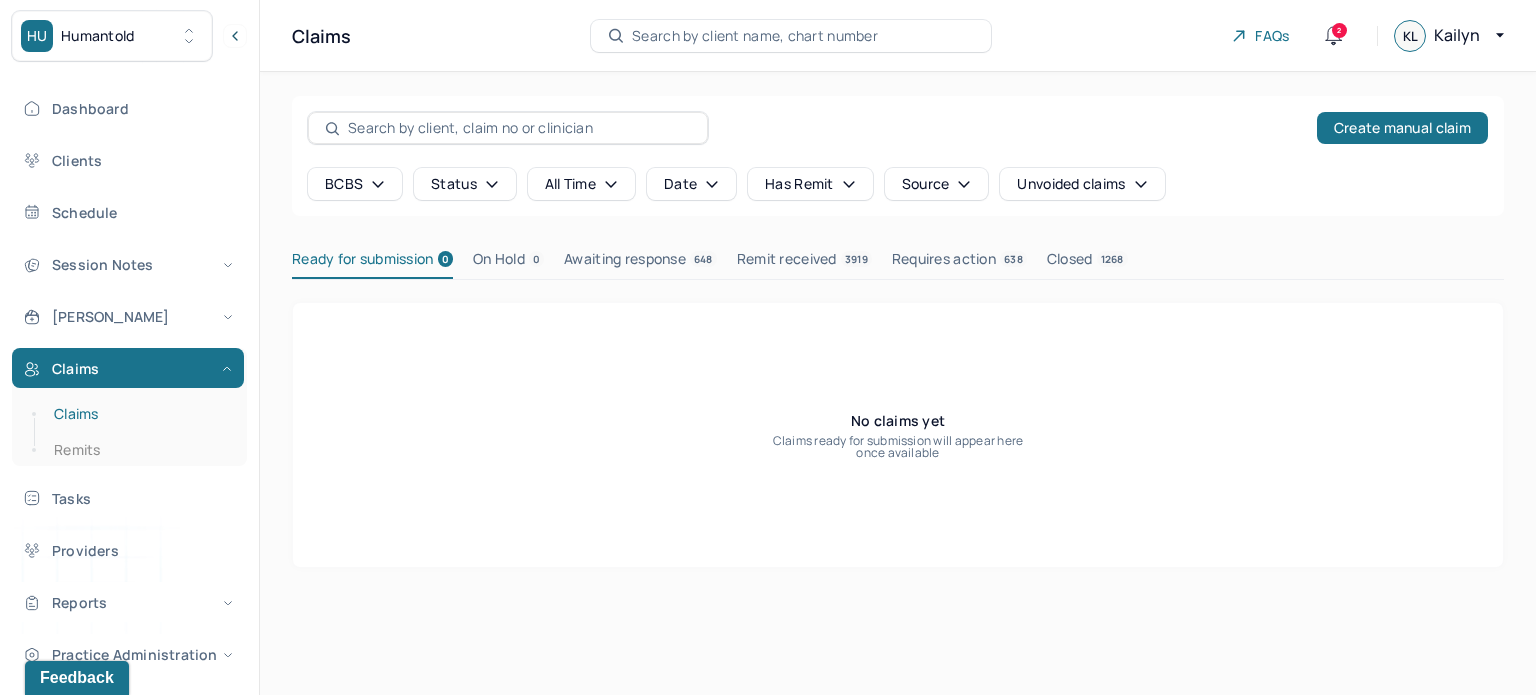 click on "Claims" at bounding box center (139, 414) 